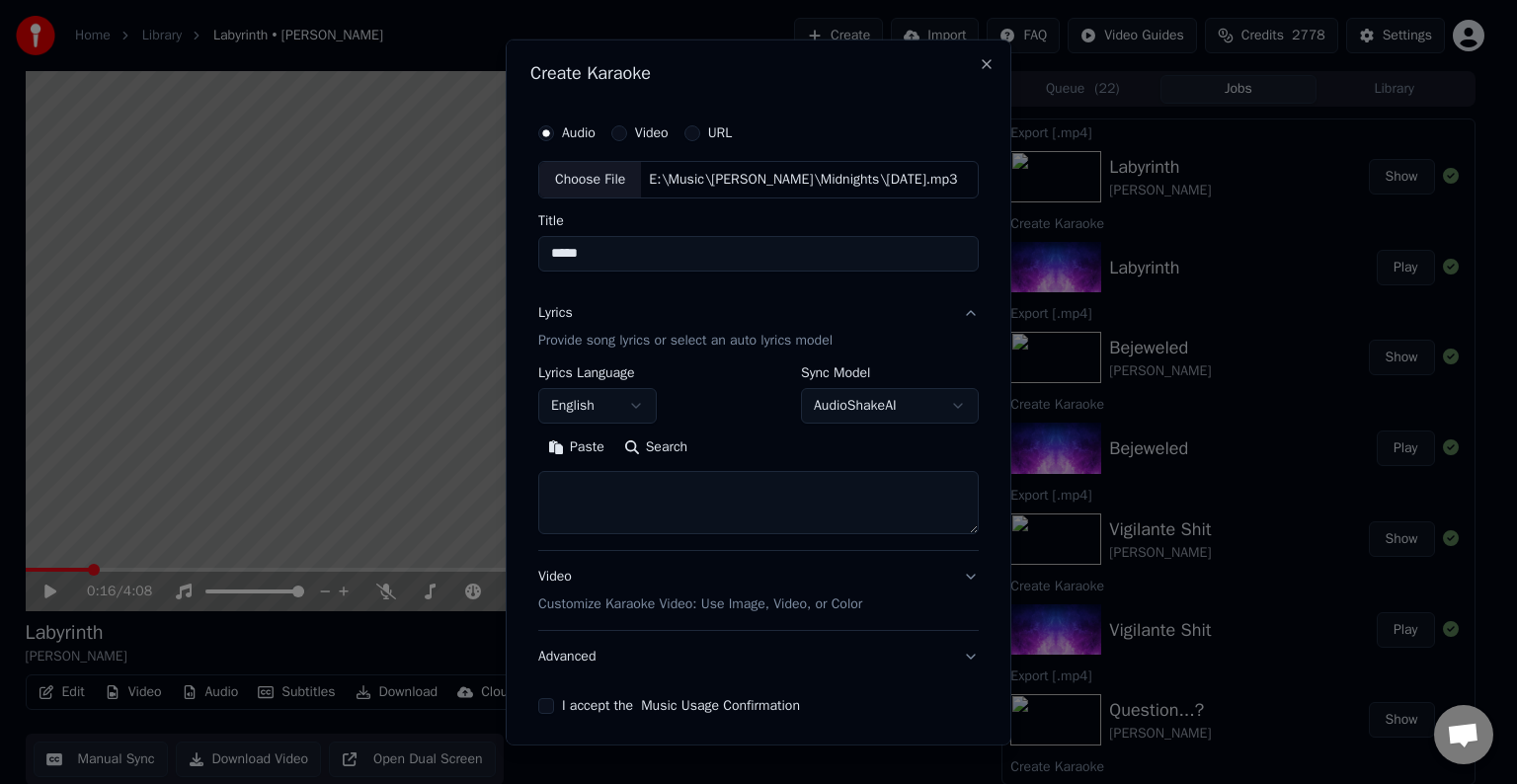 scroll, scrollTop: 0, scrollLeft: 0, axis: both 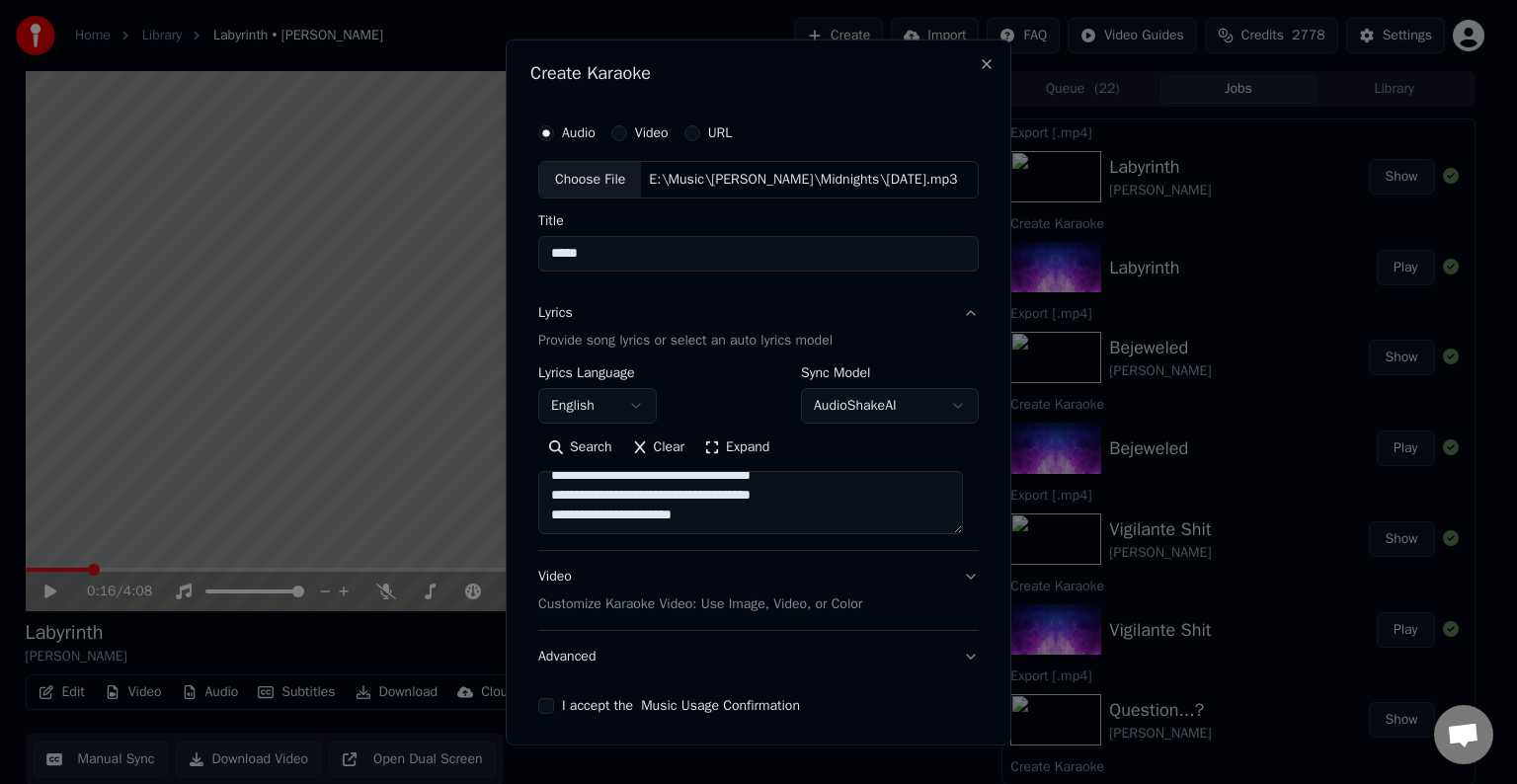 paste on "**********" 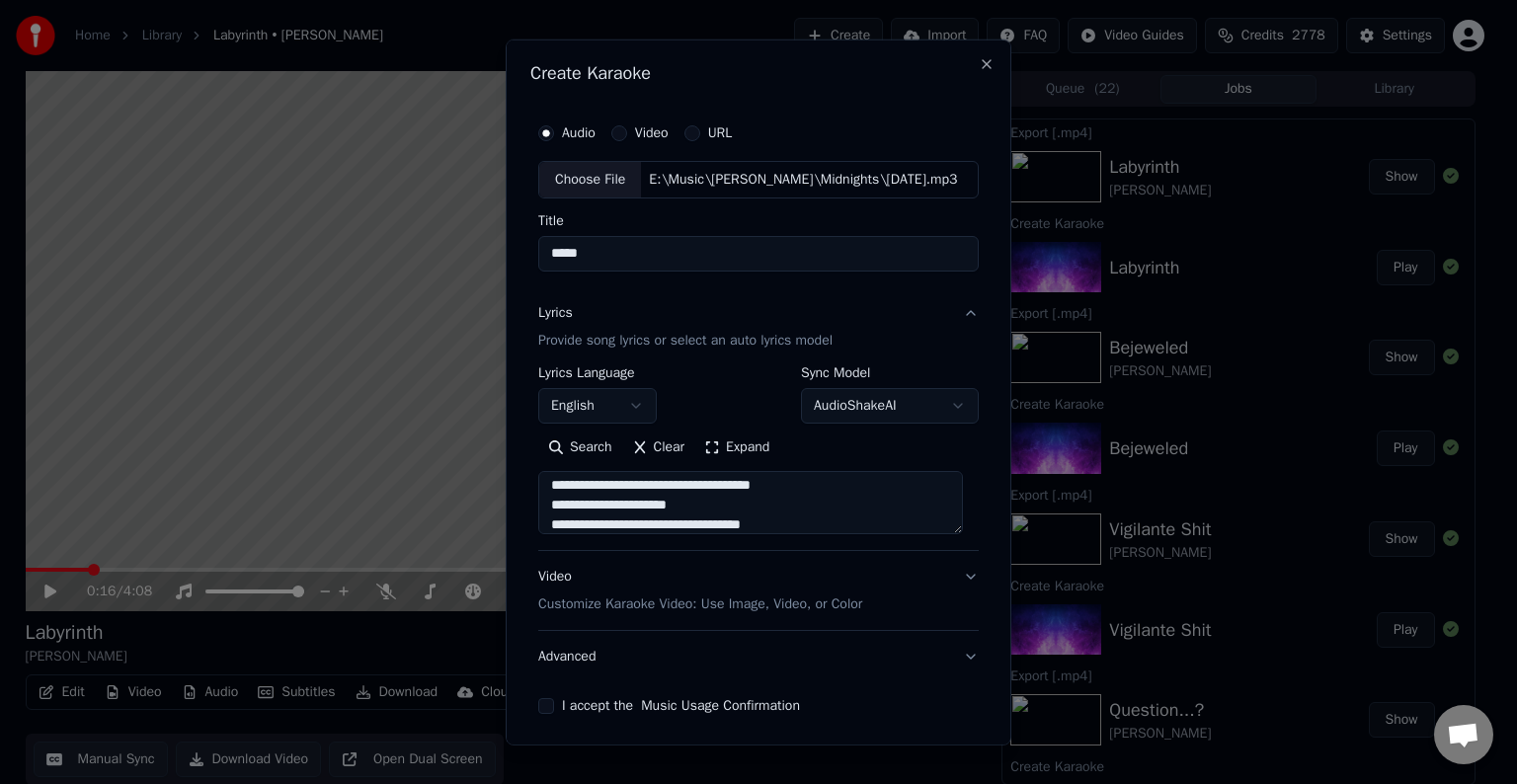 scroll, scrollTop: 122, scrollLeft: 0, axis: vertical 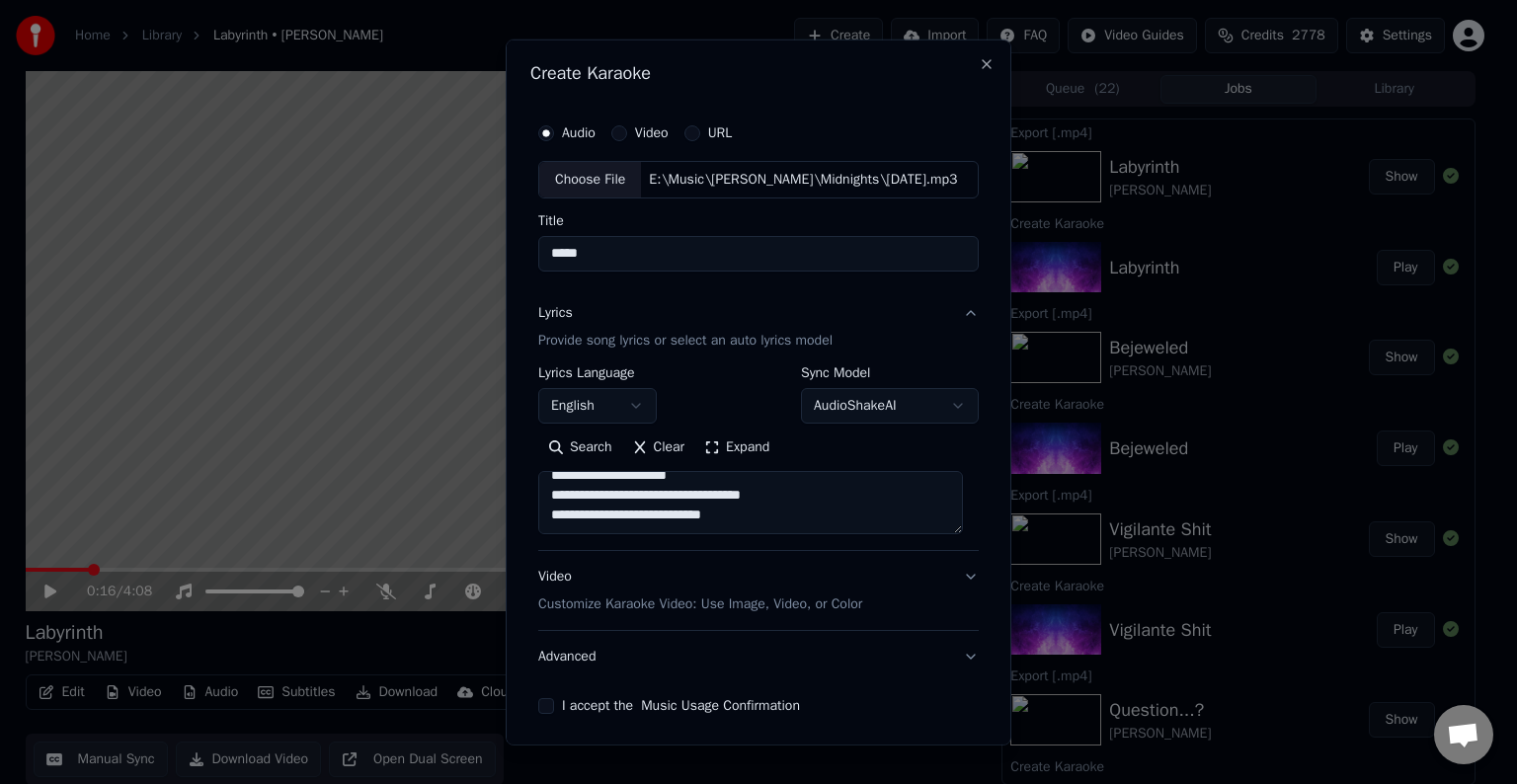 paste on "**********" 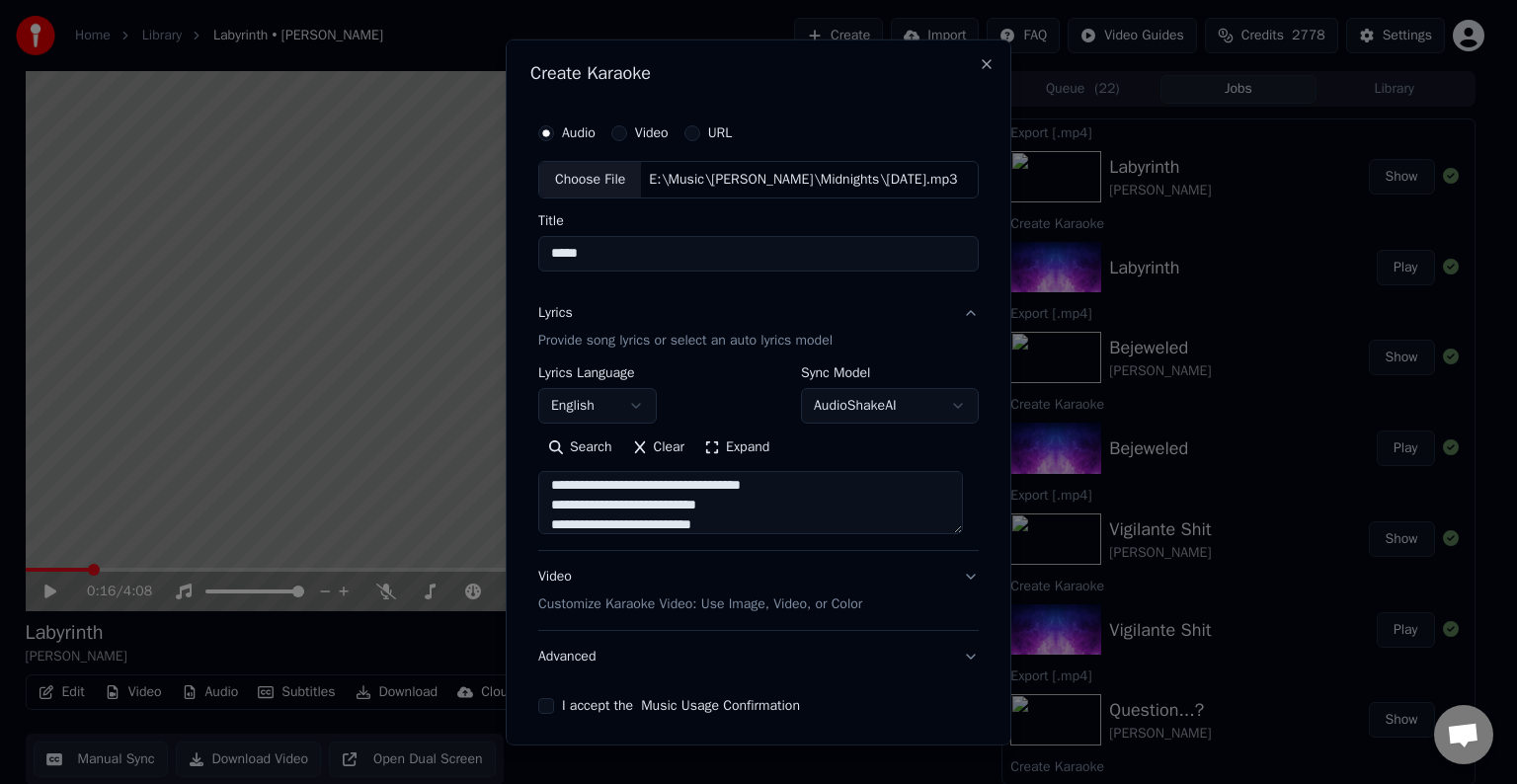 scroll, scrollTop: 300, scrollLeft: 0, axis: vertical 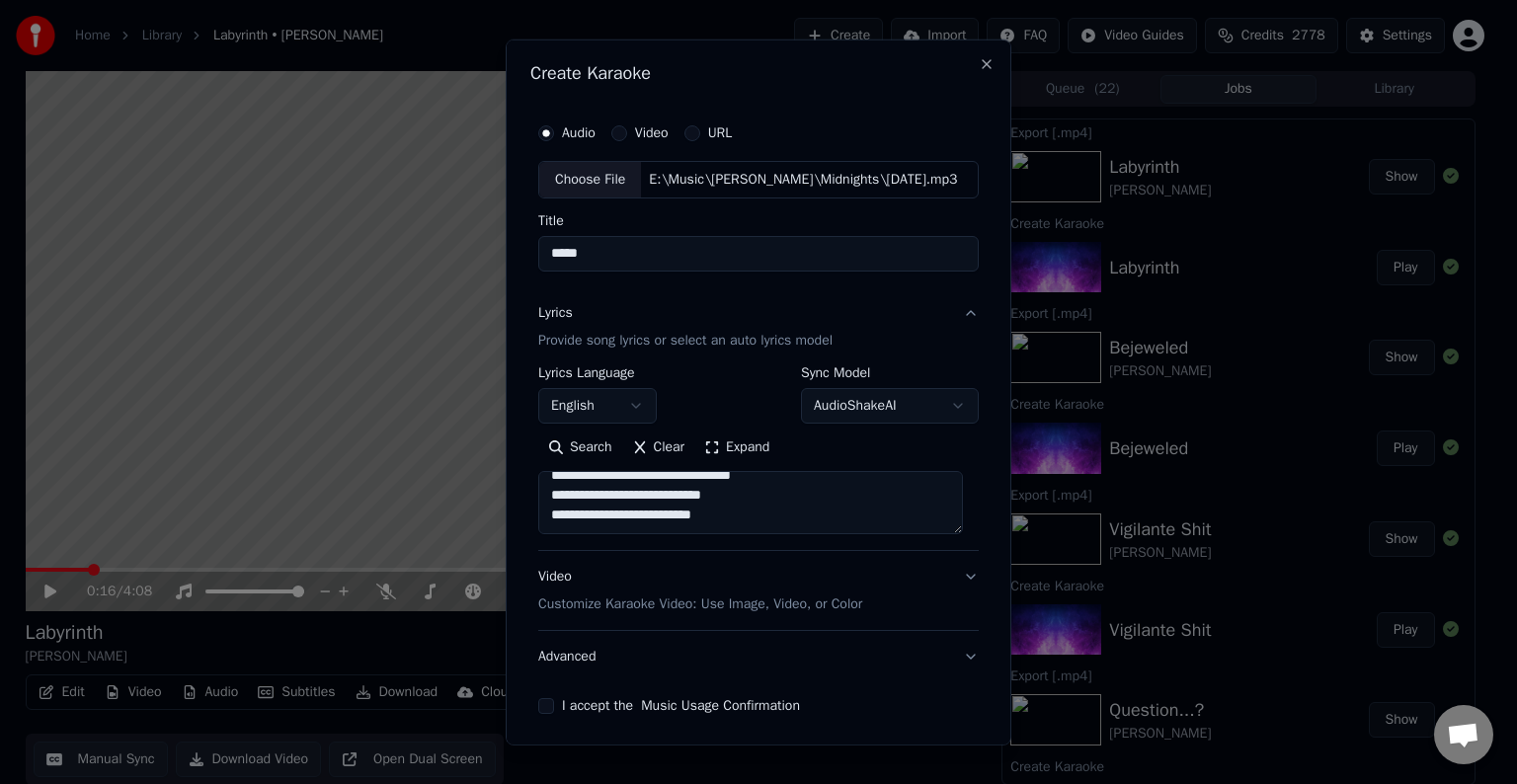 paste on "**********" 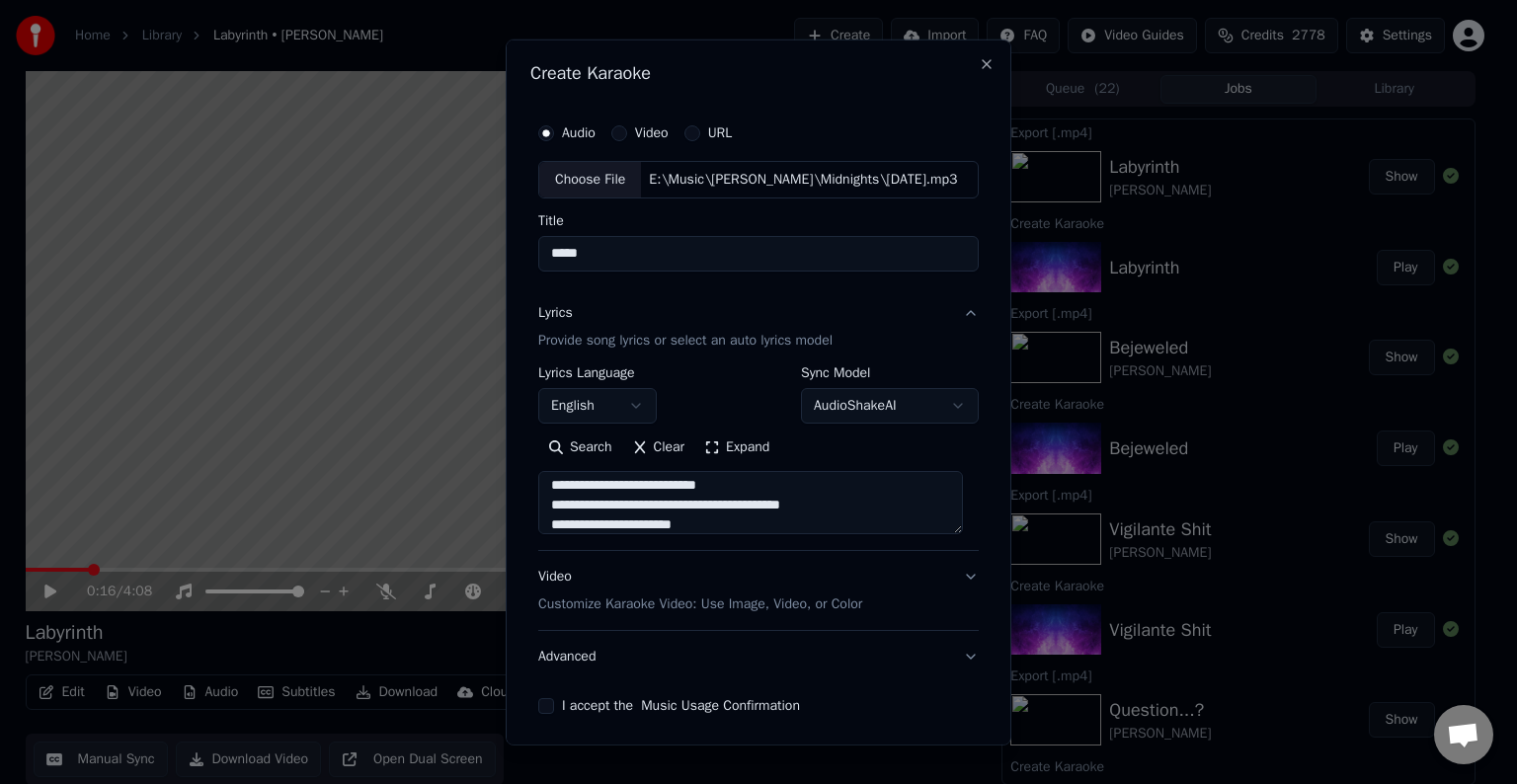 scroll, scrollTop: 419, scrollLeft: 0, axis: vertical 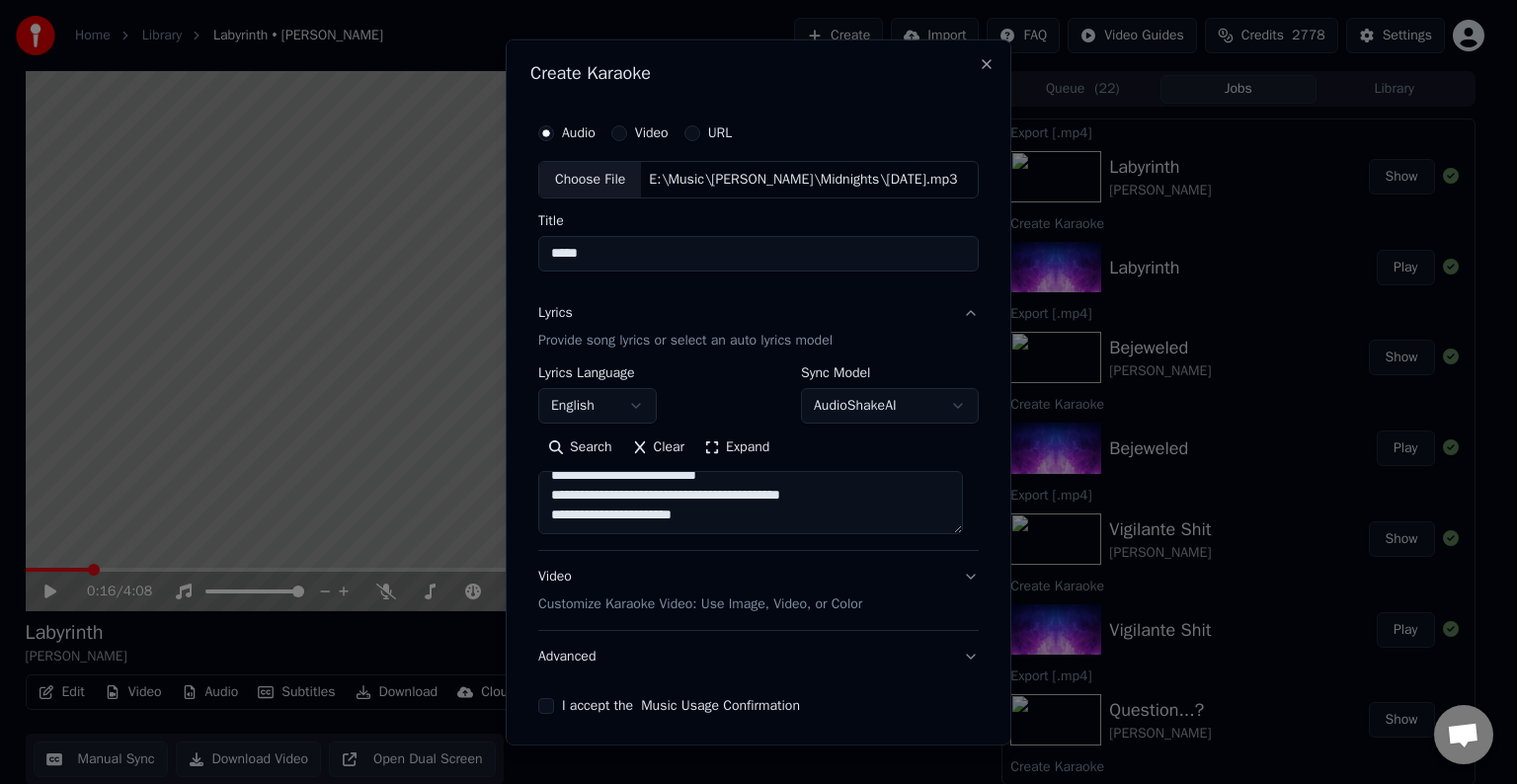paste on "**********" 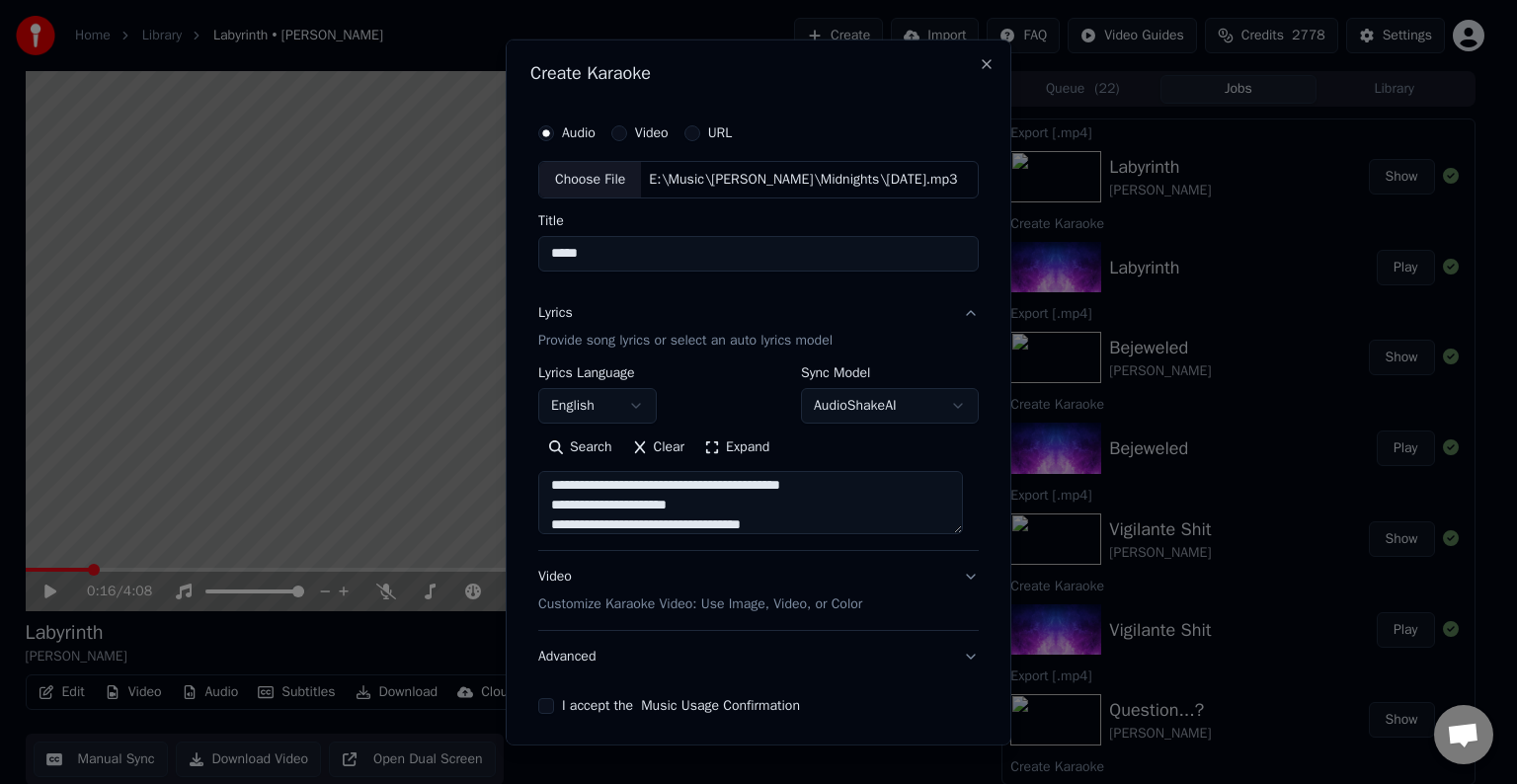 scroll, scrollTop: 458, scrollLeft: 0, axis: vertical 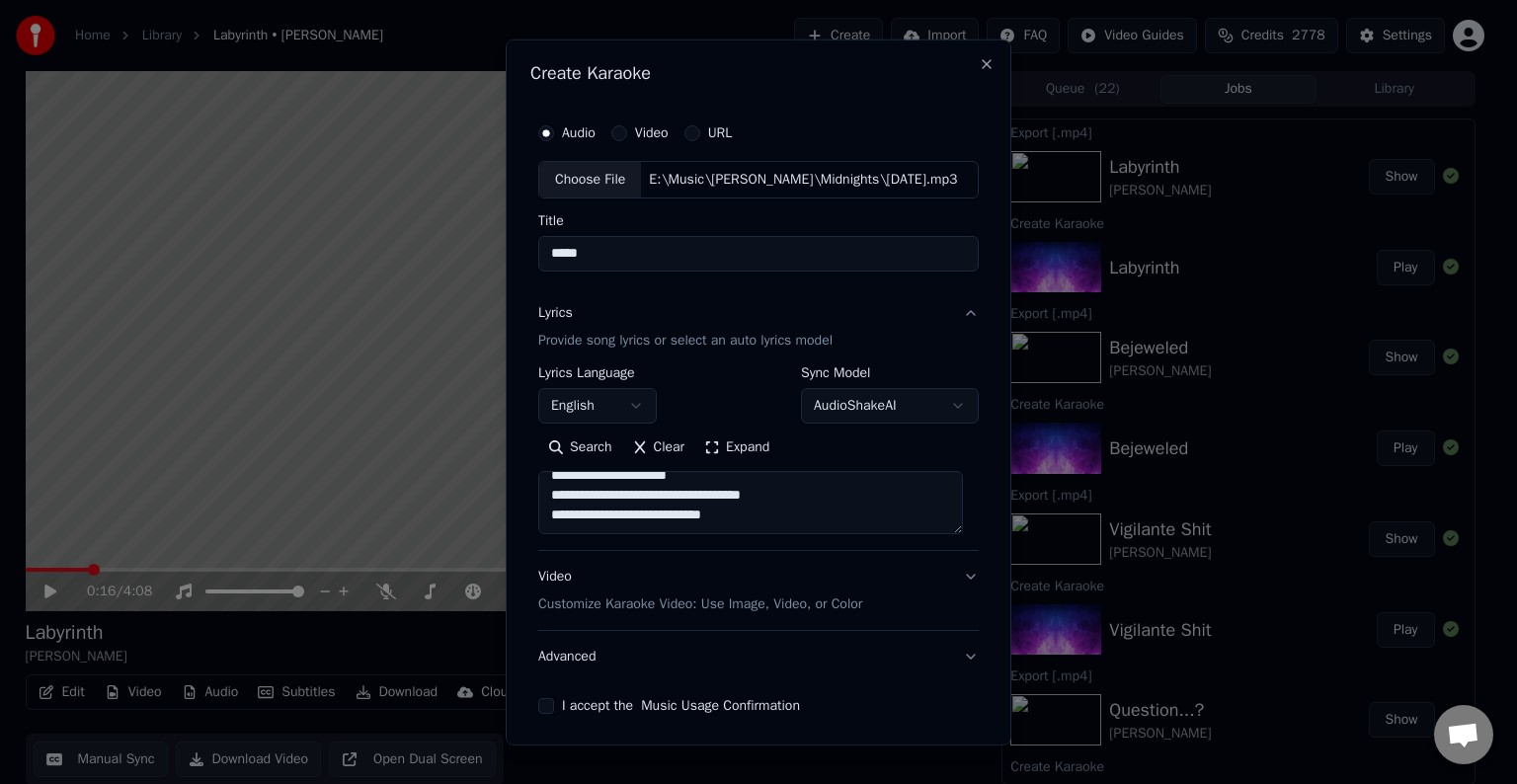 paste on "**********" 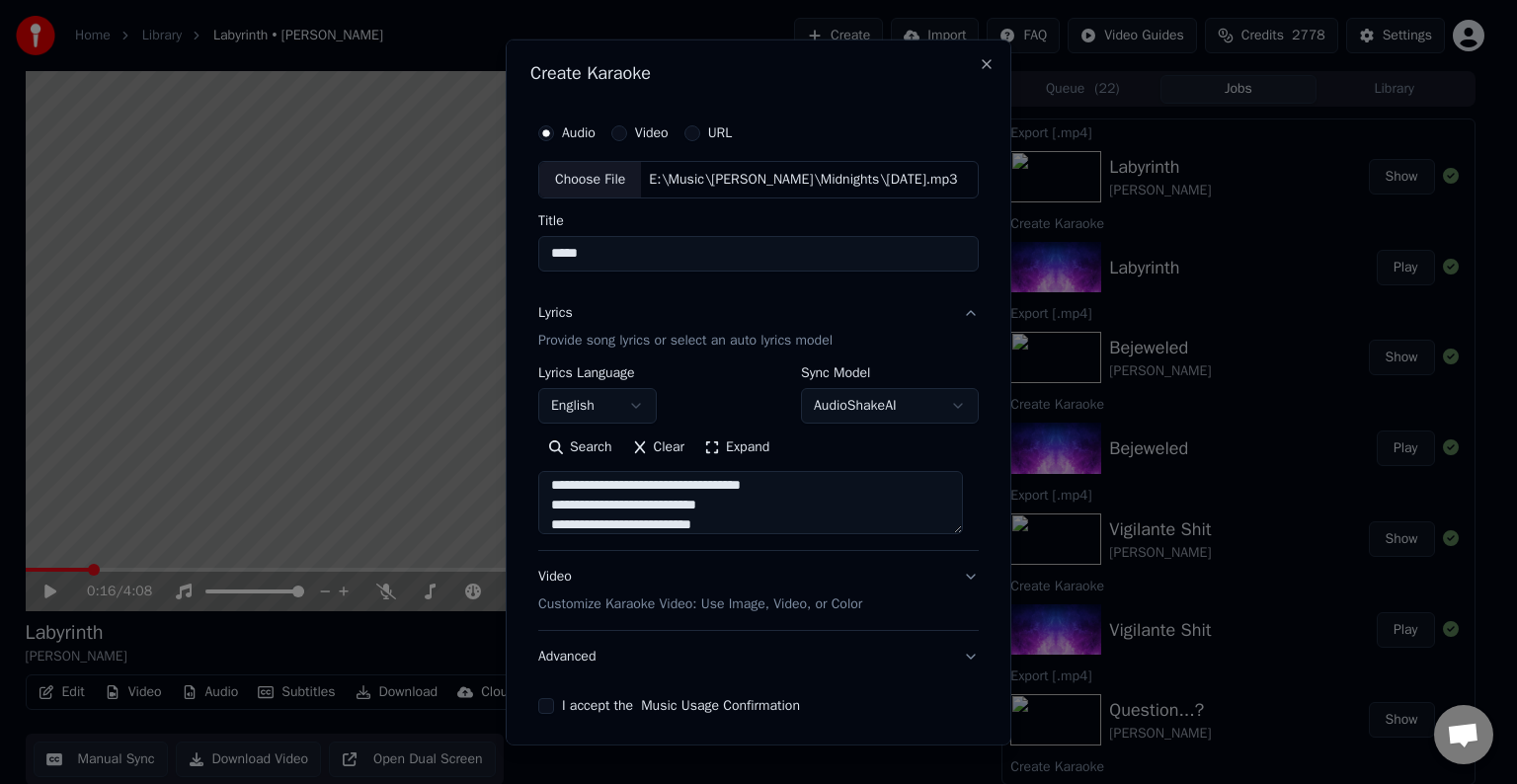scroll, scrollTop: 636, scrollLeft: 0, axis: vertical 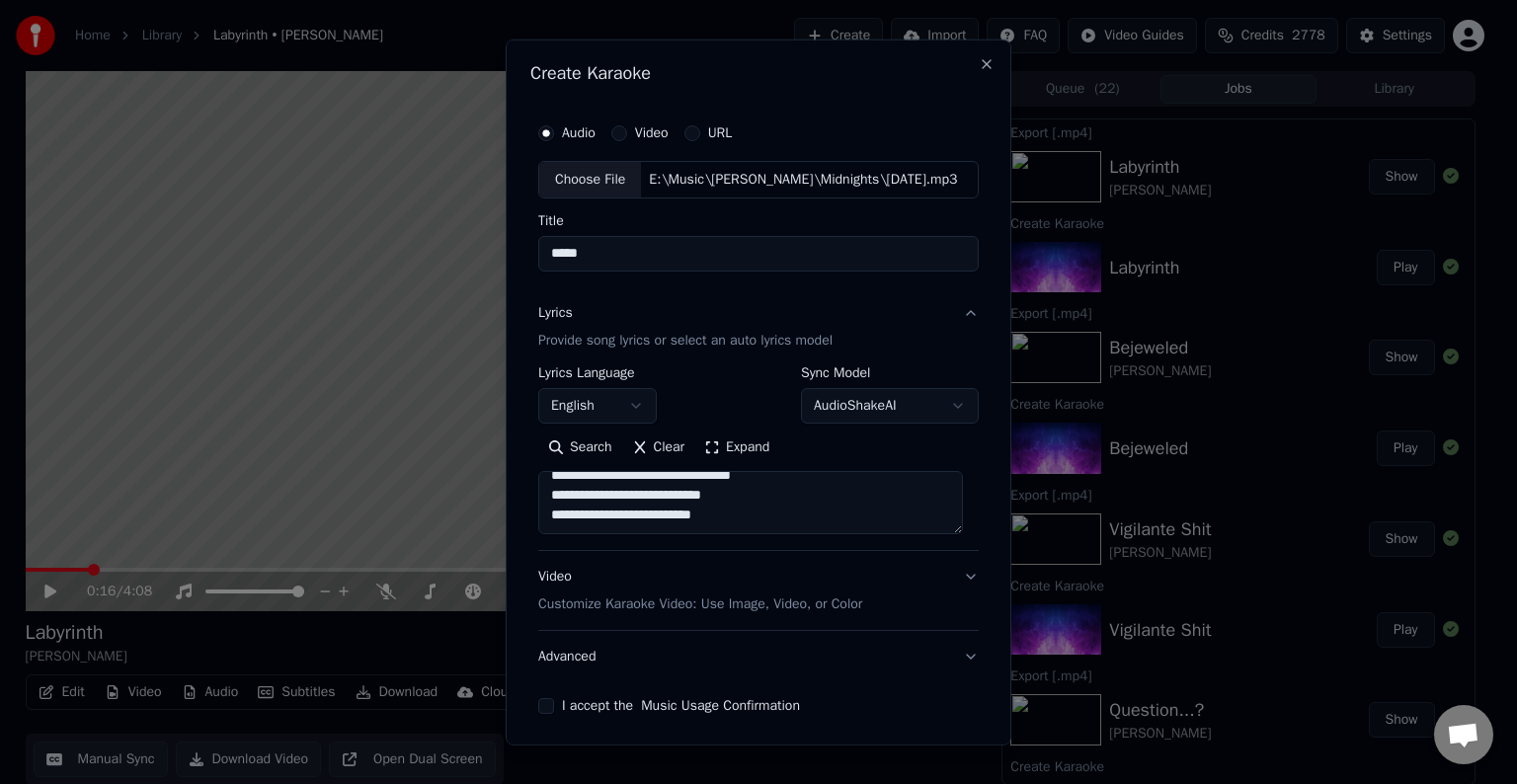 paste on "**********" 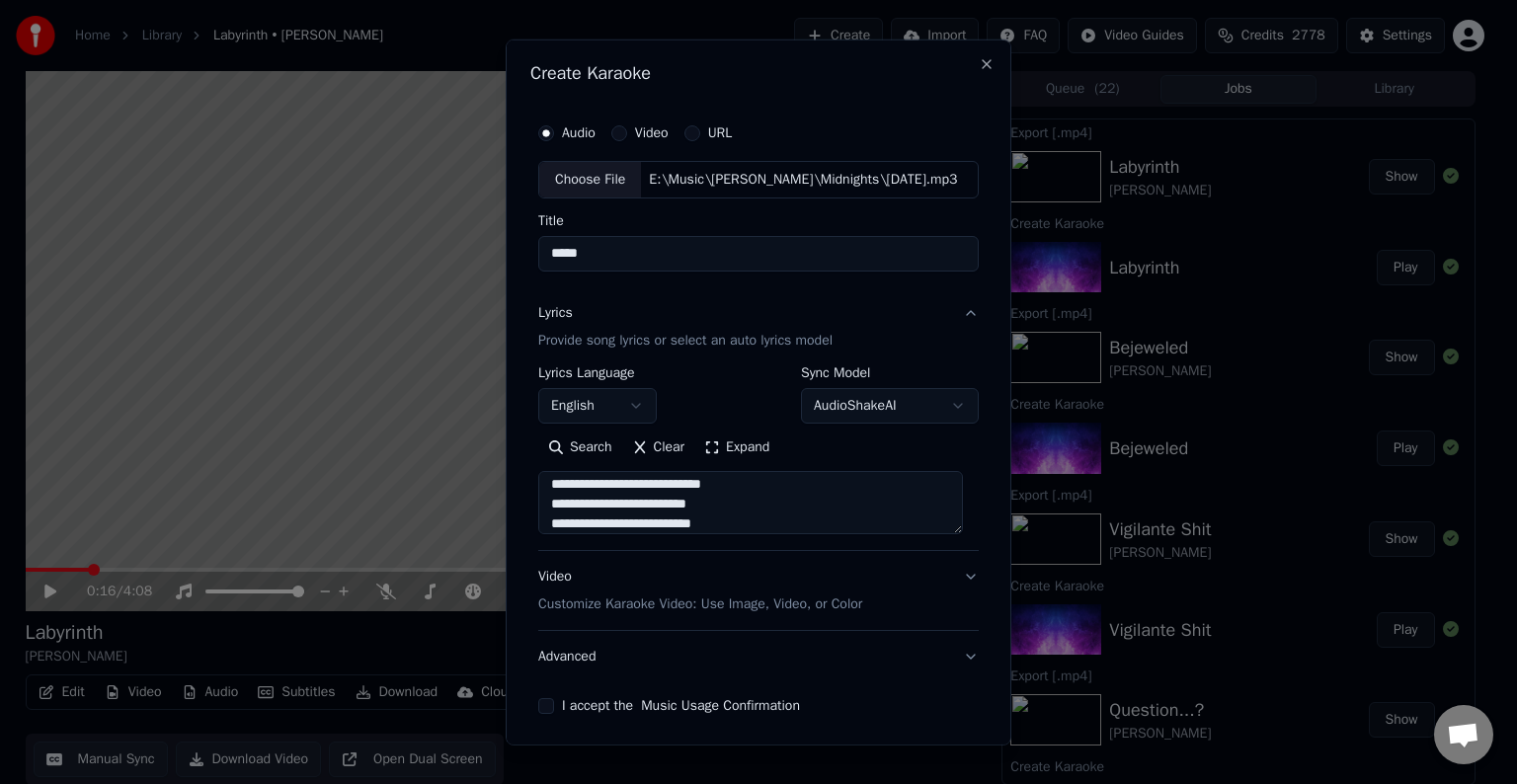 scroll, scrollTop: 814, scrollLeft: 0, axis: vertical 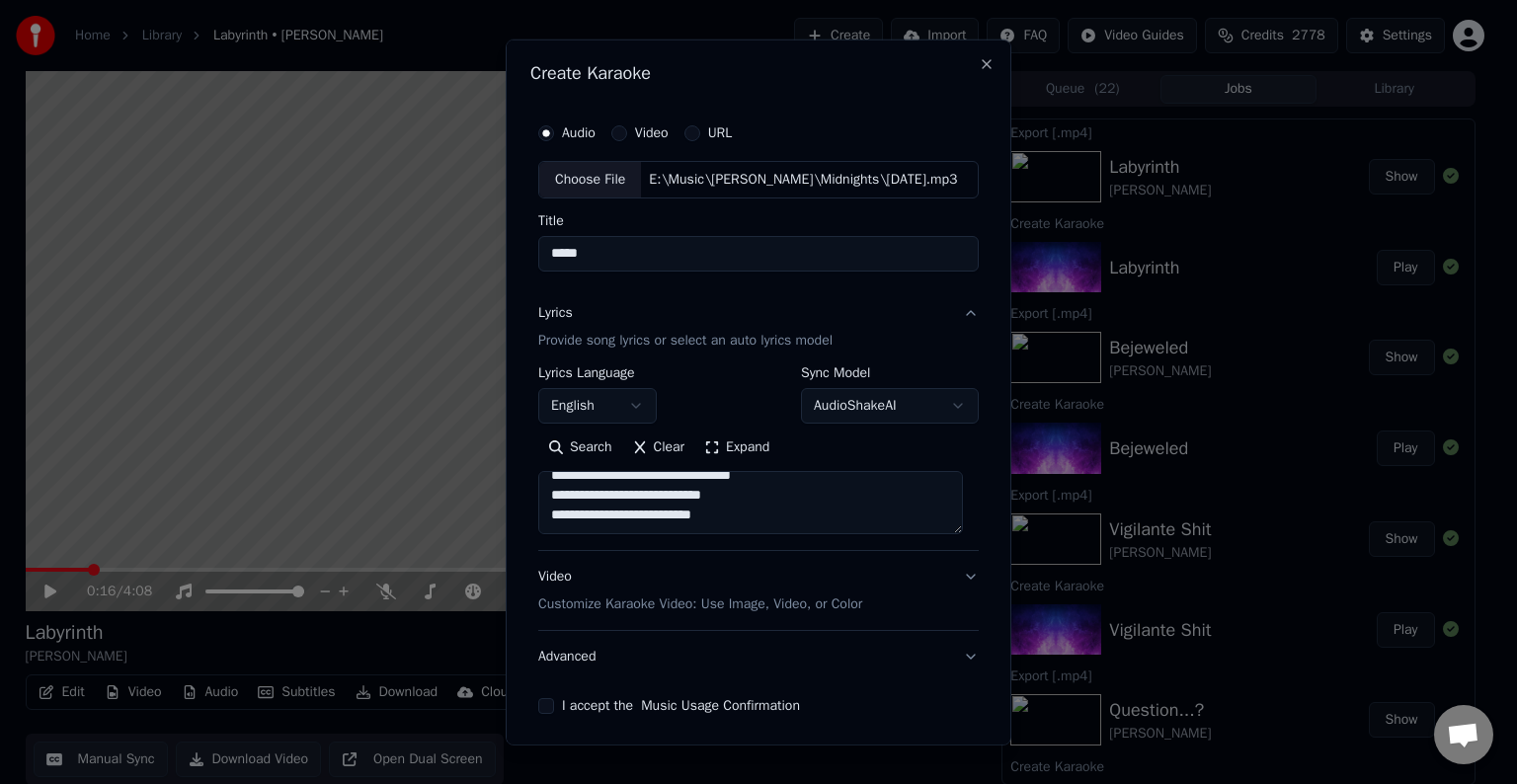 drag, startPoint x: 545, startPoint y: 510, endPoint x: 920, endPoint y: 640, distance: 396.89419 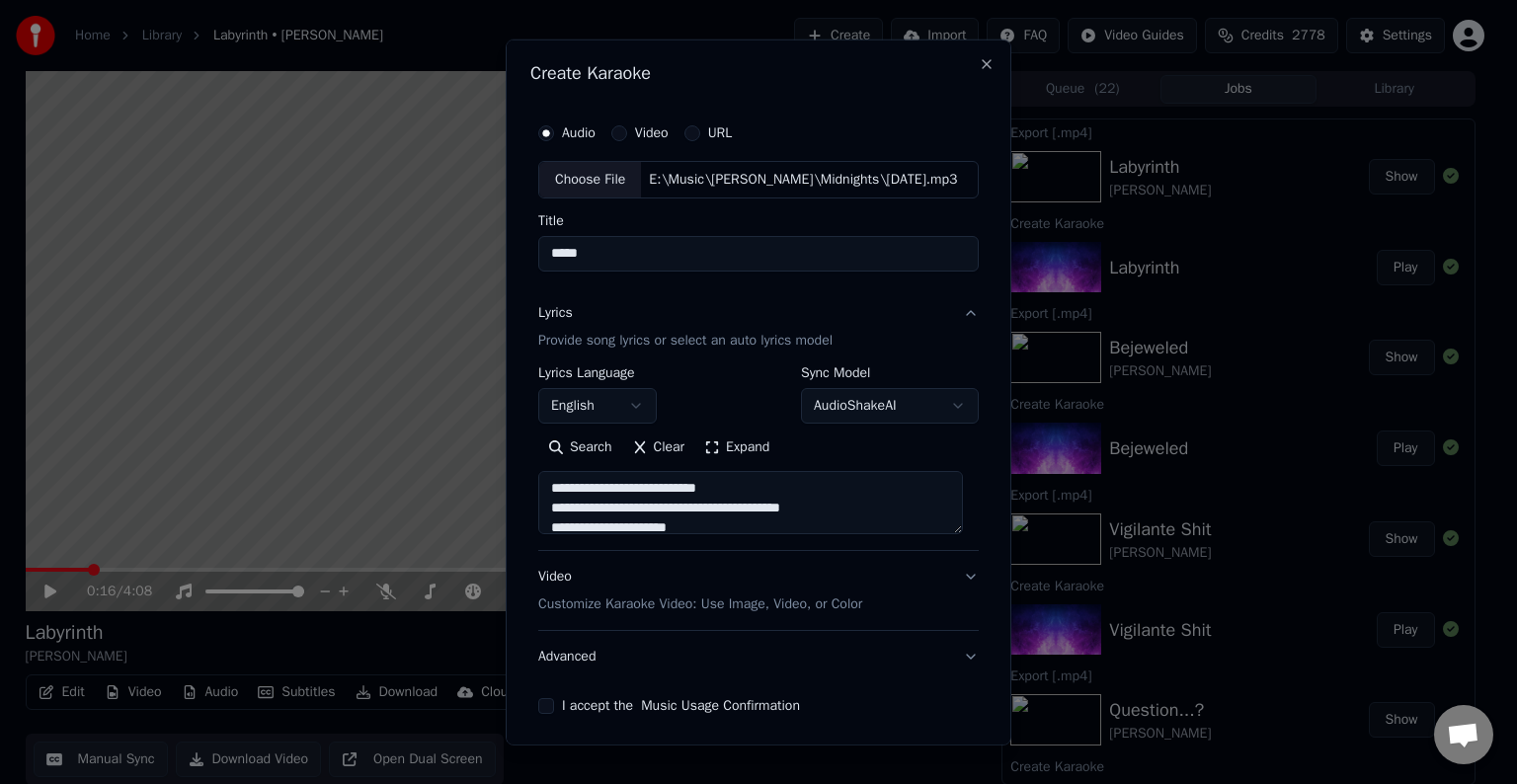 scroll, scrollTop: 348, scrollLeft: 0, axis: vertical 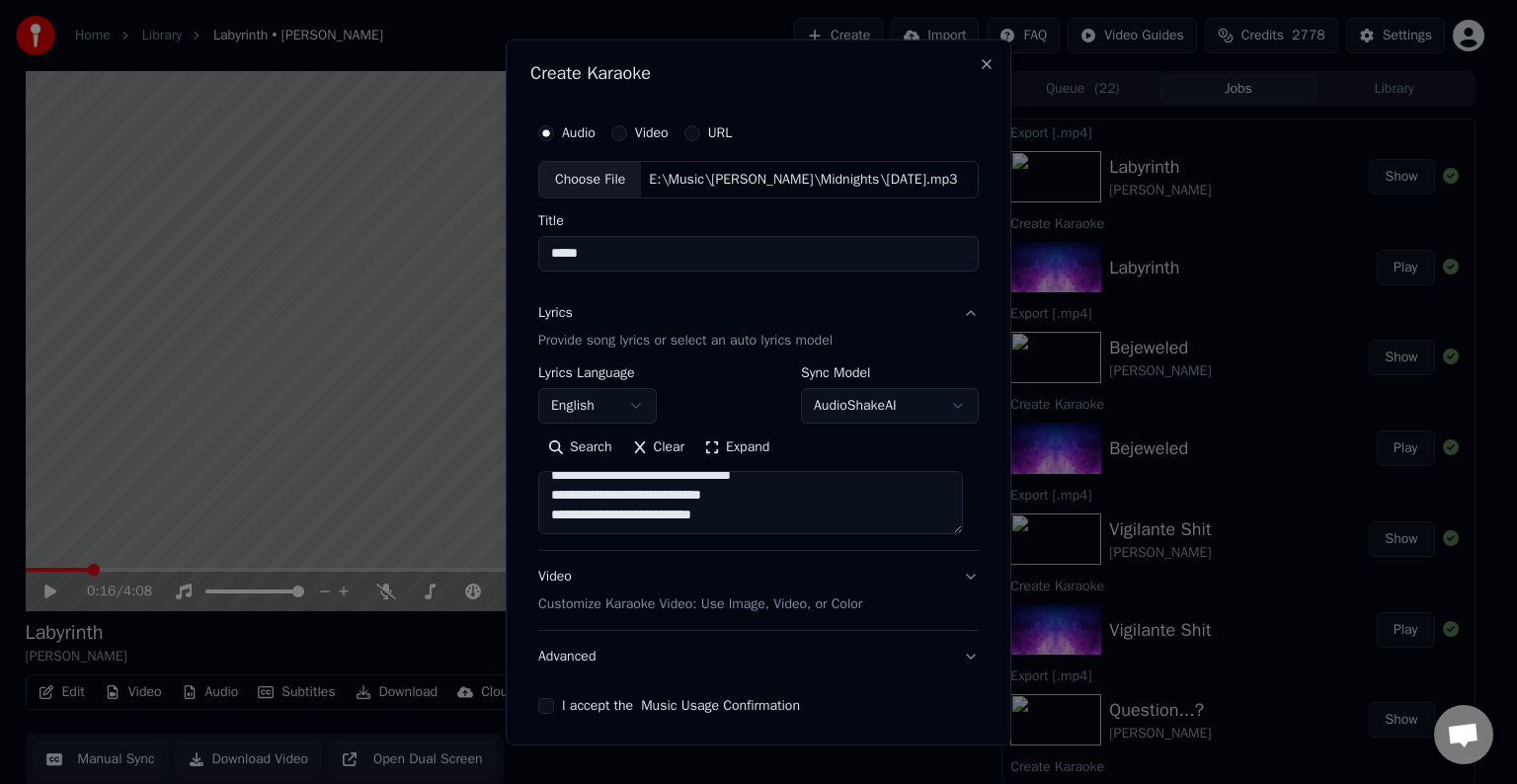 paste on "**********" 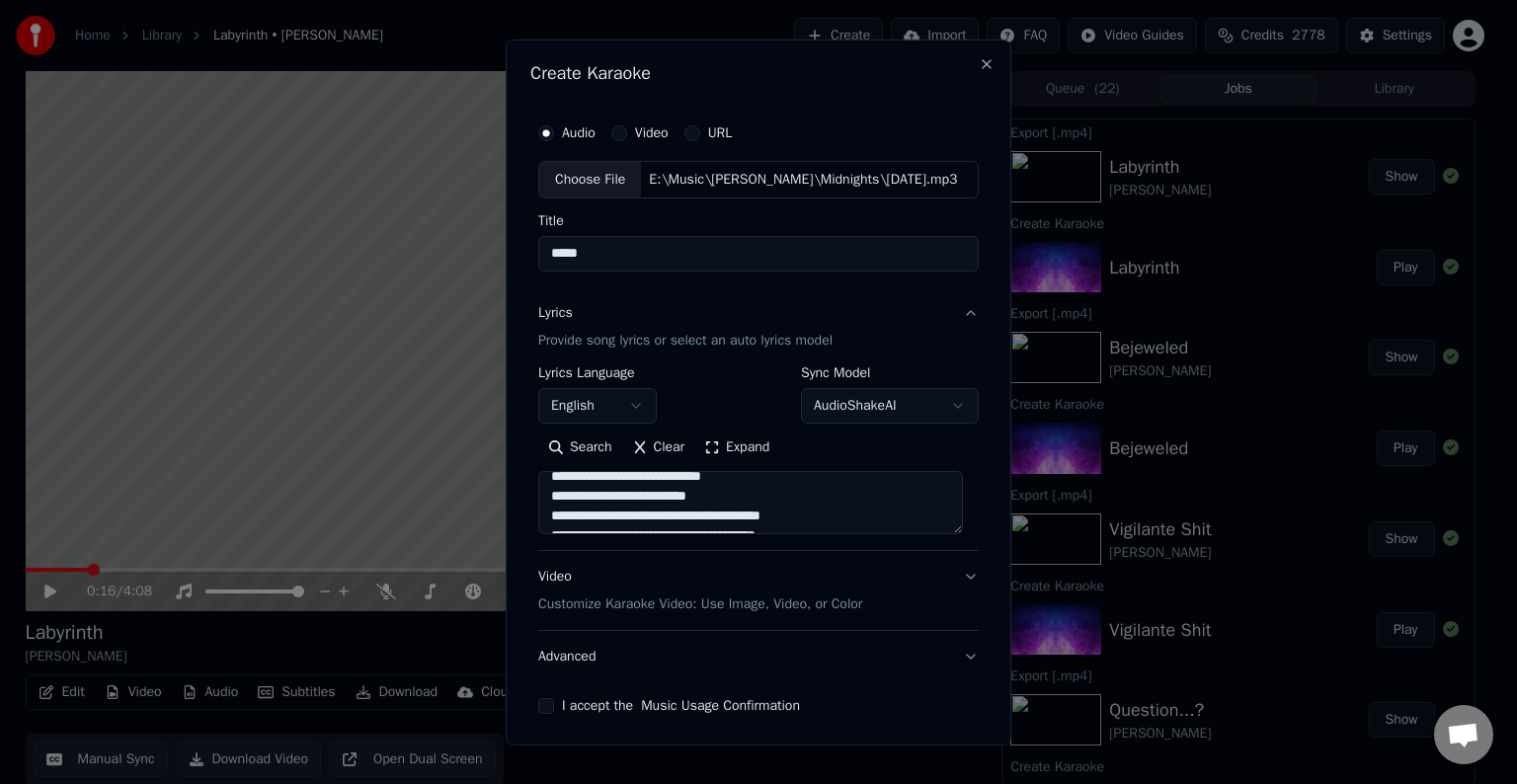 scroll, scrollTop: 715, scrollLeft: 0, axis: vertical 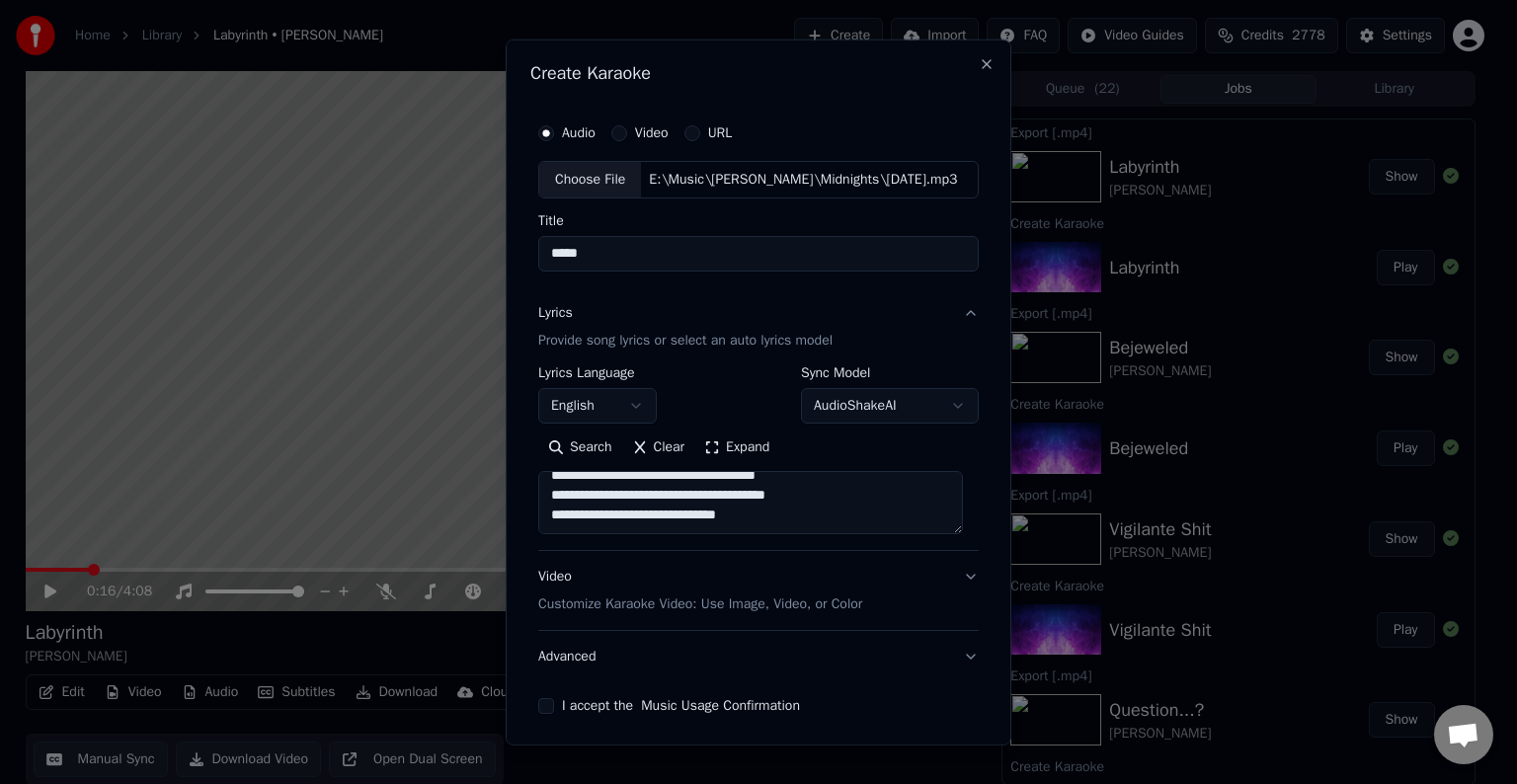 drag, startPoint x: 725, startPoint y: 506, endPoint x: 511, endPoint y: 497, distance: 214.18917 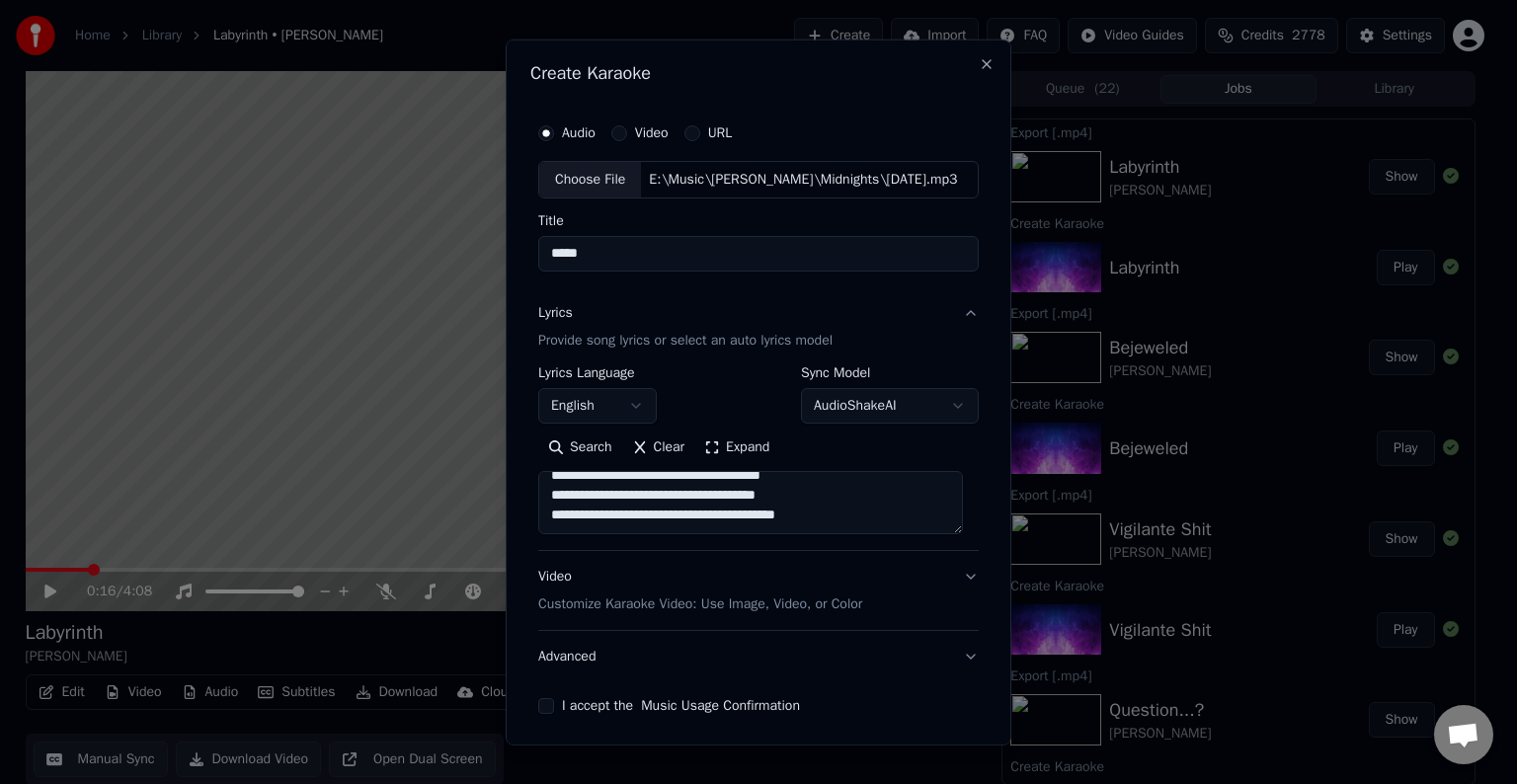 paste on "**********" 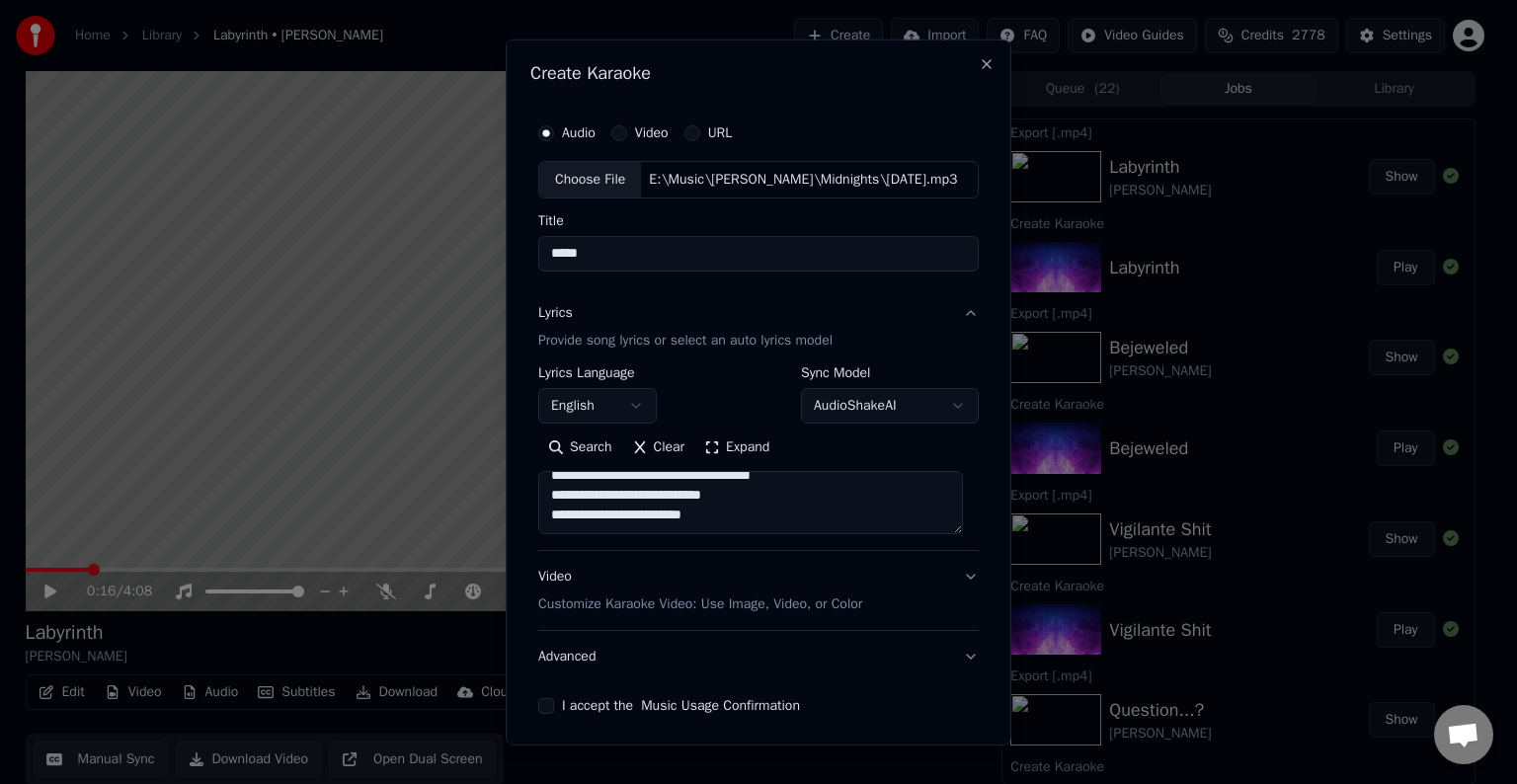scroll, scrollTop: 861, scrollLeft: 0, axis: vertical 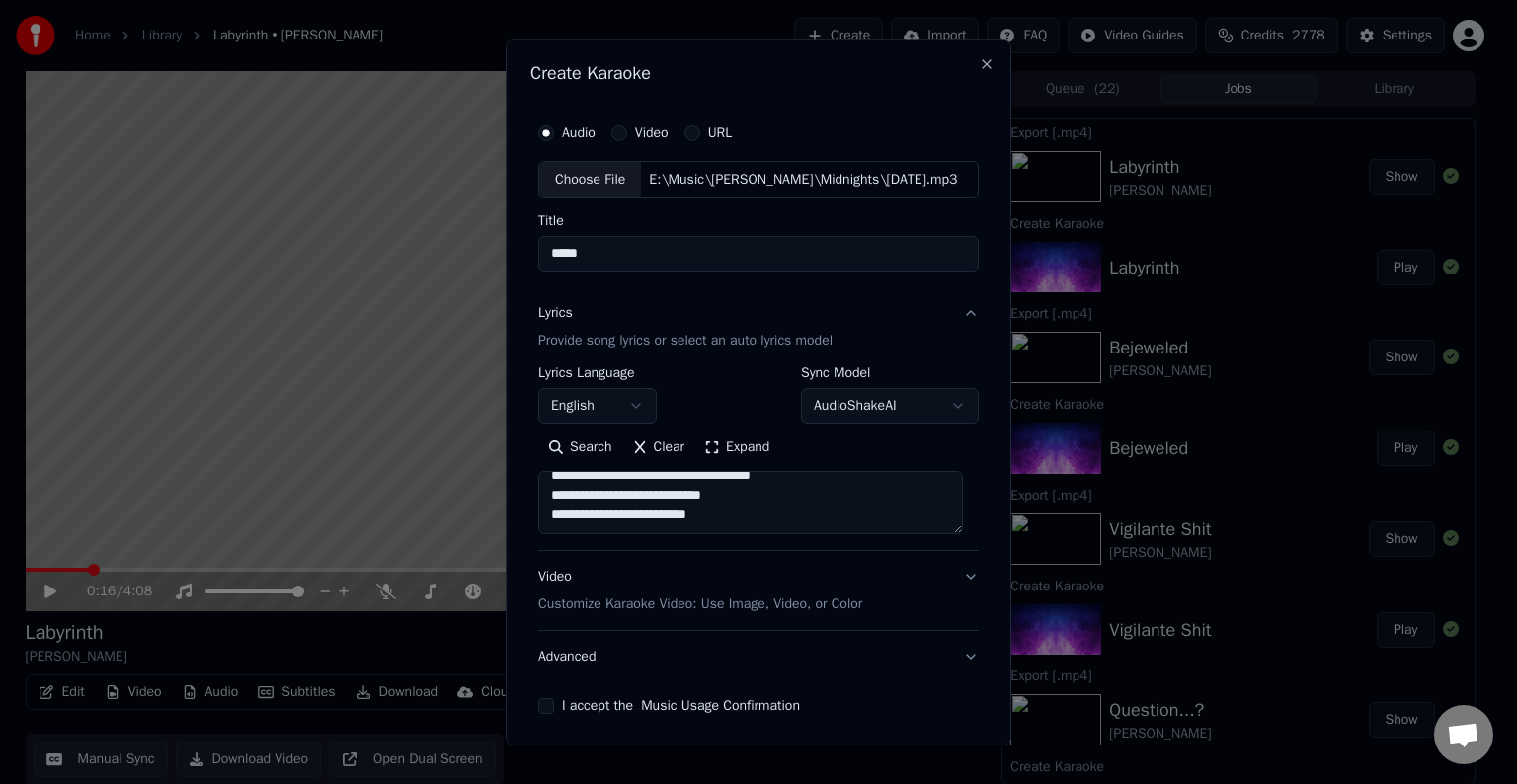 paste on "**********" 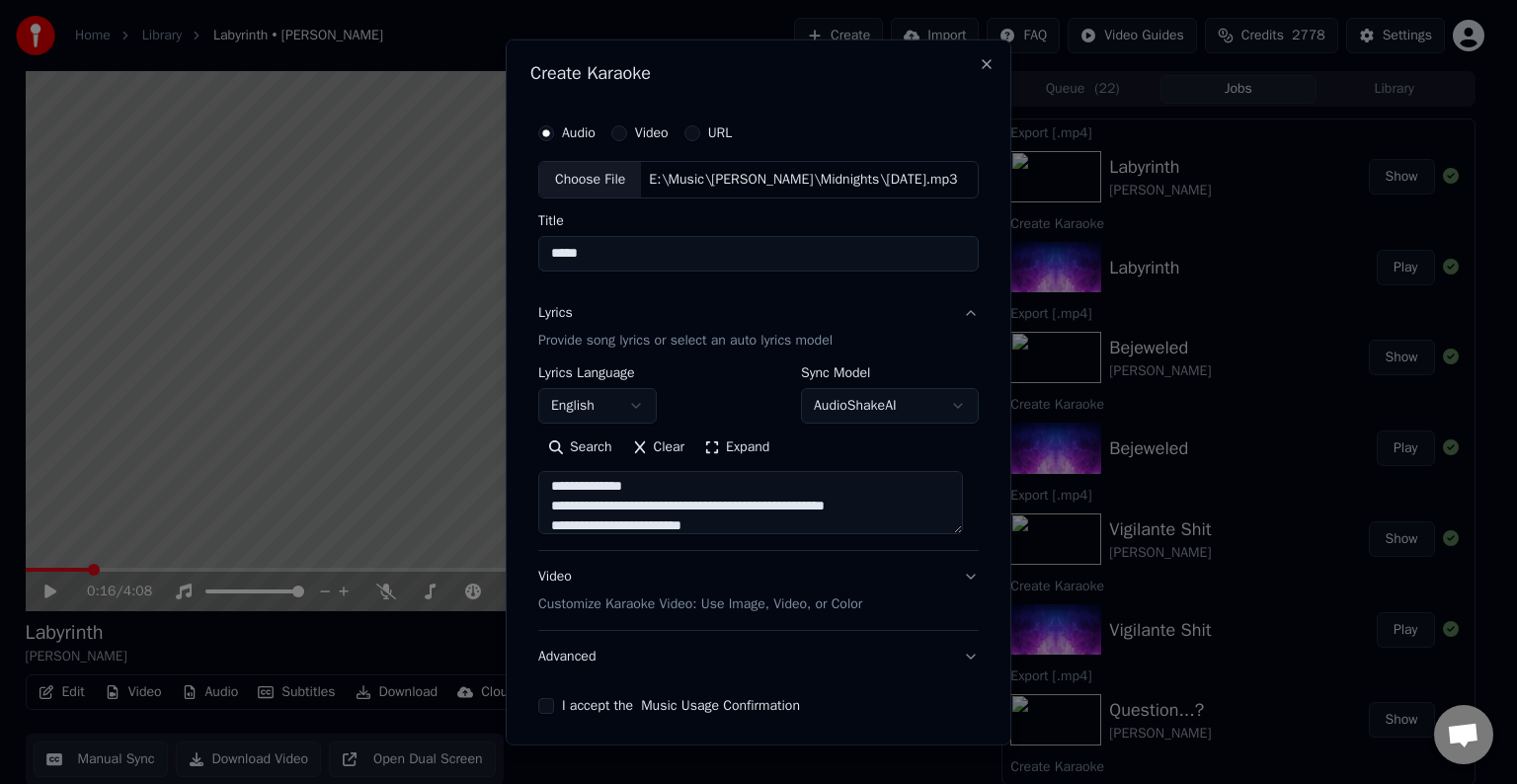 scroll, scrollTop: 928, scrollLeft: 0, axis: vertical 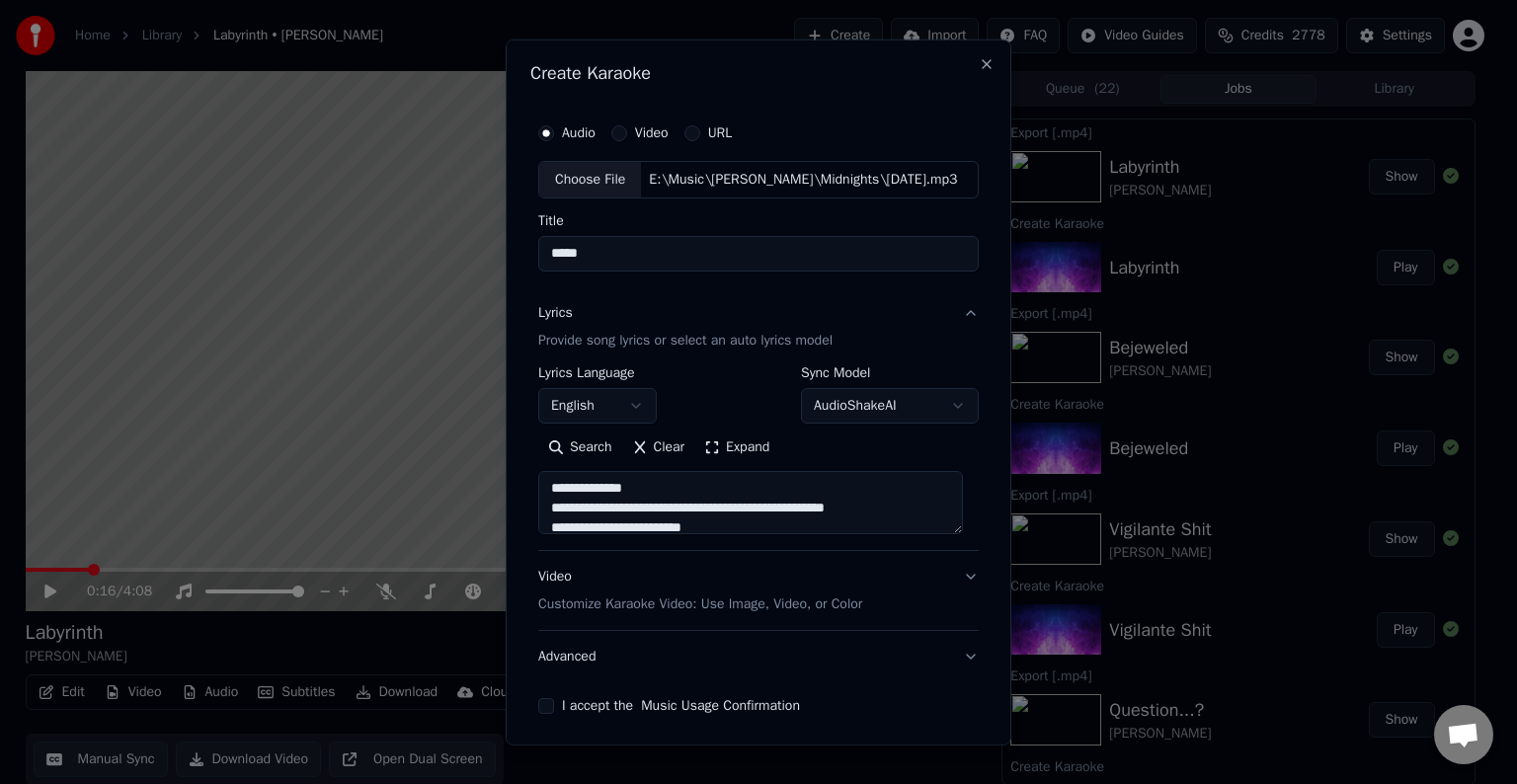 drag, startPoint x: 838, startPoint y: 505, endPoint x: 904, endPoint y: 512, distance: 66.37017 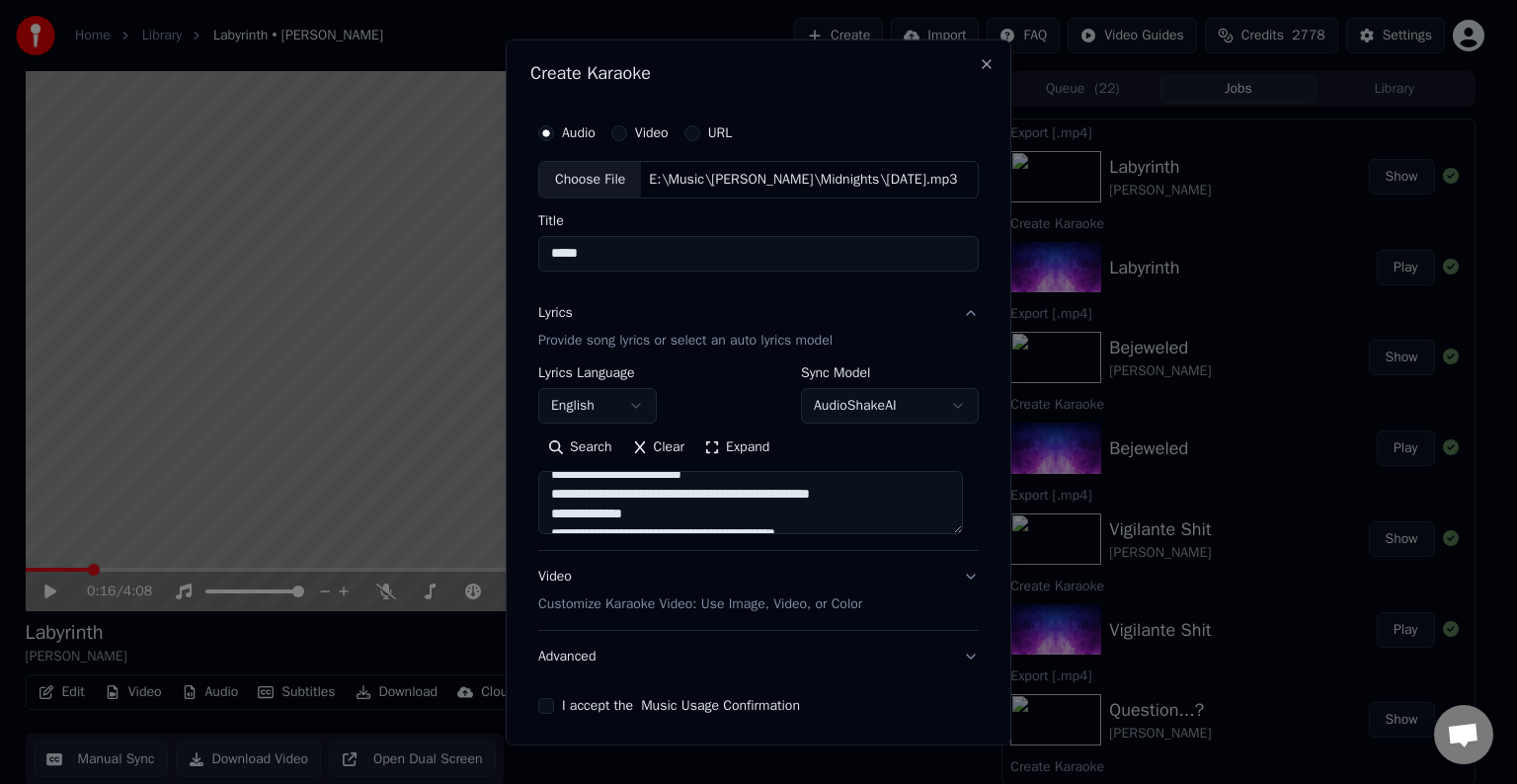 scroll, scrollTop: 901, scrollLeft: 0, axis: vertical 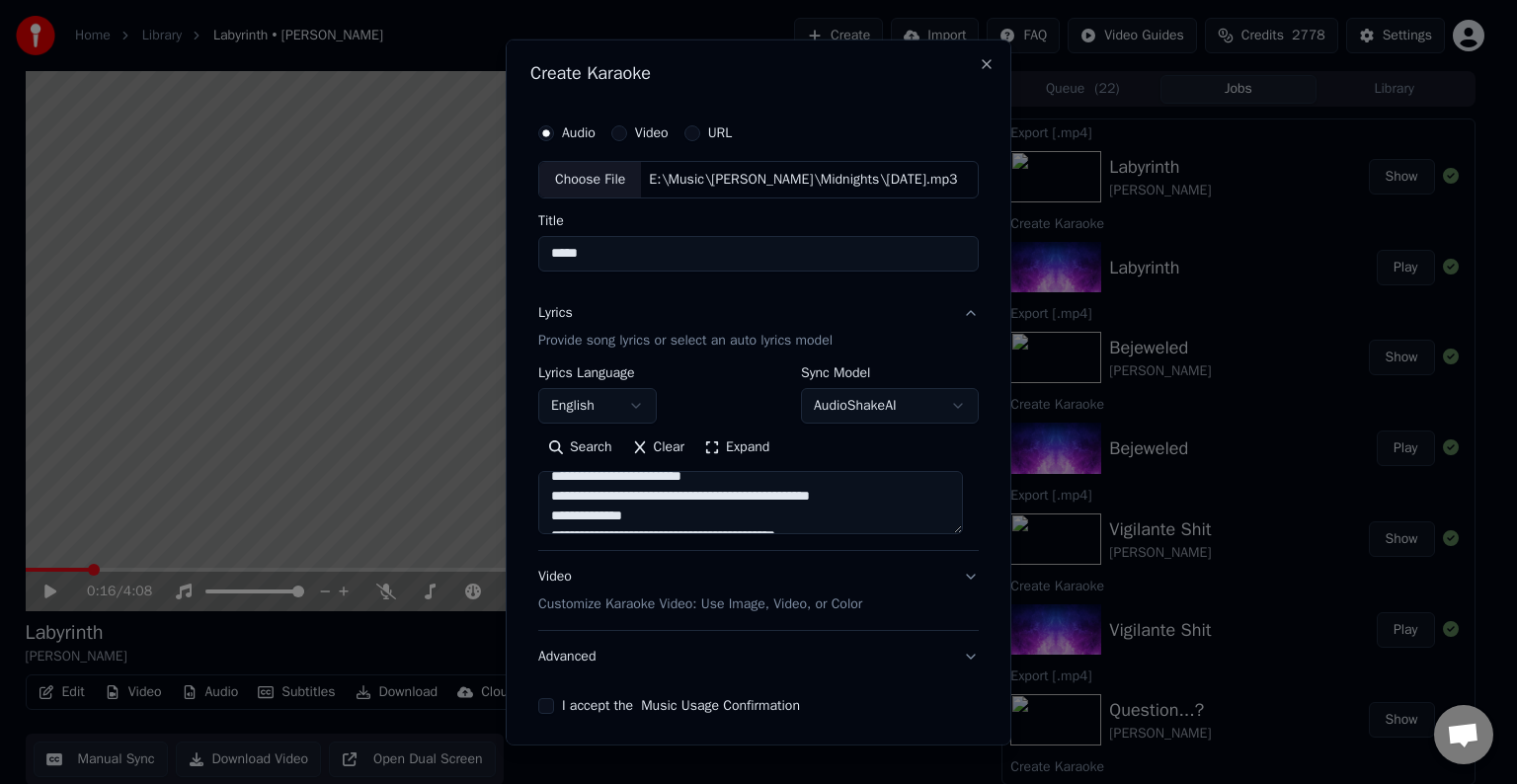 drag, startPoint x: 728, startPoint y: 494, endPoint x: 881, endPoint y: 498, distance: 153.0523 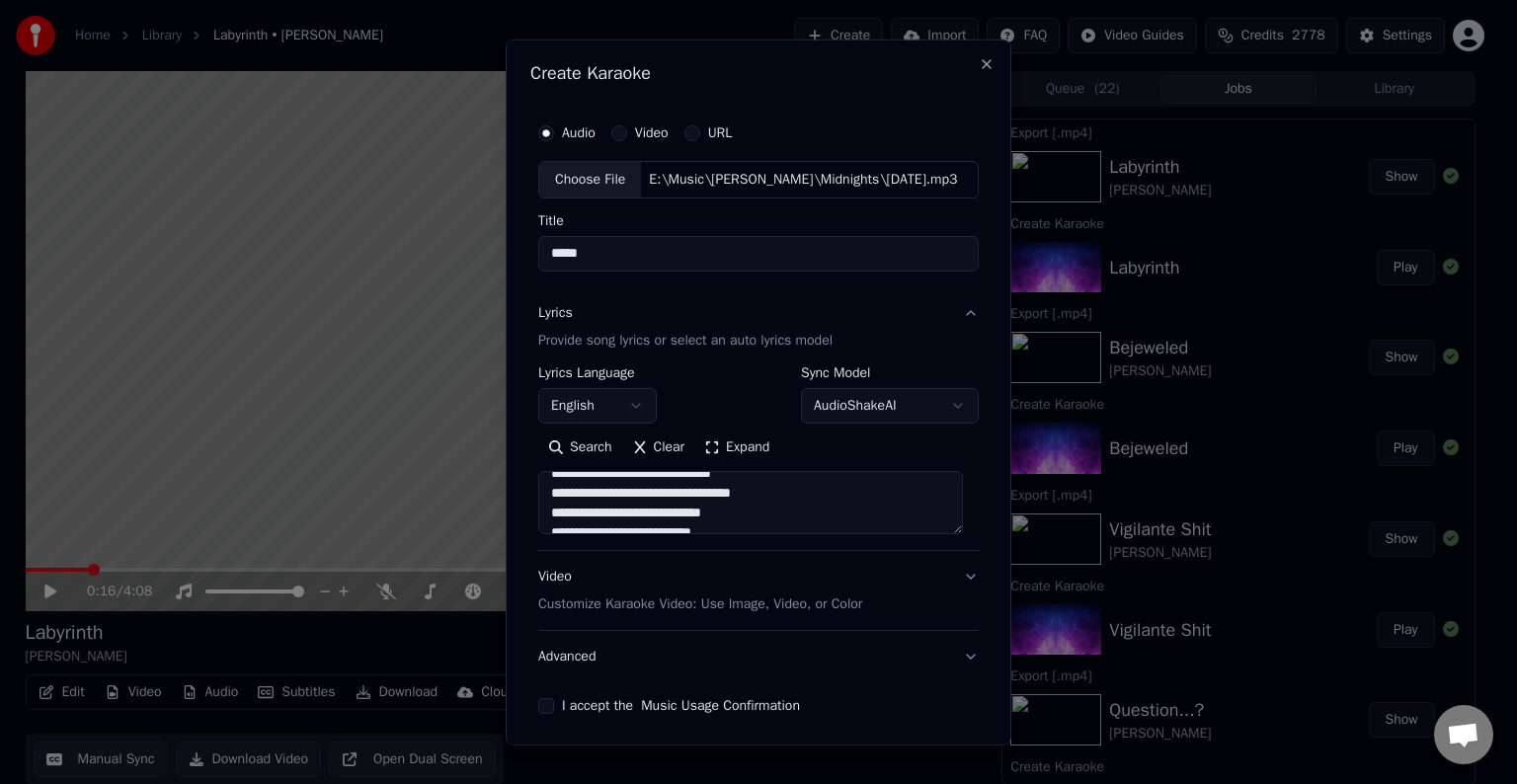scroll, scrollTop: 1058, scrollLeft: 0, axis: vertical 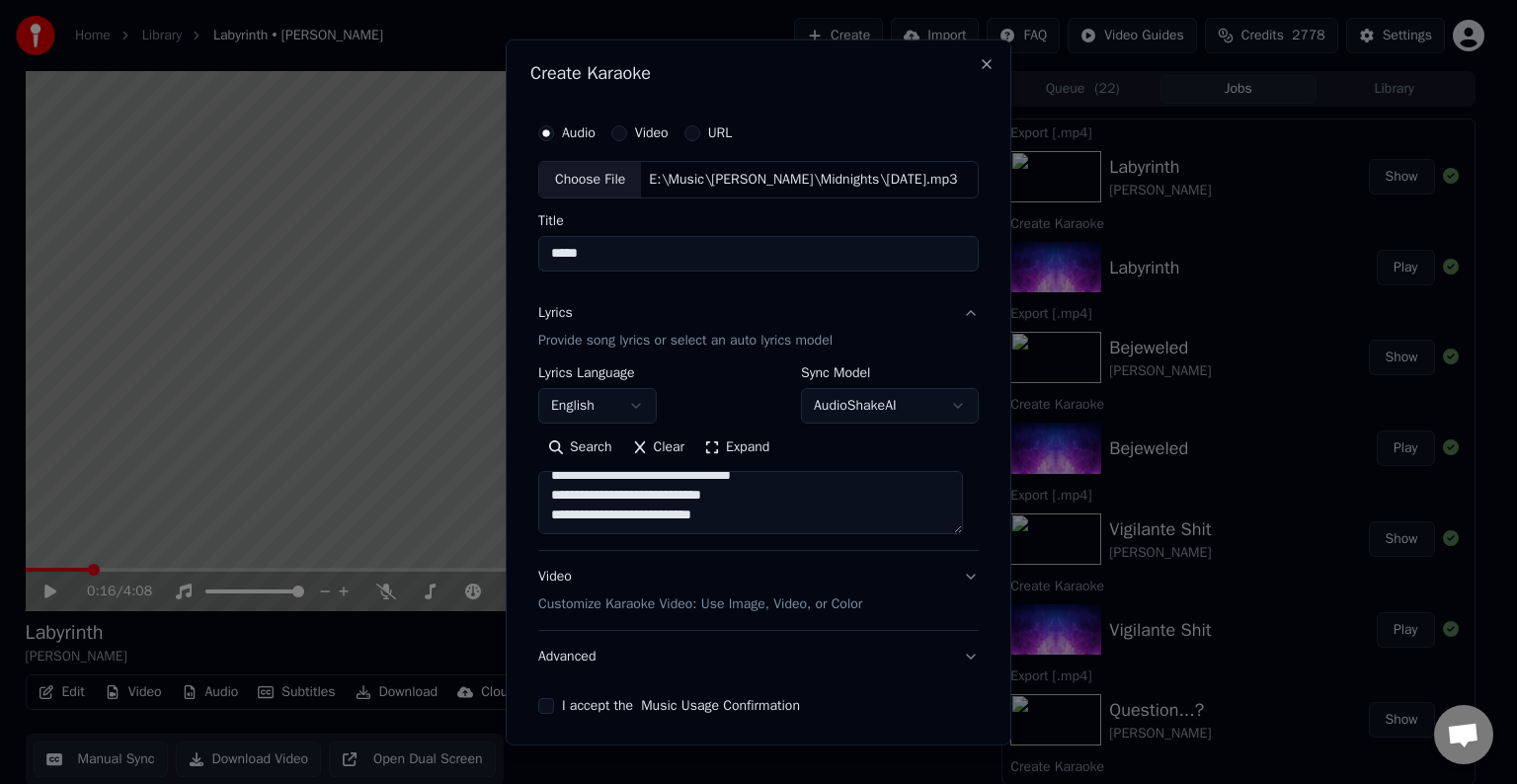 click at bounding box center (751, 503) 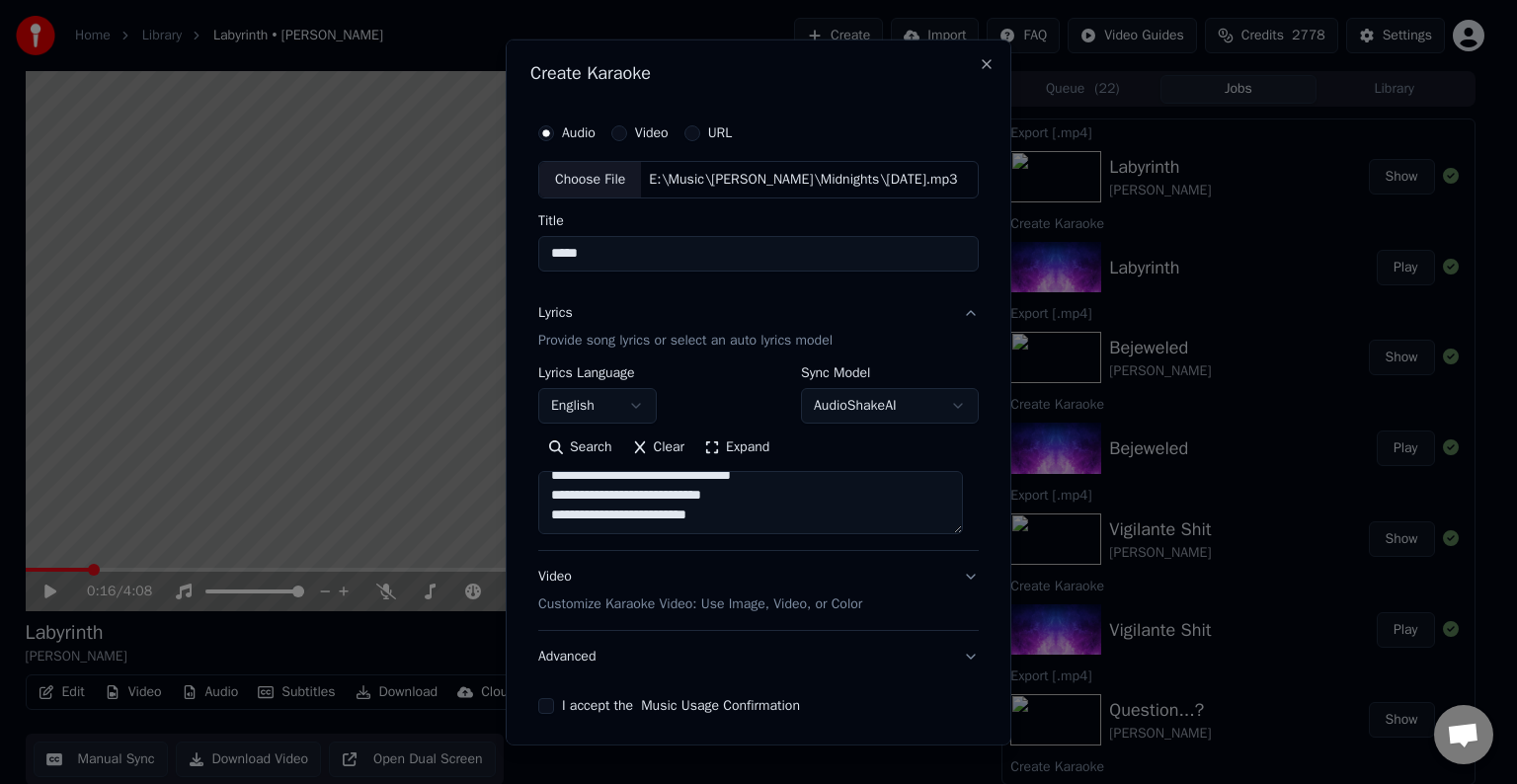 scroll, scrollTop: 1216, scrollLeft: 0, axis: vertical 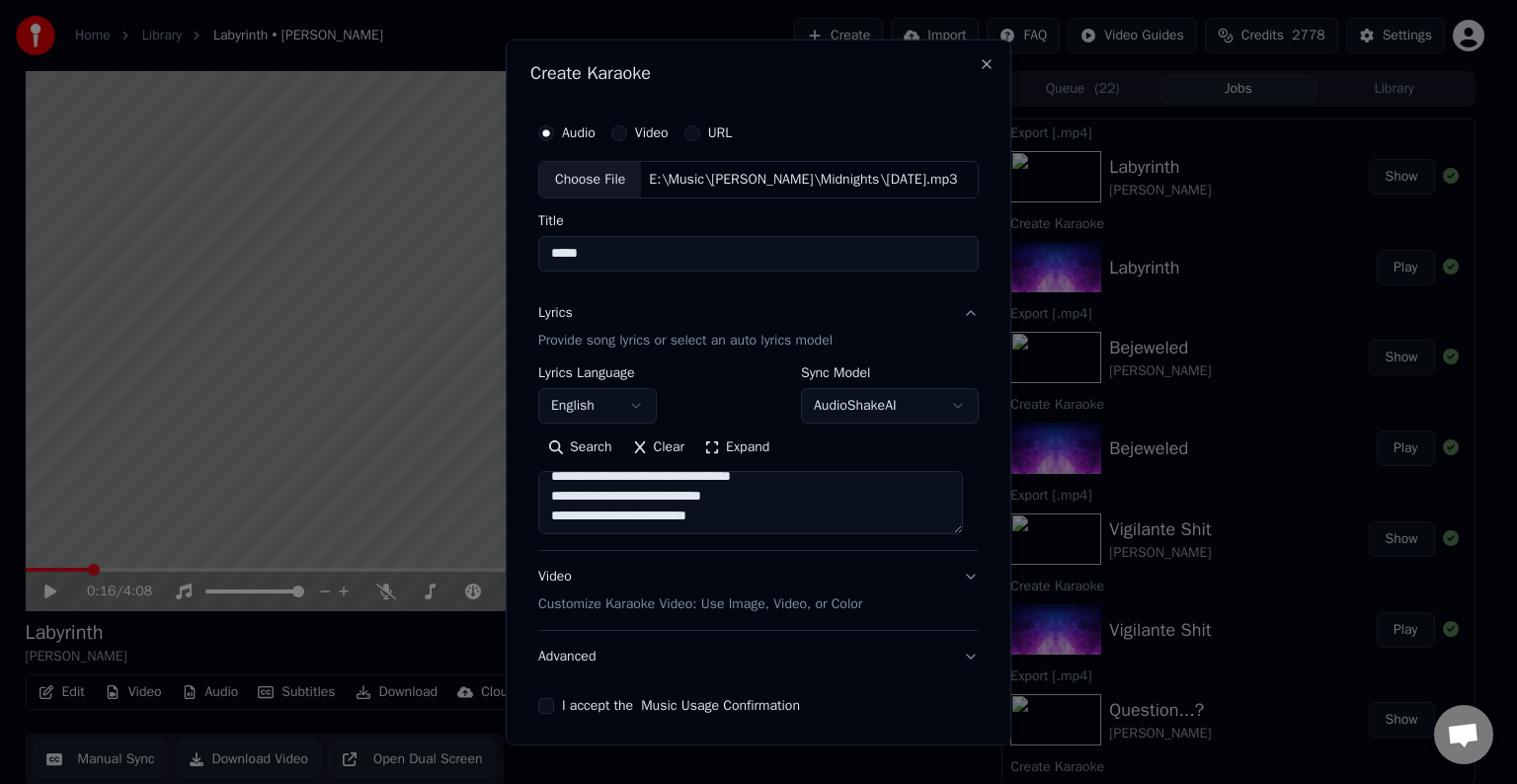 drag, startPoint x: 739, startPoint y: 518, endPoint x: 541, endPoint y: 546, distance: 199.97 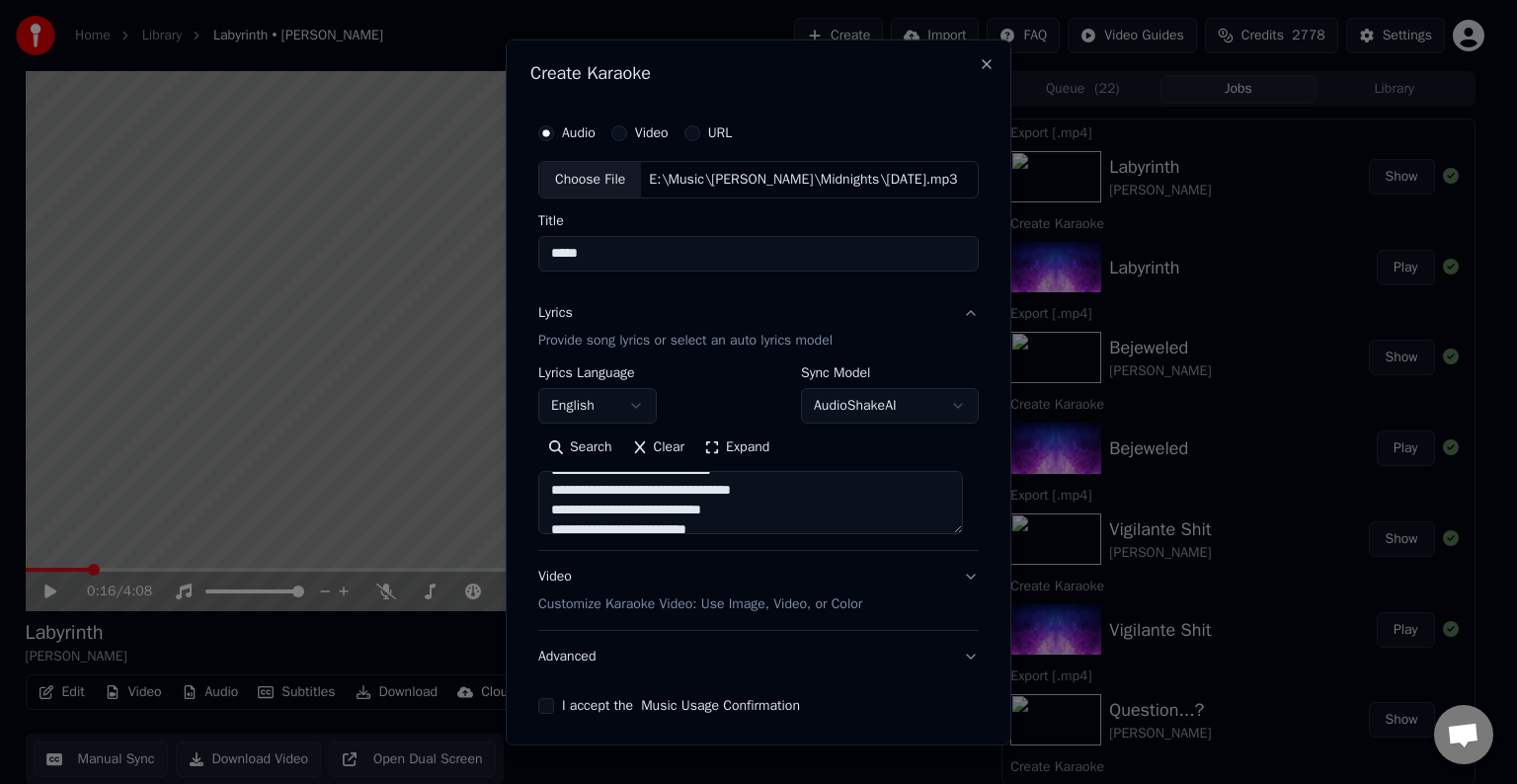scroll, scrollTop: 1019, scrollLeft: 0, axis: vertical 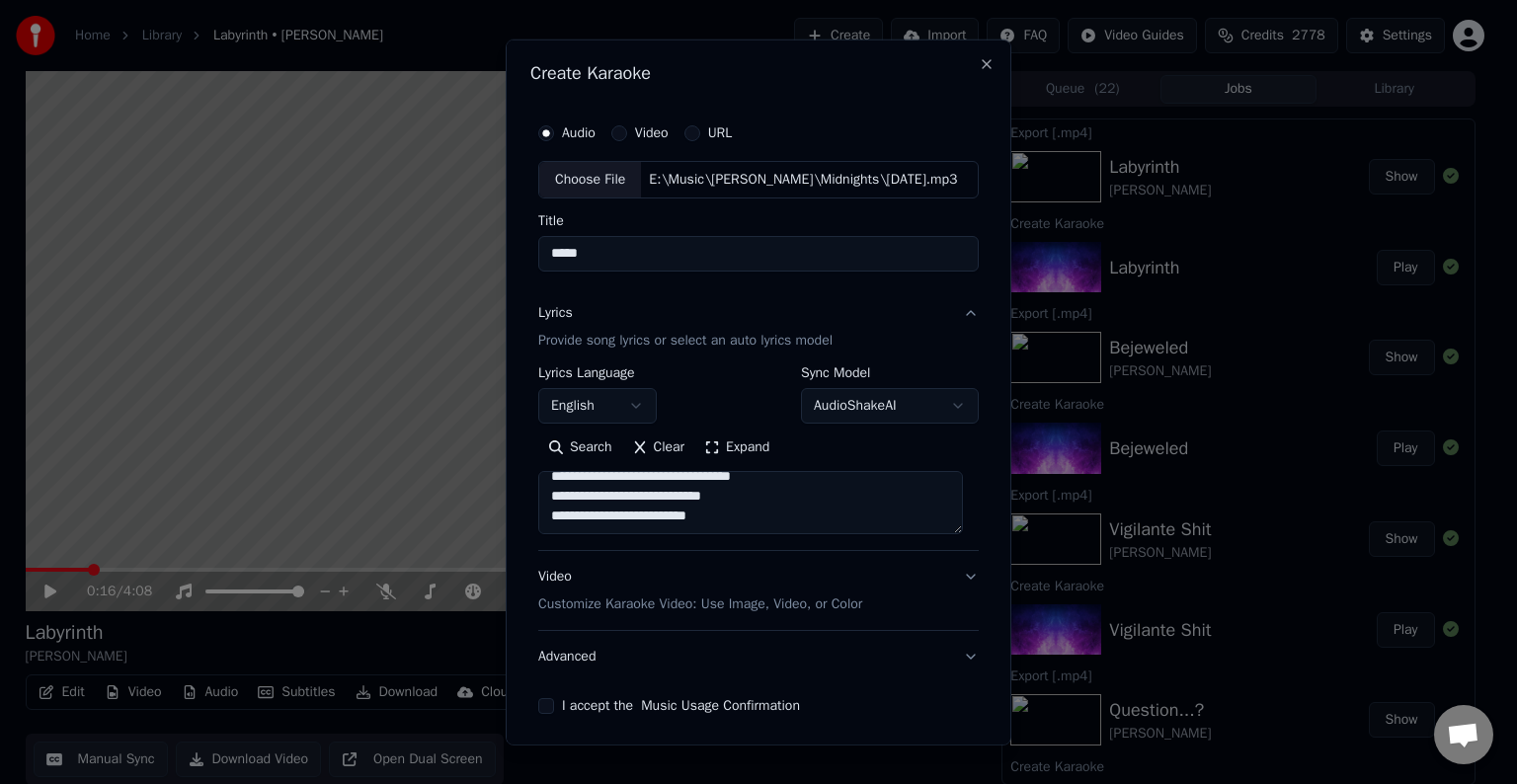 drag, startPoint x: 545, startPoint y: 479, endPoint x: 869, endPoint y: 529, distance: 327.83532 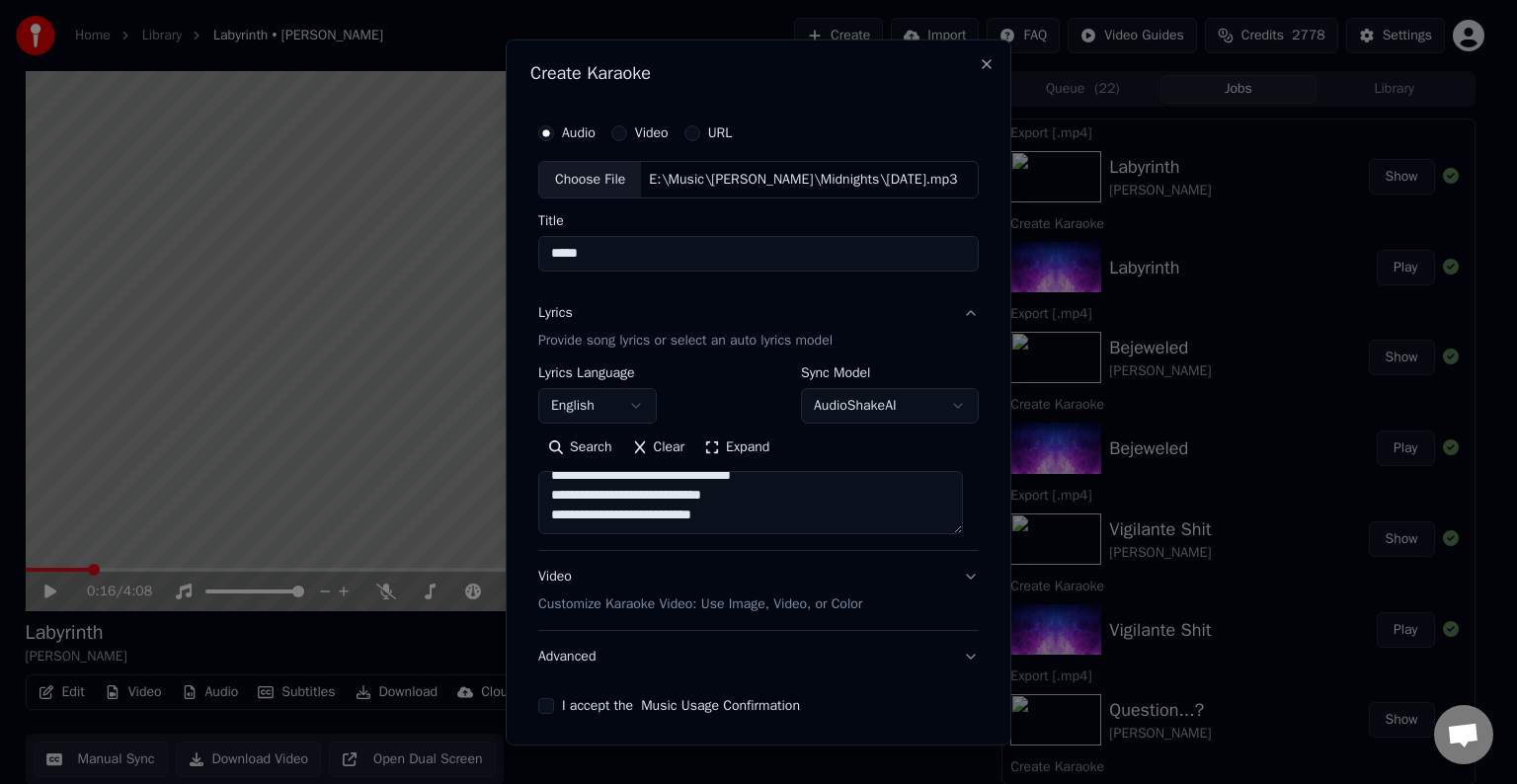 scroll, scrollTop: 1058, scrollLeft: 0, axis: vertical 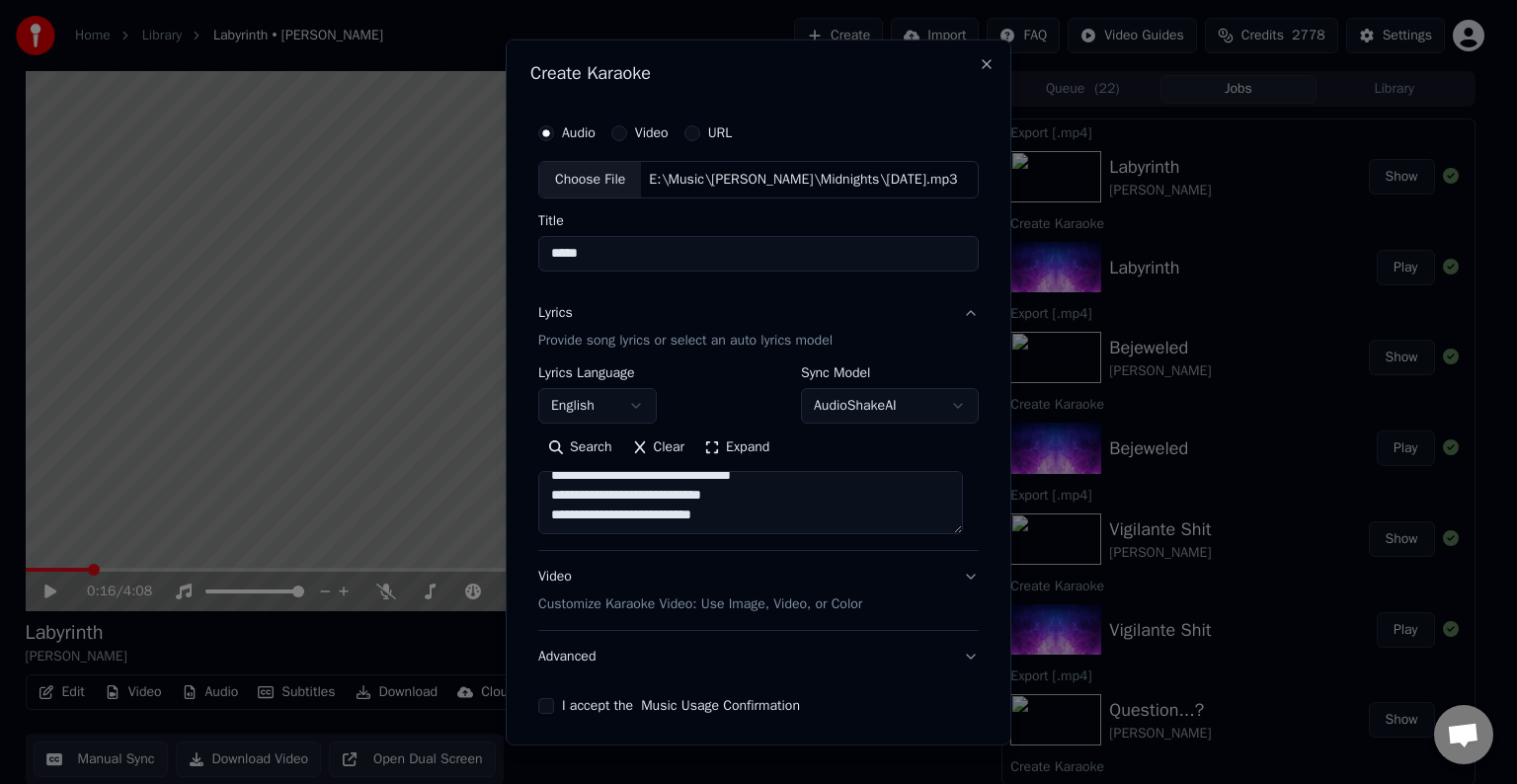 paste on "**********" 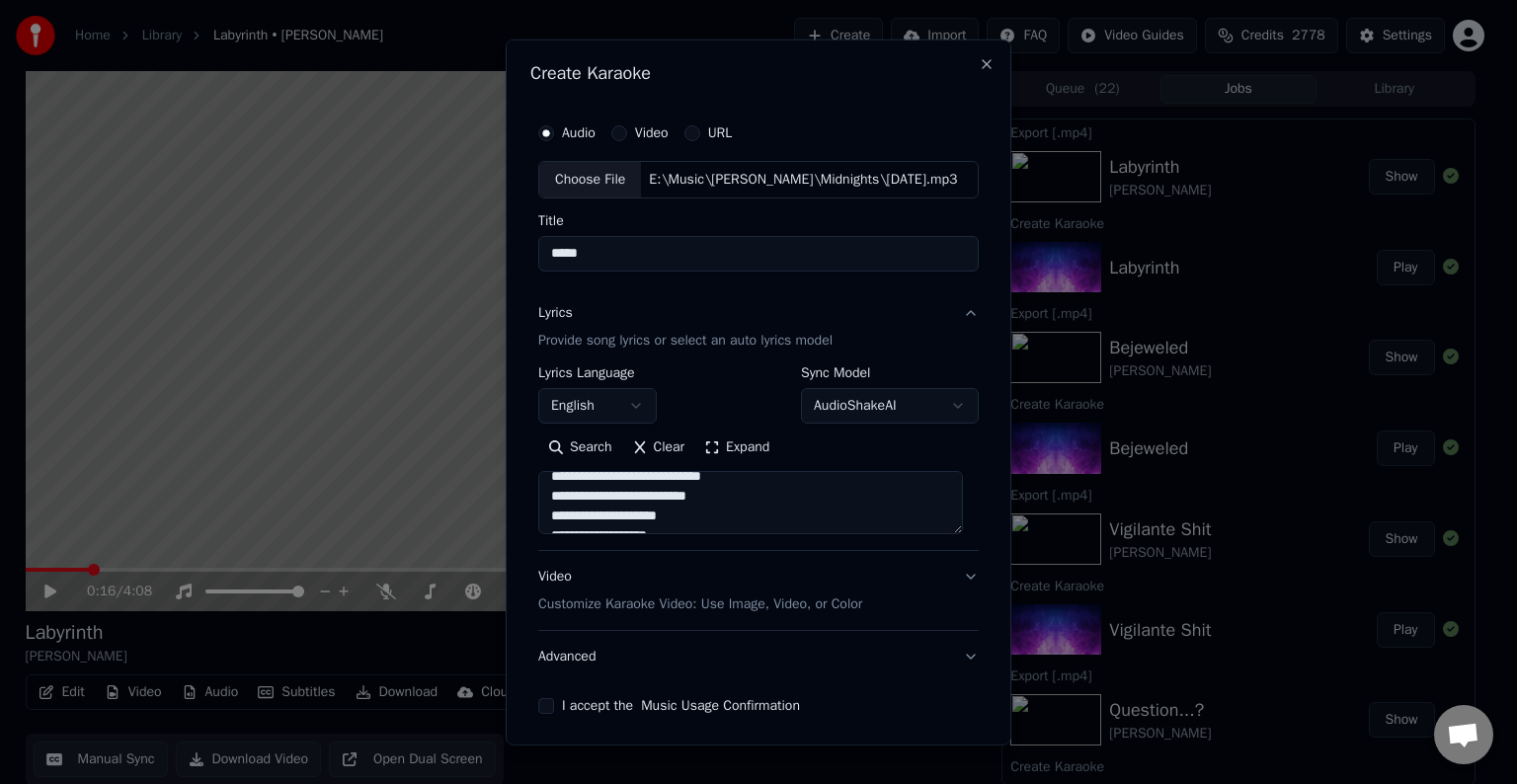 scroll, scrollTop: 1110, scrollLeft: 0, axis: vertical 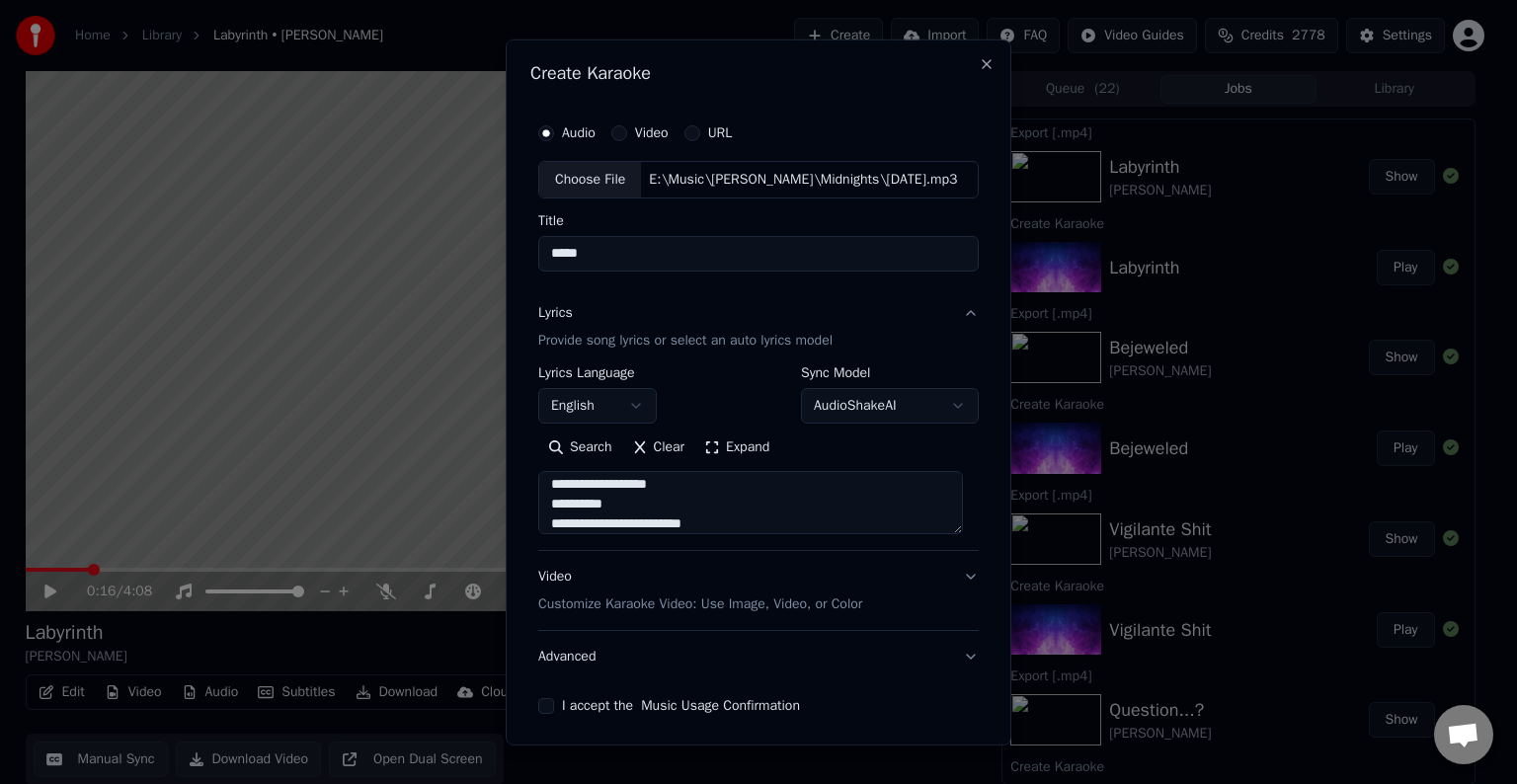 drag, startPoint x: 672, startPoint y: 486, endPoint x: 672, endPoint y: 434, distance: 52 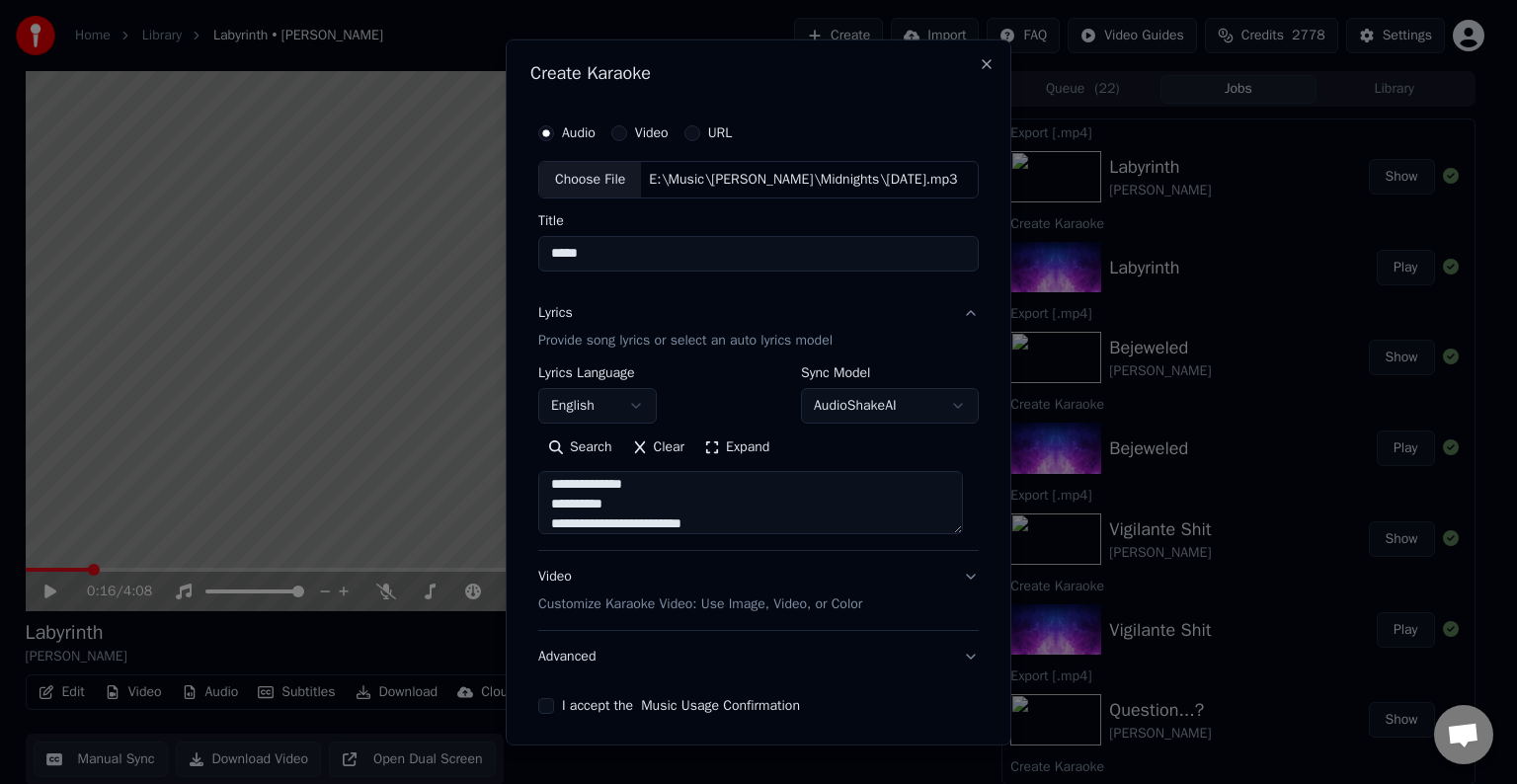 type on "**********" 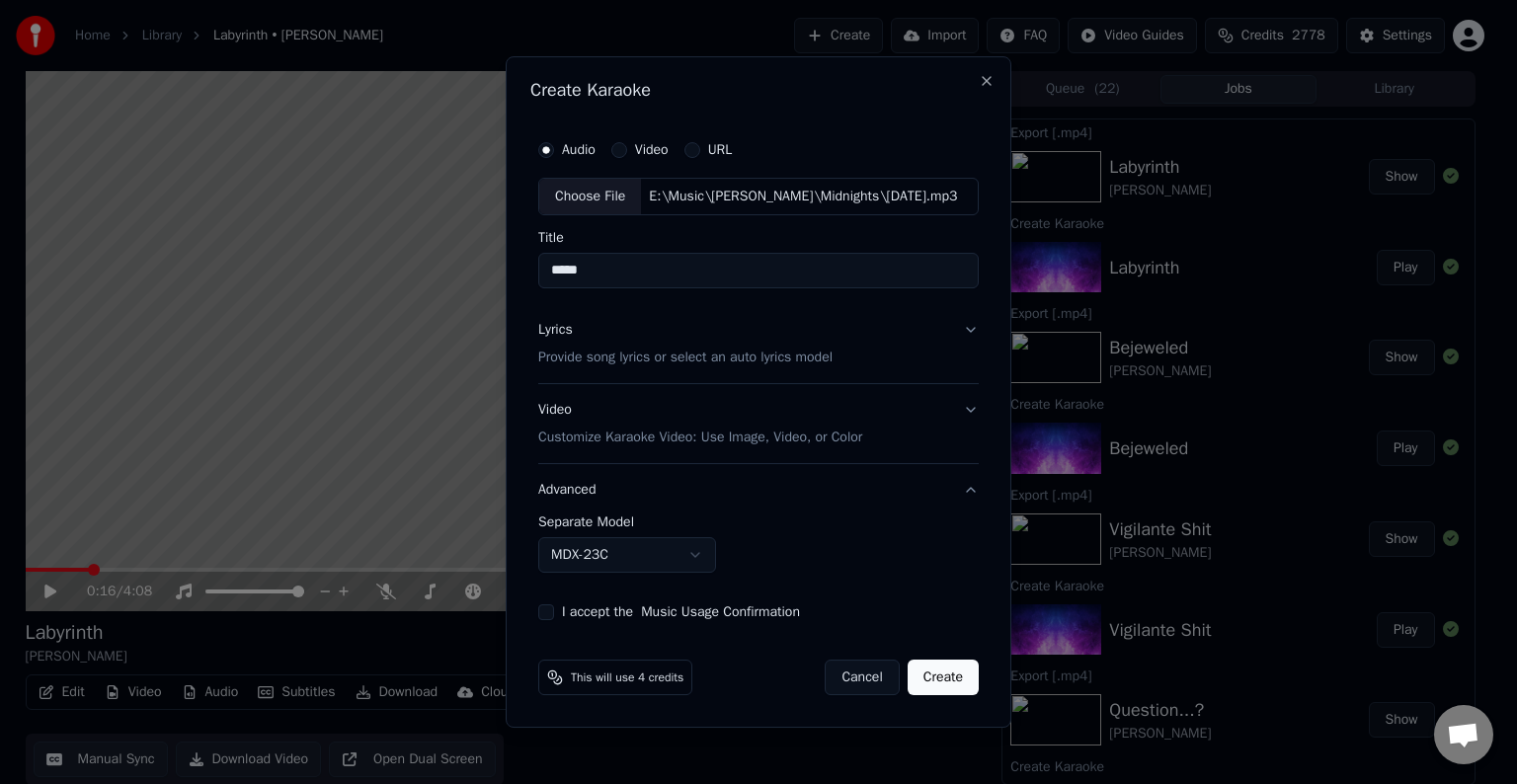 click on "Home Library Labyrinth • [PERSON_NAME] Create Import FAQ Video Guides Credits 2778 Settings 0:16  /  4:08 Labyrinth [PERSON_NAME] BPM 110 Key C Edit Video Audio Subtitles Download Cloud Library Manual Sync Download Video Open Dual Screen Queue ( 22 ) Jobs Library Export [.mp4] Labyrinth [PERSON_NAME] Show Create Karaoke Labyrinth Play Export [.mp4] Bejeweled [PERSON_NAME] Show Create Karaoke Bejeweled Play Export [.mp4] Vigilante [PERSON_NAME] Show Create Karaoke Vigilante Shit Play Export [.mp4] Question...? [PERSON_NAME] Show Create Karaoke Question...? Play Export [.mp4] Midnight Rain [PERSON_NAME] Show Create Karaoke Midnight Rain Play Export [.mp4] You're On Your Own, [PERSON_NAME] Show Create Karaoke You're On Your Own, Kid Play Export [.mp4] Snow On The Beach [PERSON_NAME] Show Create Karaoke Snow On The Beach (feat. [PERSON_NAME]) Play Export [.mp4] Anti-Hero [PERSON_NAME] Show Create Karaoke Anti-Hero Play Export [.mp4] [PERSON_NAME] Show Create Karaoke Maroon Play Export [.mp4] Lavender Haze" at bounding box center [750, 392] 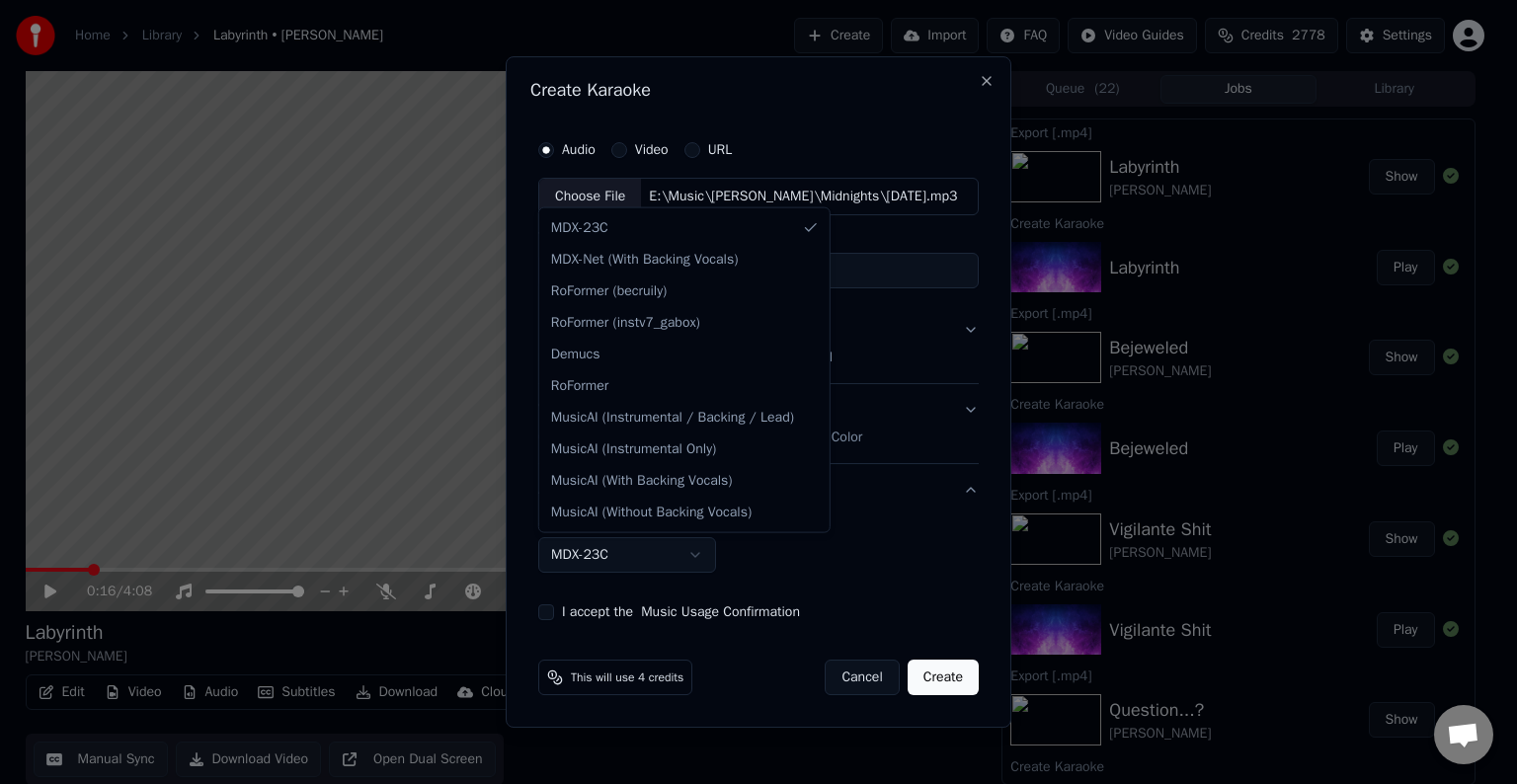 drag, startPoint x: 703, startPoint y: 274, endPoint x: 706, endPoint y: 254, distance: 20.223748 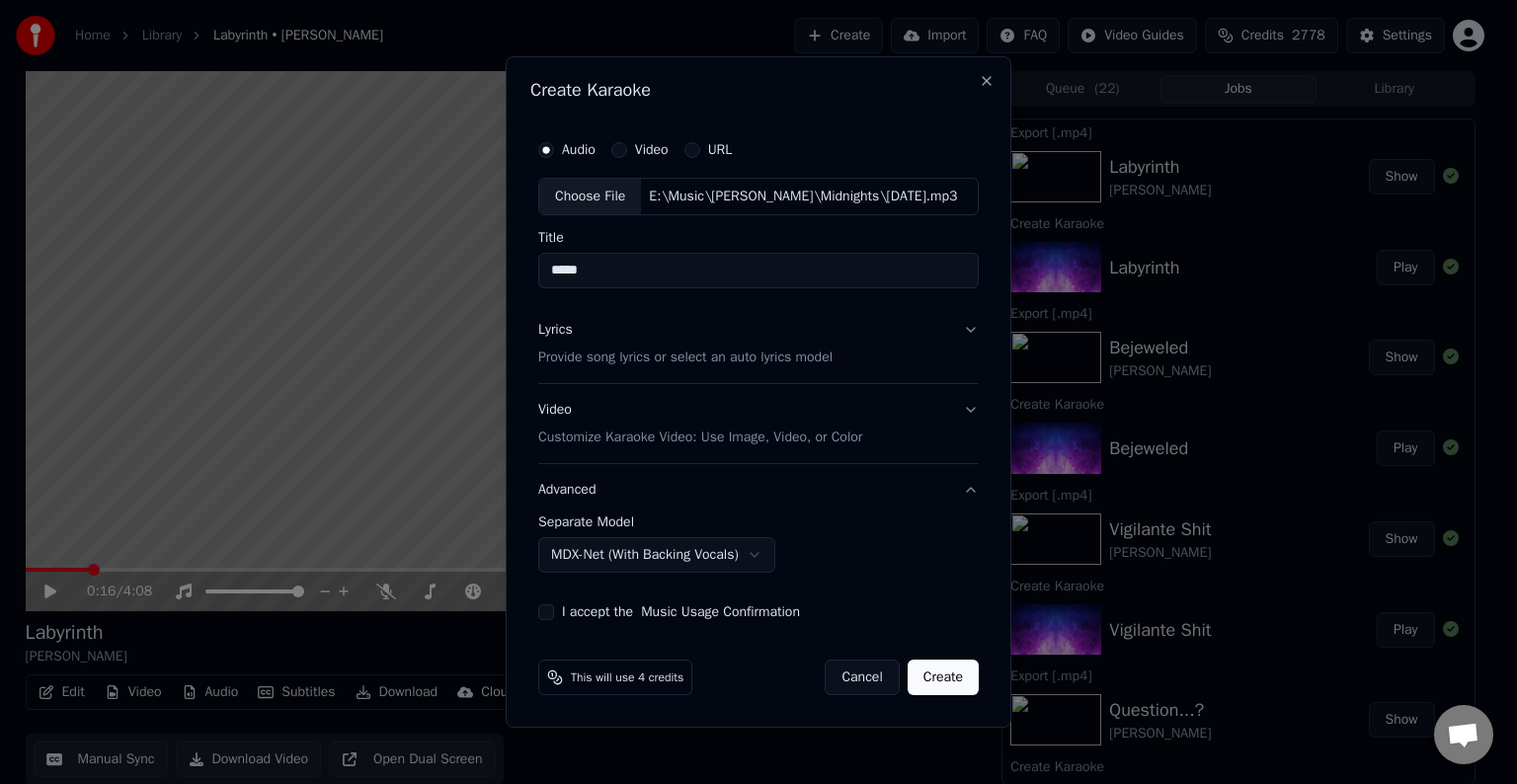 click on "I accept the   Music Usage Confirmation" at bounding box center [546, 612] 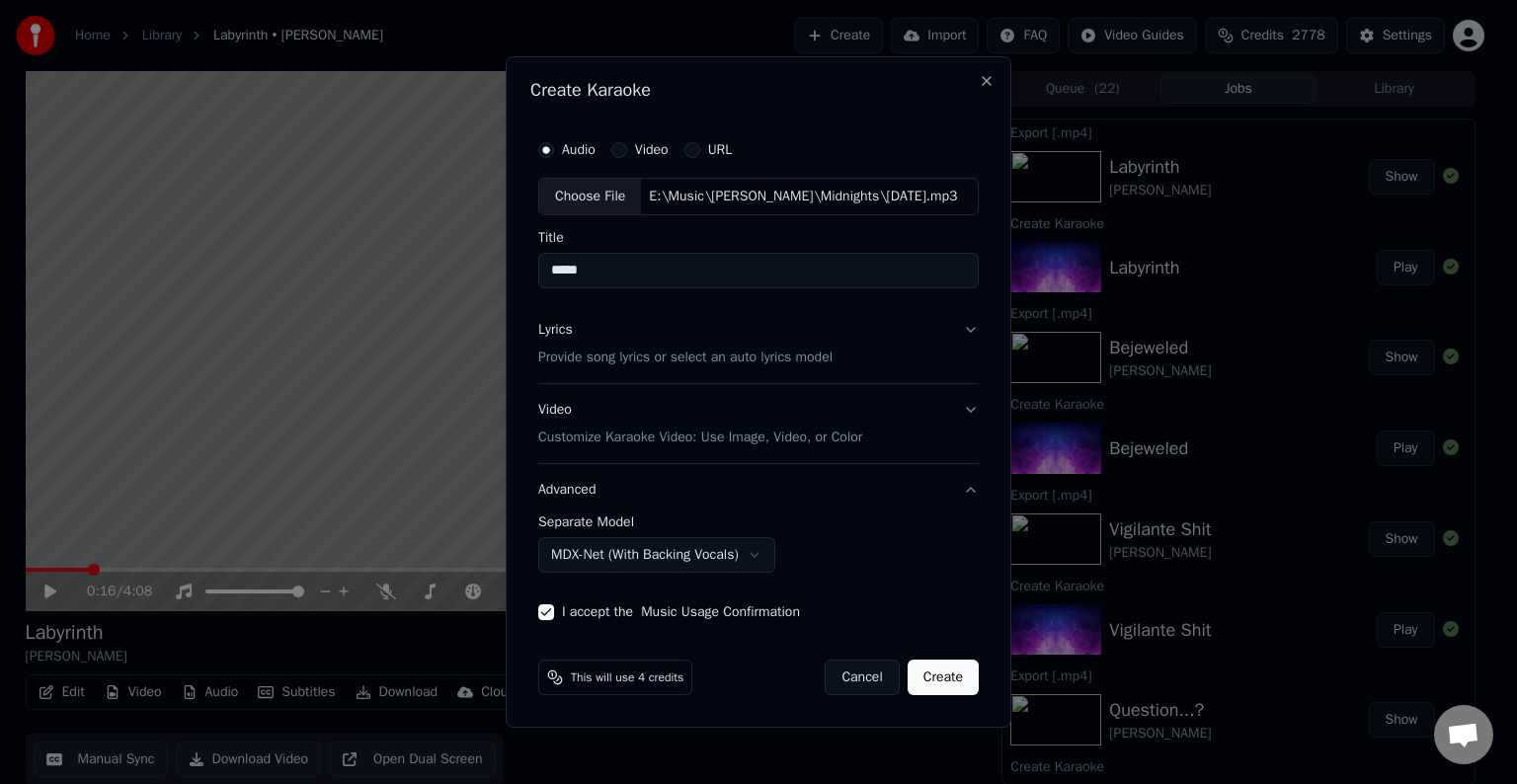 click on "Create" at bounding box center (943, 677) 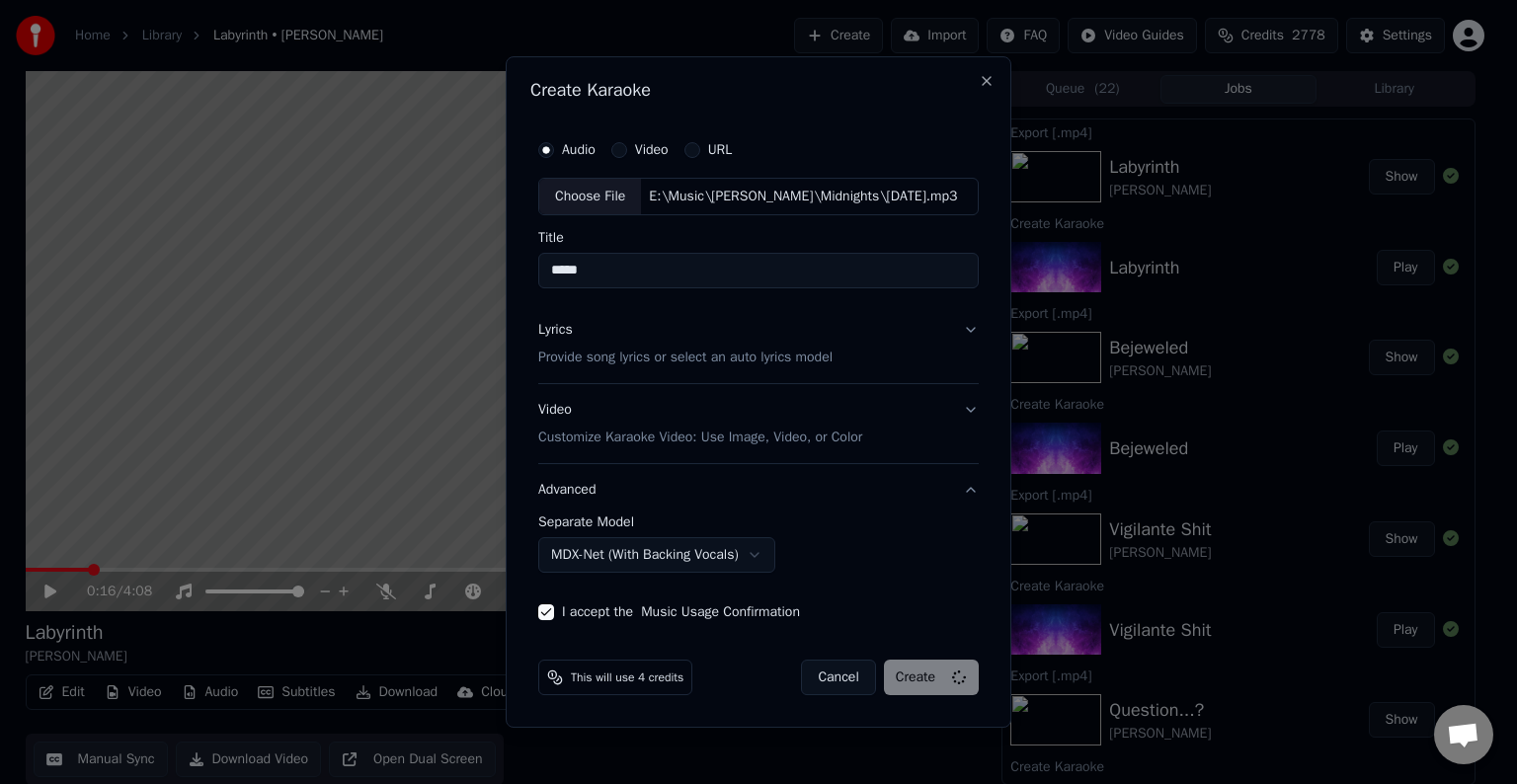 select on "******" 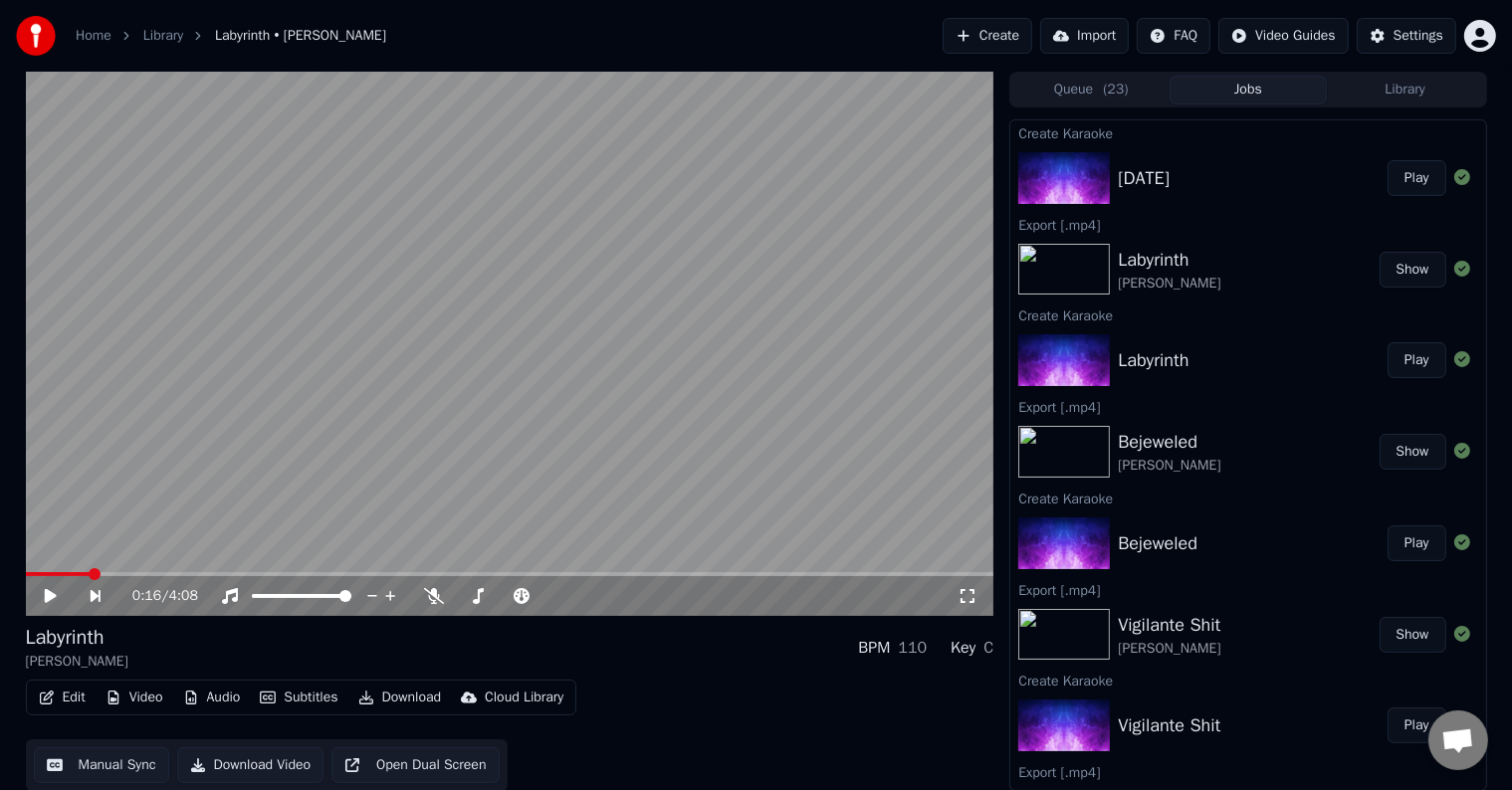 click on "Play" at bounding box center [1416, 178] 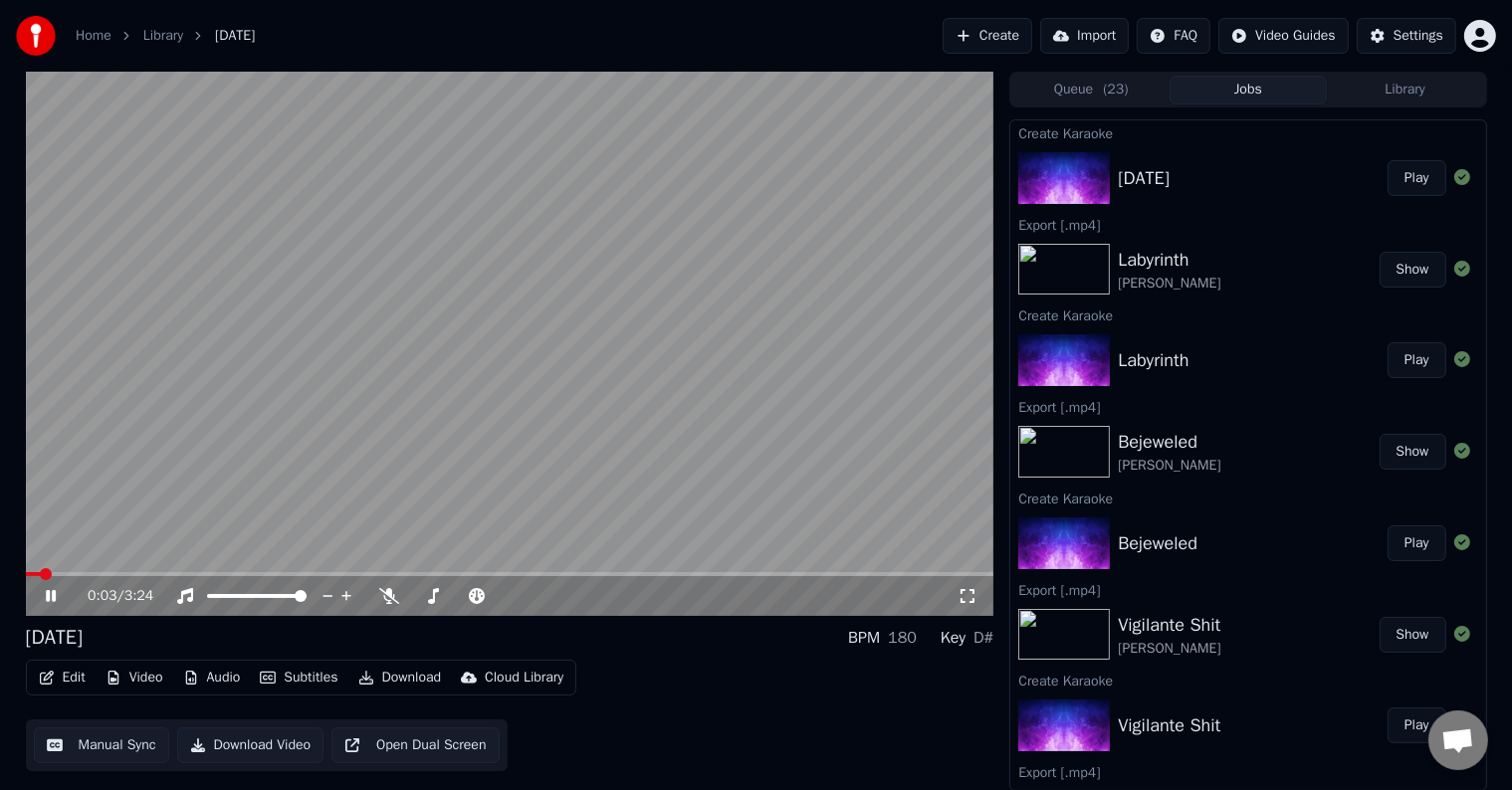 click 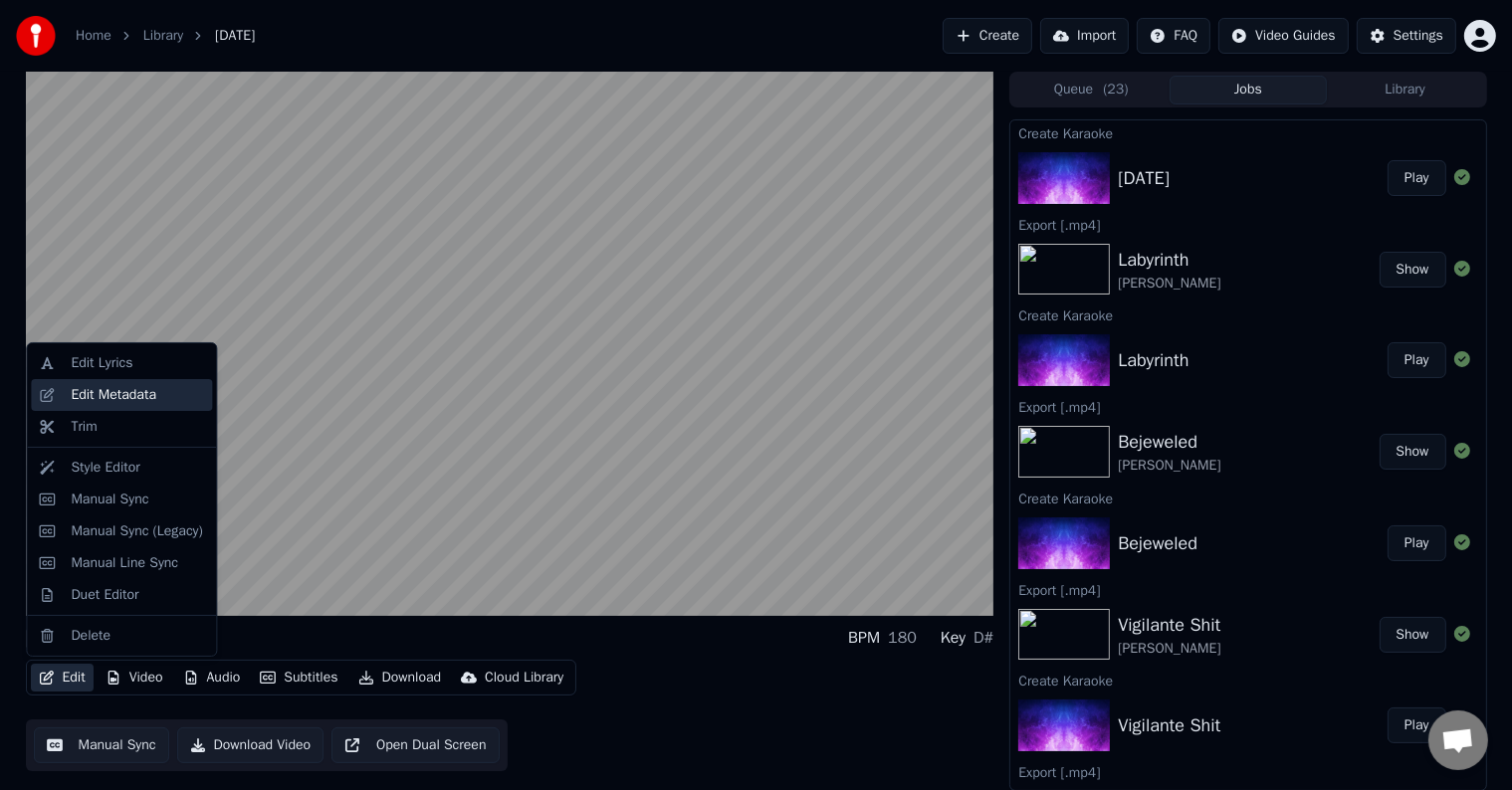 click on "Edit Metadata" at bounding box center (113, 395) 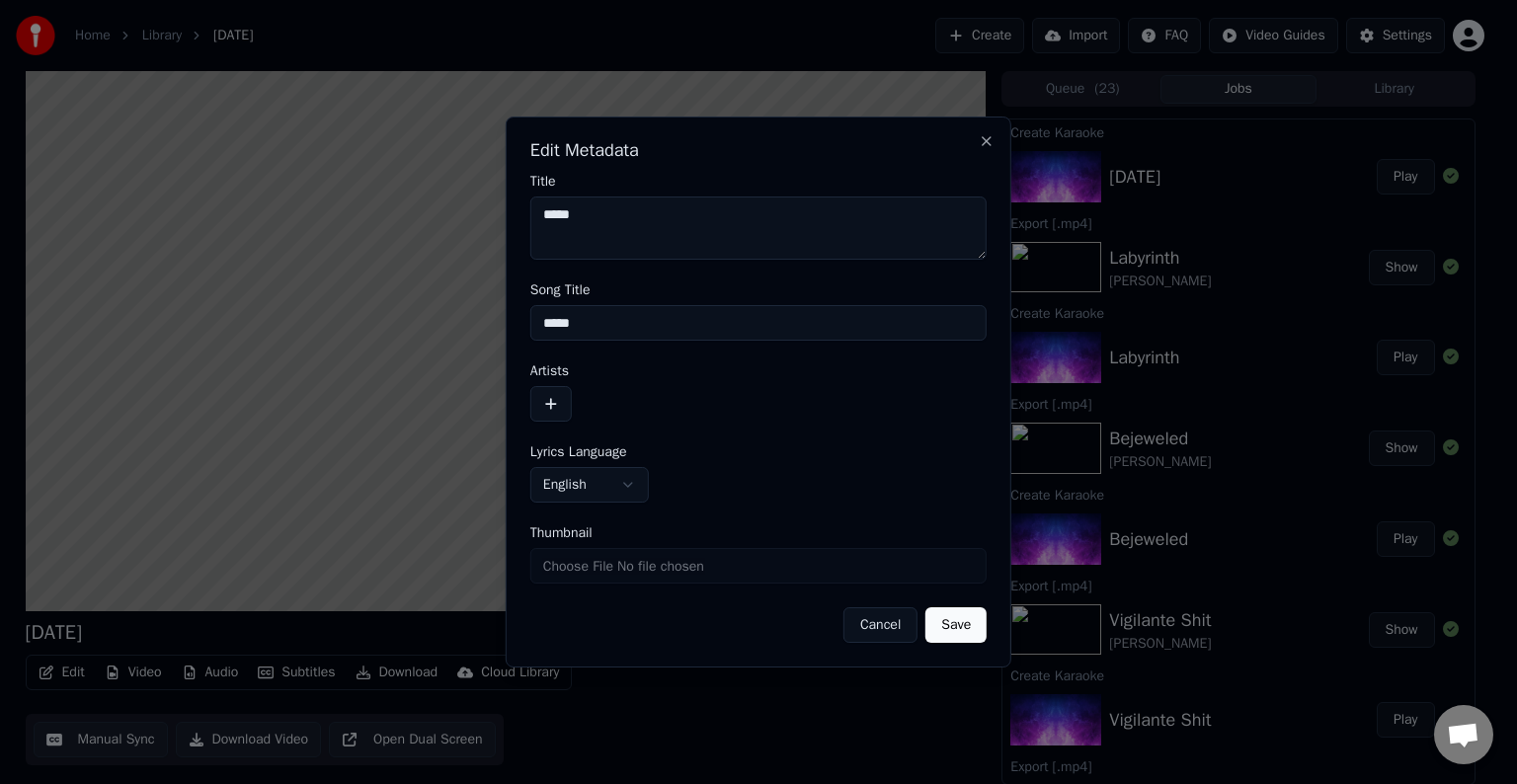 click at bounding box center [551, 404] 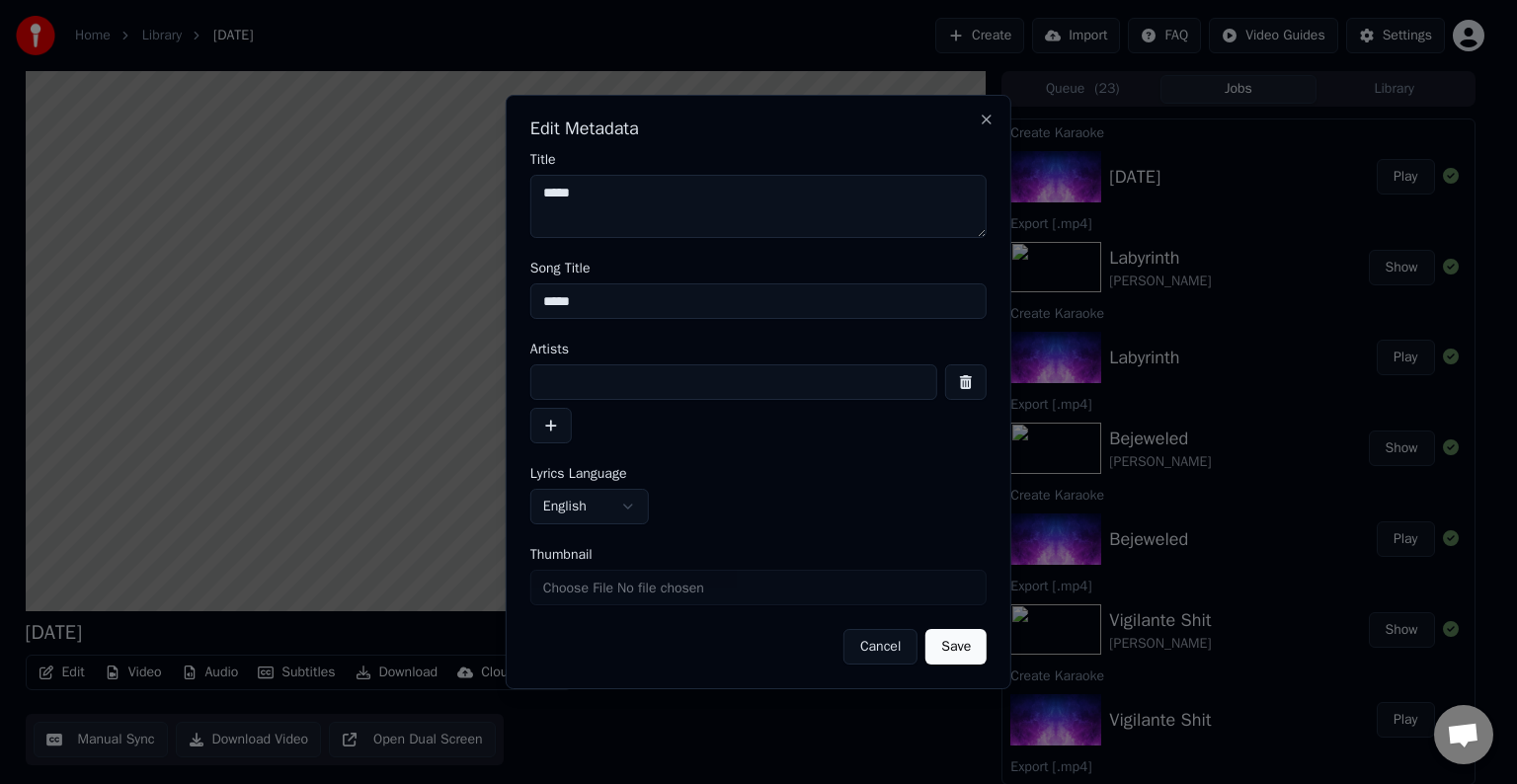 click at bounding box center (734, 382) 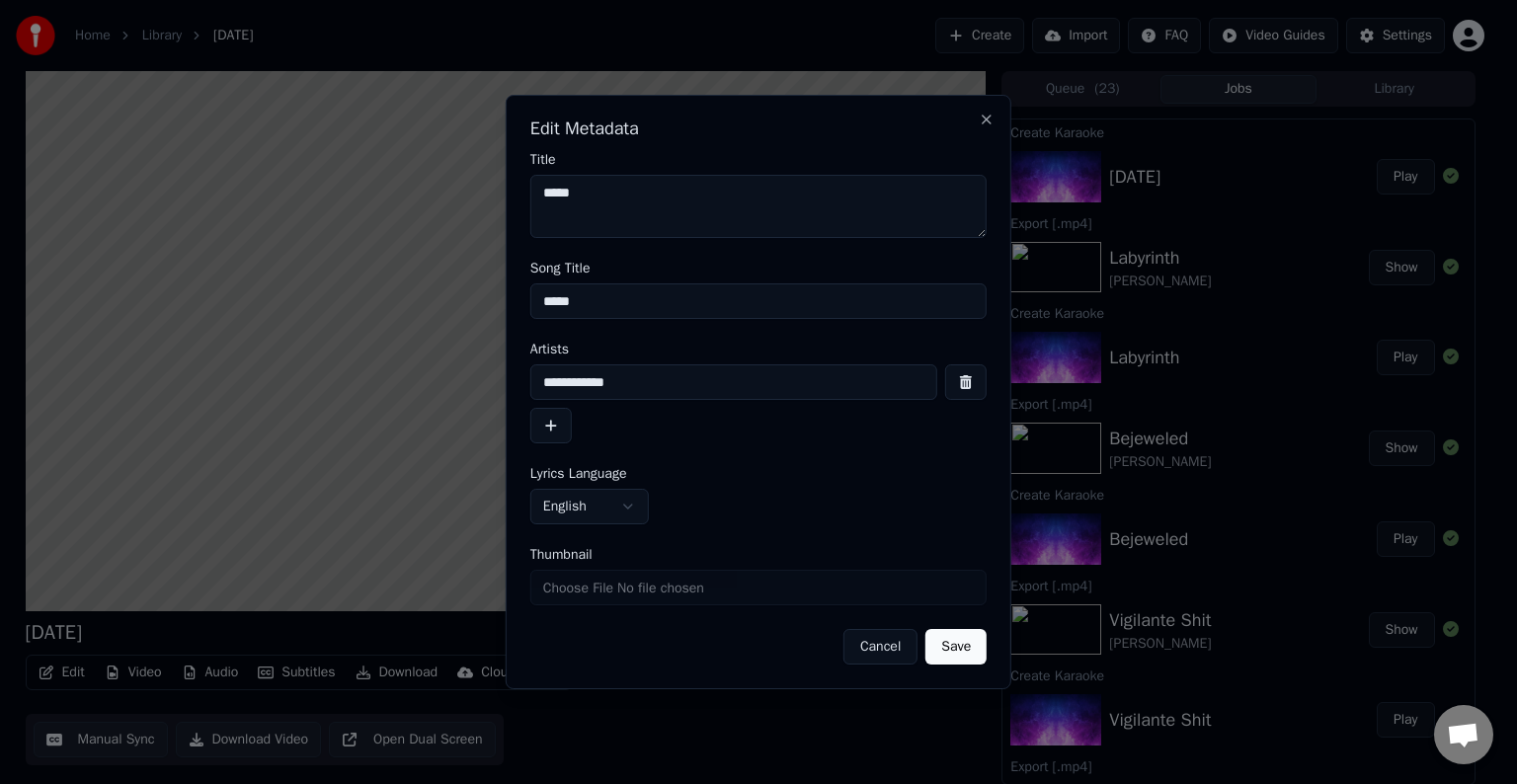type on "**********" 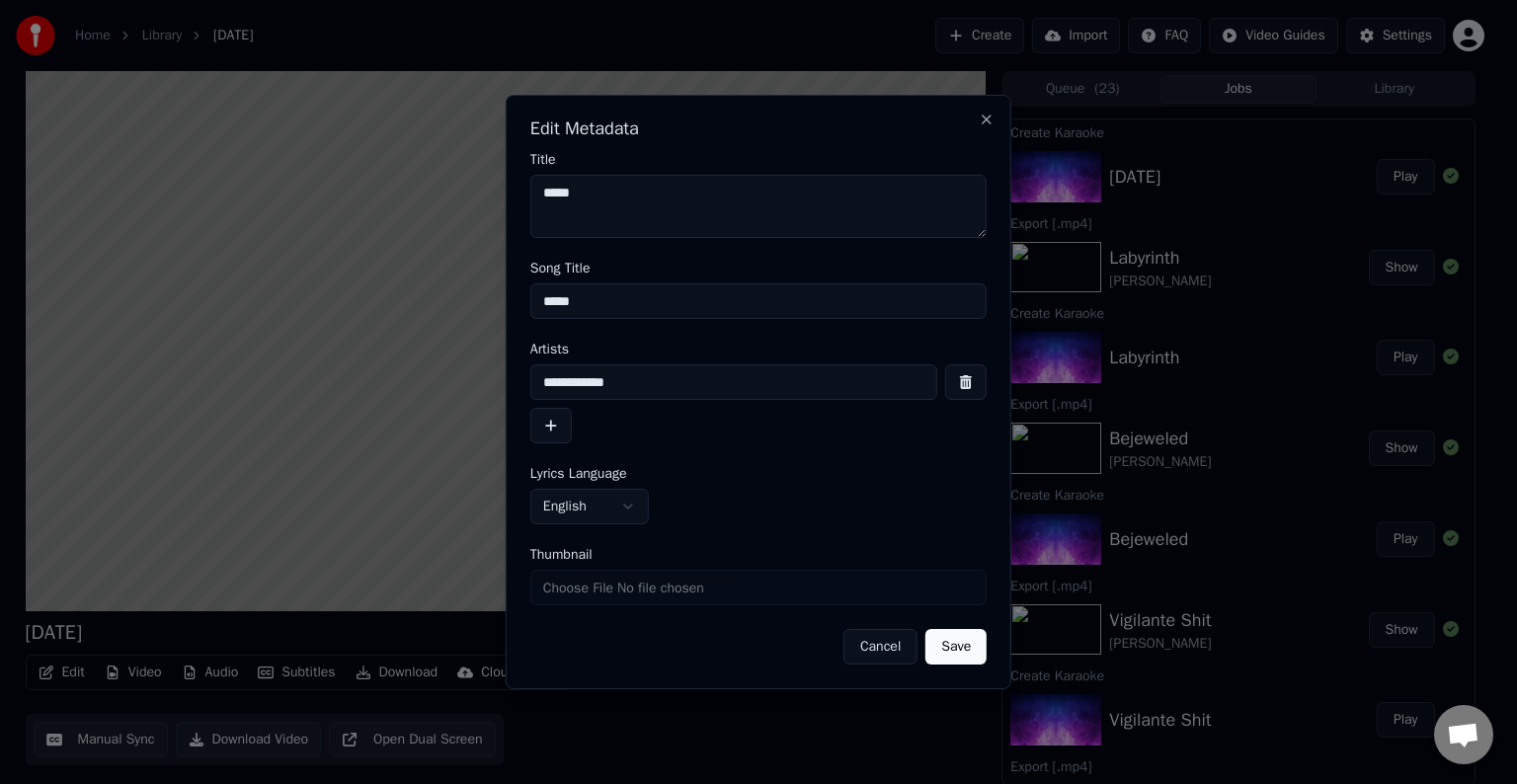 click on "Save" at bounding box center [956, 647] 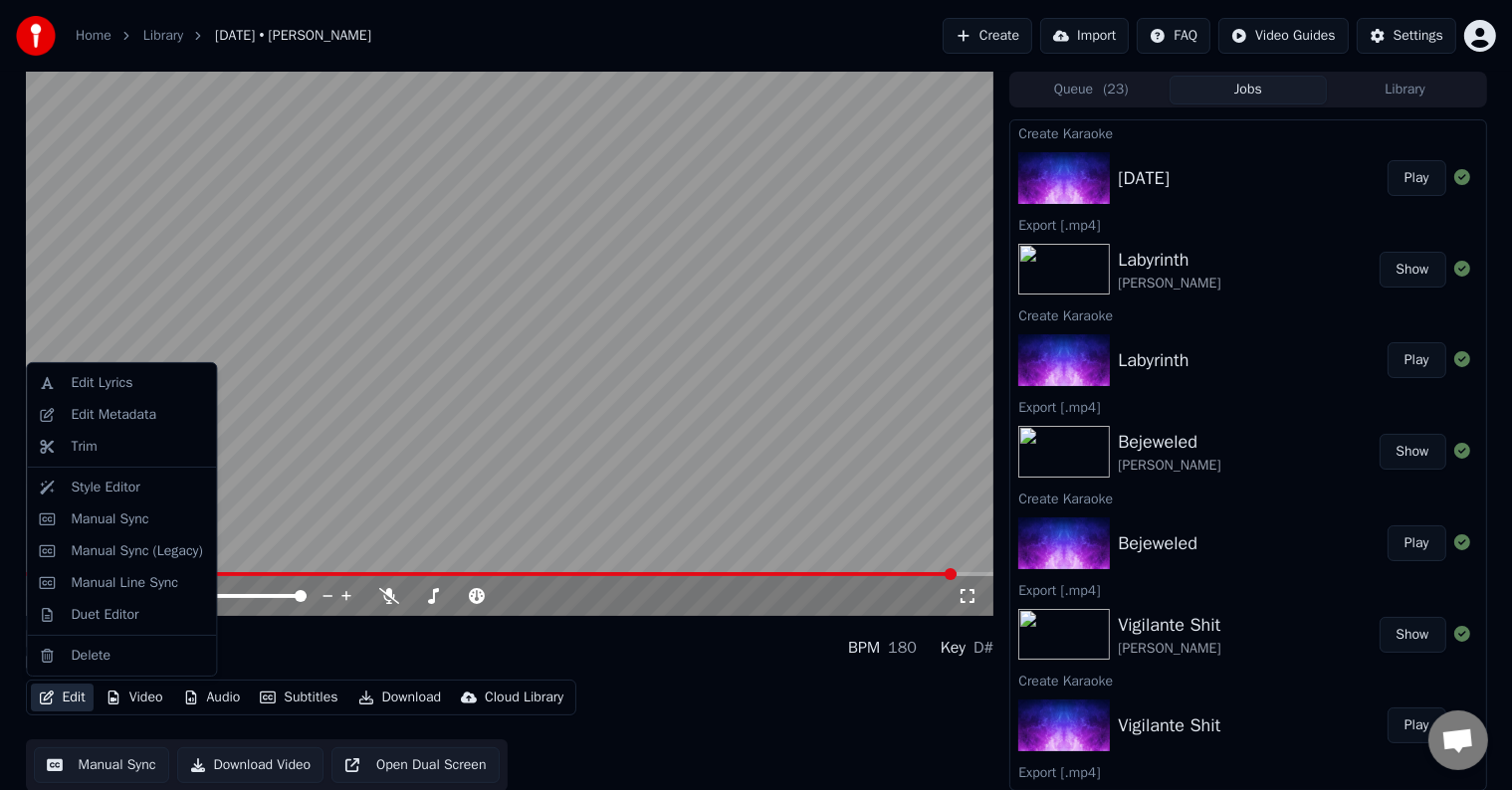click on "Edit" at bounding box center (62, 697) 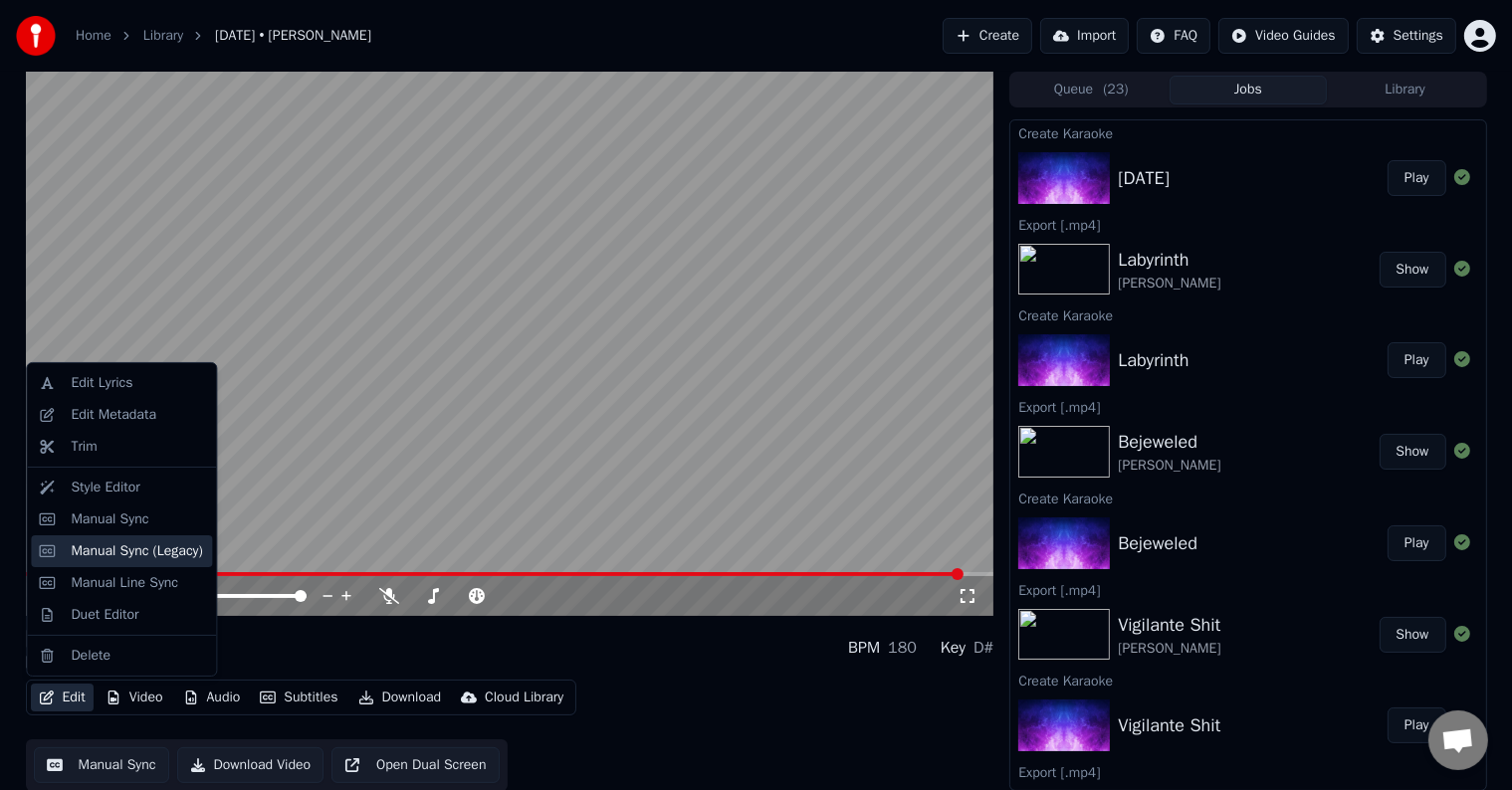 click on "Manual Sync (Legacy)" at bounding box center [136, 551] 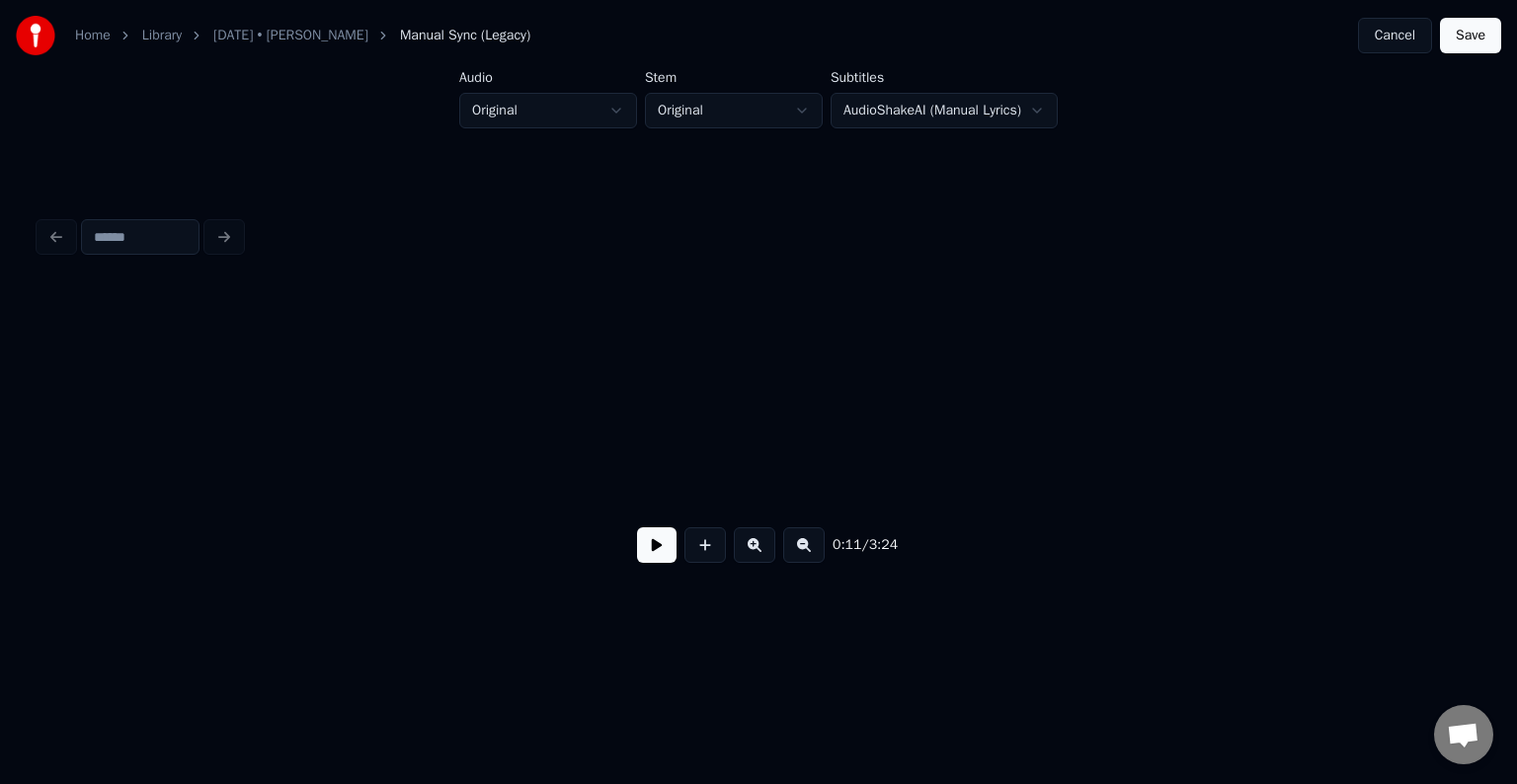 scroll, scrollTop: 0, scrollLeft: 1682, axis: horizontal 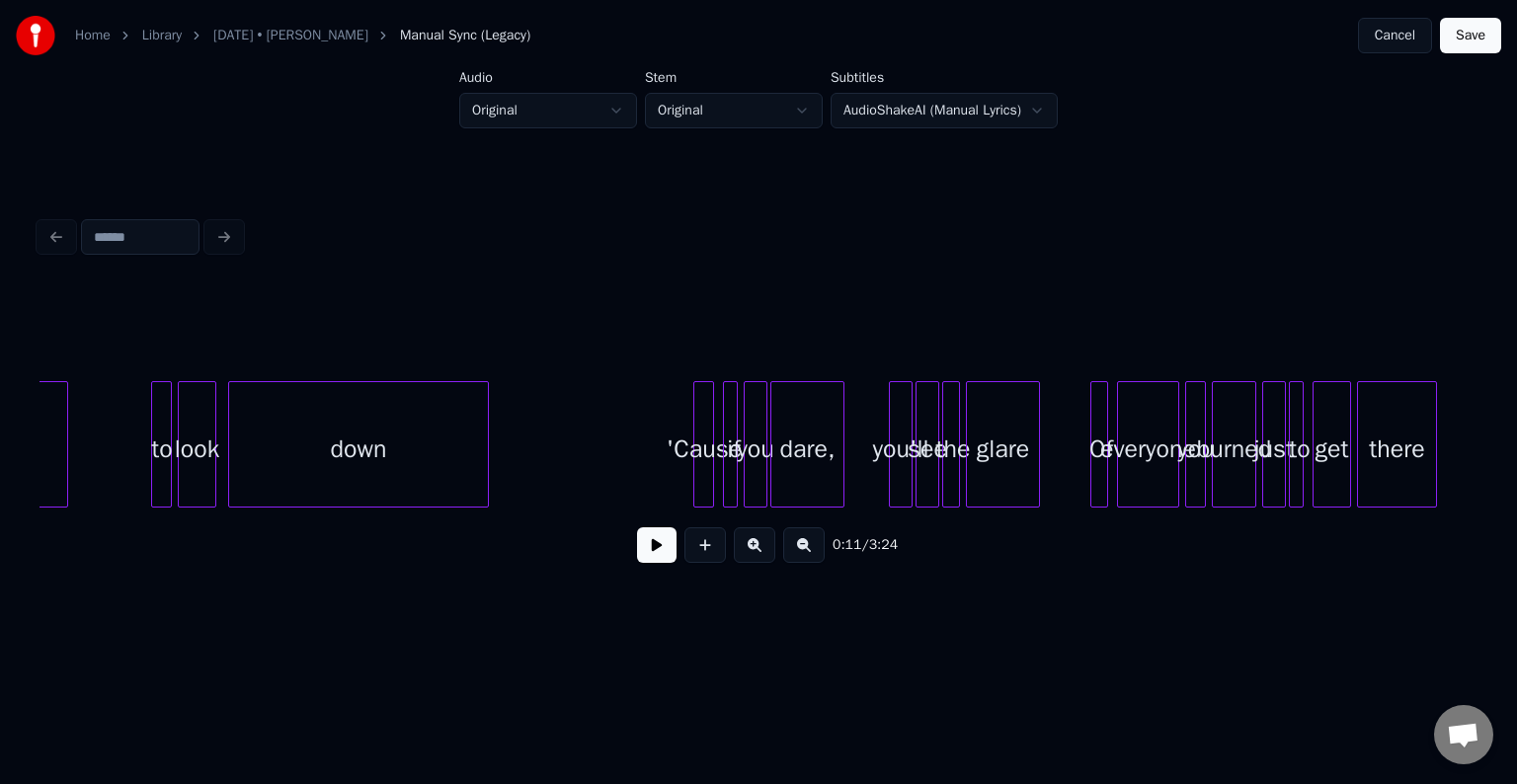 click on "down" at bounding box center (359, 449) 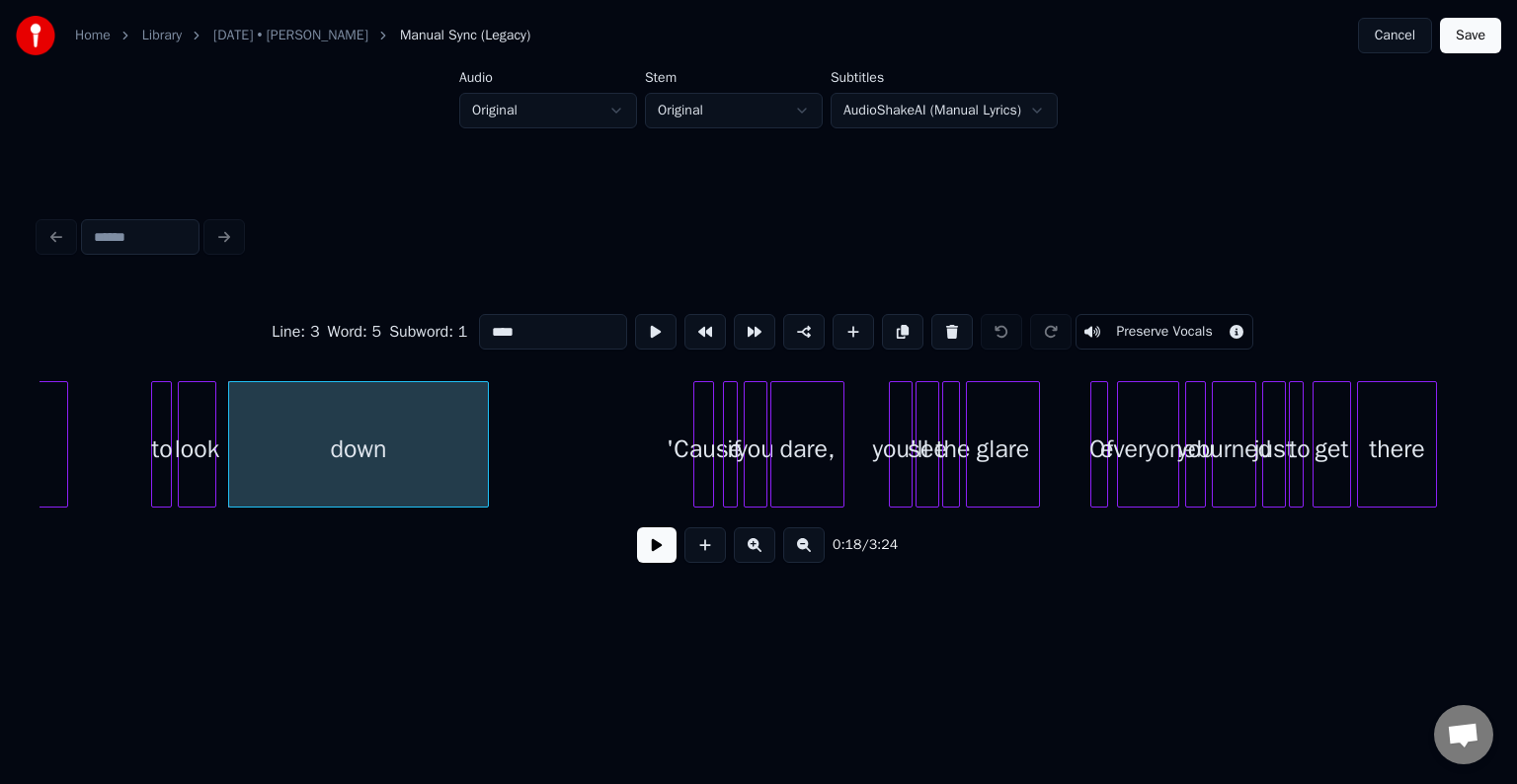 click at bounding box center [657, 545] 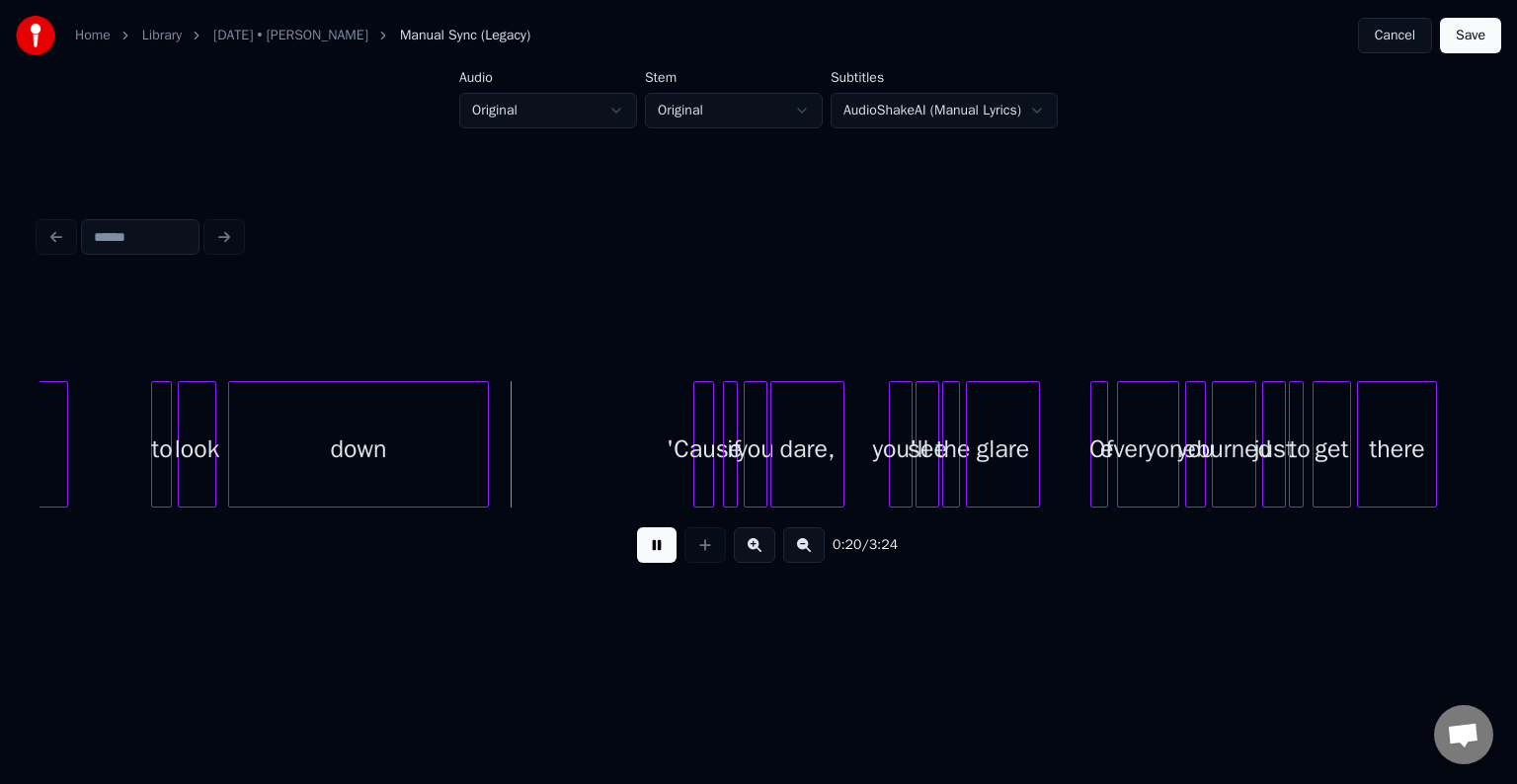 click at bounding box center (657, 545) 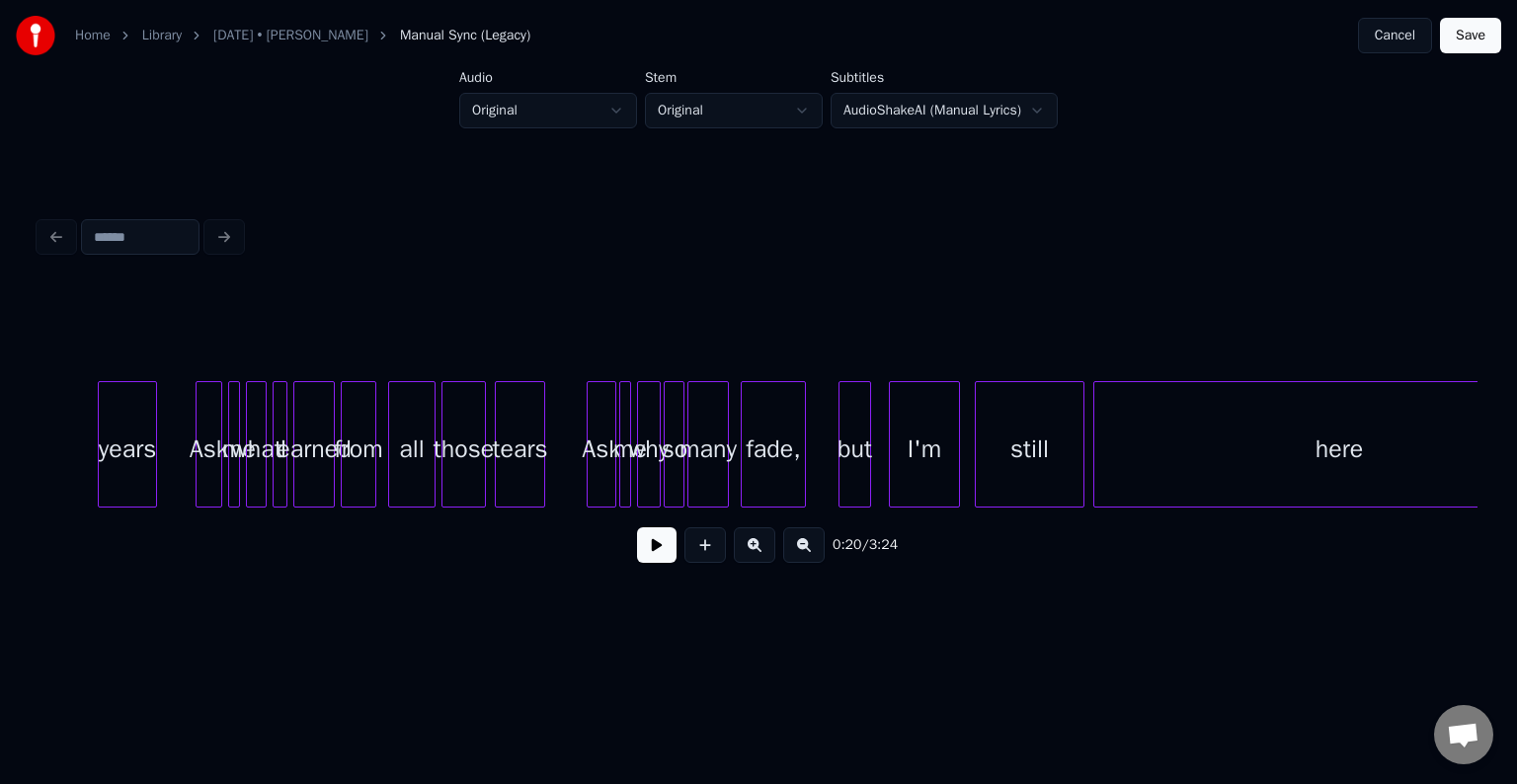 scroll, scrollTop: 0, scrollLeft: 17977, axis: horizontal 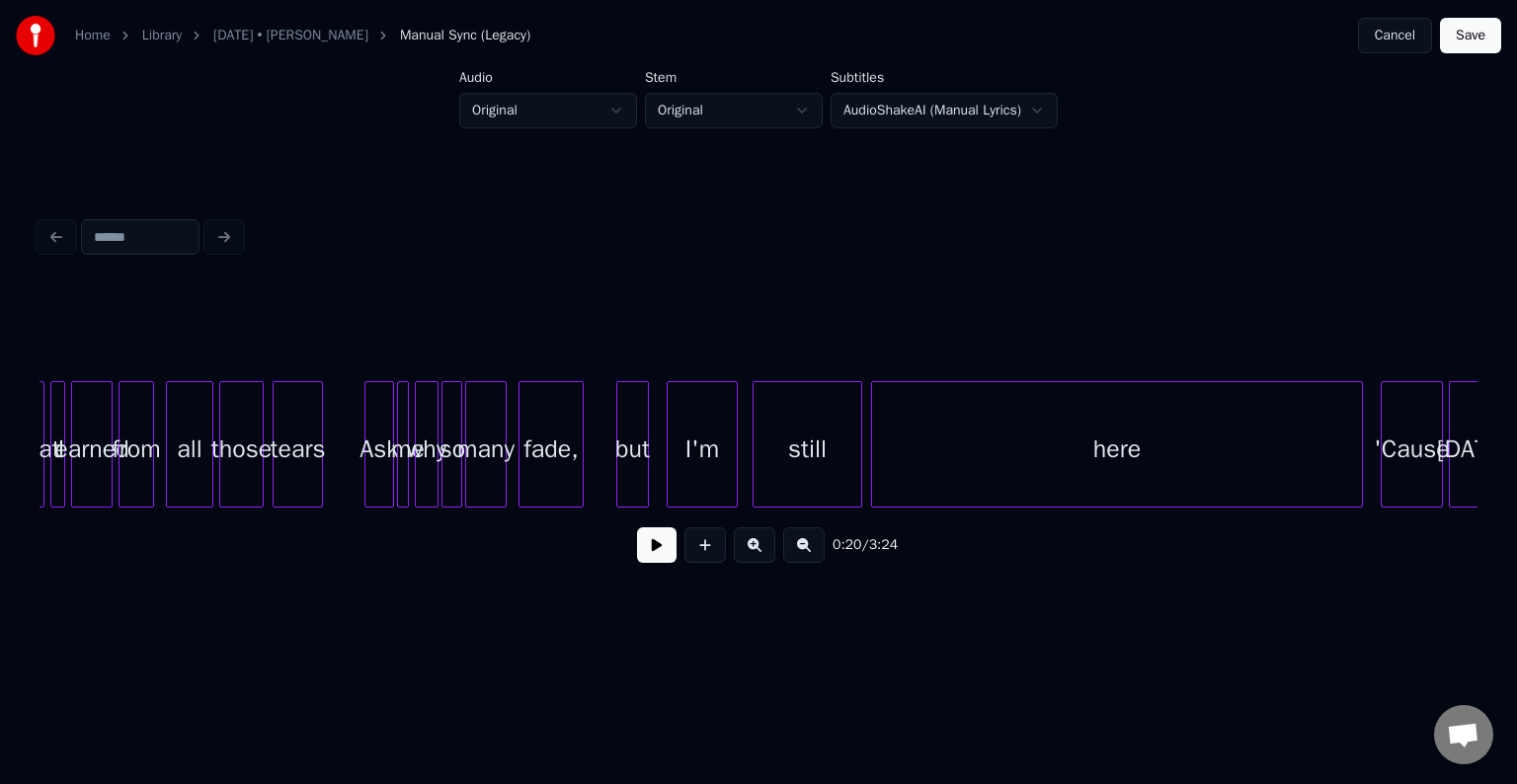 click on "I'm" at bounding box center (702, 449) 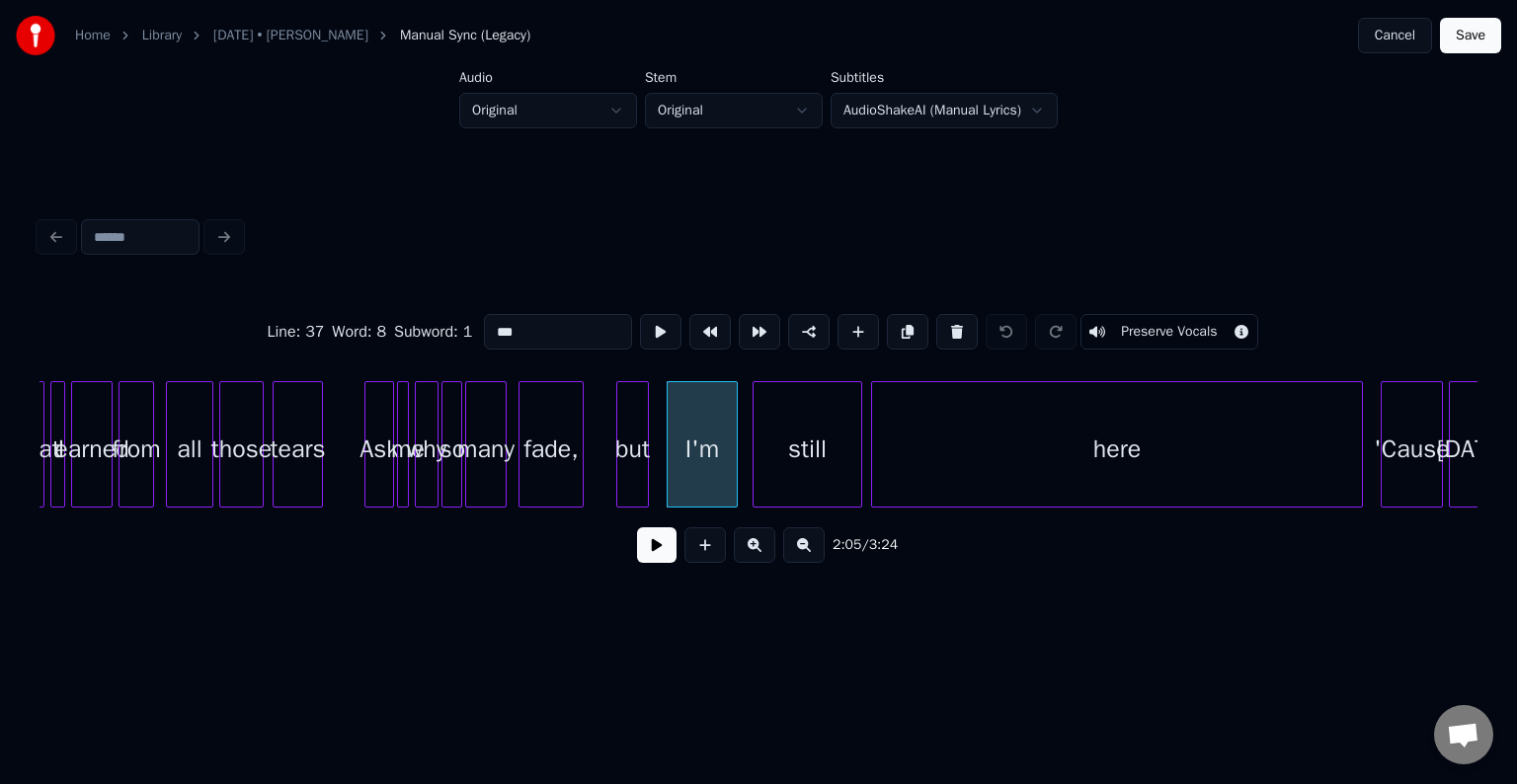 click at bounding box center (657, 545) 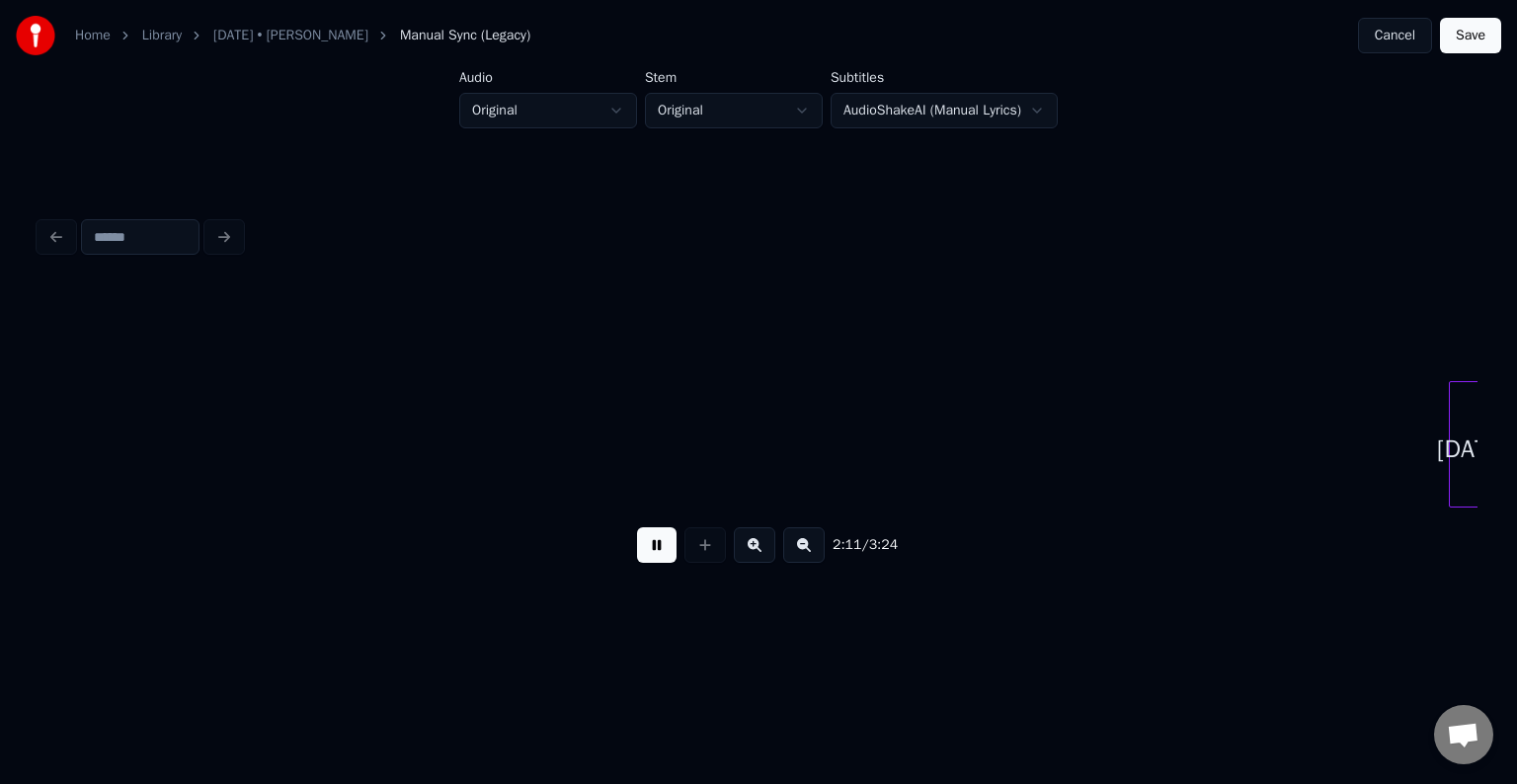 scroll, scrollTop: 0, scrollLeft: 19417, axis: horizontal 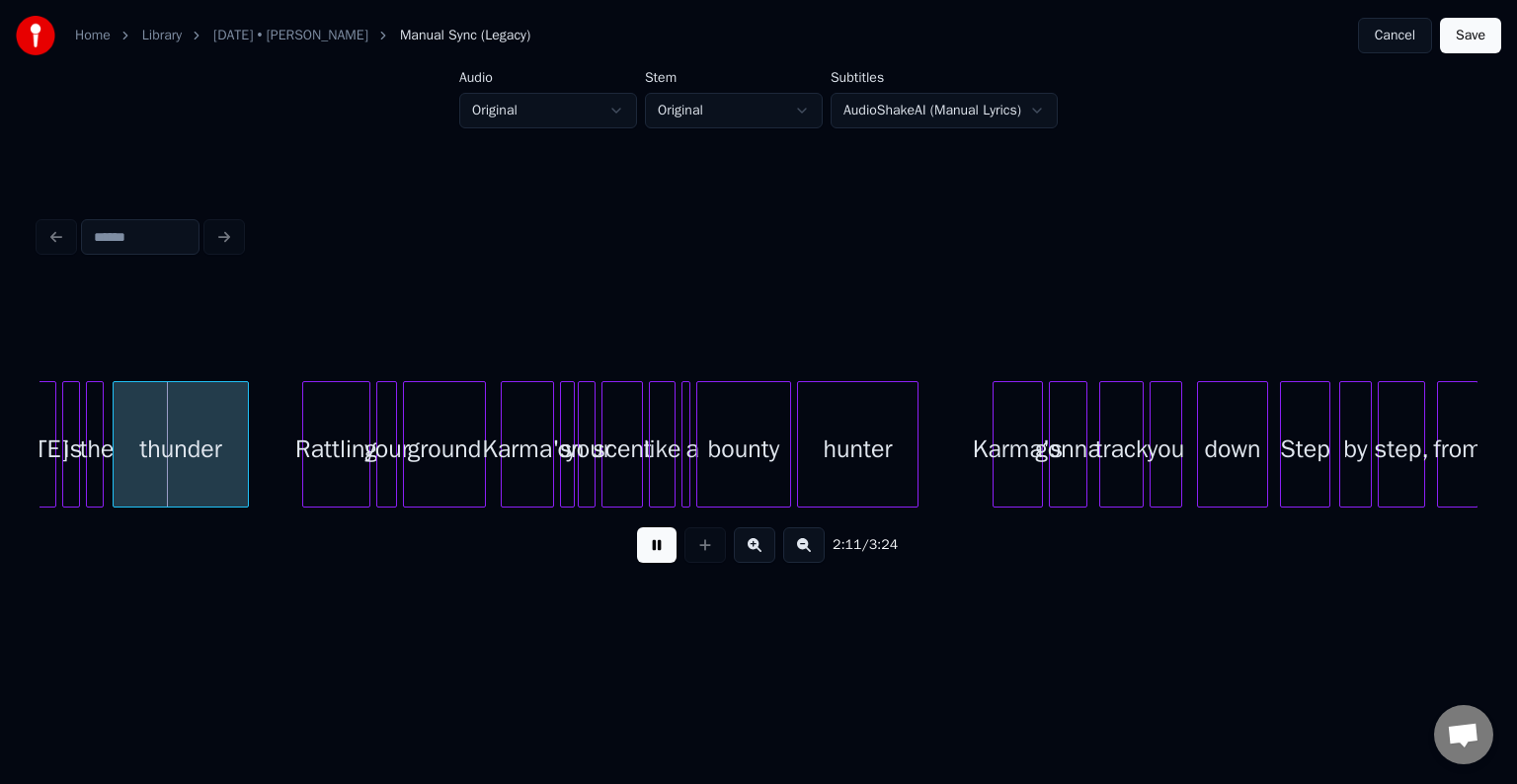click at bounding box center (657, 545) 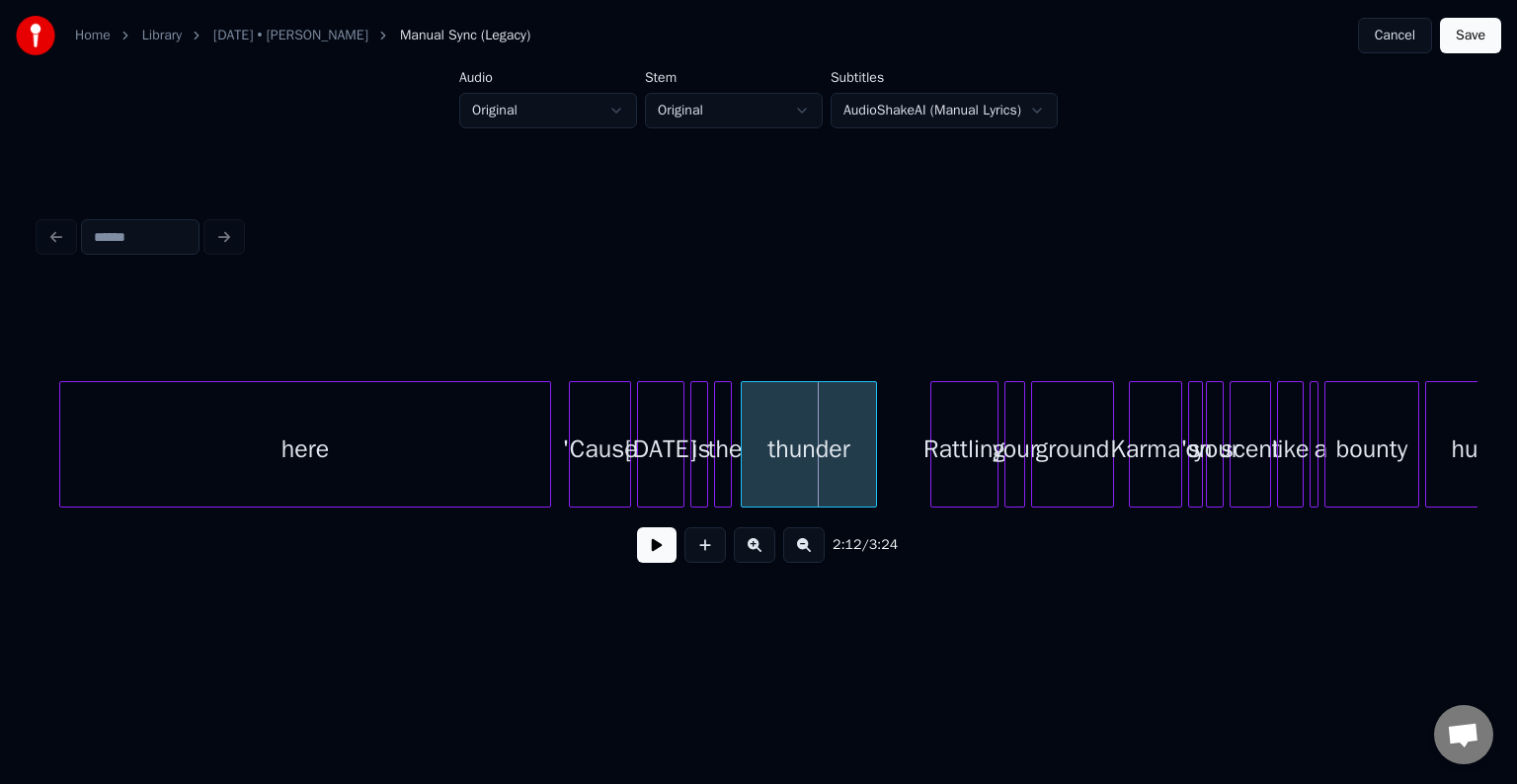 scroll, scrollTop: 0, scrollLeft: 18785, axis: horizontal 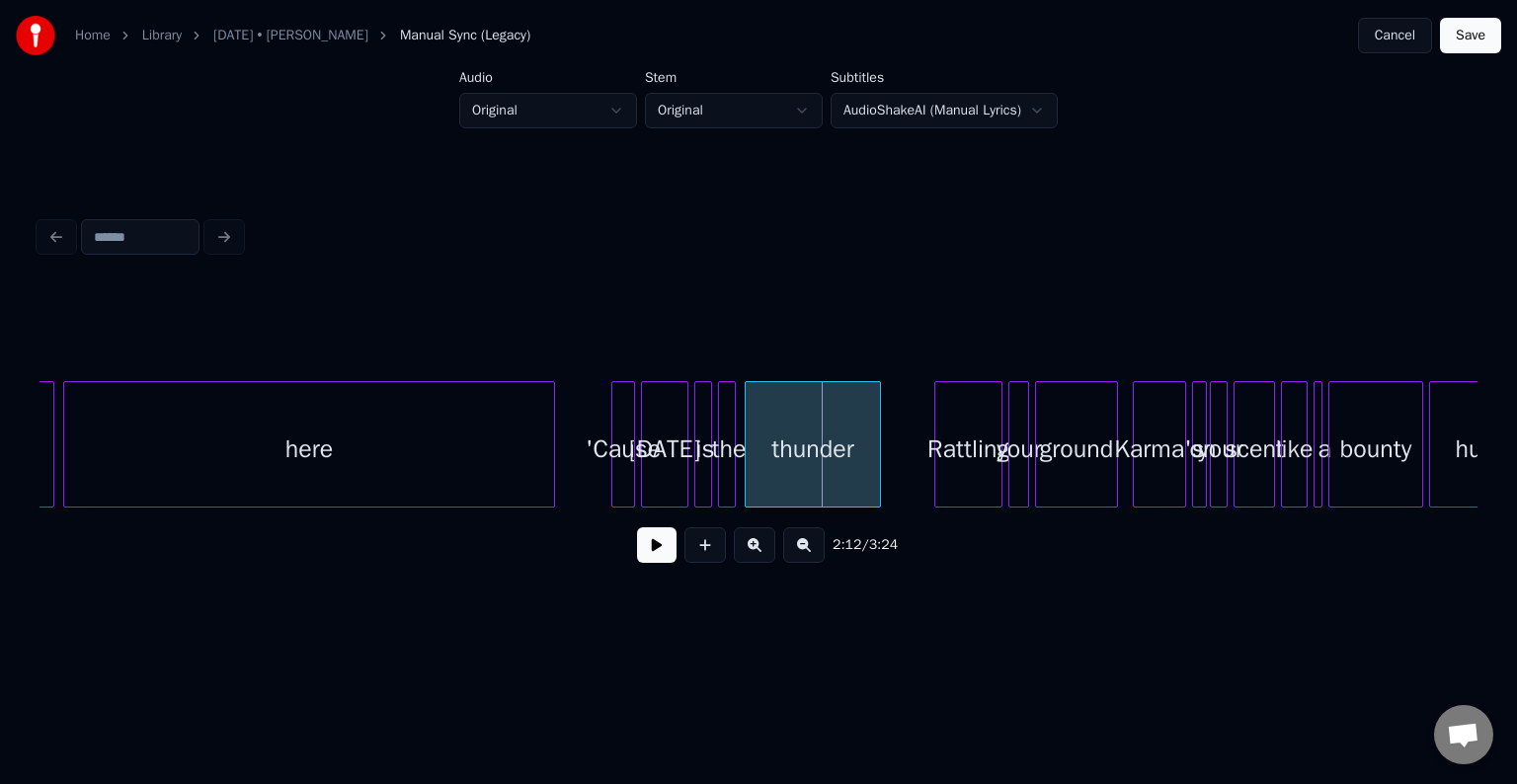 click at bounding box center (615, 444) 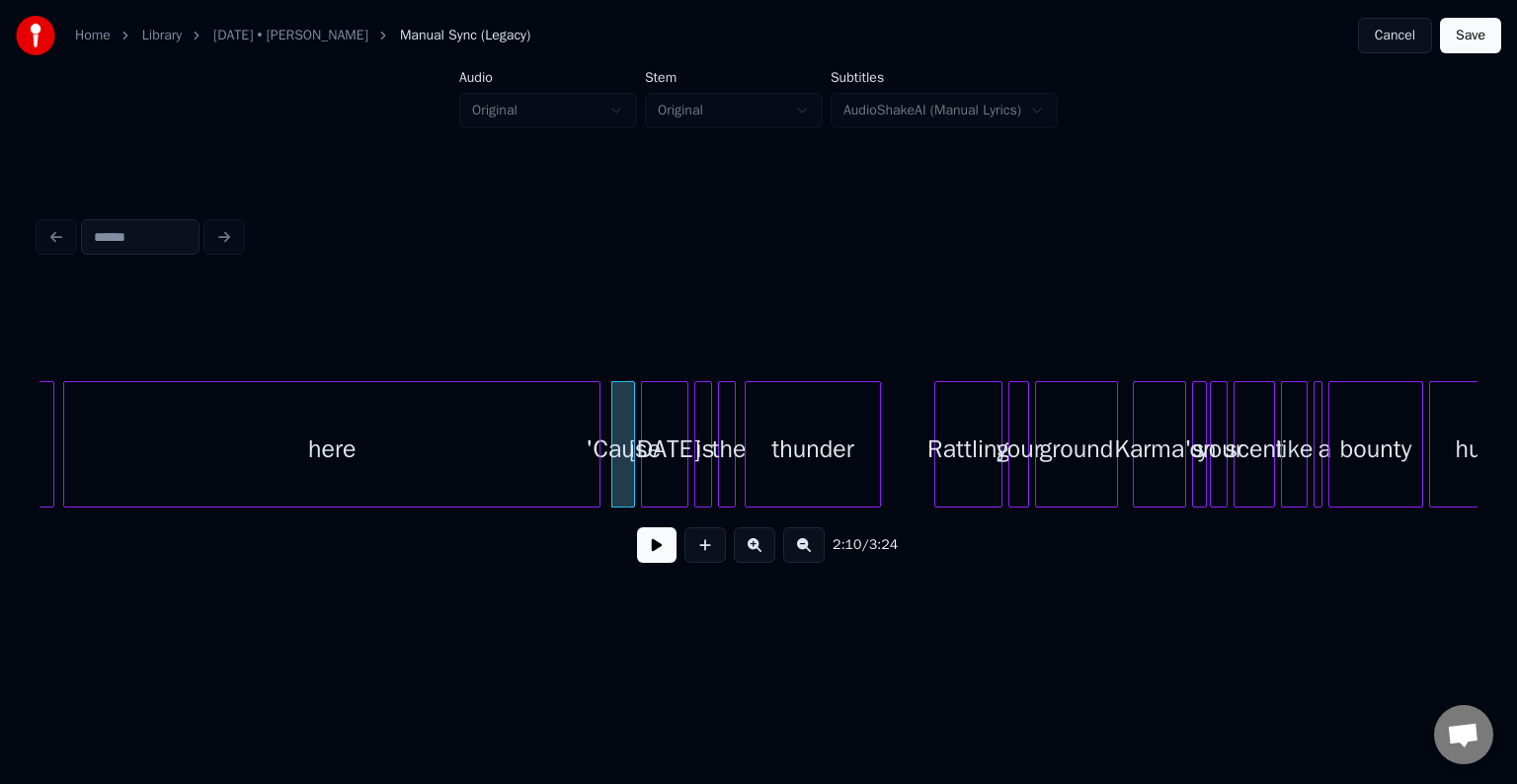 click at bounding box center (597, 444) 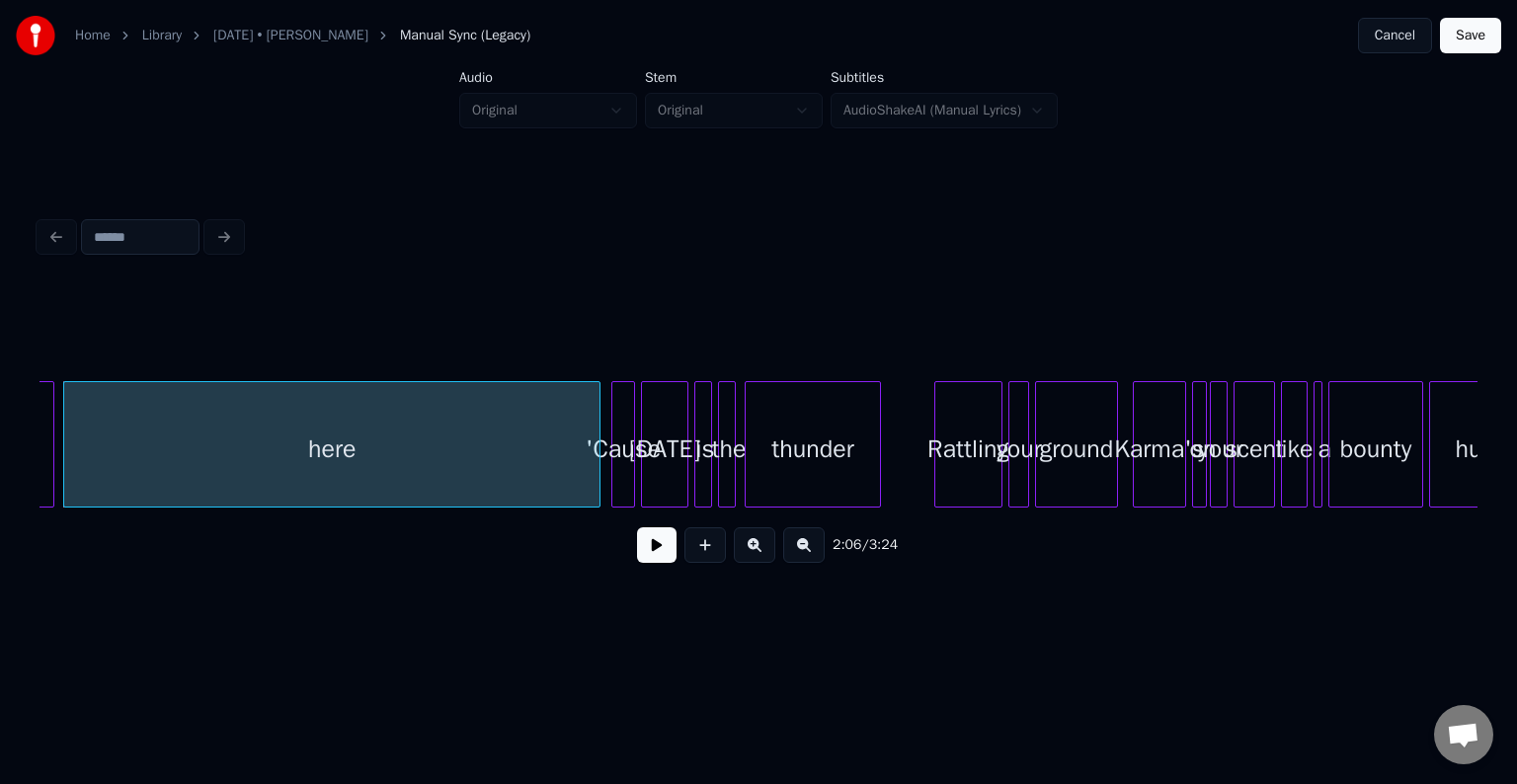 click at bounding box center [657, 545] 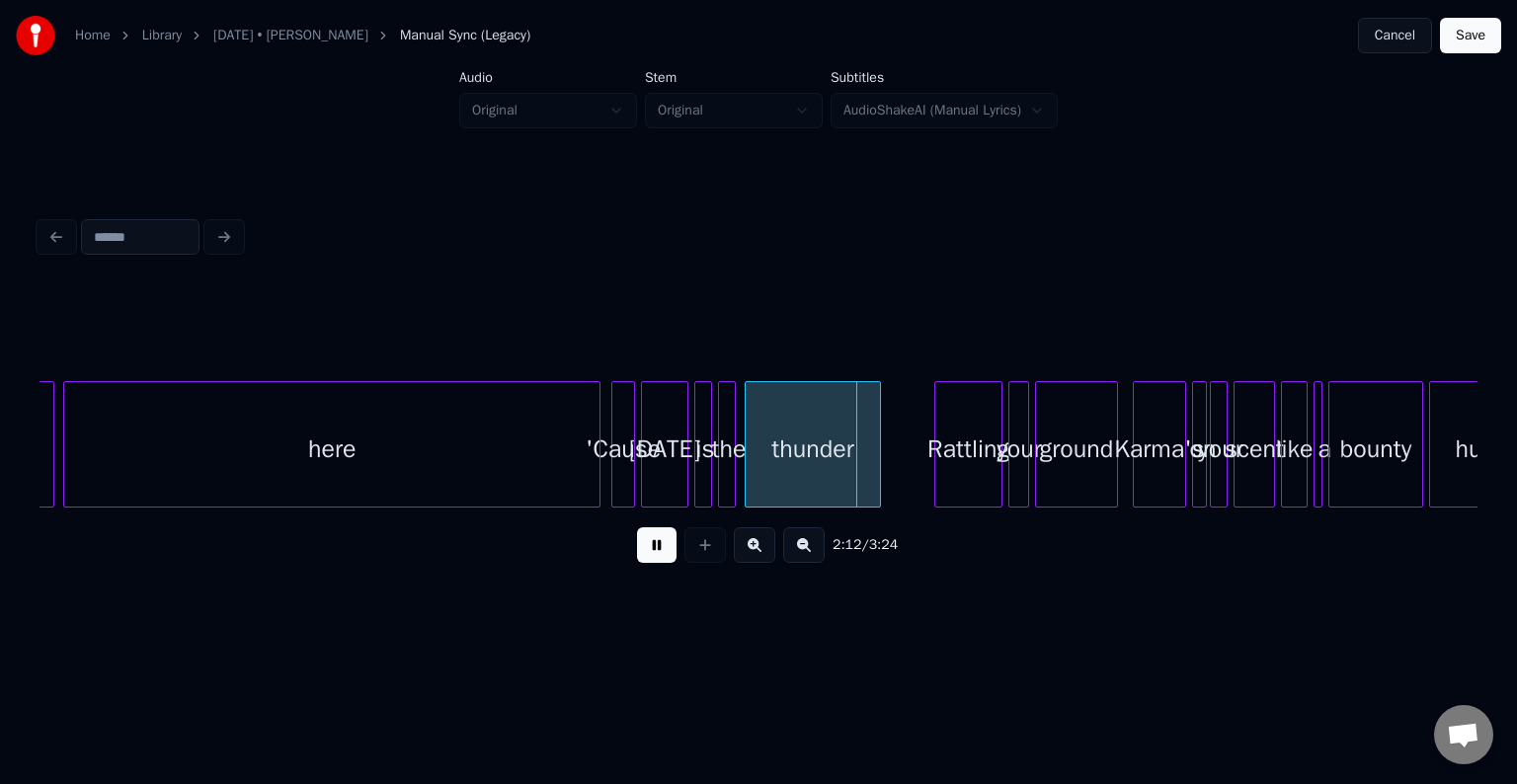click at bounding box center [657, 545] 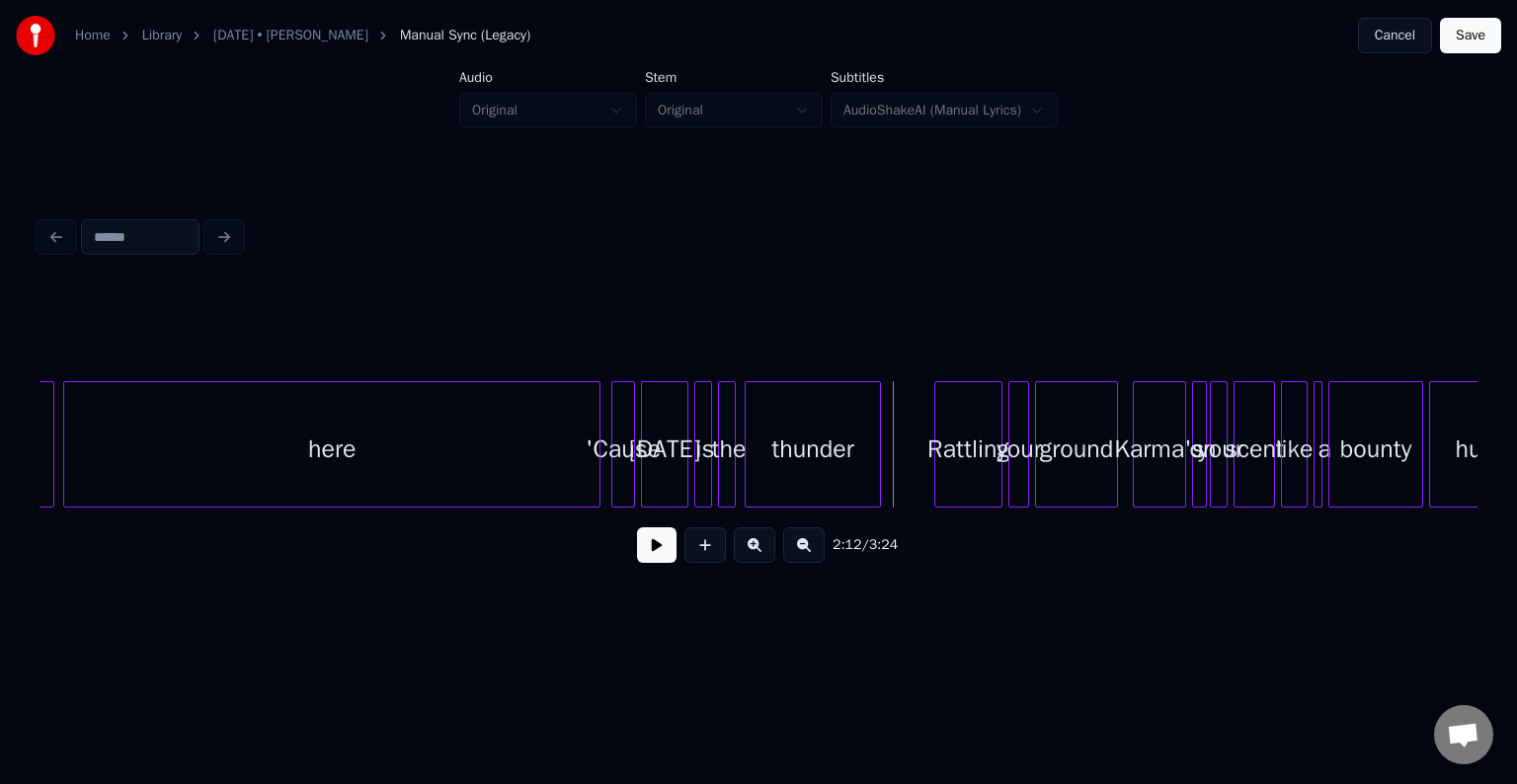 click on "Save" at bounding box center [1471, 36] 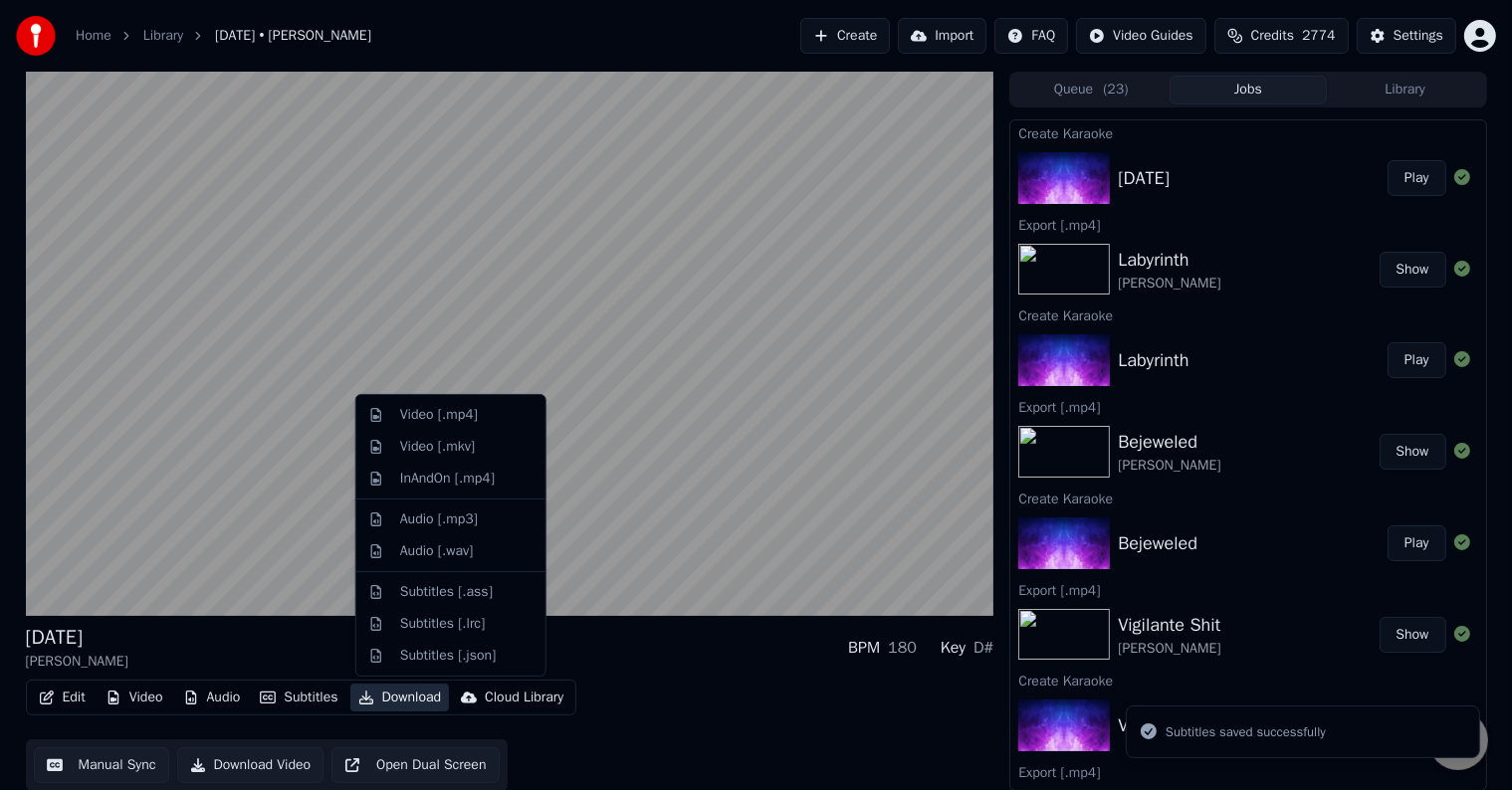 click on "Download" at bounding box center (400, 697) 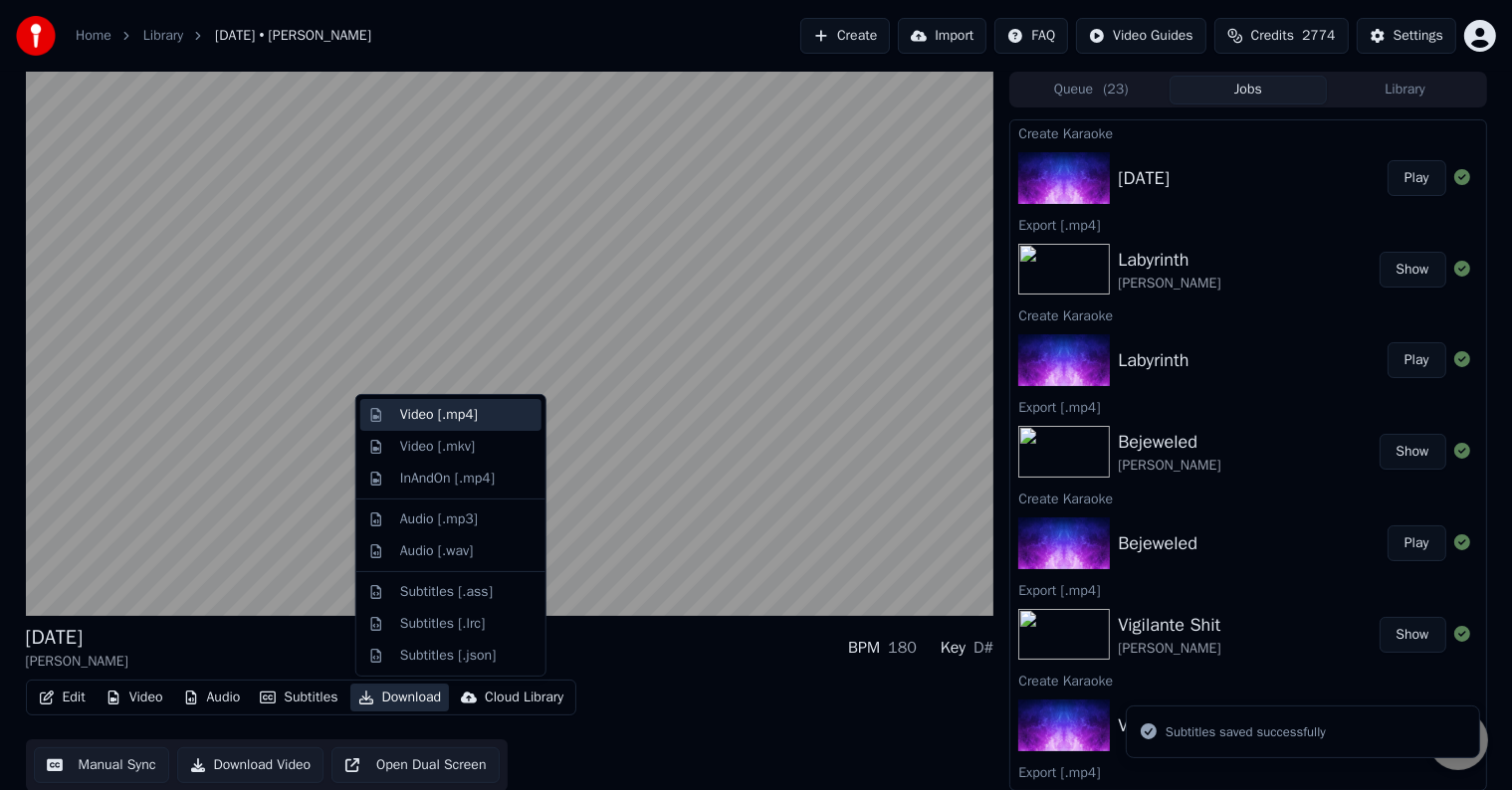 click on "Video [.mp4]" at bounding box center [439, 415] 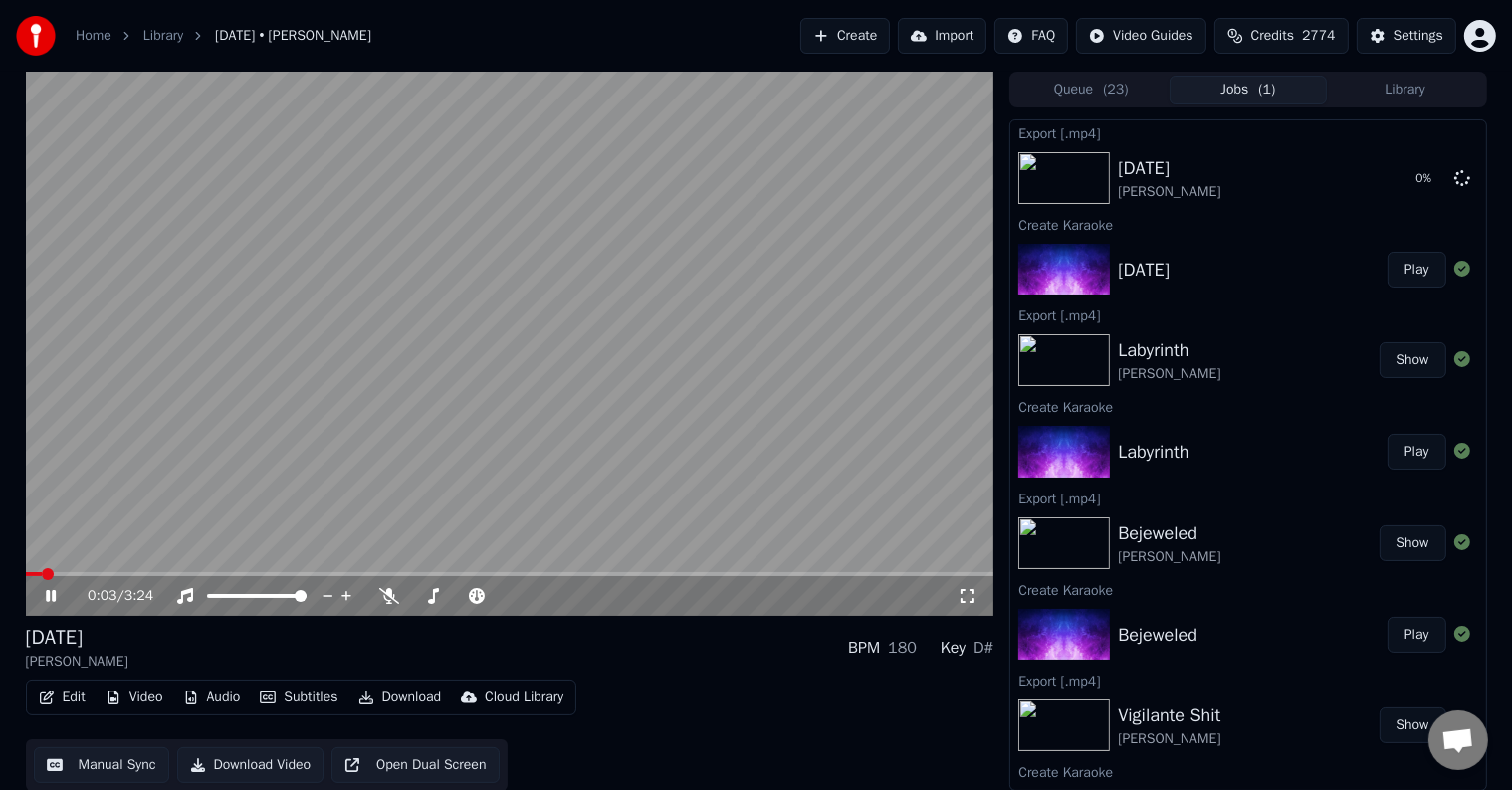 click 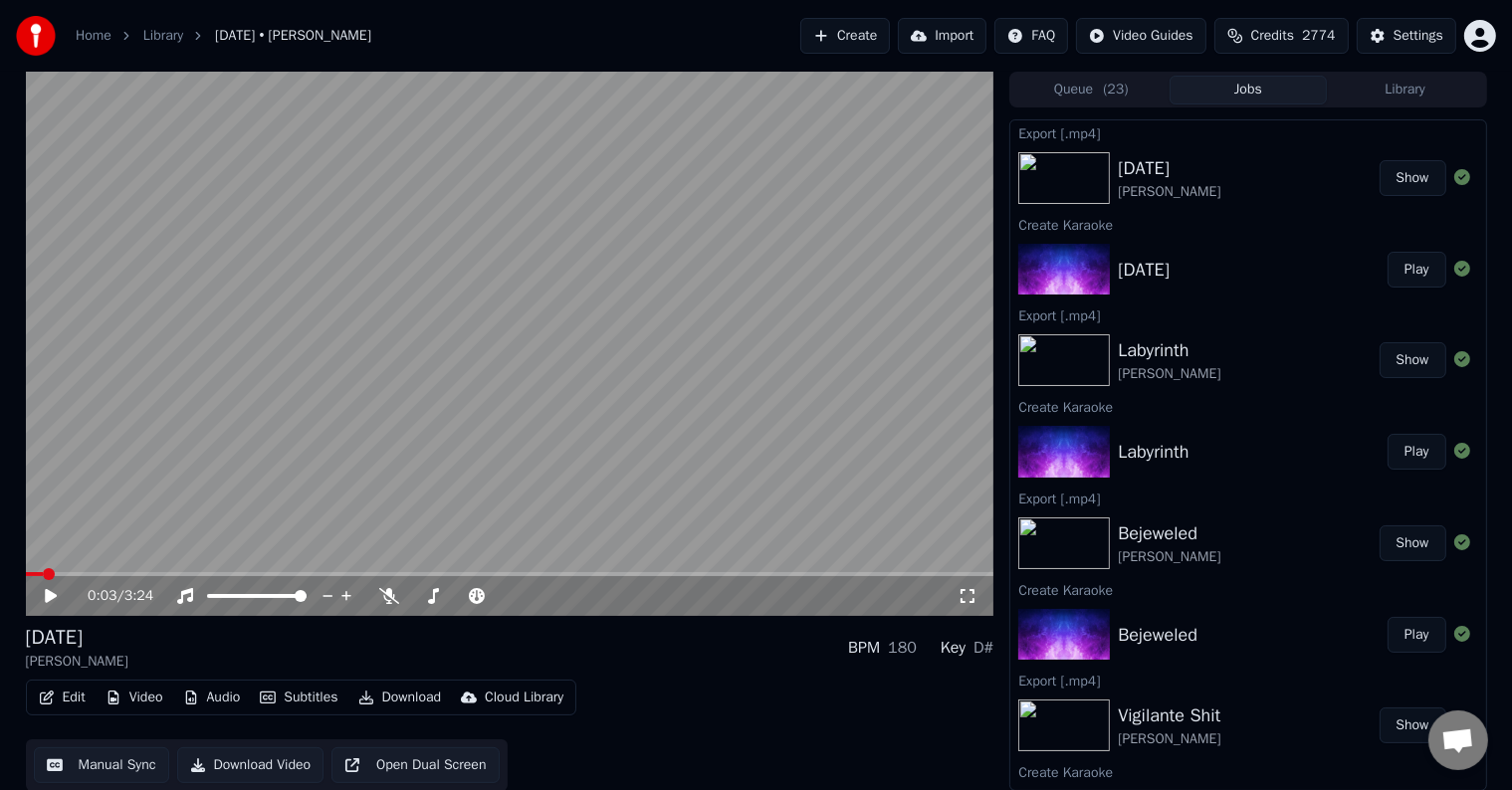 click on "Create" at bounding box center [845, 36] 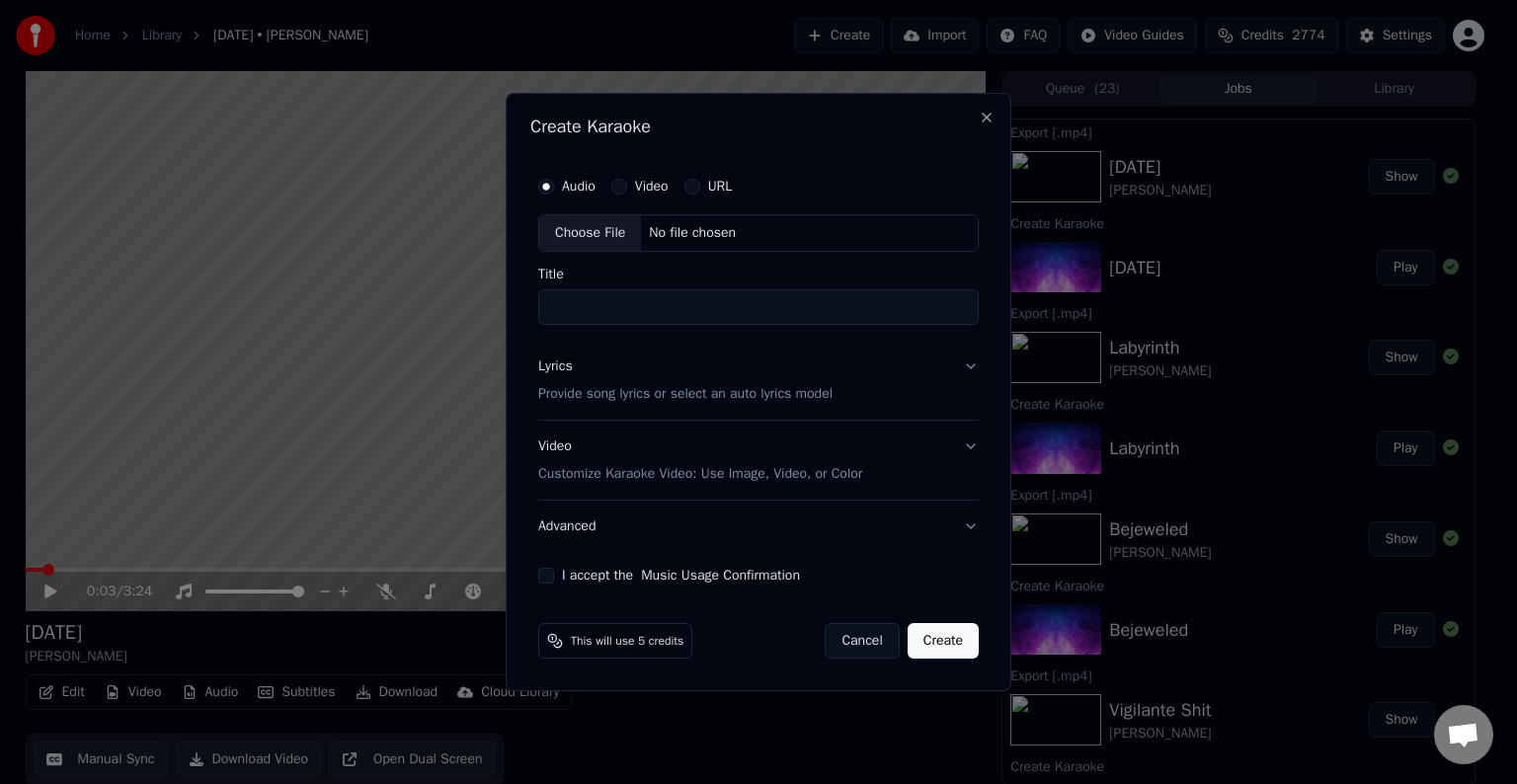 click on "Choose File" at bounding box center (590, 233) 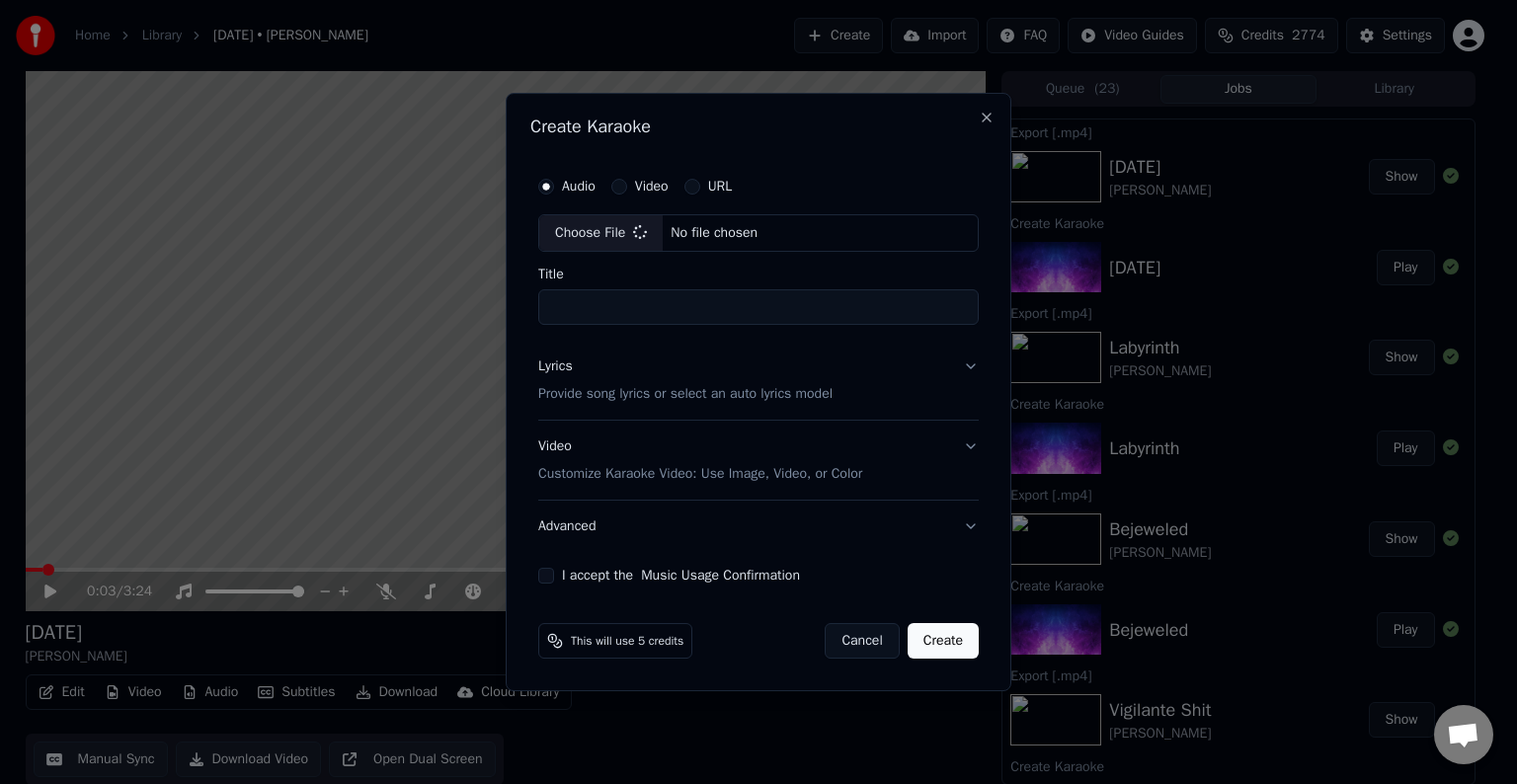 type on "**********" 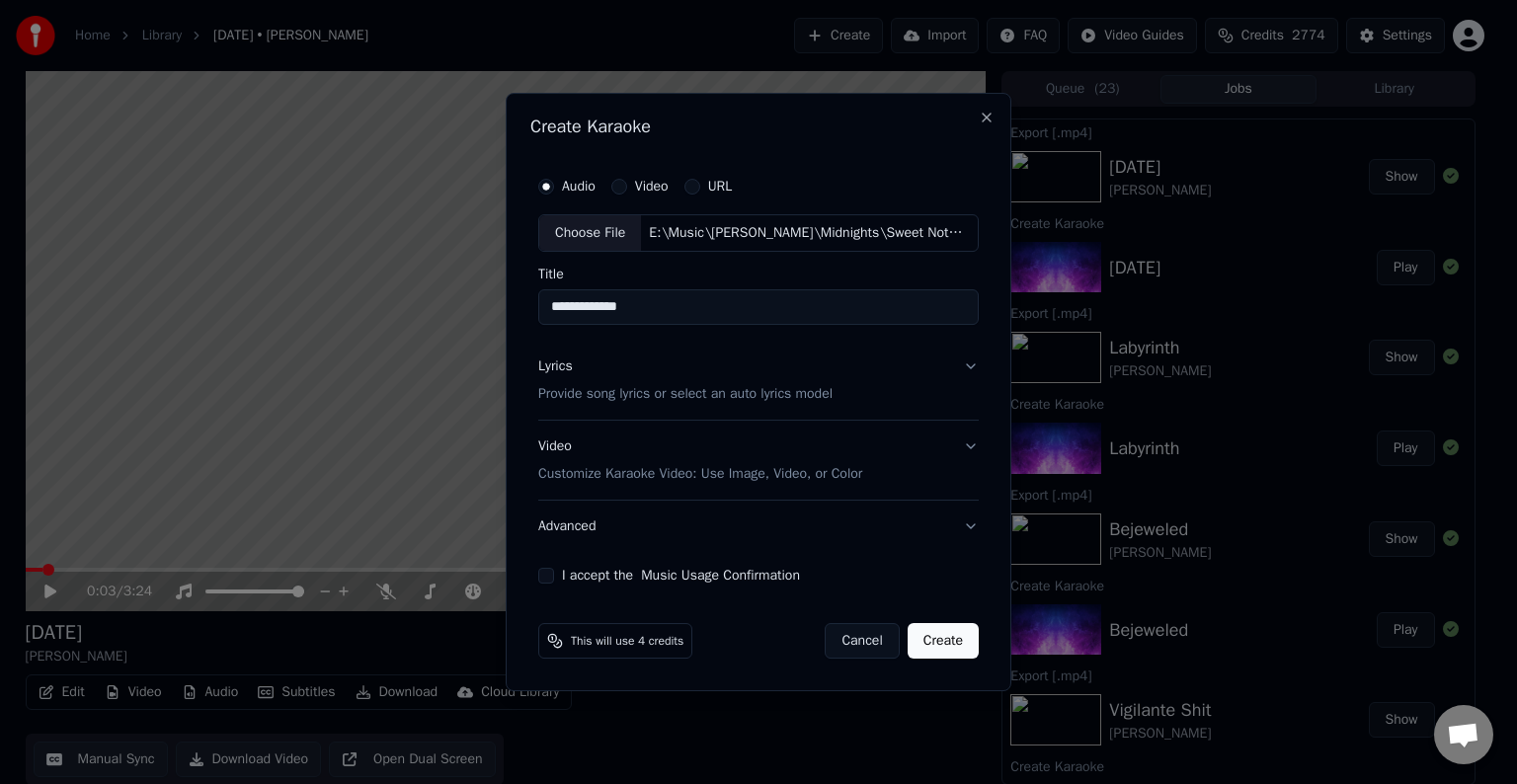 click on "Lyrics Provide song lyrics or select an auto lyrics model" at bounding box center (758, 380) 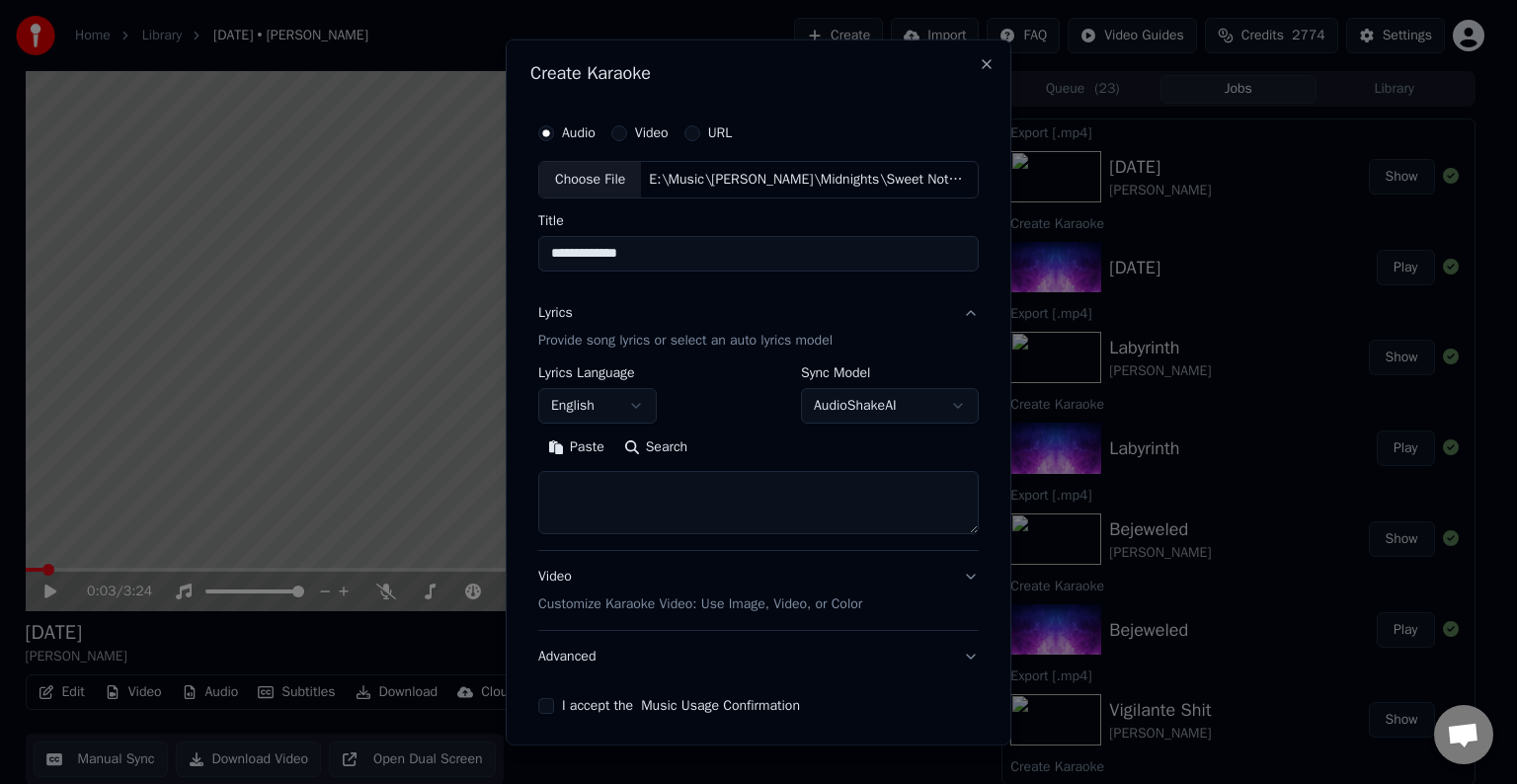 click at bounding box center [758, 503] 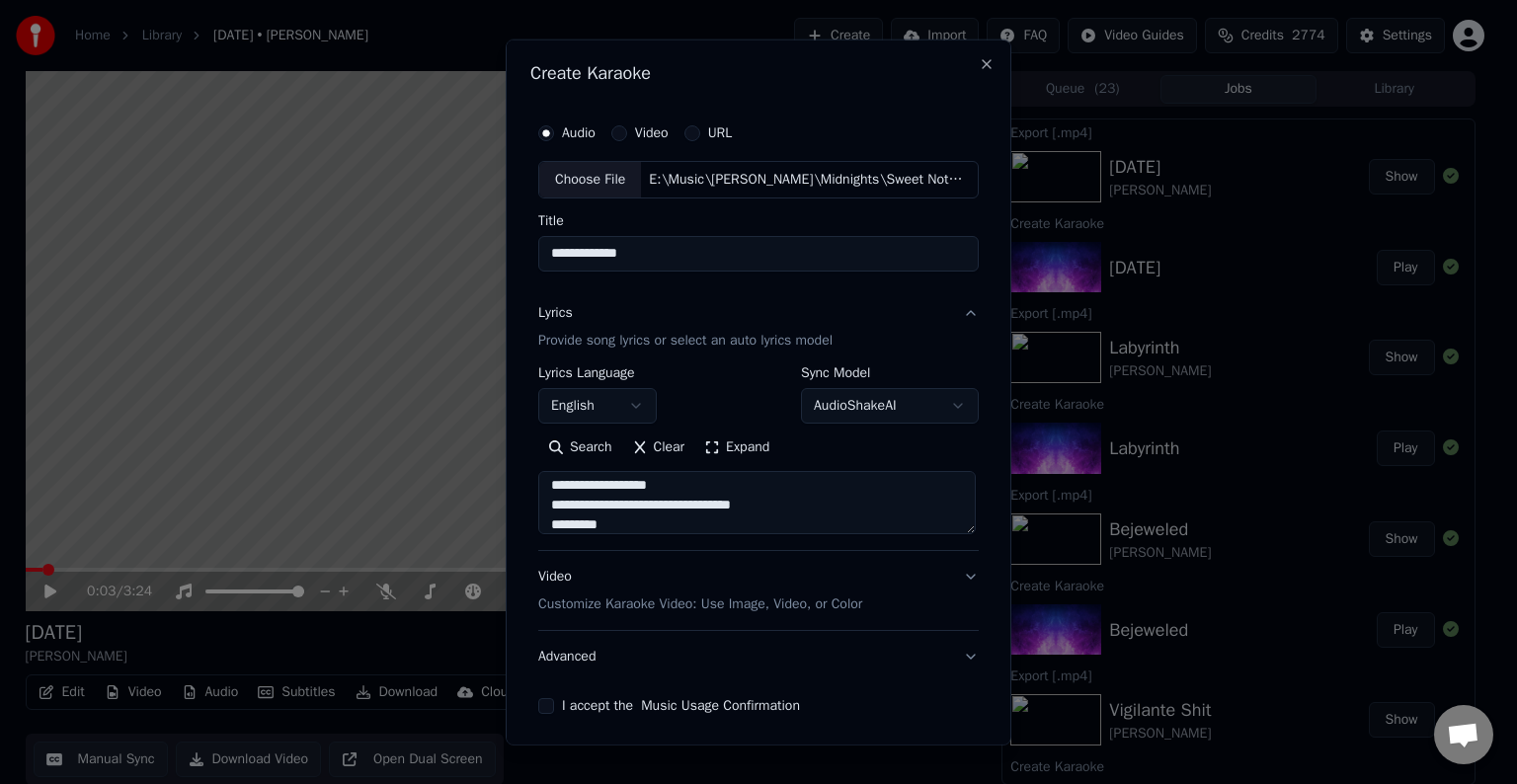 scroll, scrollTop: 103, scrollLeft: 0, axis: vertical 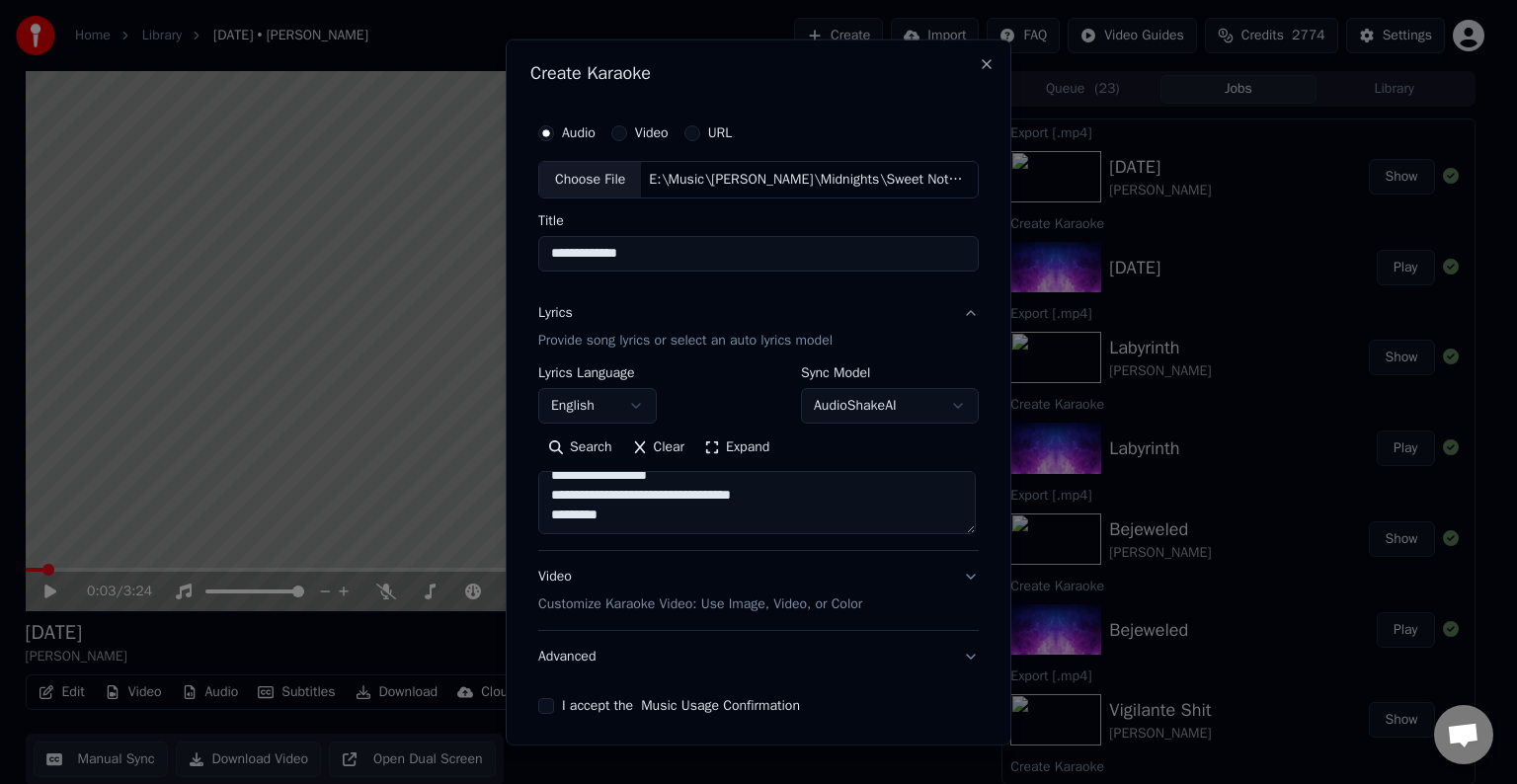 paste on "**********" 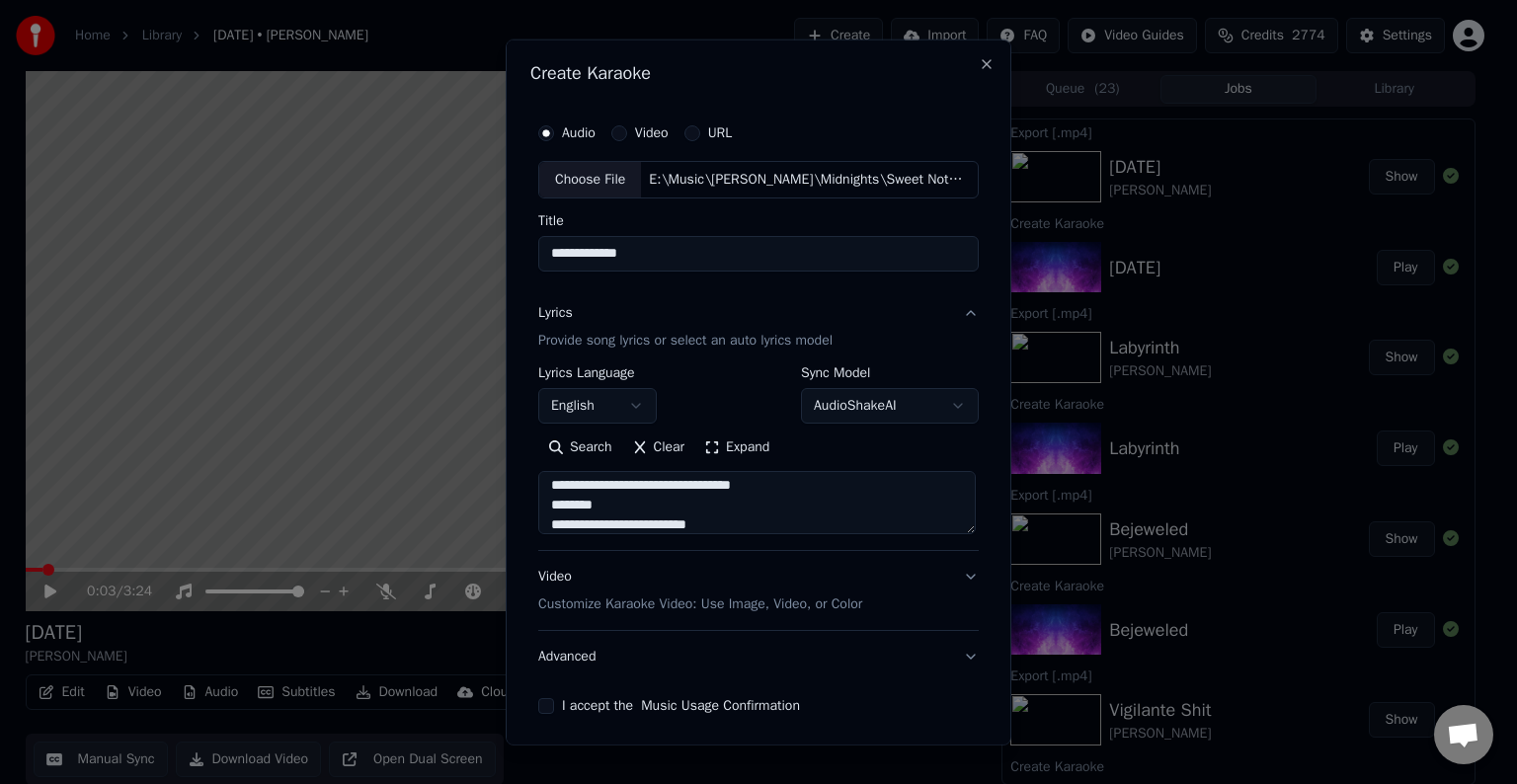 scroll, scrollTop: 221, scrollLeft: 0, axis: vertical 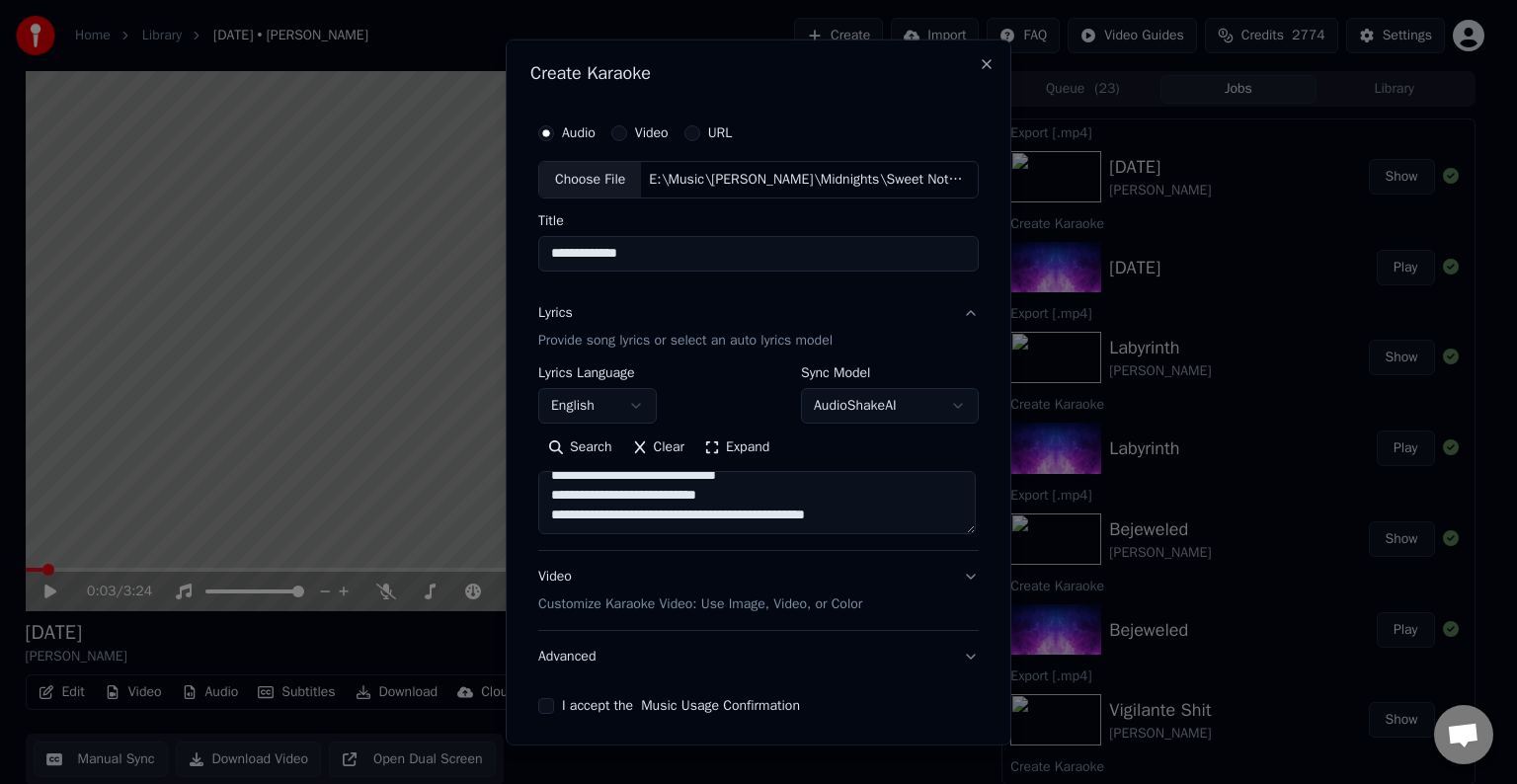 paste on "**********" 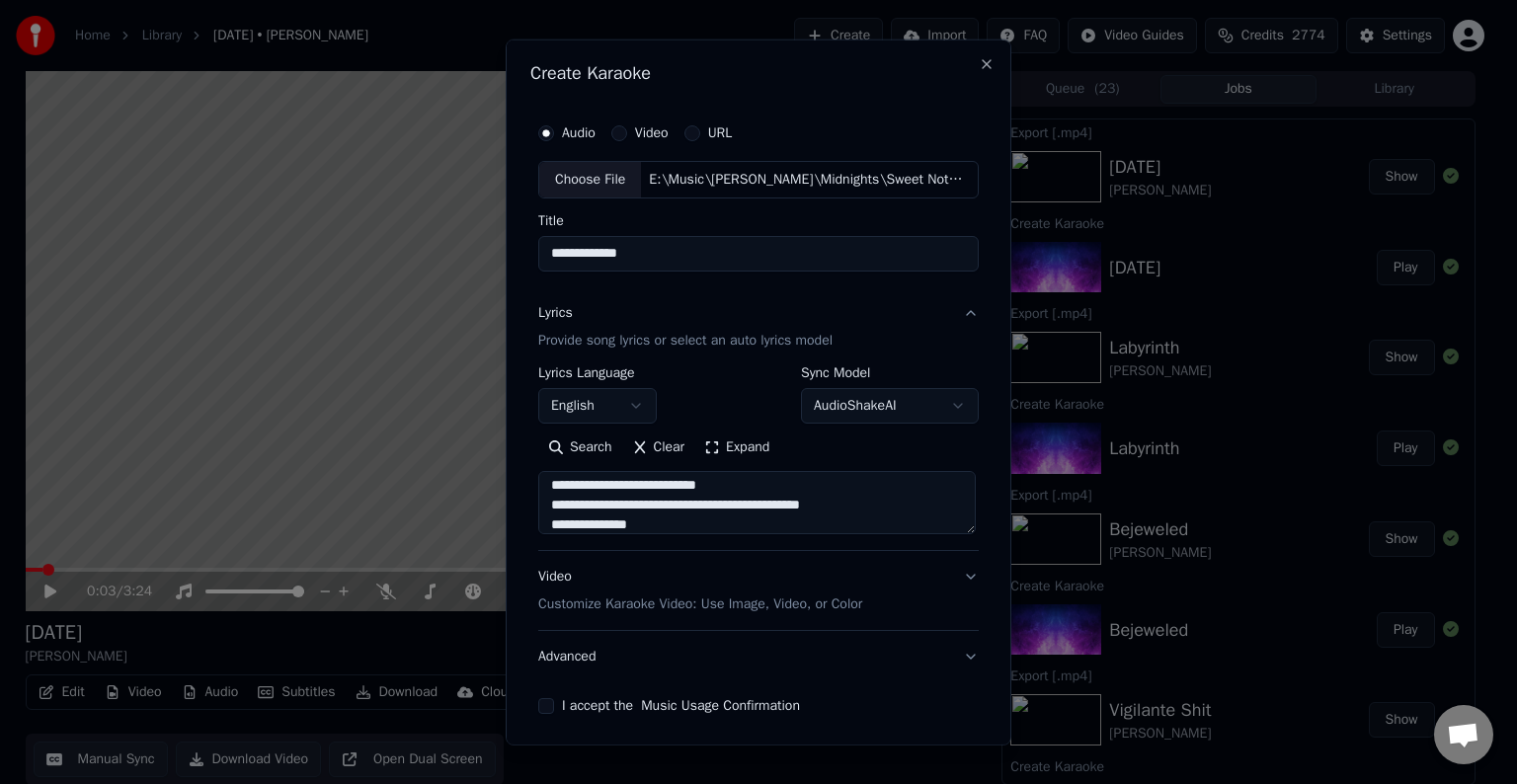 scroll, scrollTop: 320, scrollLeft: 0, axis: vertical 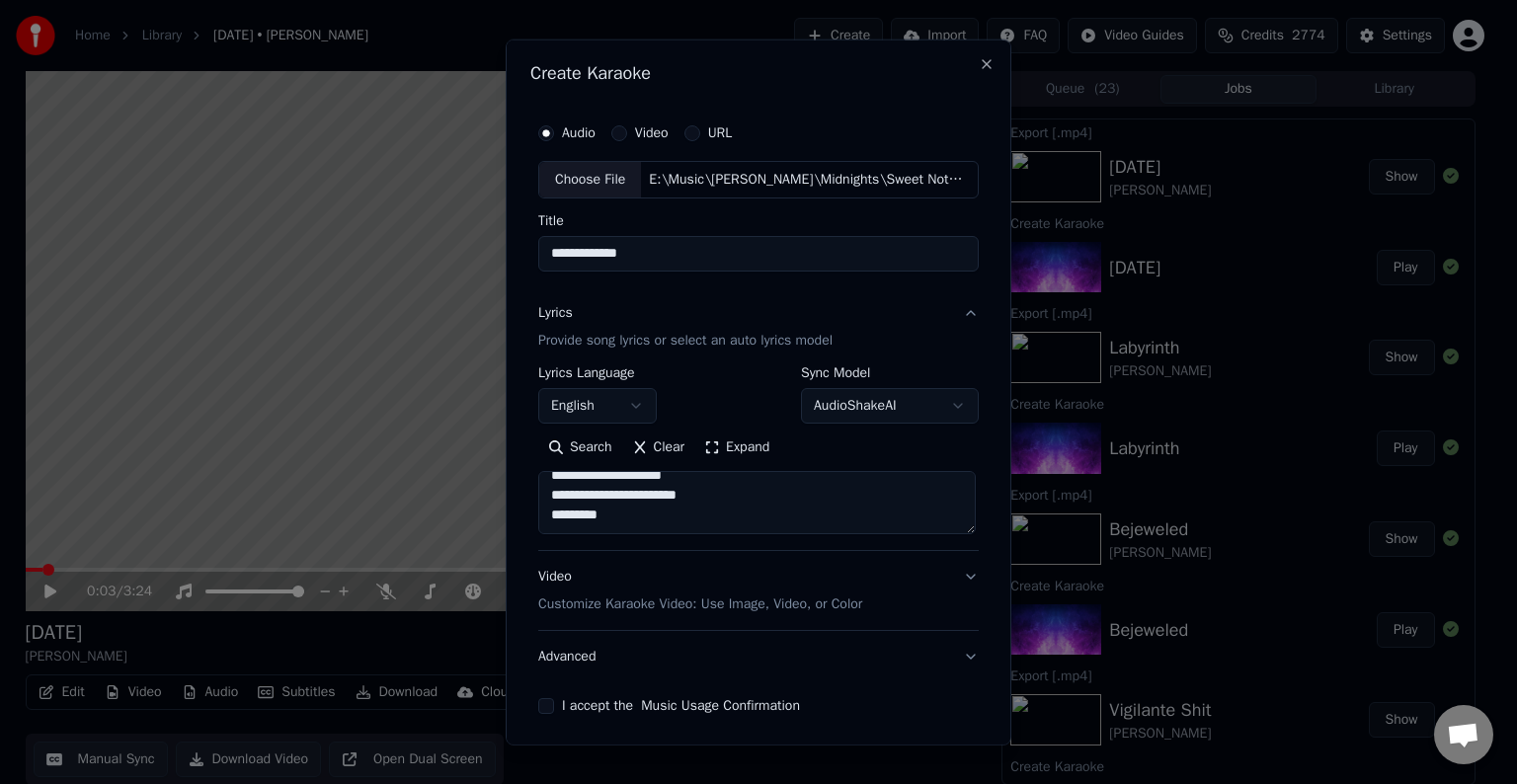 paste on "**********" 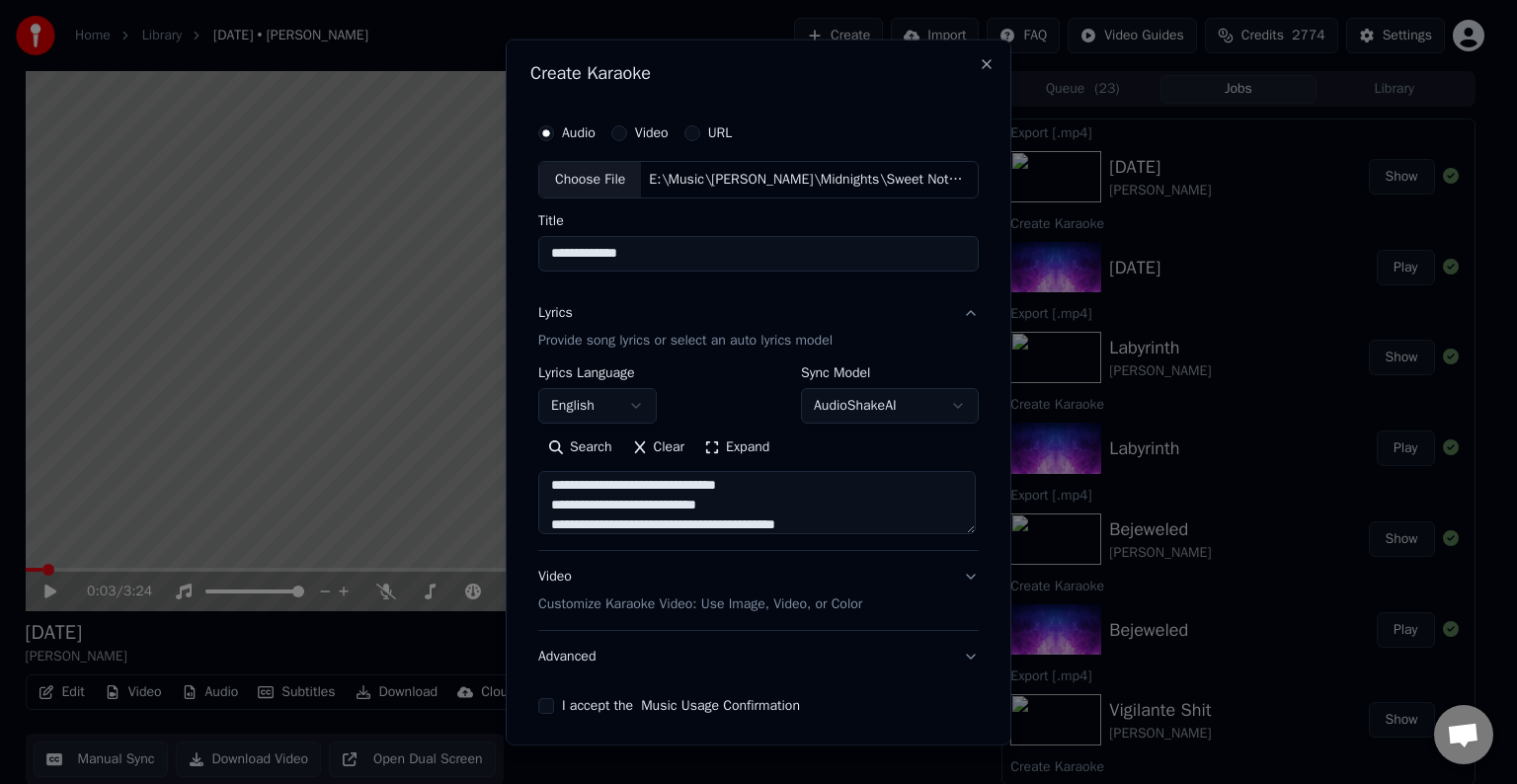 scroll, scrollTop: 438, scrollLeft: 0, axis: vertical 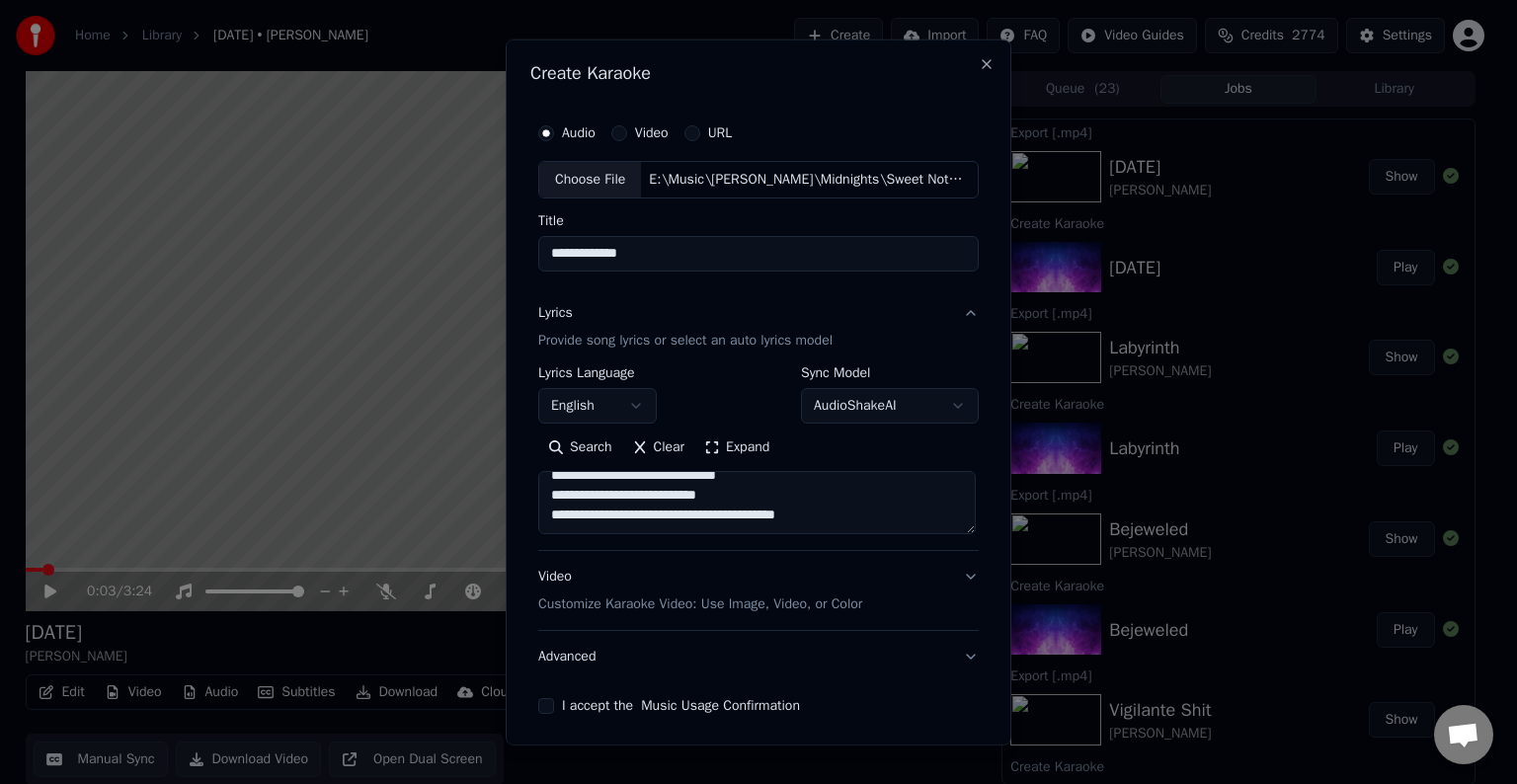 paste on "**********" 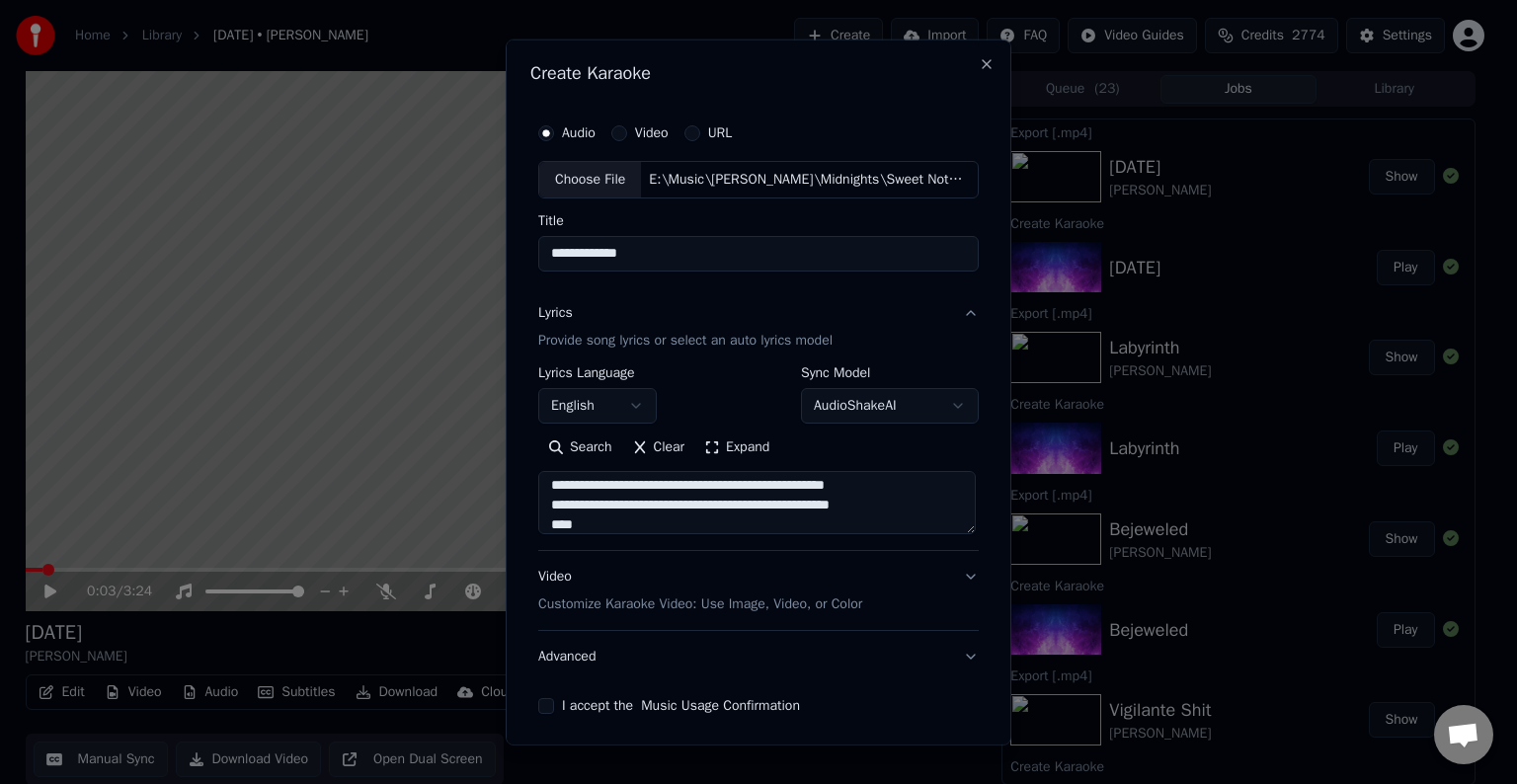 scroll, scrollTop: 537, scrollLeft: 0, axis: vertical 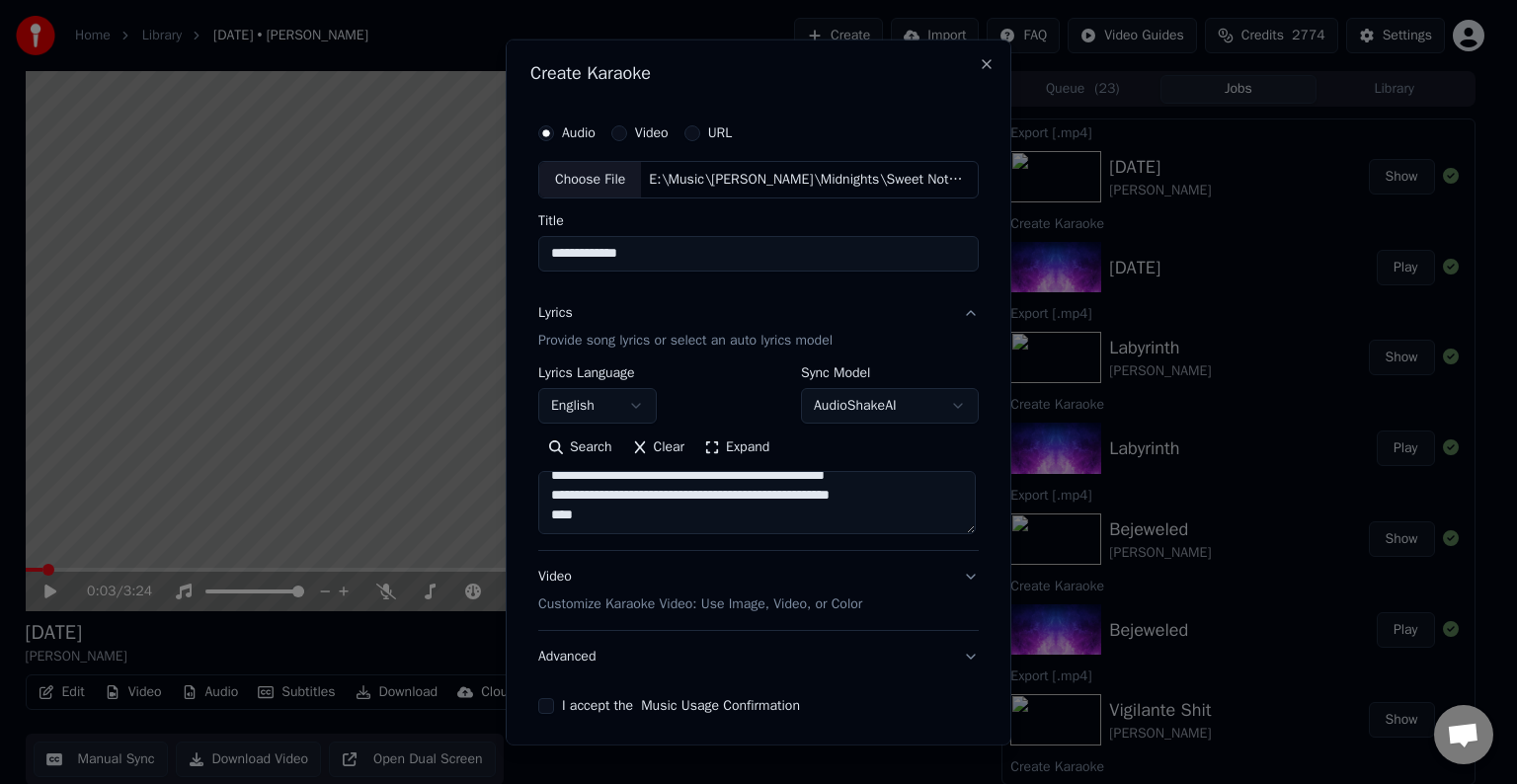paste on "**********" 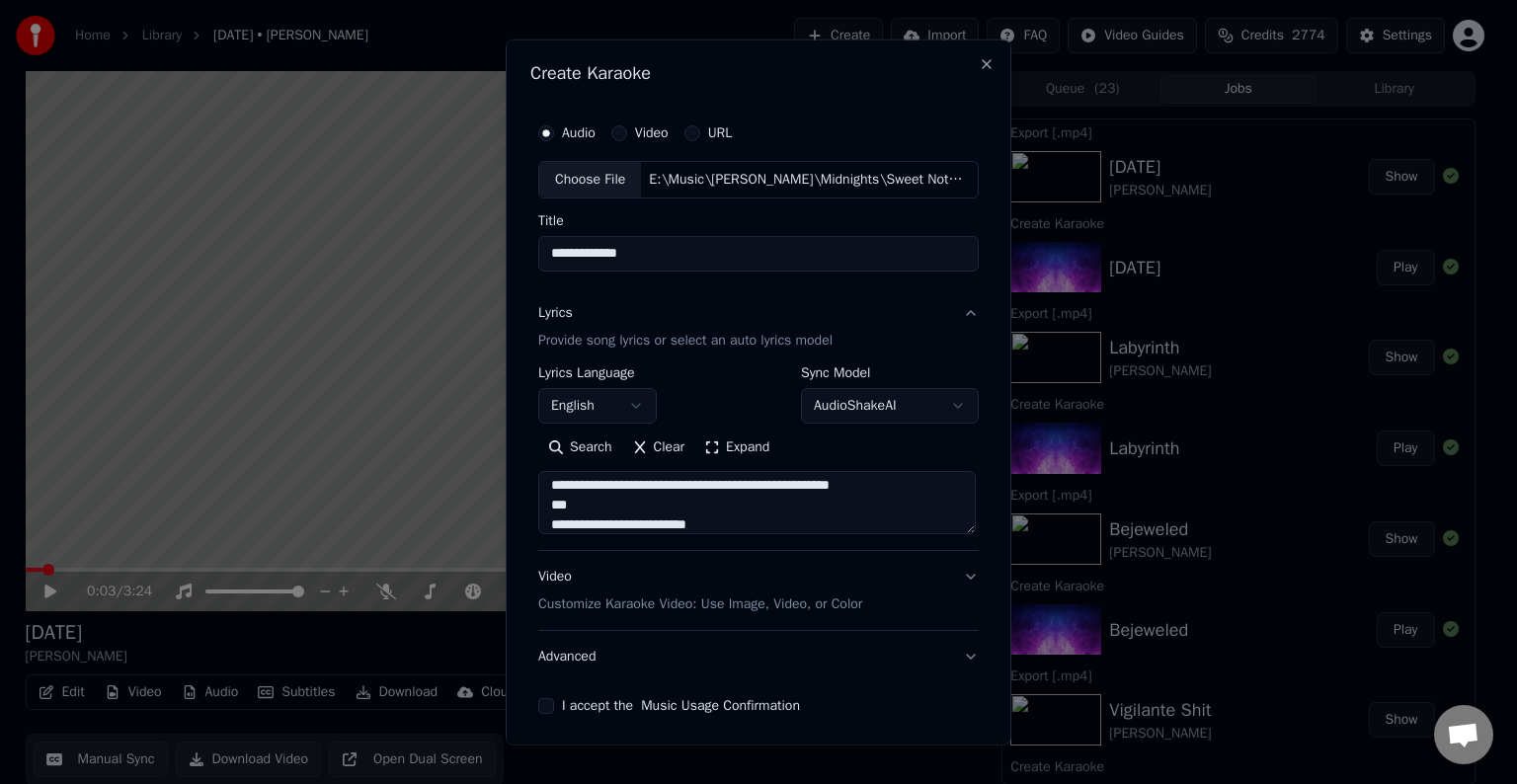 scroll, scrollTop: 774, scrollLeft: 0, axis: vertical 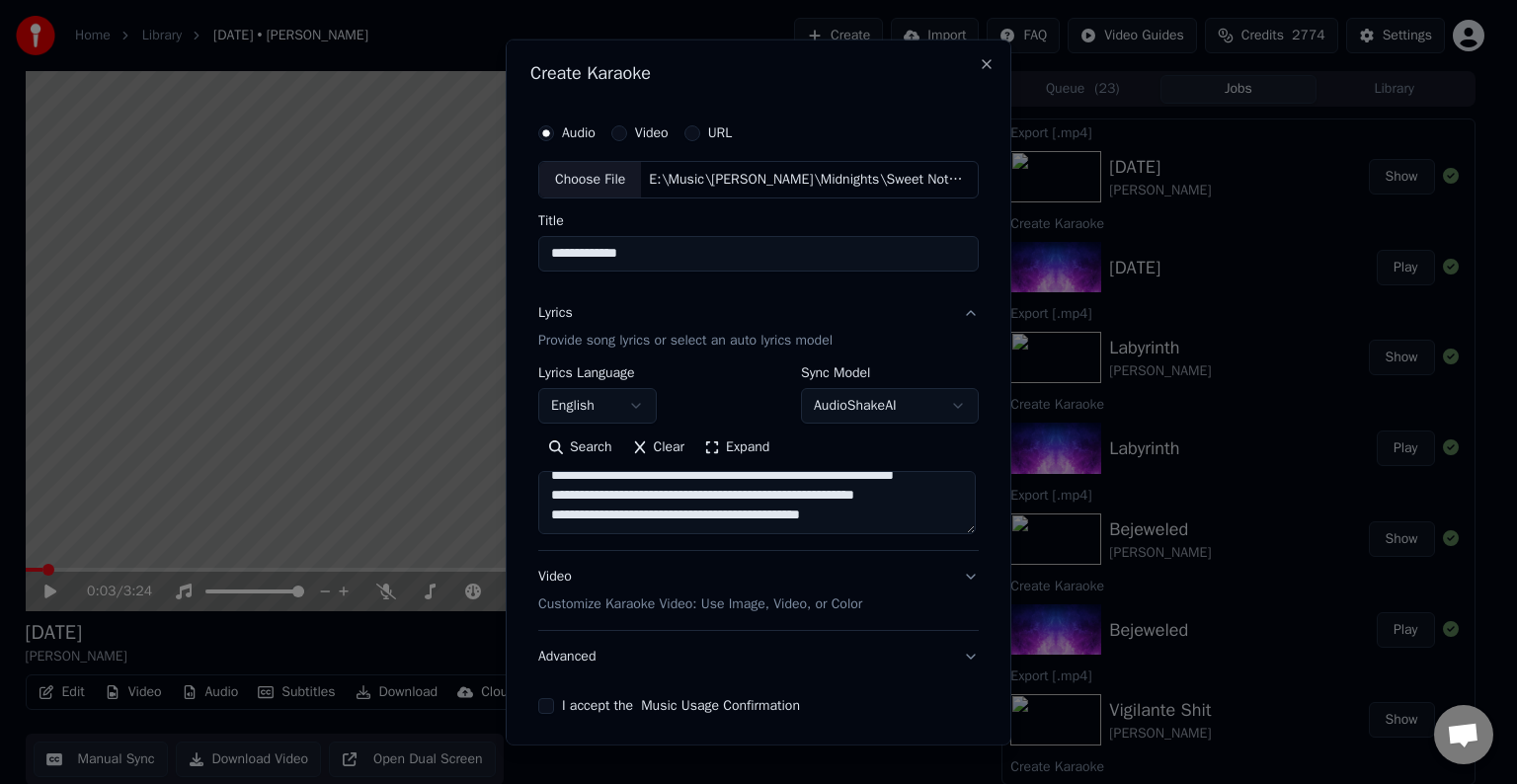 drag, startPoint x: 729, startPoint y: 503, endPoint x: 922, endPoint y: 508, distance: 193.06476 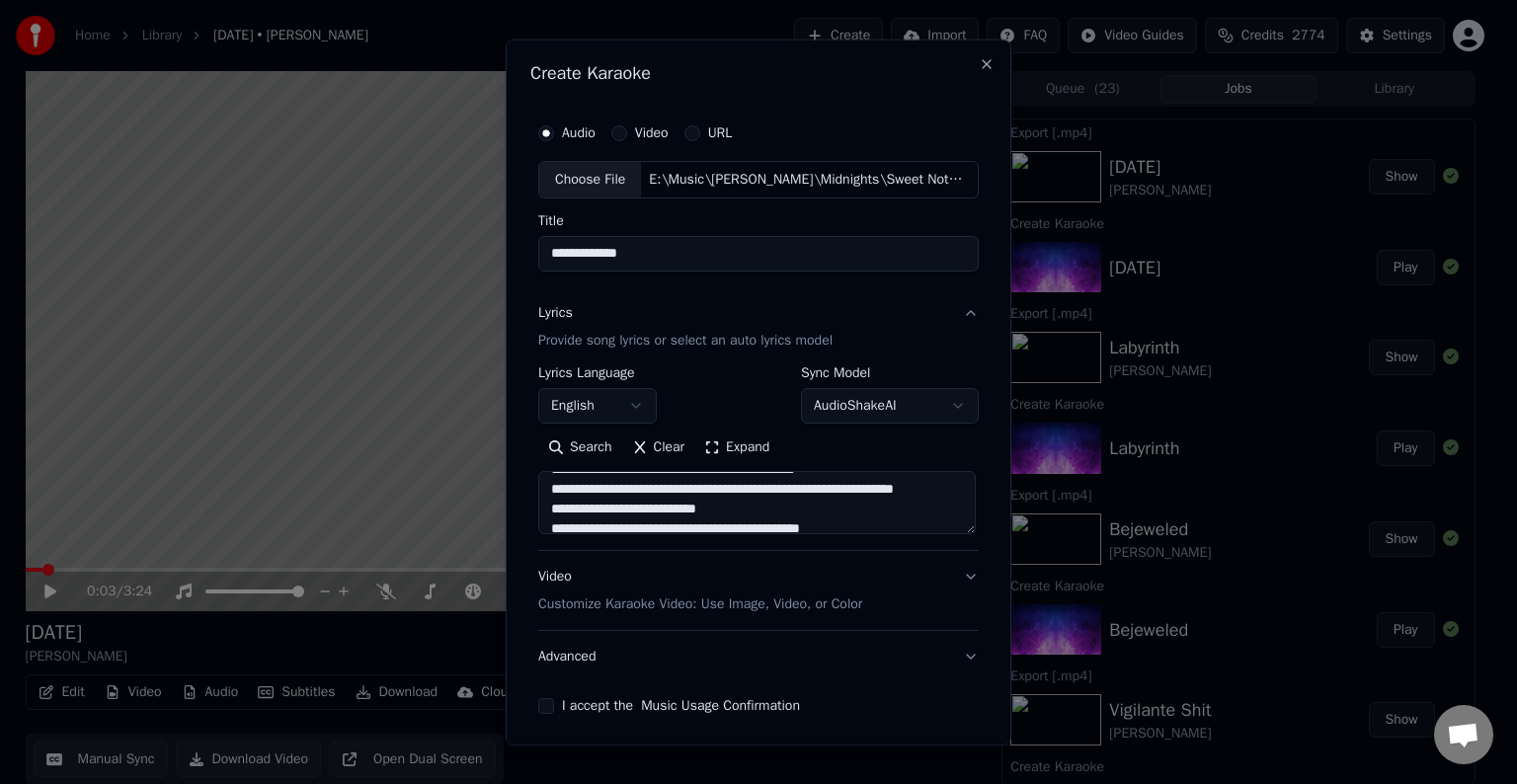 scroll, scrollTop: 743, scrollLeft: 0, axis: vertical 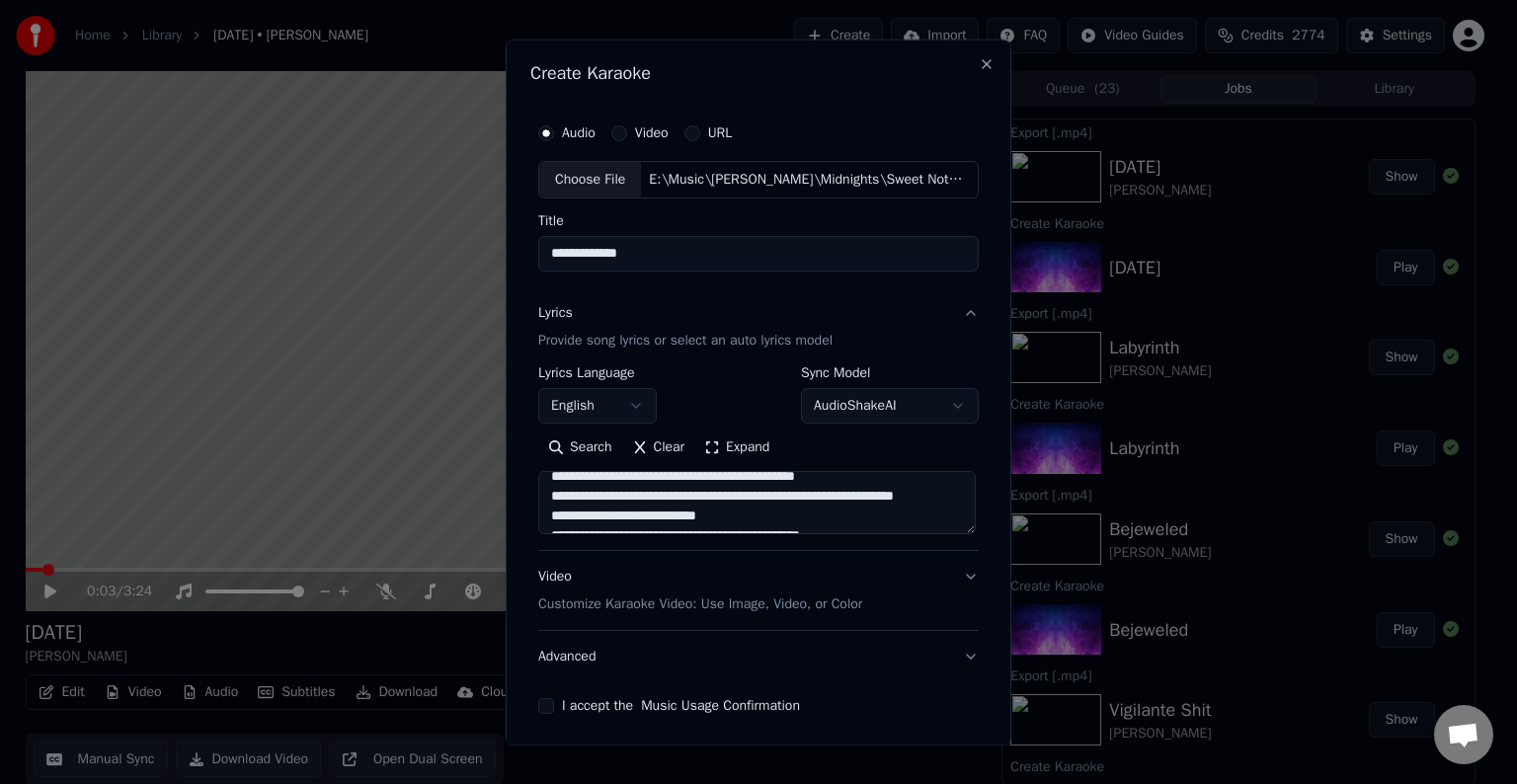 drag, startPoint x: 611, startPoint y: 514, endPoint x: 749, endPoint y: 502, distance: 138.52076 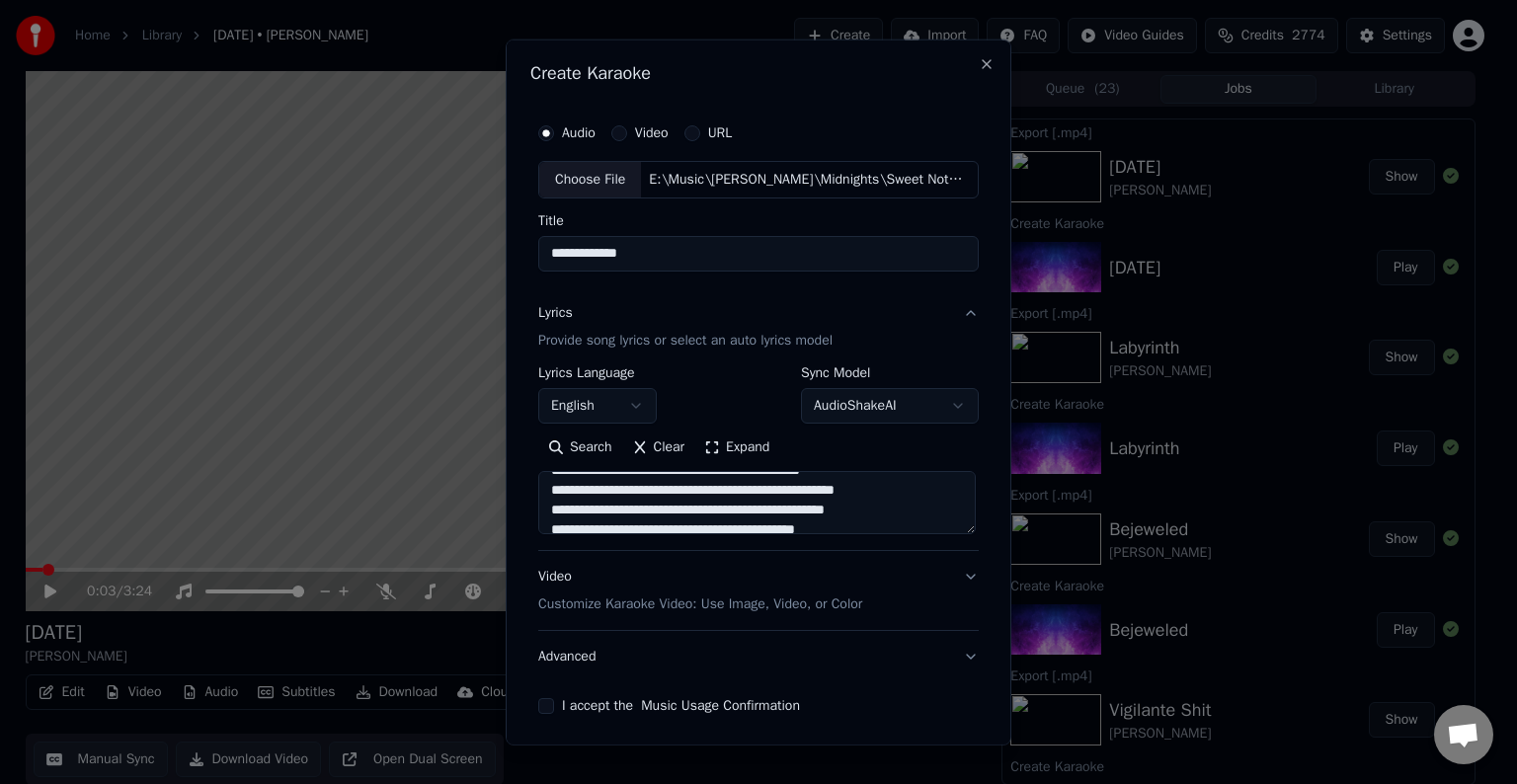 scroll, scrollTop: 686, scrollLeft: 0, axis: vertical 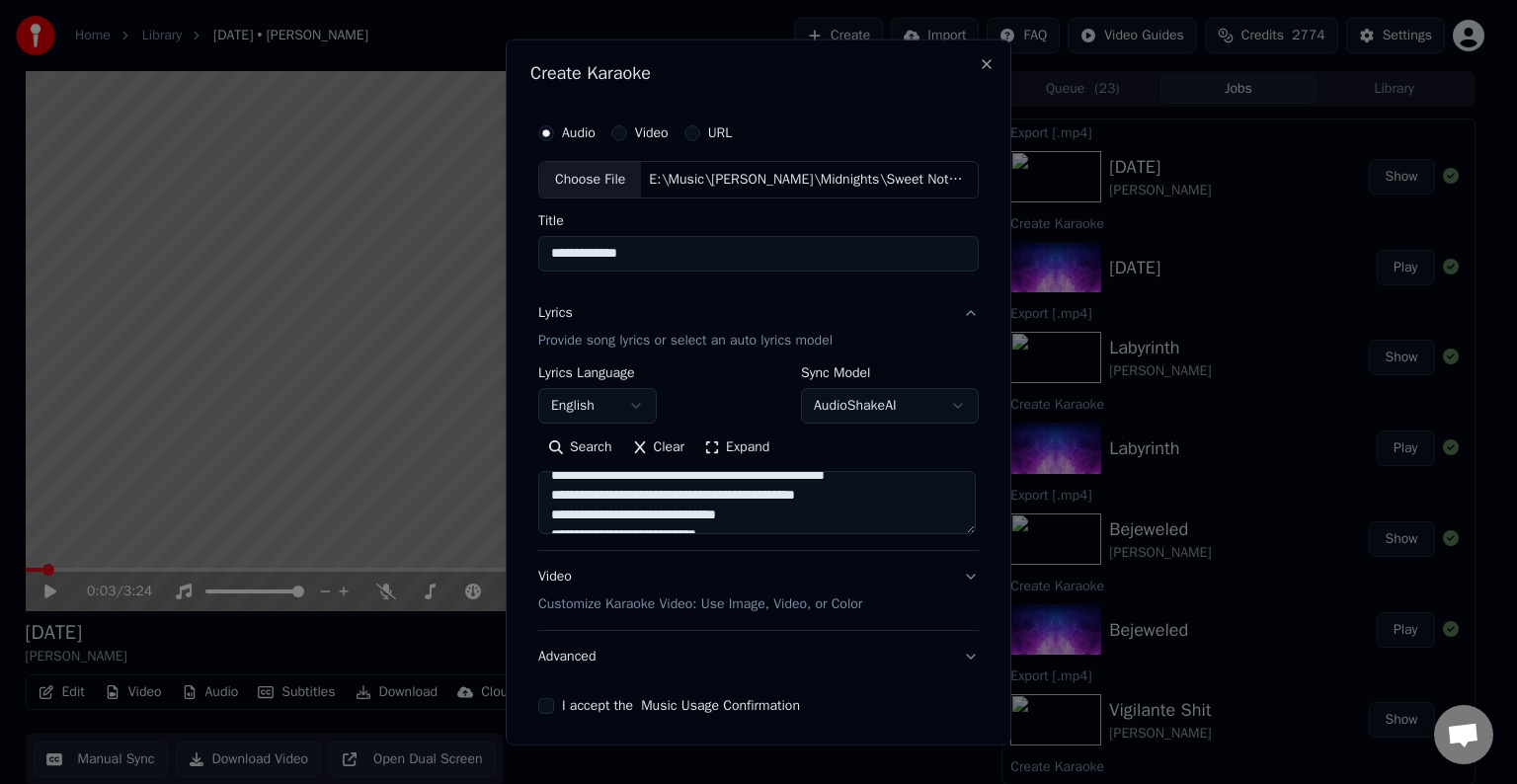 drag, startPoint x: 889, startPoint y: 513, endPoint x: 718, endPoint y: 518, distance: 171.07308 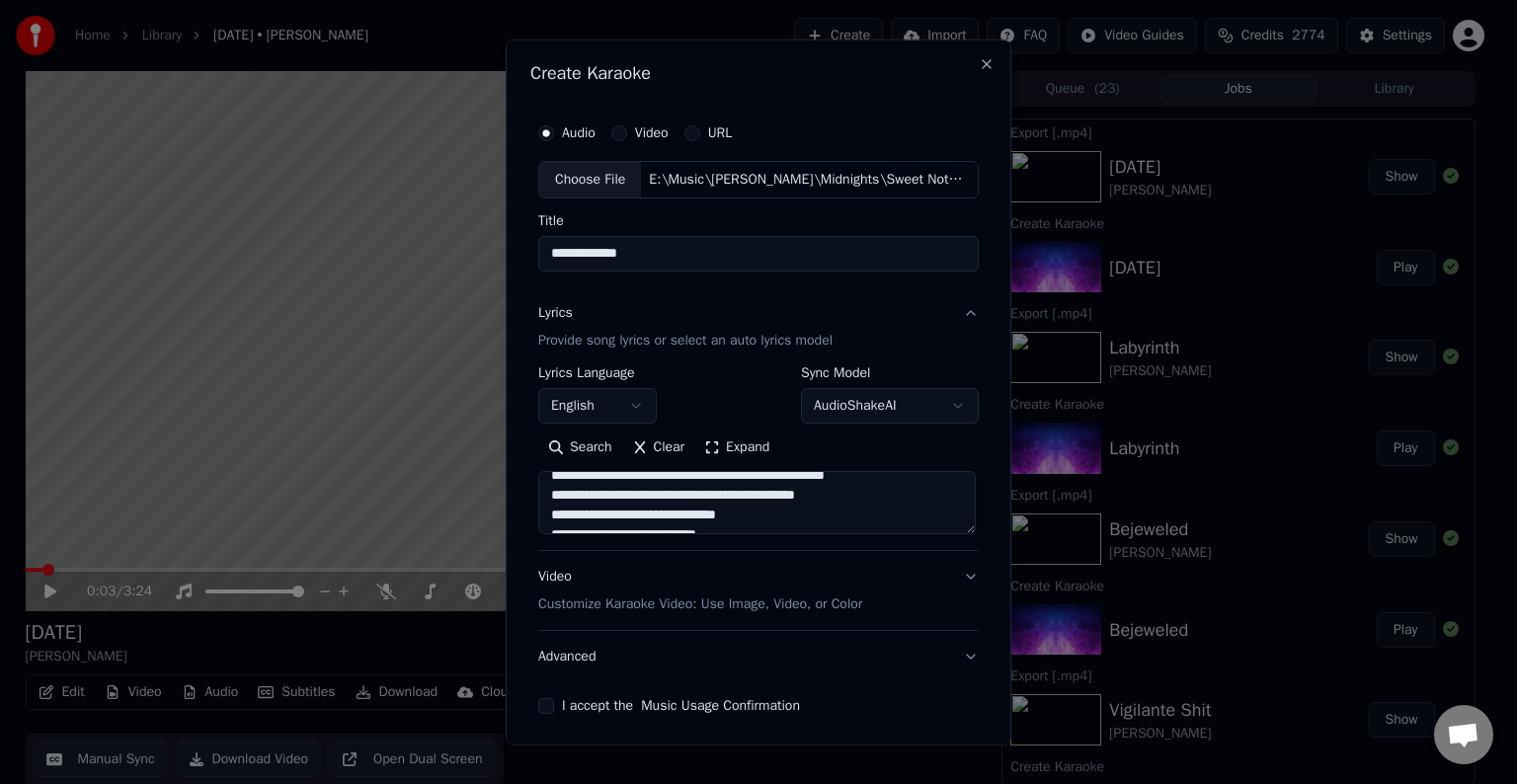 click at bounding box center [757, 503] 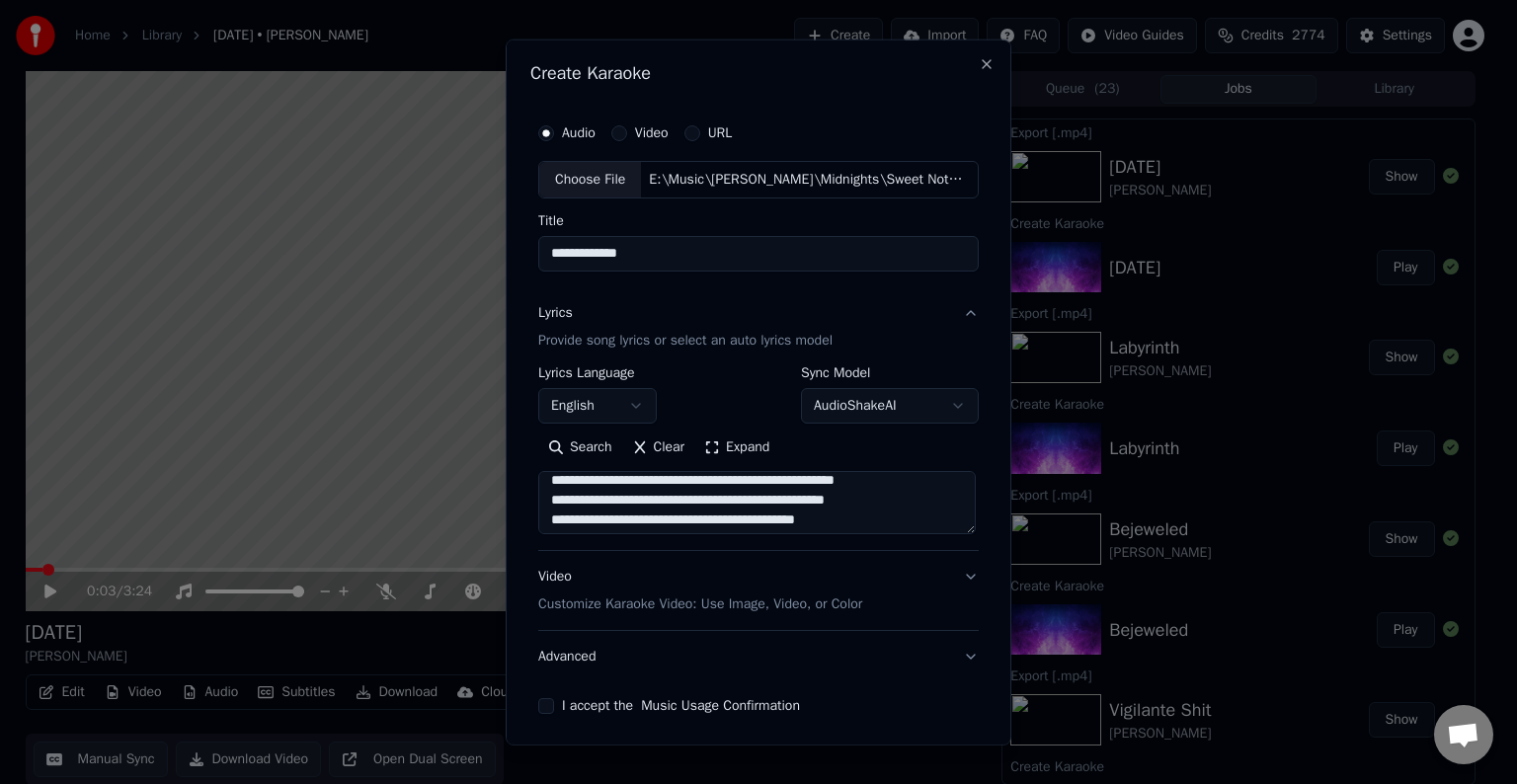 scroll, scrollTop: 694, scrollLeft: 0, axis: vertical 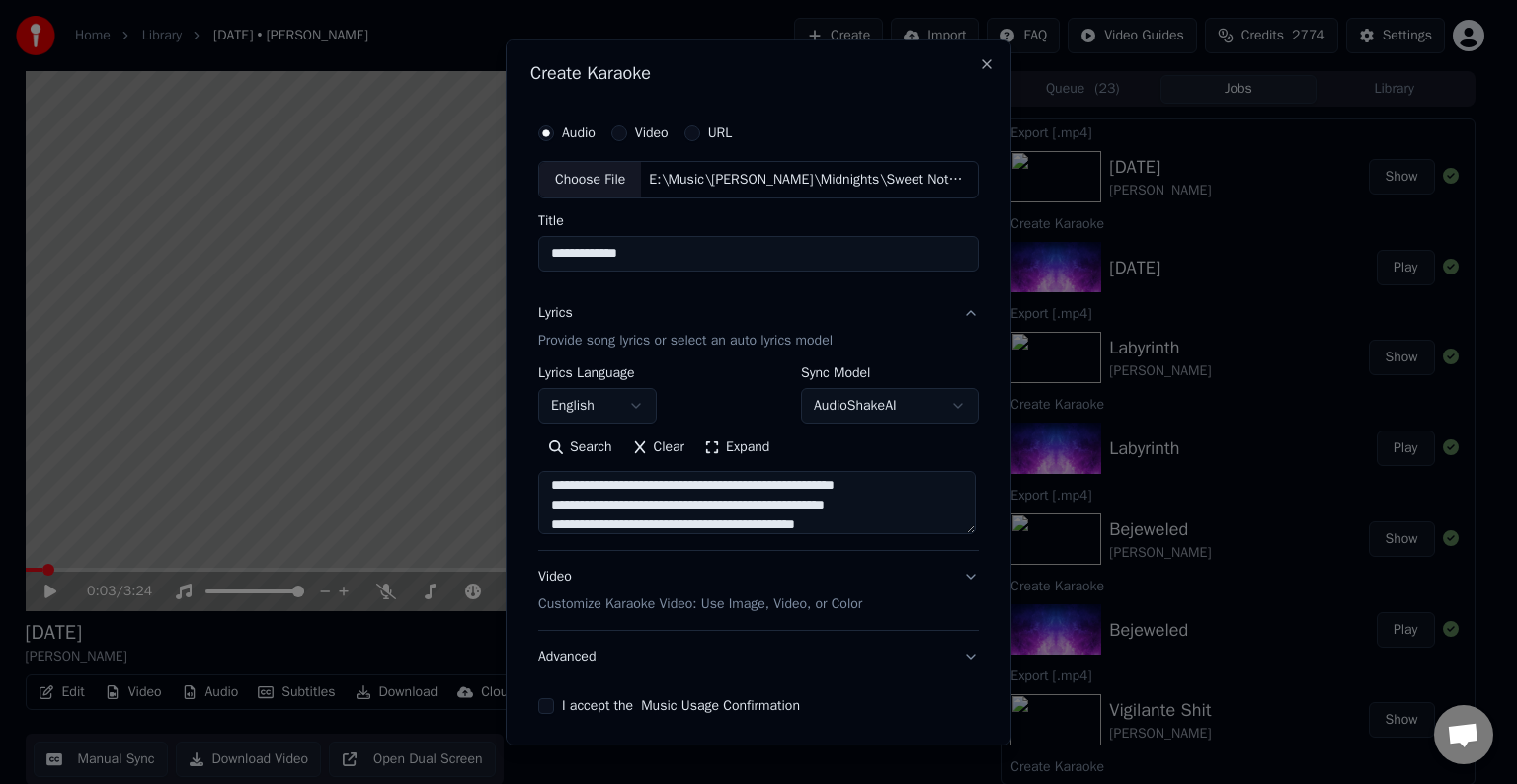 drag, startPoint x: 888, startPoint y: 502, endPoint x: 713, endPoint y: 505, distance: 175.02571 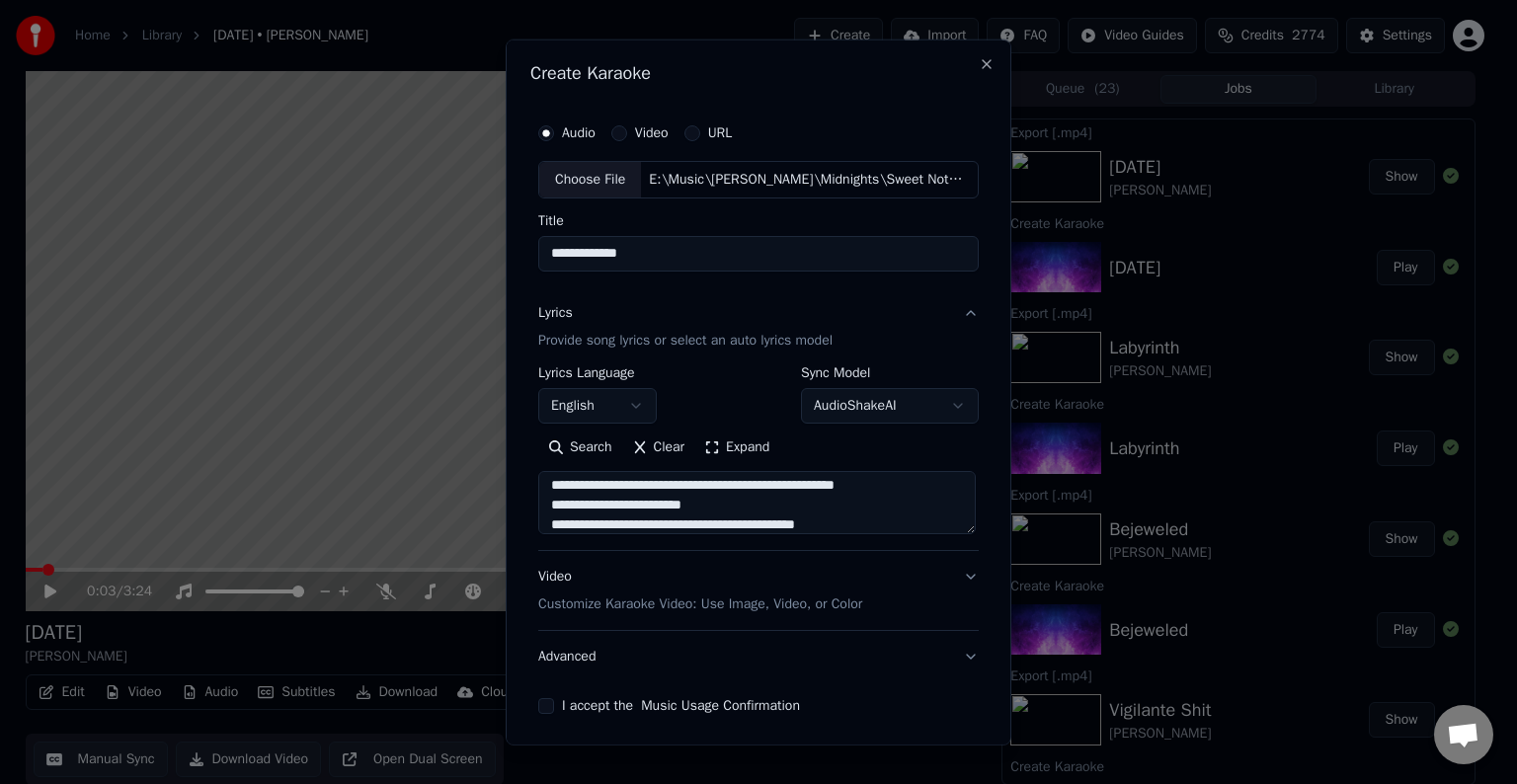 click at bounding box center [757, 503] 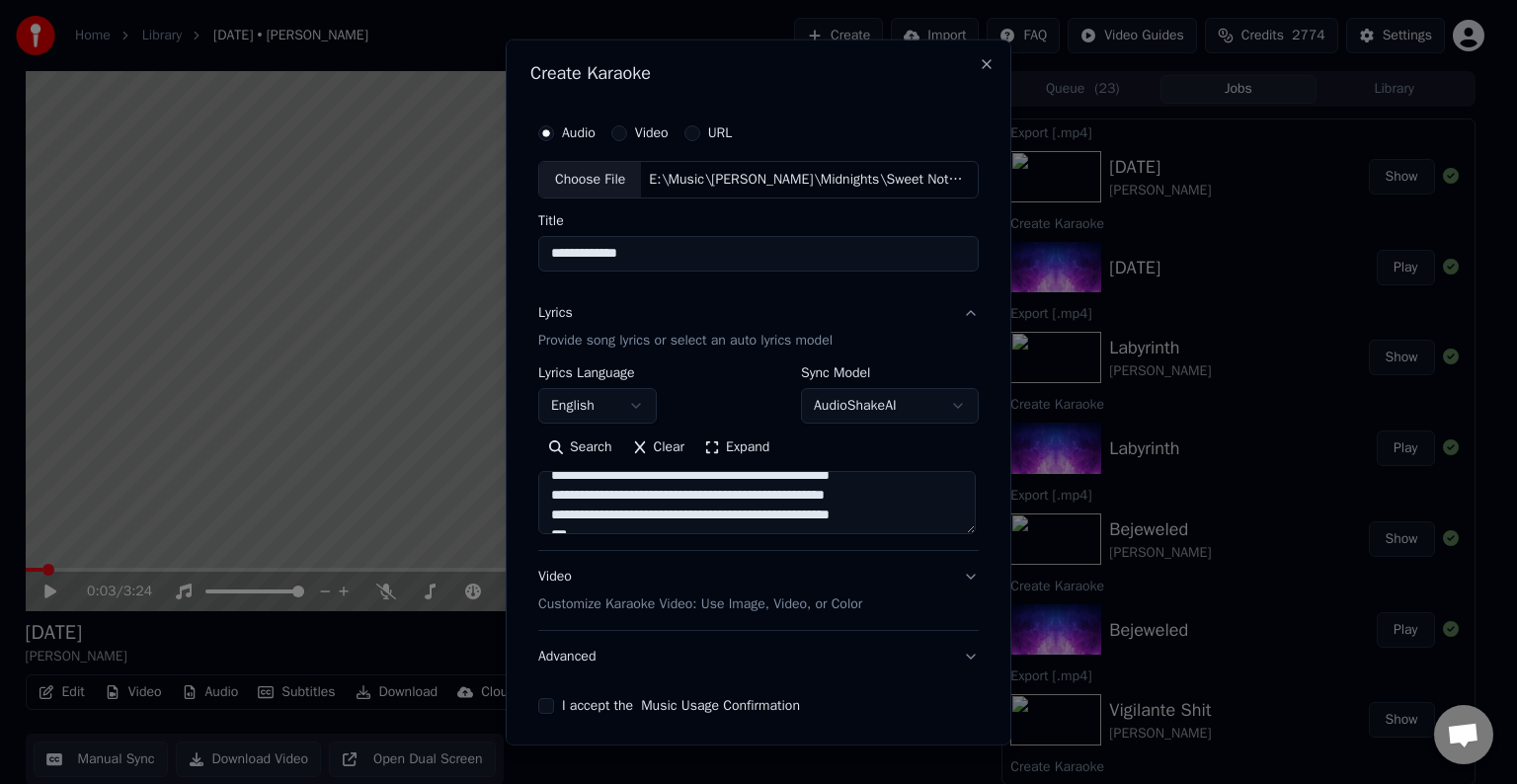 drag, startPoint x: 889, startPoint y: 486, endPoint x: 739, endPoint y: 487, distance: 150.0033 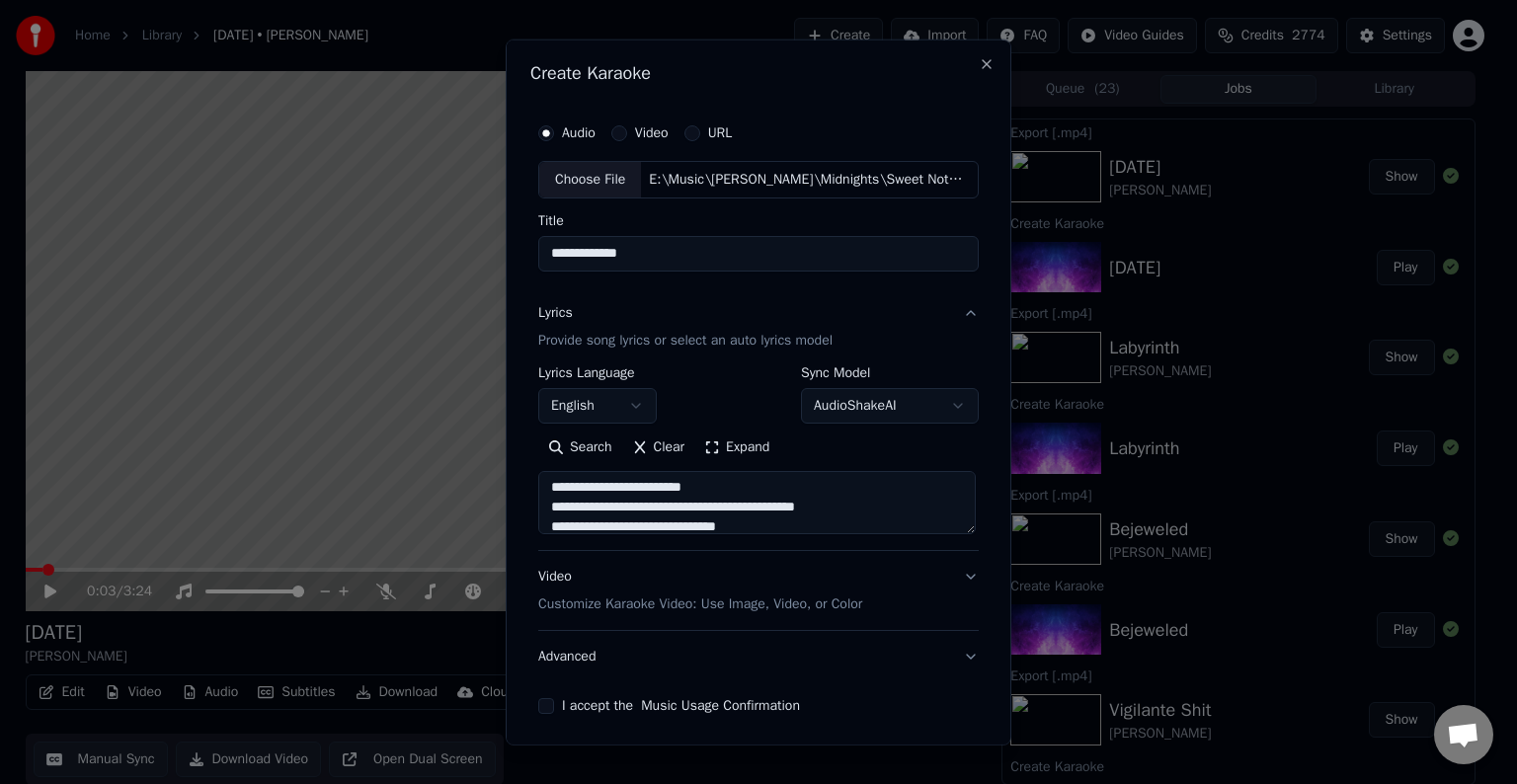 scroll, scrollTop: 700, scrollLeft: 0, axis: vertical 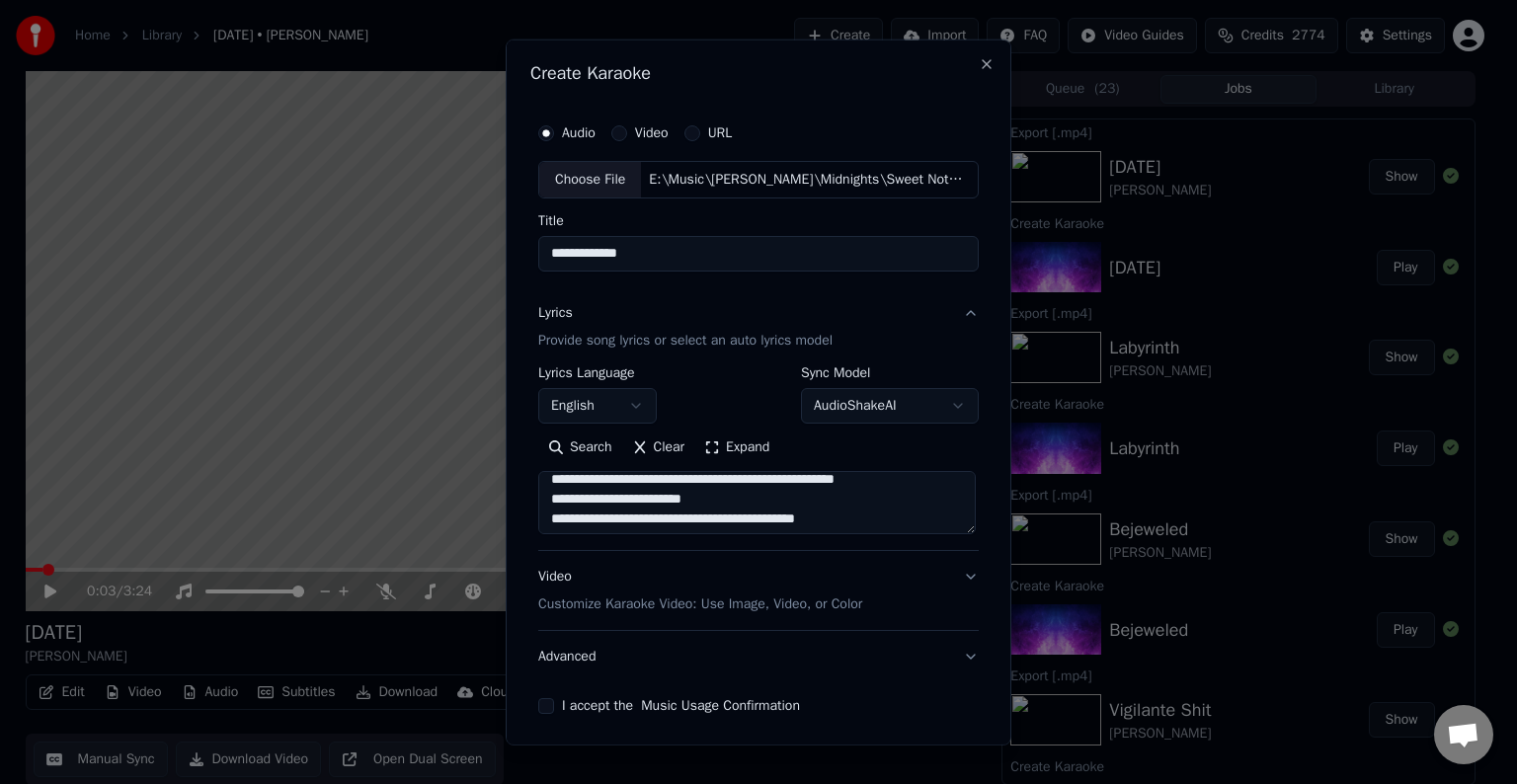 click at bounding box center [757, 503] 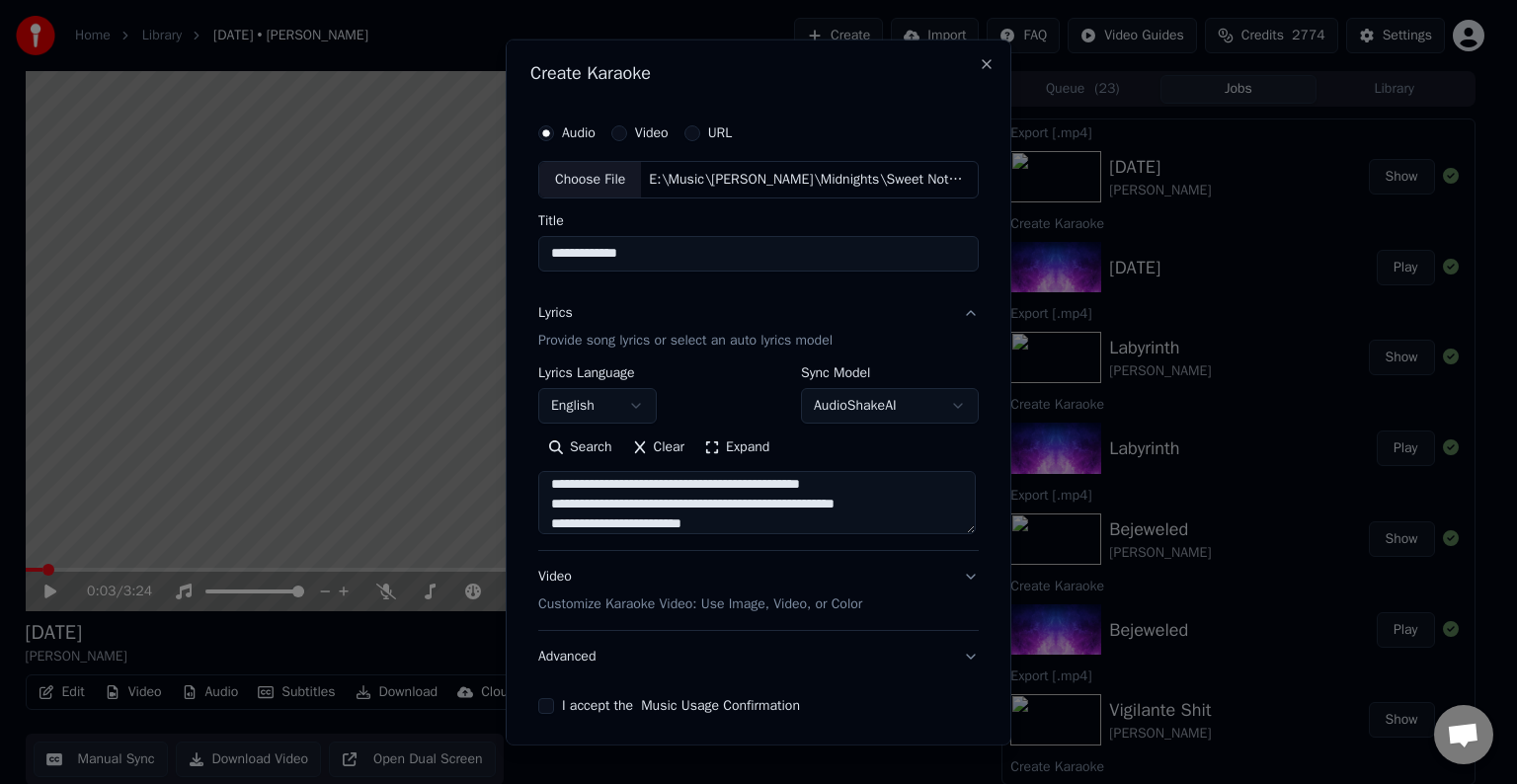 drag, startPoint x: 891, startPoint y: 480, endPoint x: 711, endPoint y: 503, distance: 181.46349 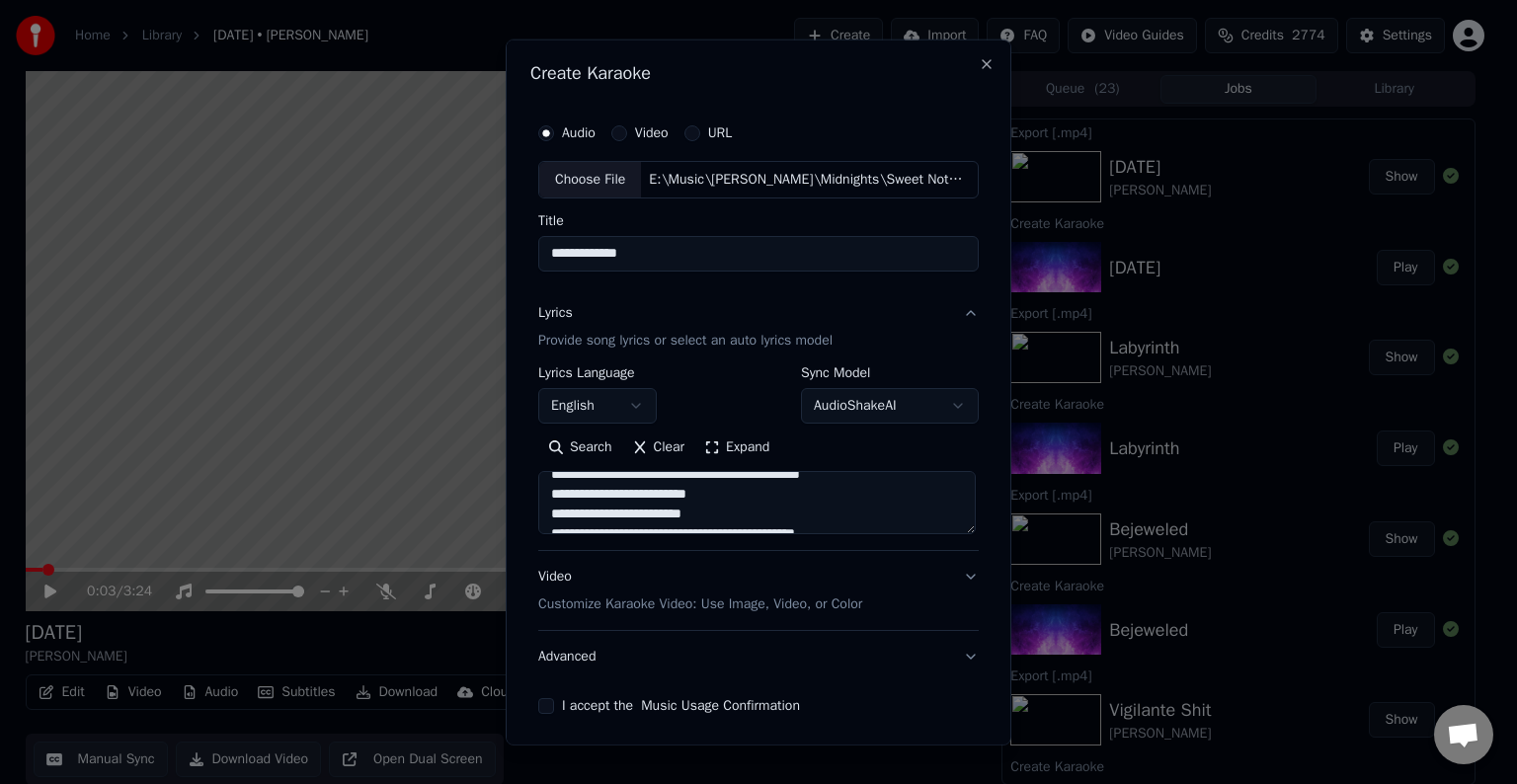 scroll, scrollTop: 683, scrollLeft: 0, axis: vertical 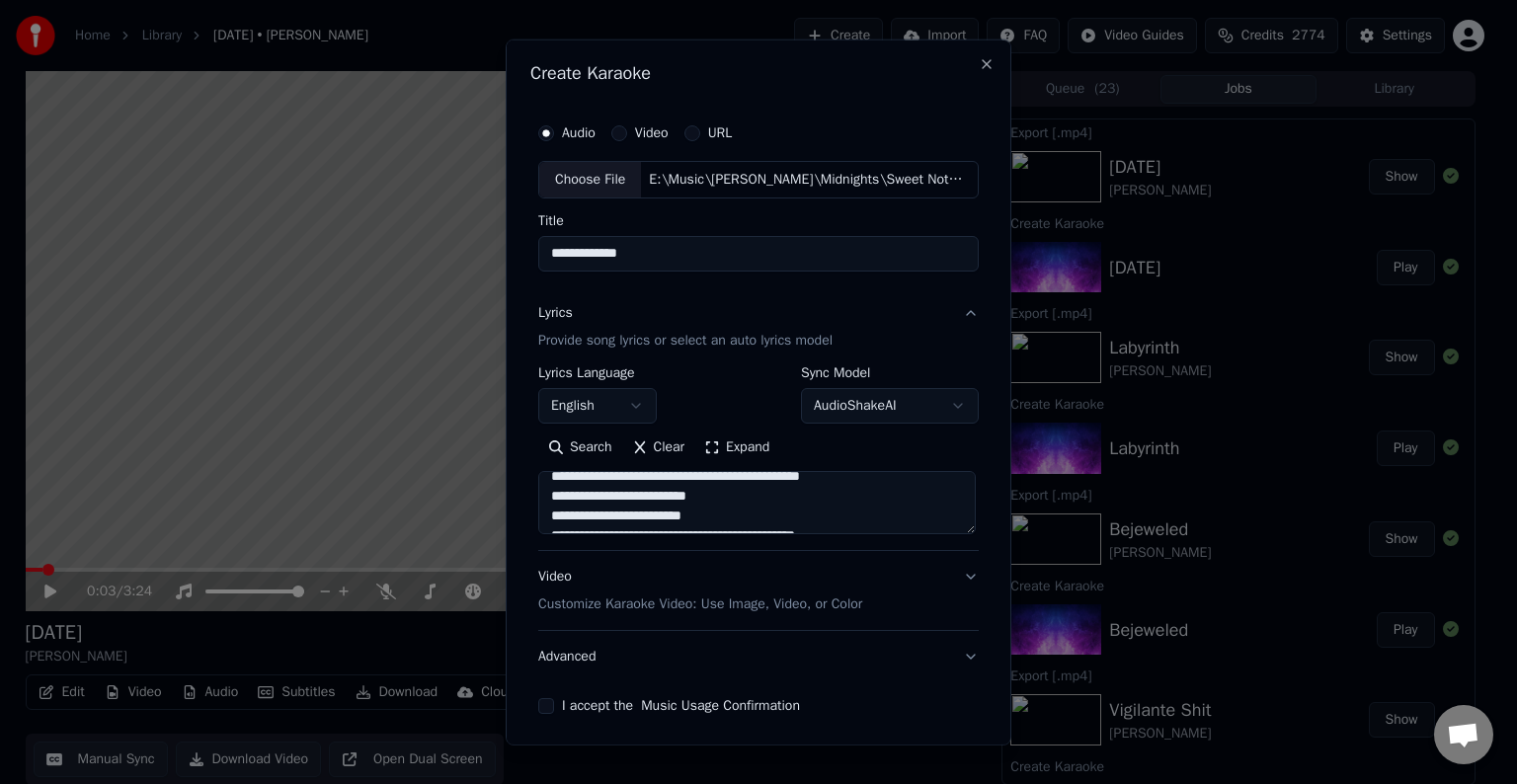 type on "**********" 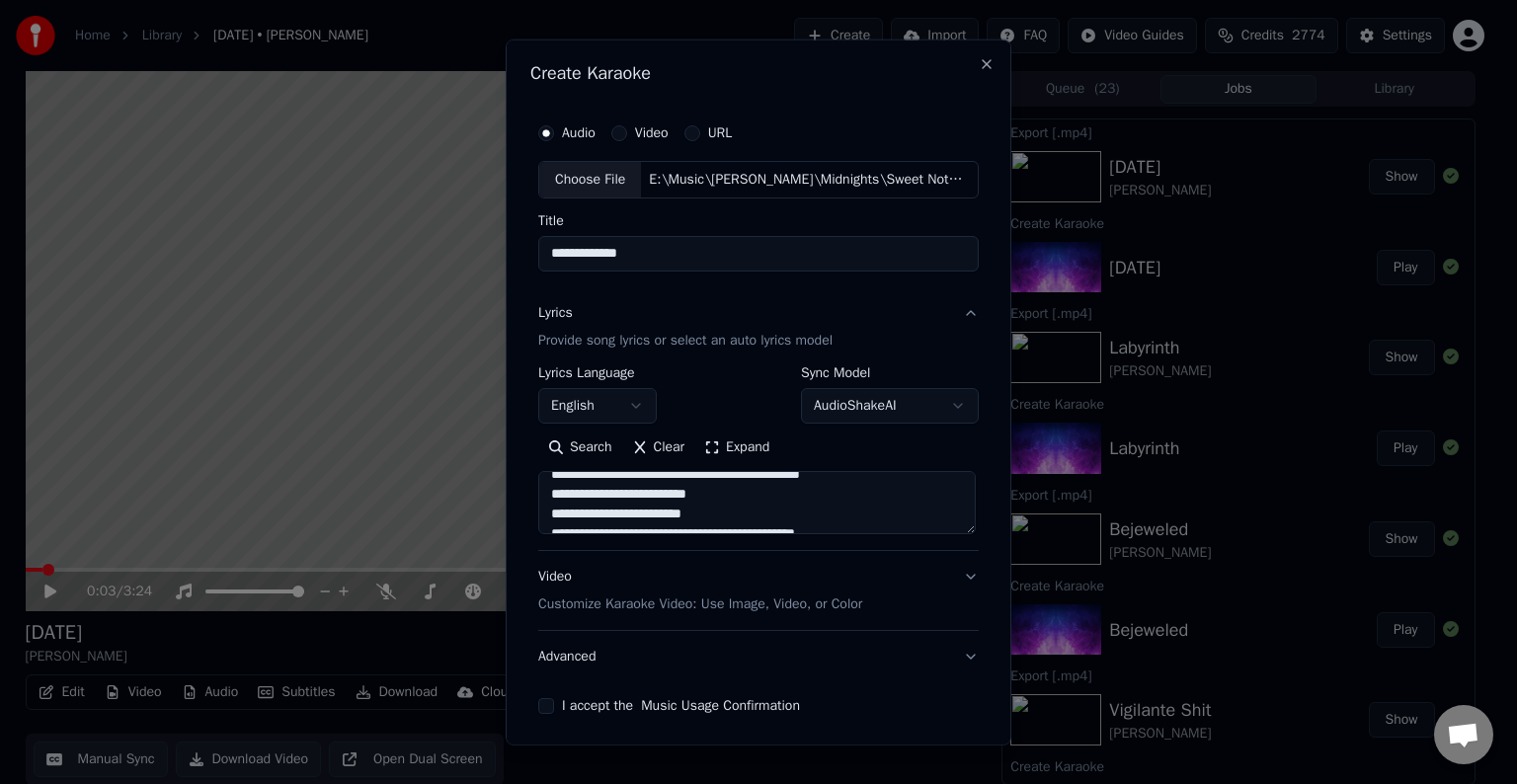 scroll, scrollTop: 762, scrollLeft: 0, axis: vertical 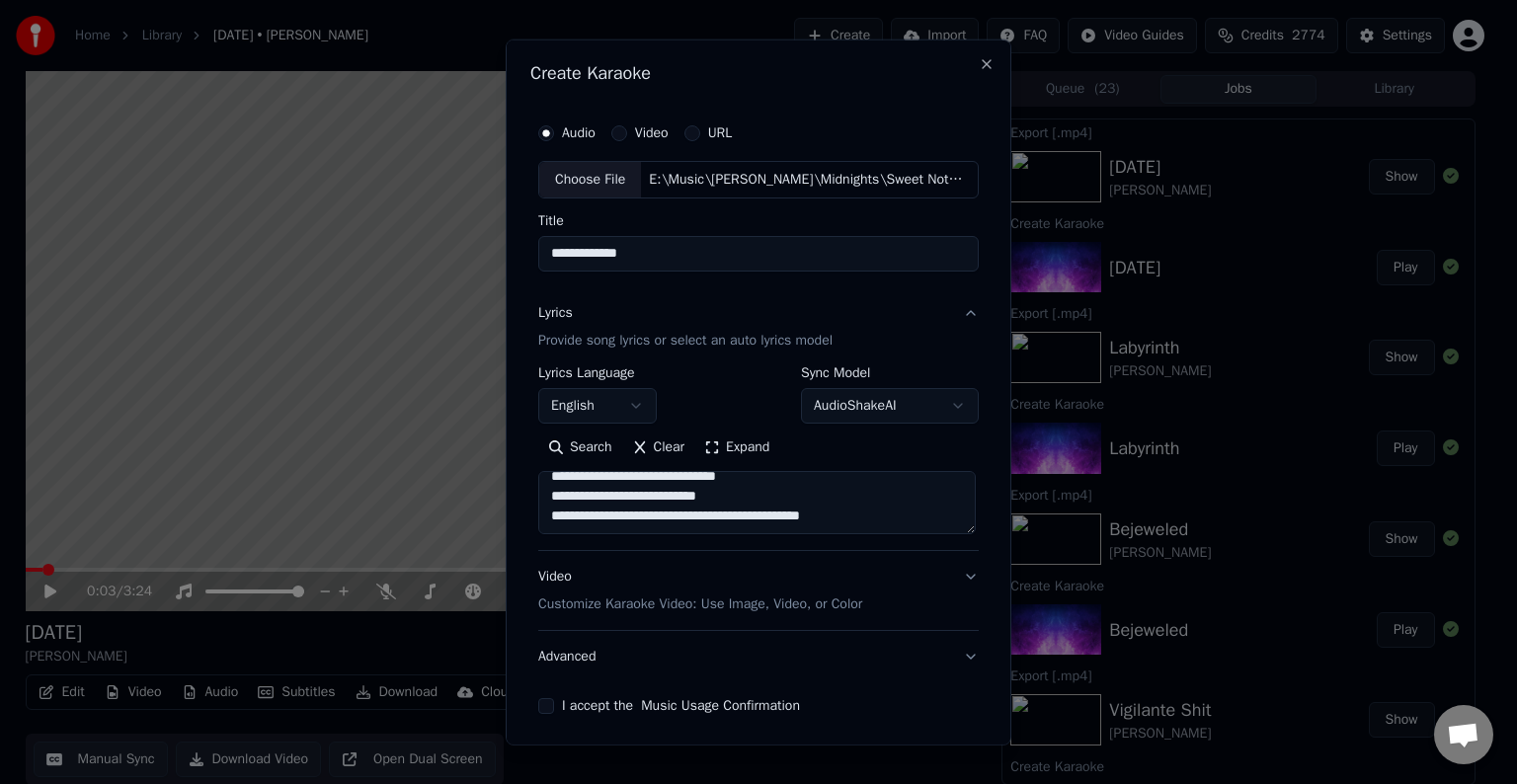 click on "Video Customize Karaoke Video: Use Image, Video, or Color" at bounding box center [758, 590] 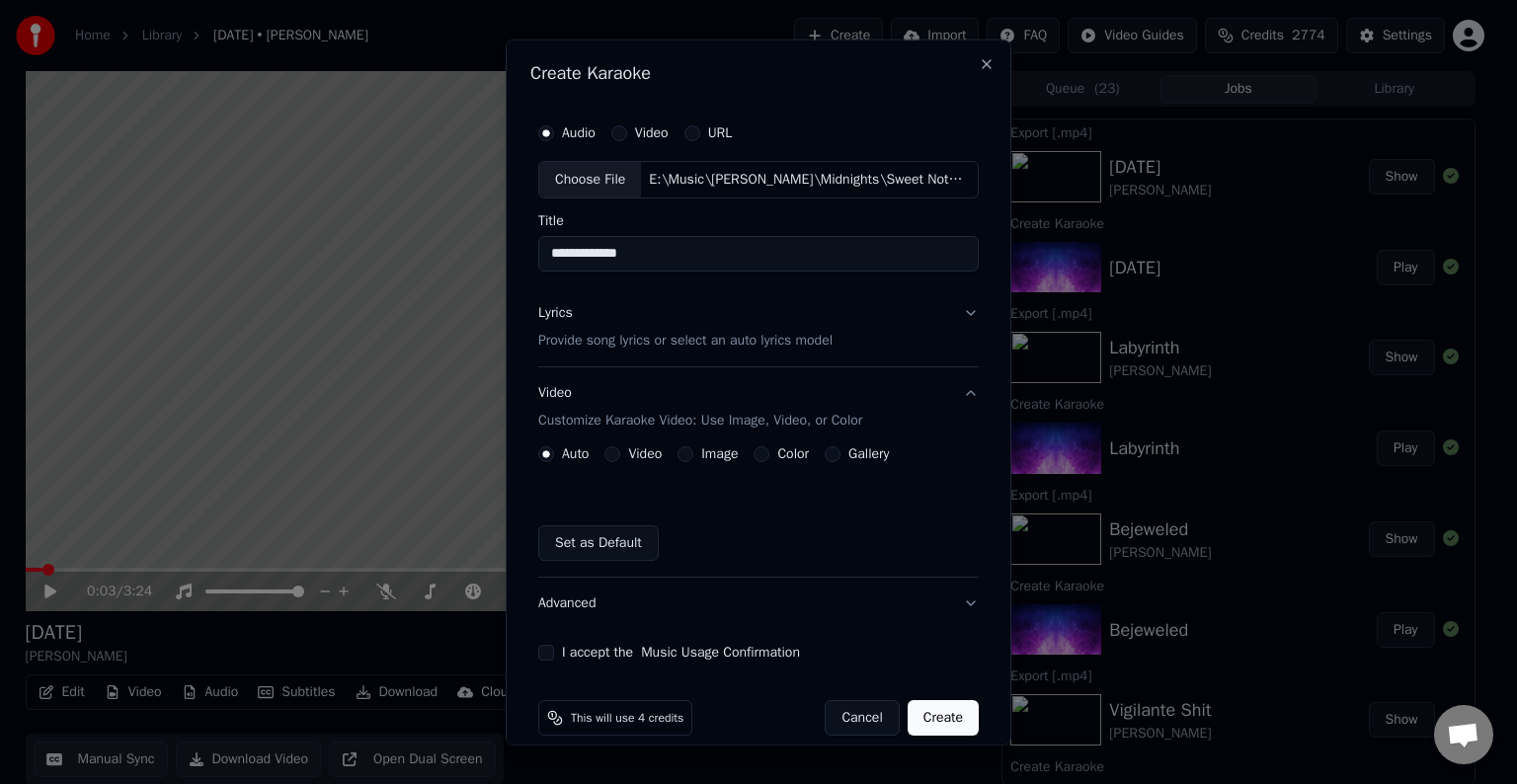 click on "Advanced" at bounding box center (758, 603) 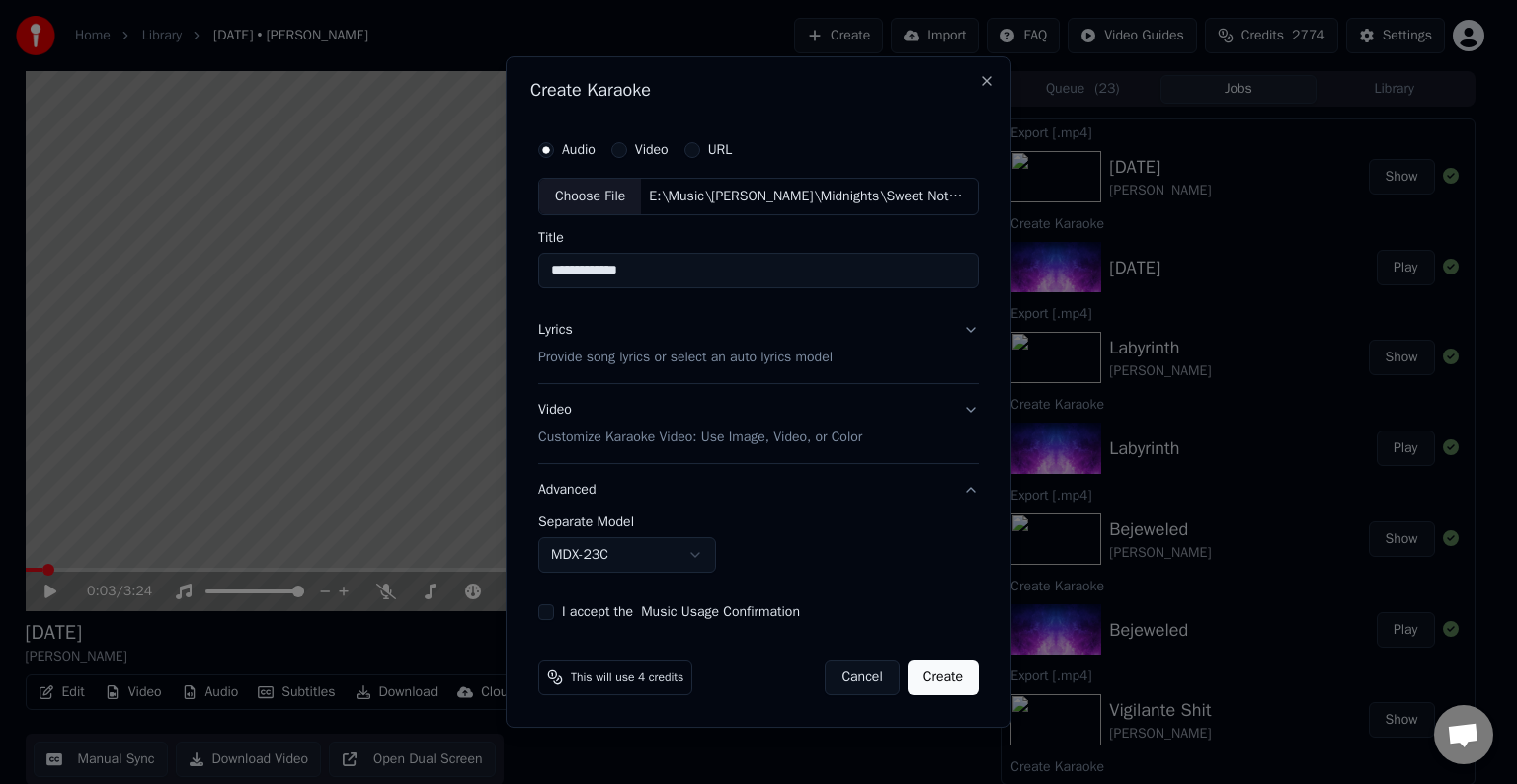 click on "Home Library [DATE] • [PERSON_NAME] Create Import FAQ Video Guides Credits 2774 Settings 0:03  /  3:24 [DATE] [PERSON_NAME] BPM 180 Key D# Edit Video Audio Subtitles Download Cloud Library Manual Sync Download Video Open Dual Screen Queue ( 23 ) Jobs Library Export [.mp4] [DATE][PERSON_NAME] Show Create Karaoke [DATE] Play Export [.mp4] Labyrinth [PERSON_NAME] Show Create Karaoke Labyrinth Play Export [.mp4] Bejeweled [PERSON_NAME] Show Create Karaoke Bejeweled Play Export [.mp4] Vigilante [PERSON_NAME] Show Create Karaoke Vigilante Shit Play Export [.mp4] Question...? [PERSON_NAME] Show Create Karaoke Question...? Play Export [.mp4] Midnight Rain [PERSON_NAME] Show Create Karaoke Midnight Rain Play Export [.mp4] You're On Your Own, [PERSON_NAME] Show Create Karaoke You're On Your Own, Kid Play Export [.mp4] Snow On The Beach [PERSON_NAME] Show Create Karaoke Snow On The Beach (feat. [PERSON_NAME]) Play Export [.mp4] Anti-Hero [PERSON_NAME] Show Create Karaoke Anti-Hero Play Export [.mp4] [PERSON_NAME] Show" at bounding box center [750, 392] 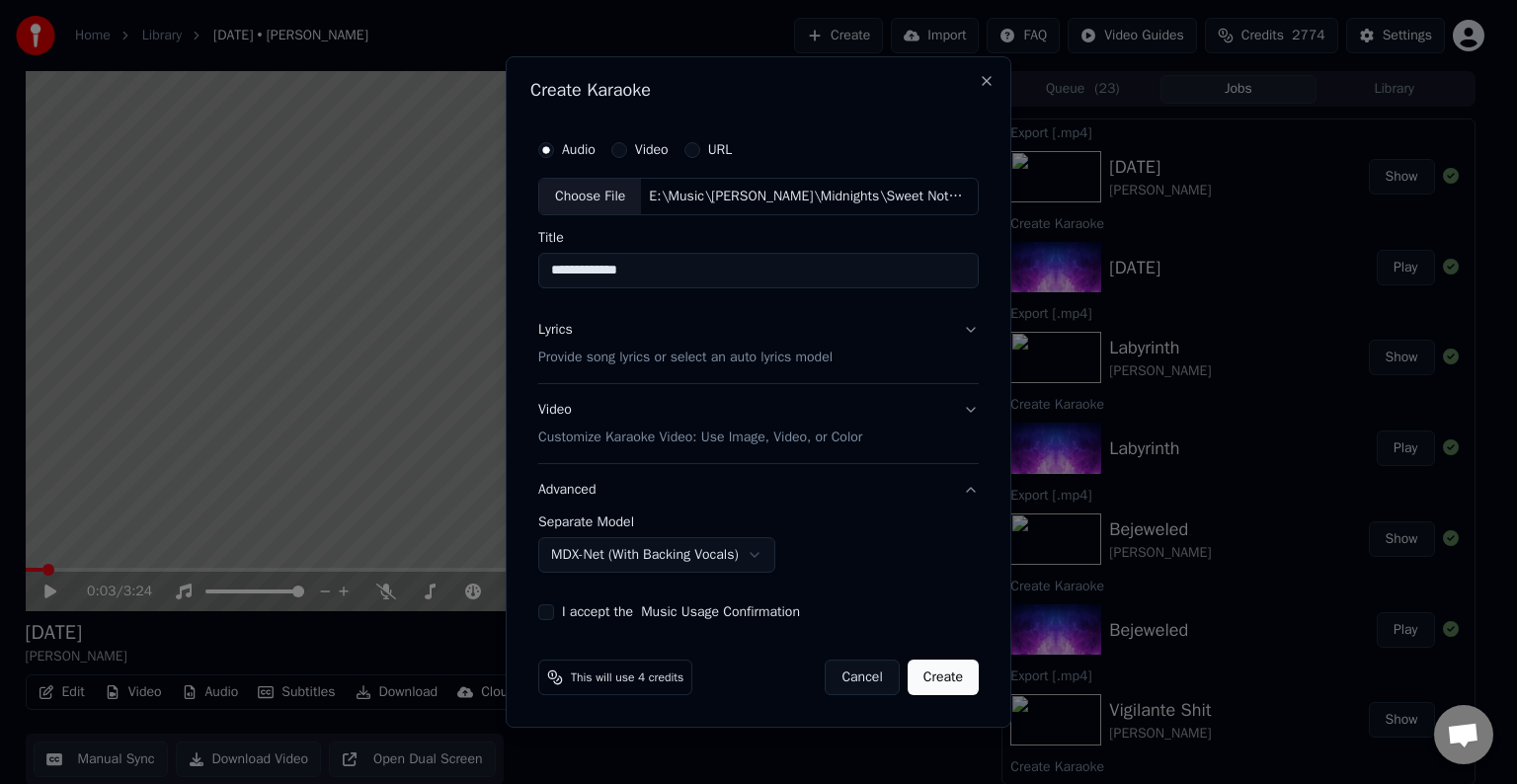 click on "I accept the   Music Usage Confirmation" at bounding box center [546, 612] 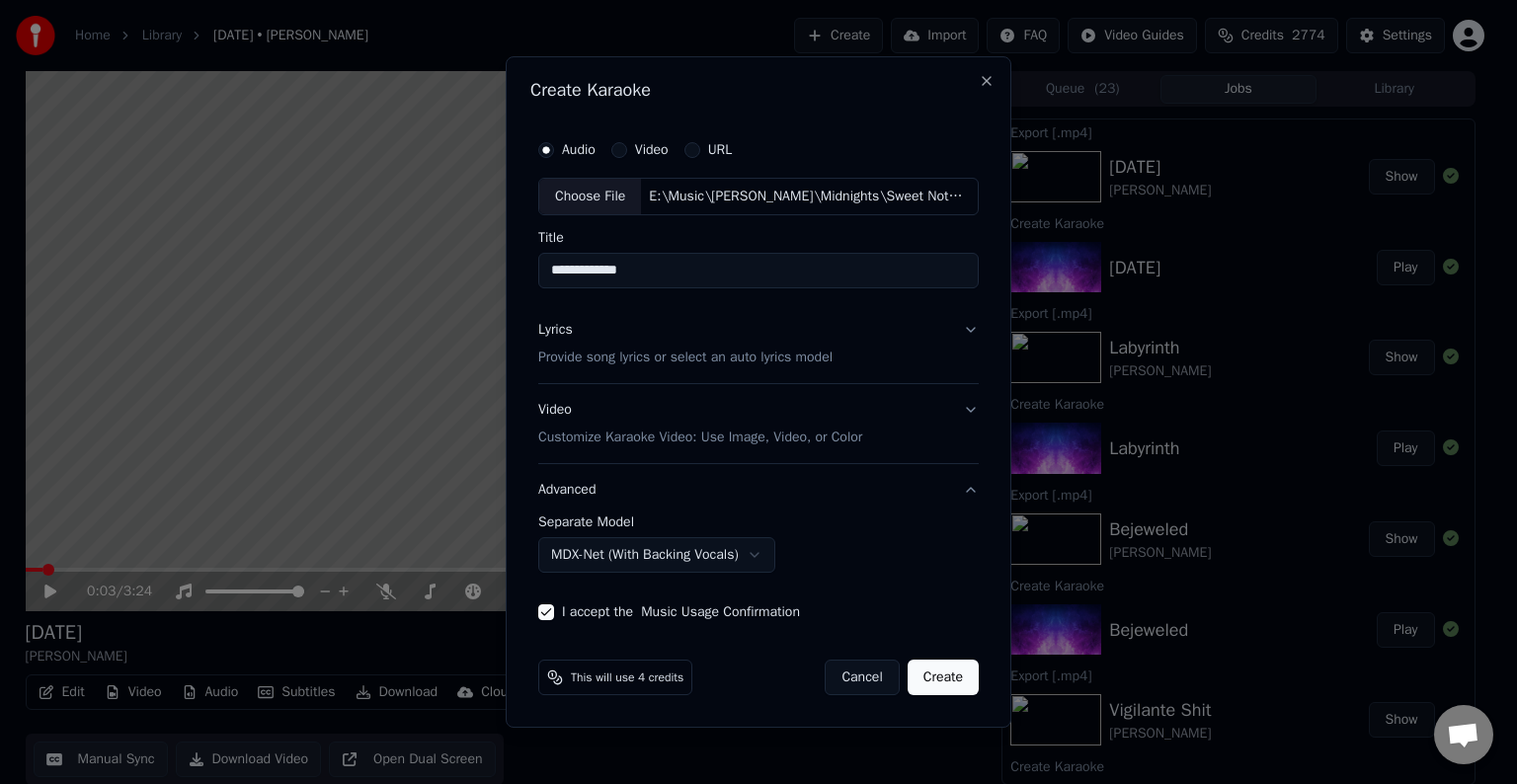 click on "Create" at bounding box center [943, 677] 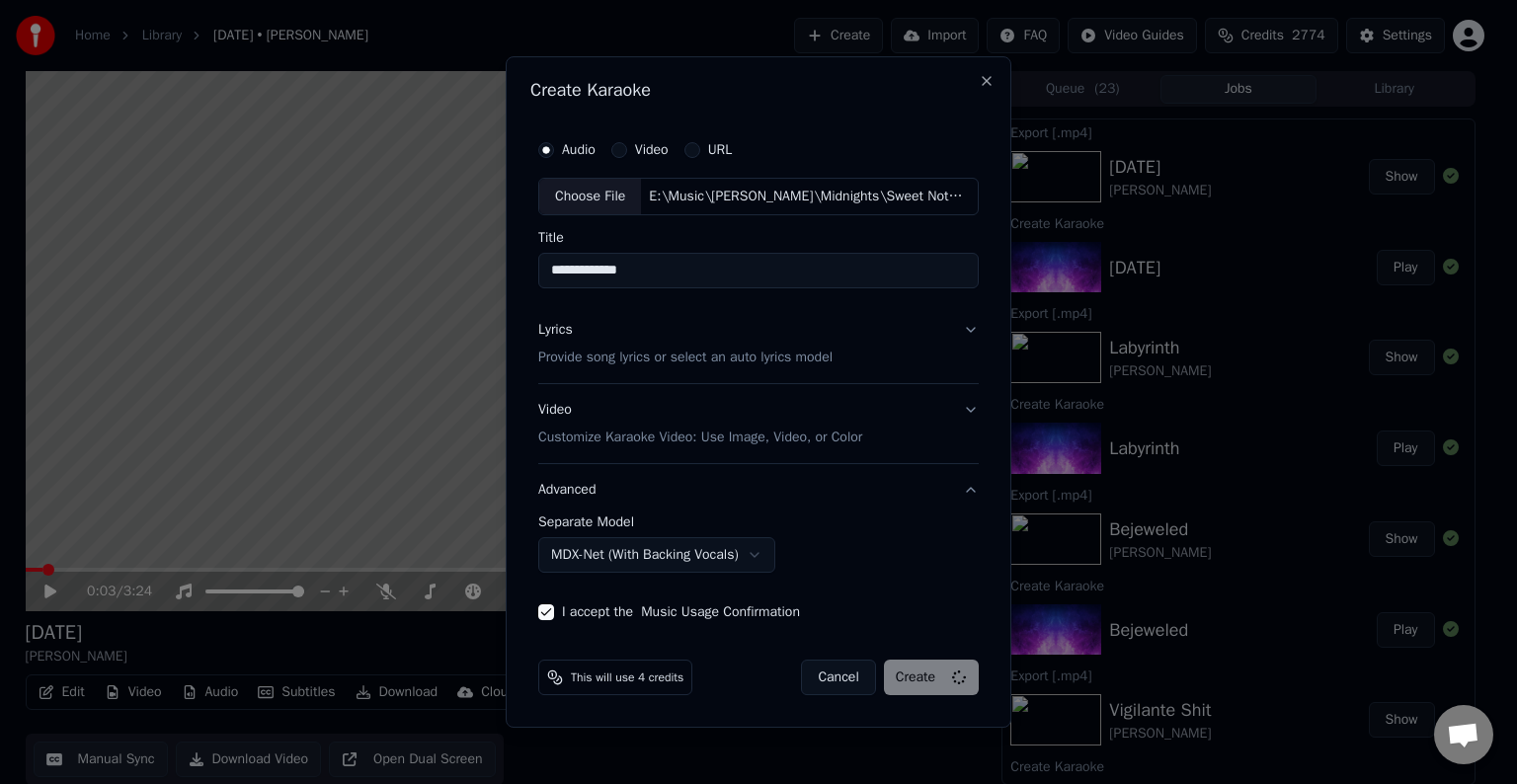 select on "******" 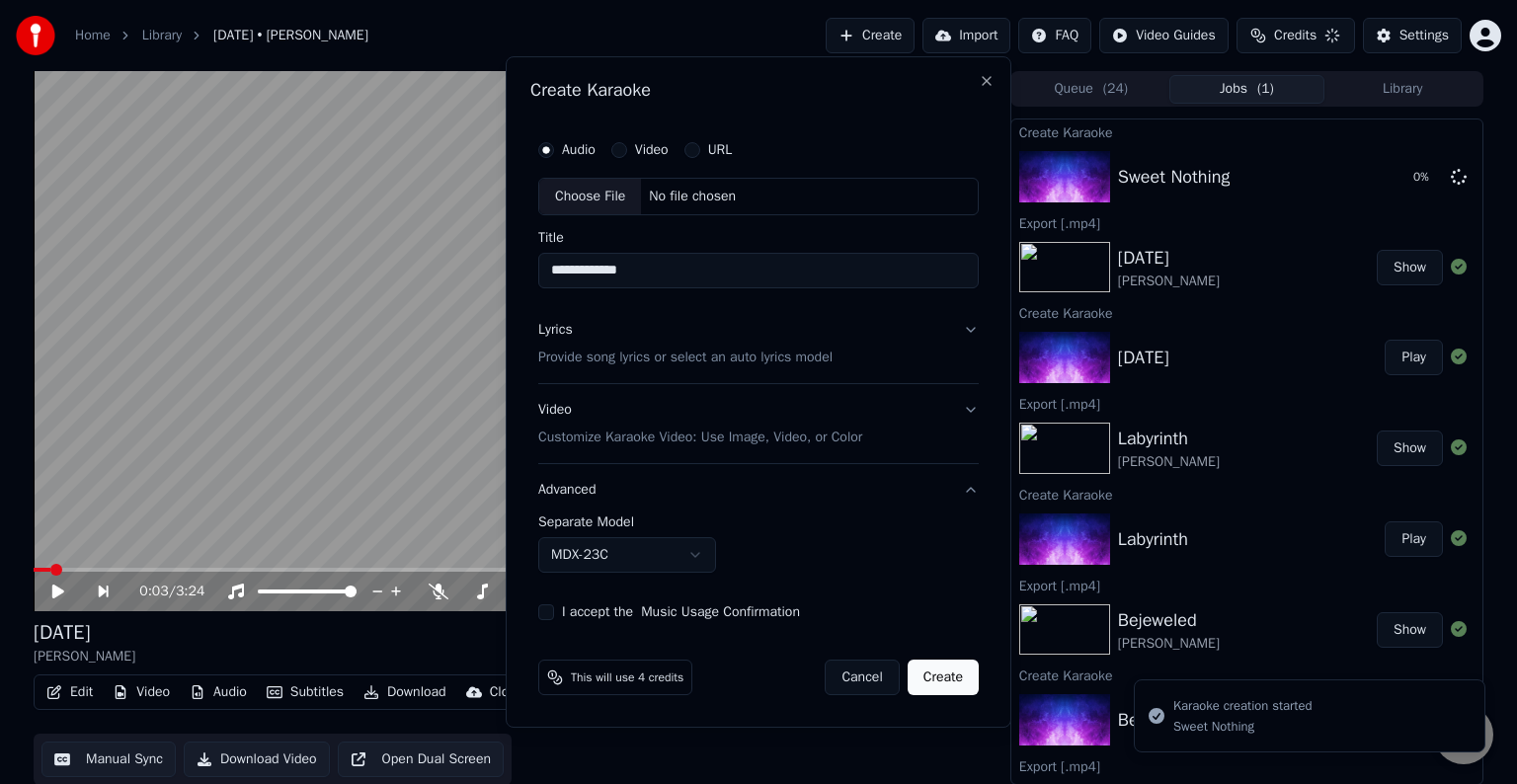 type 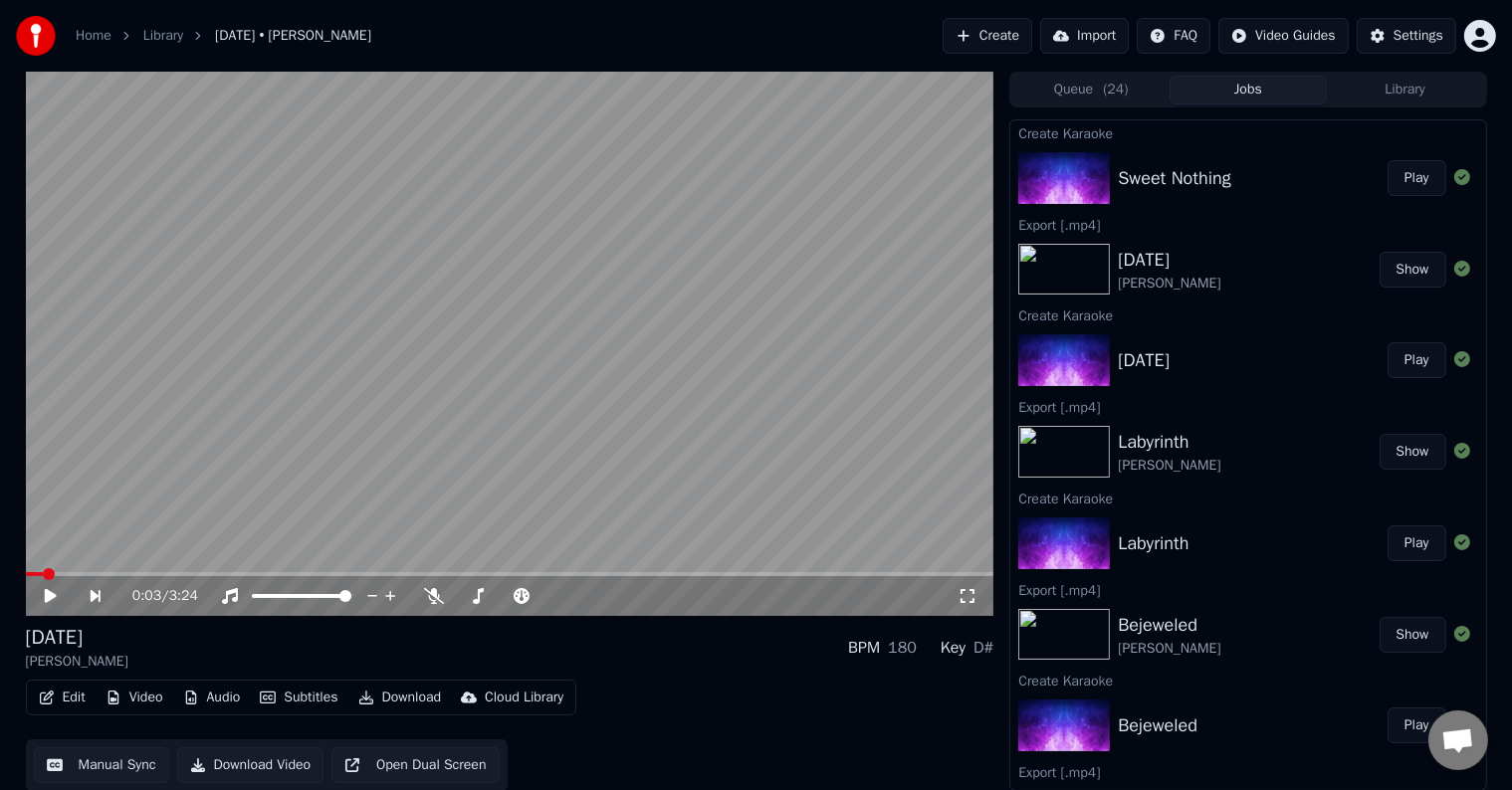 click on "Play" at bounding box center [1416, 178] 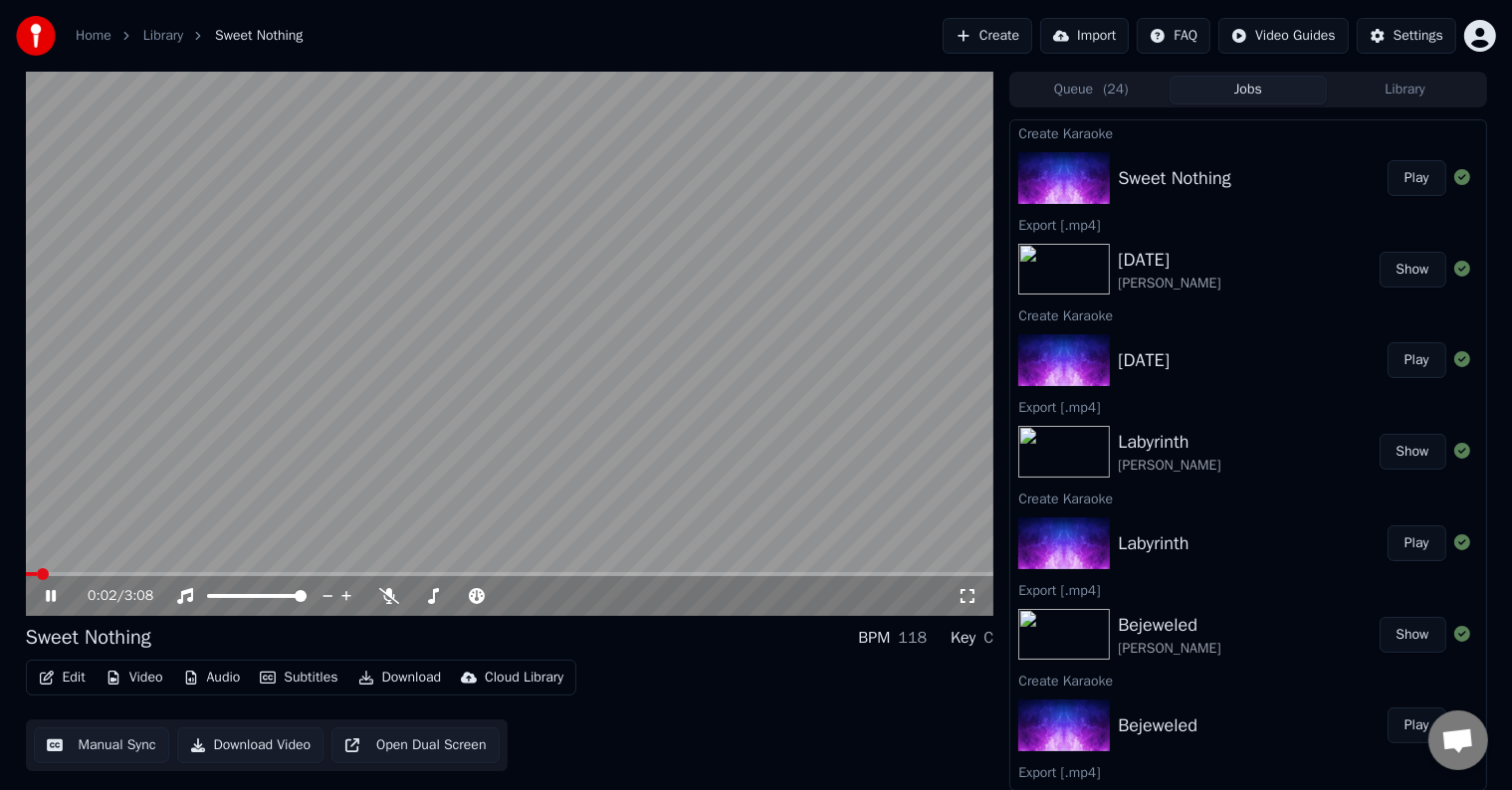 click on "Edit" at bounding box center (62, 678) 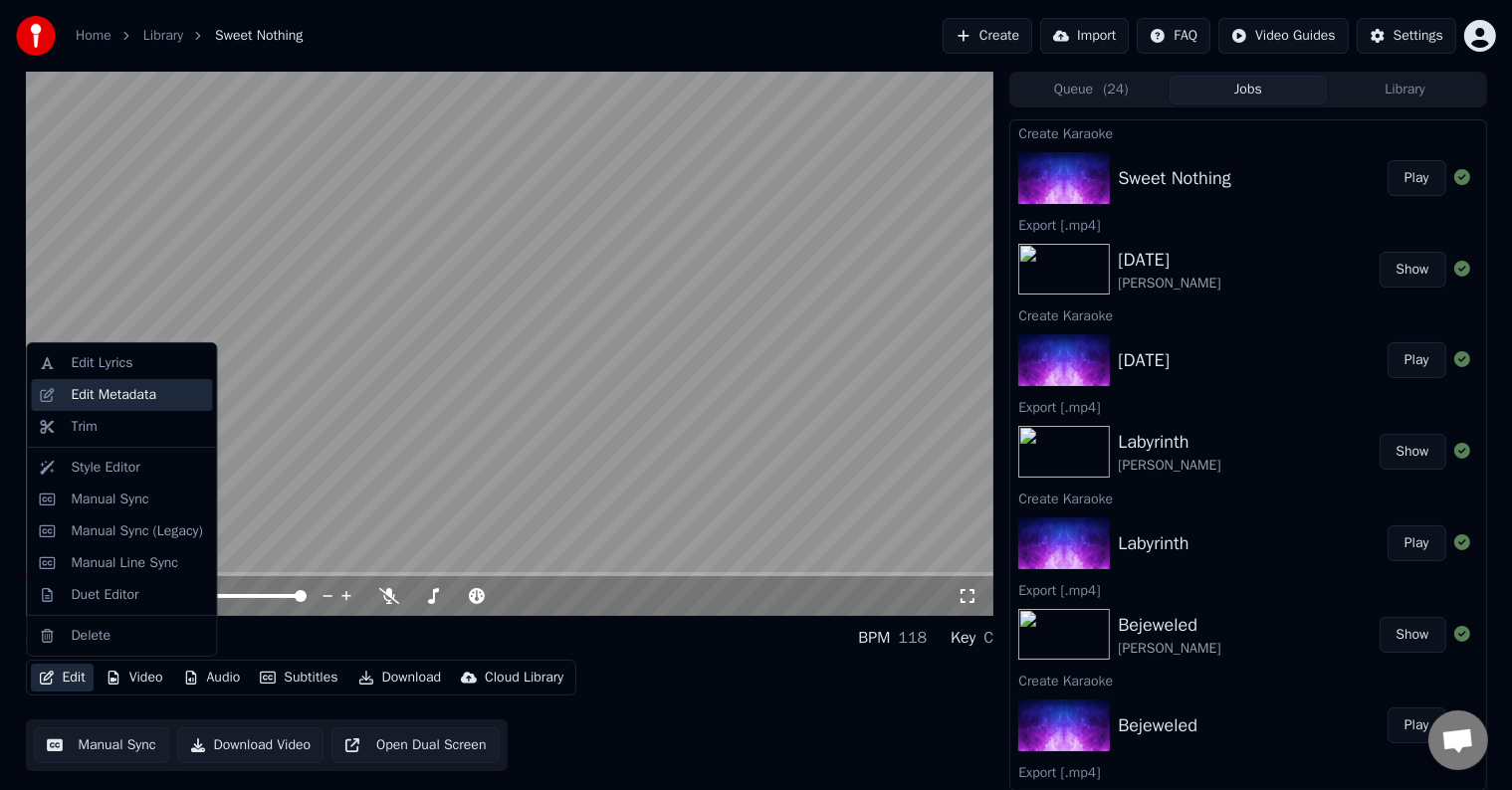 click on "Edit Metadata" at bounding box center [113, 395] 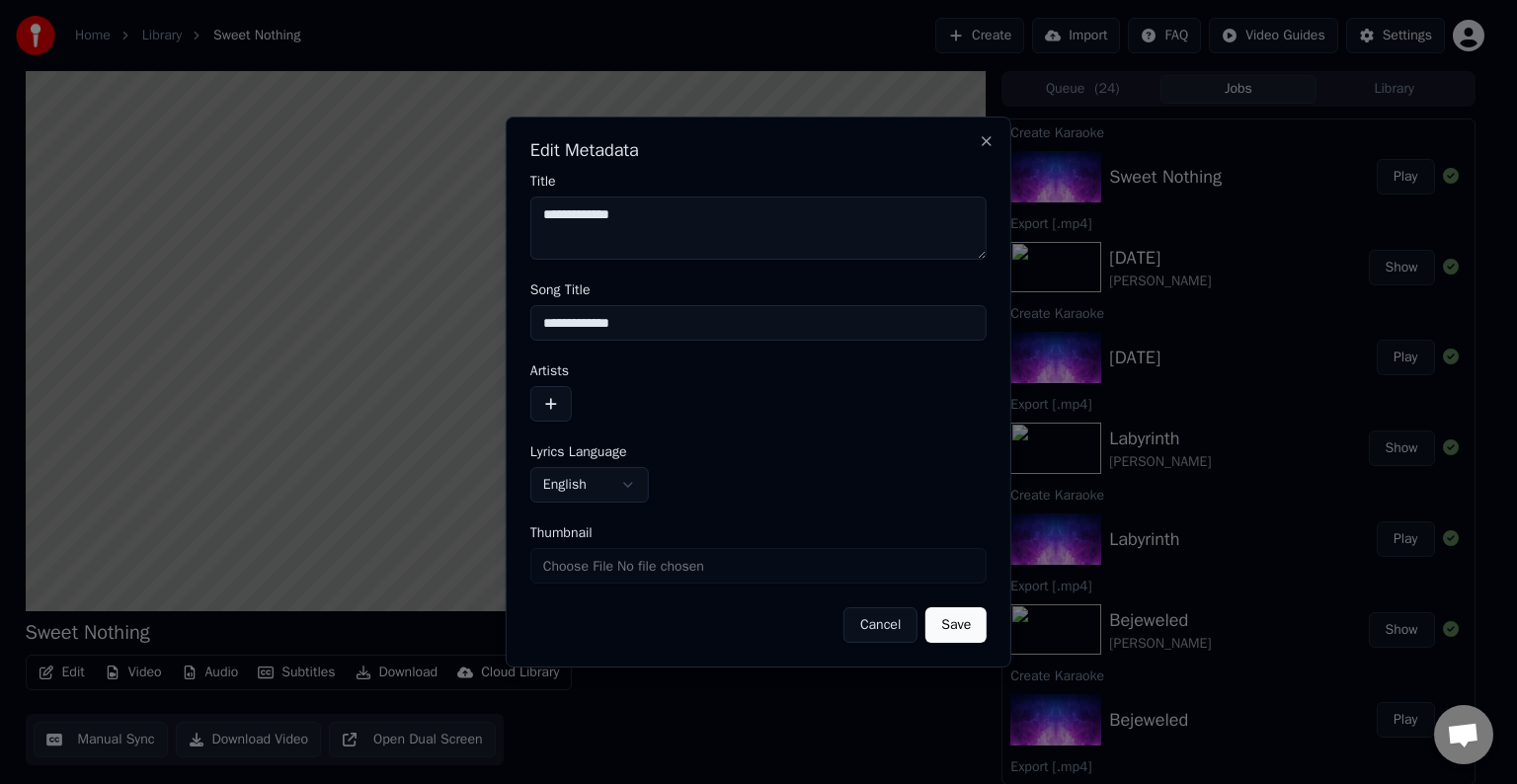 click at bounding box center (551, 404) 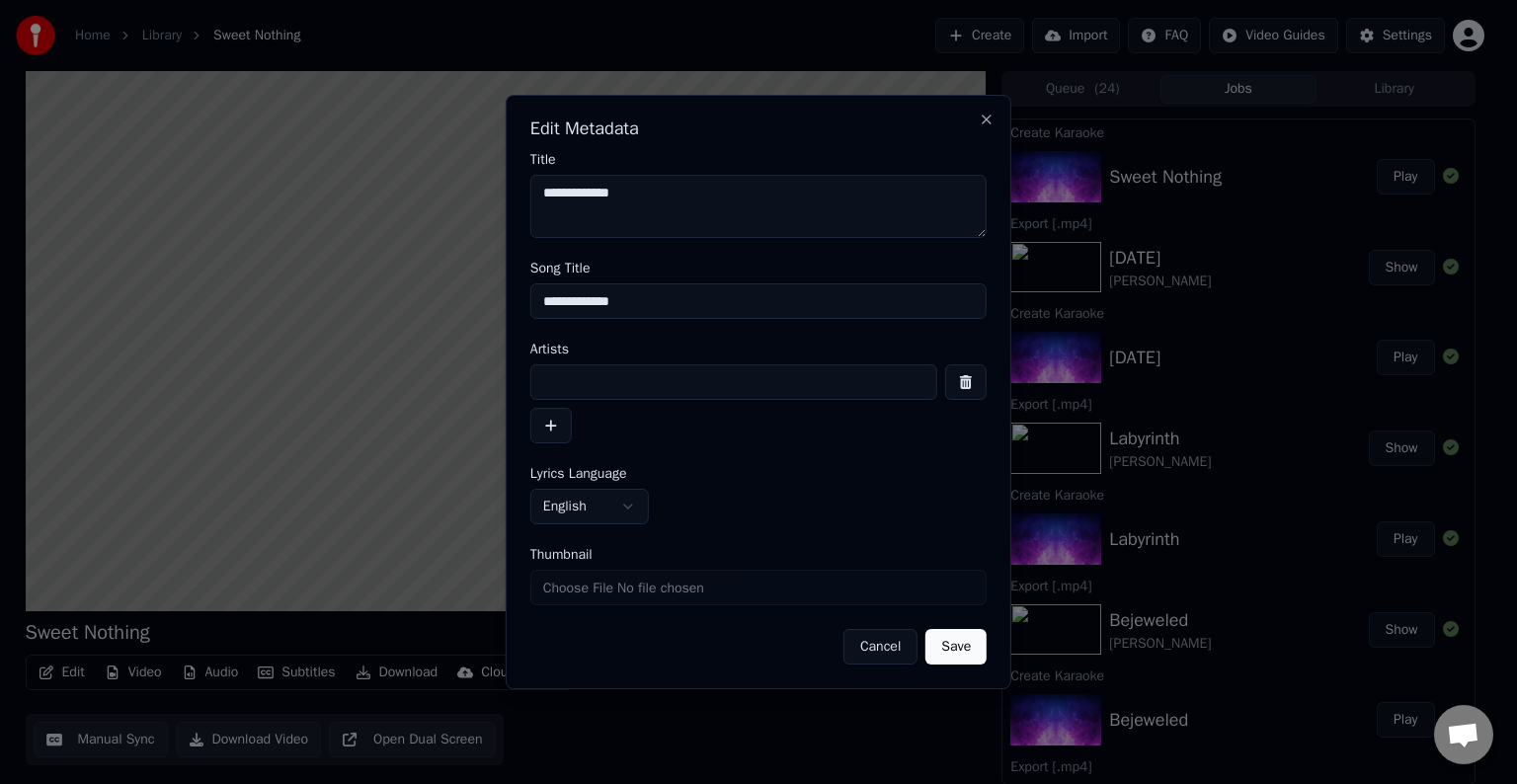 click at bounding box center [734, 382] 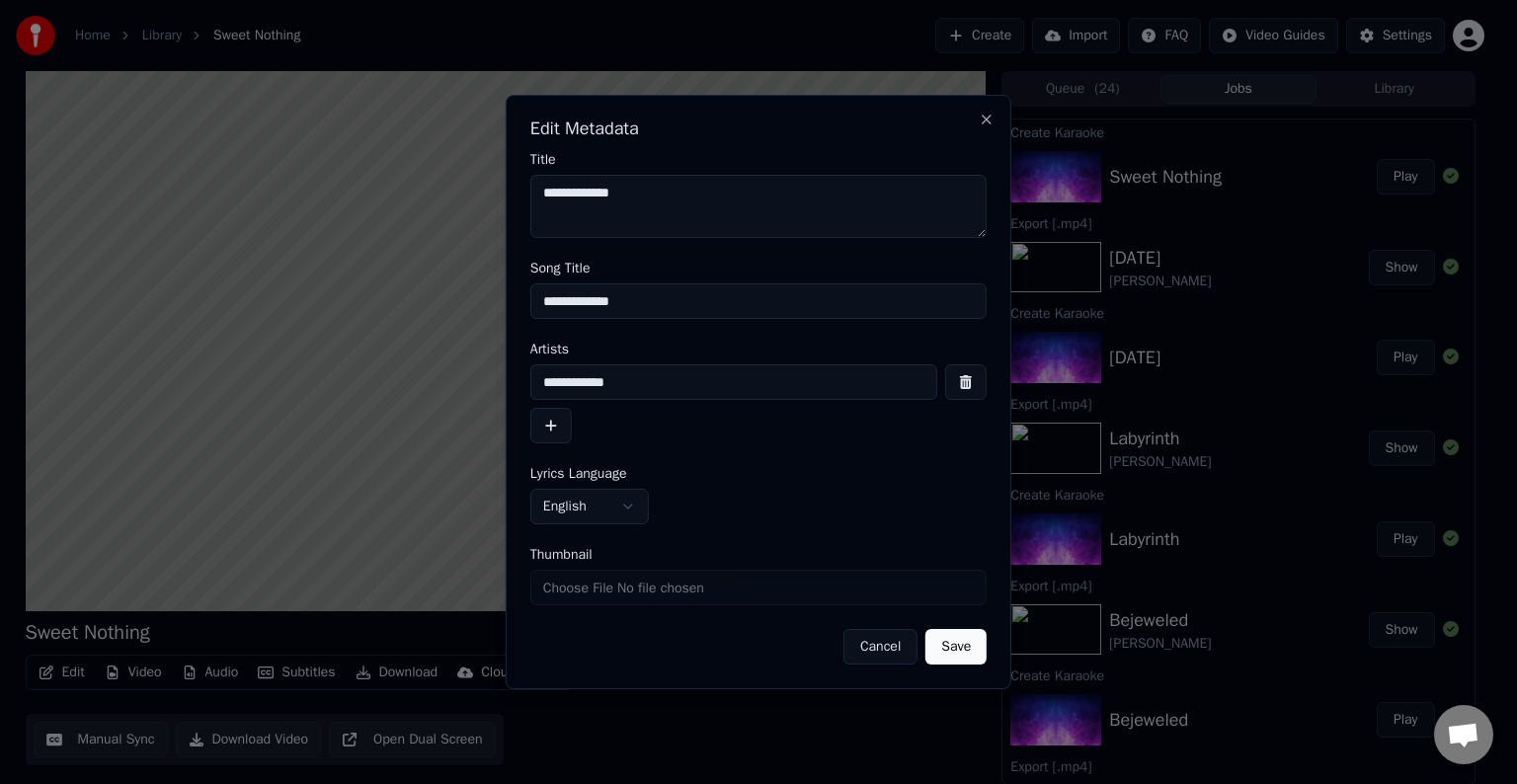 type on "**********" 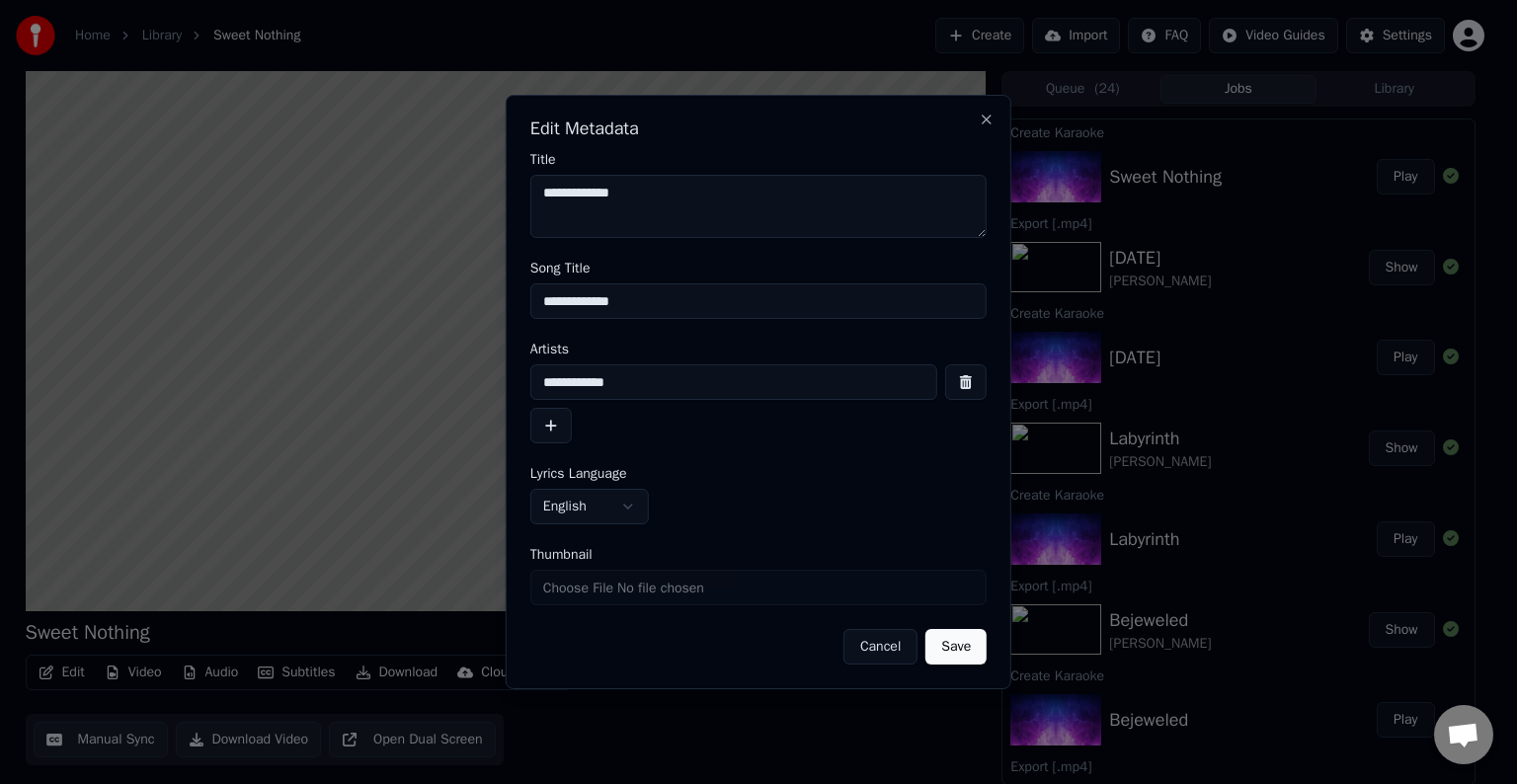 click on "Save" at bounding box center [956, 647] 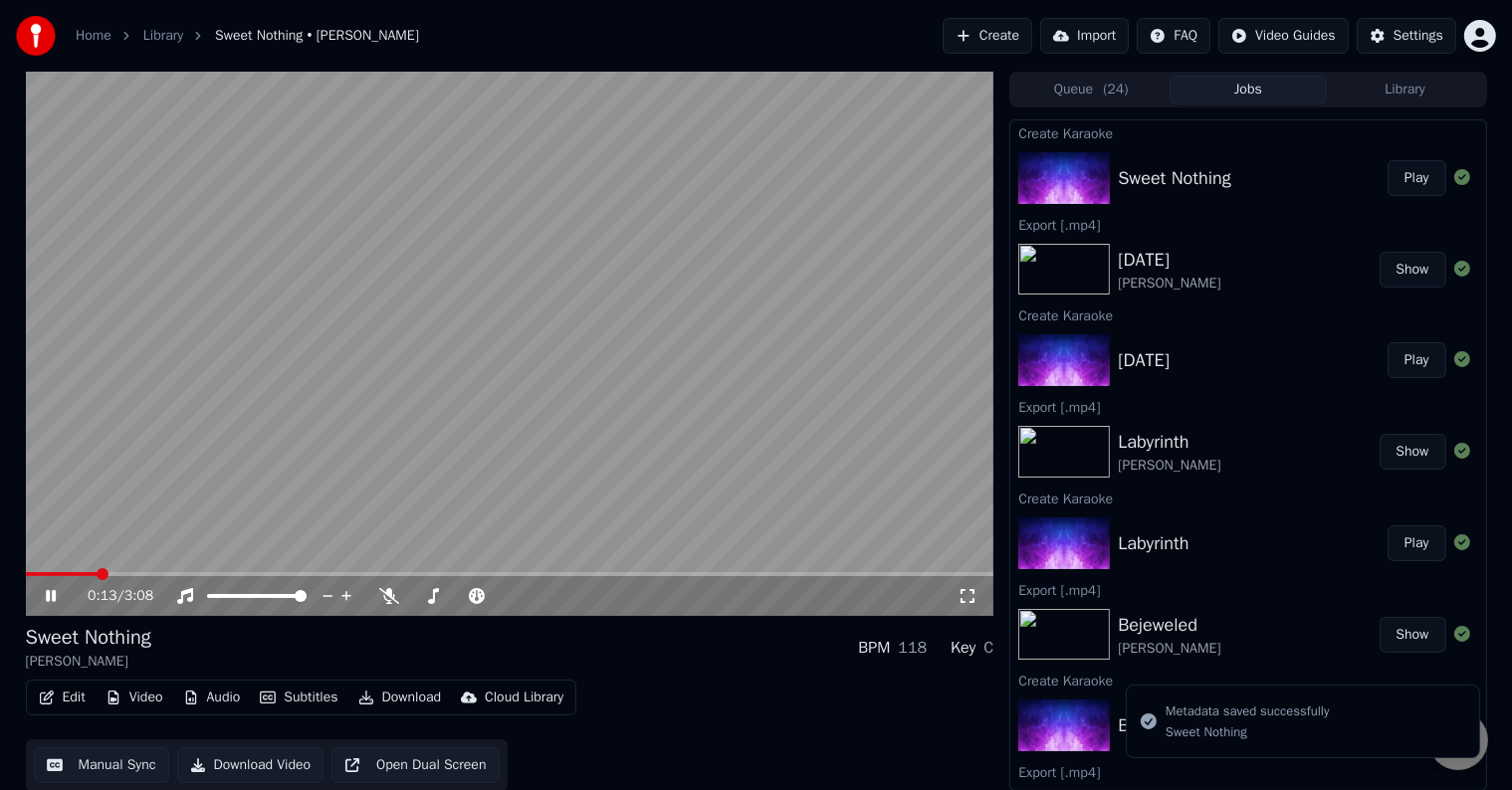 click on "Edit" at bounding box center (62, 697) 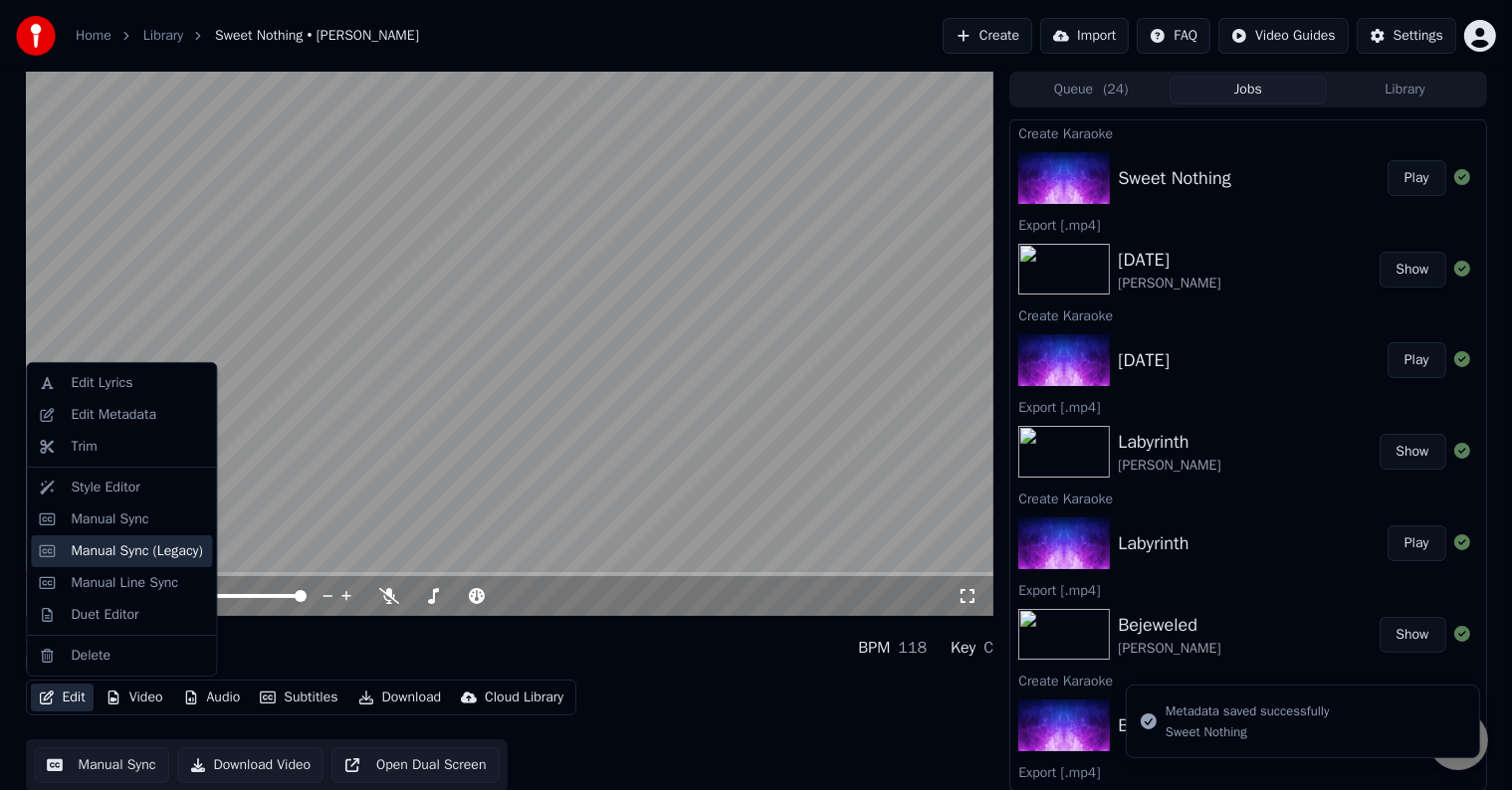 click on "Manual Sync (Legacy)" at bounding box center (136, 551) 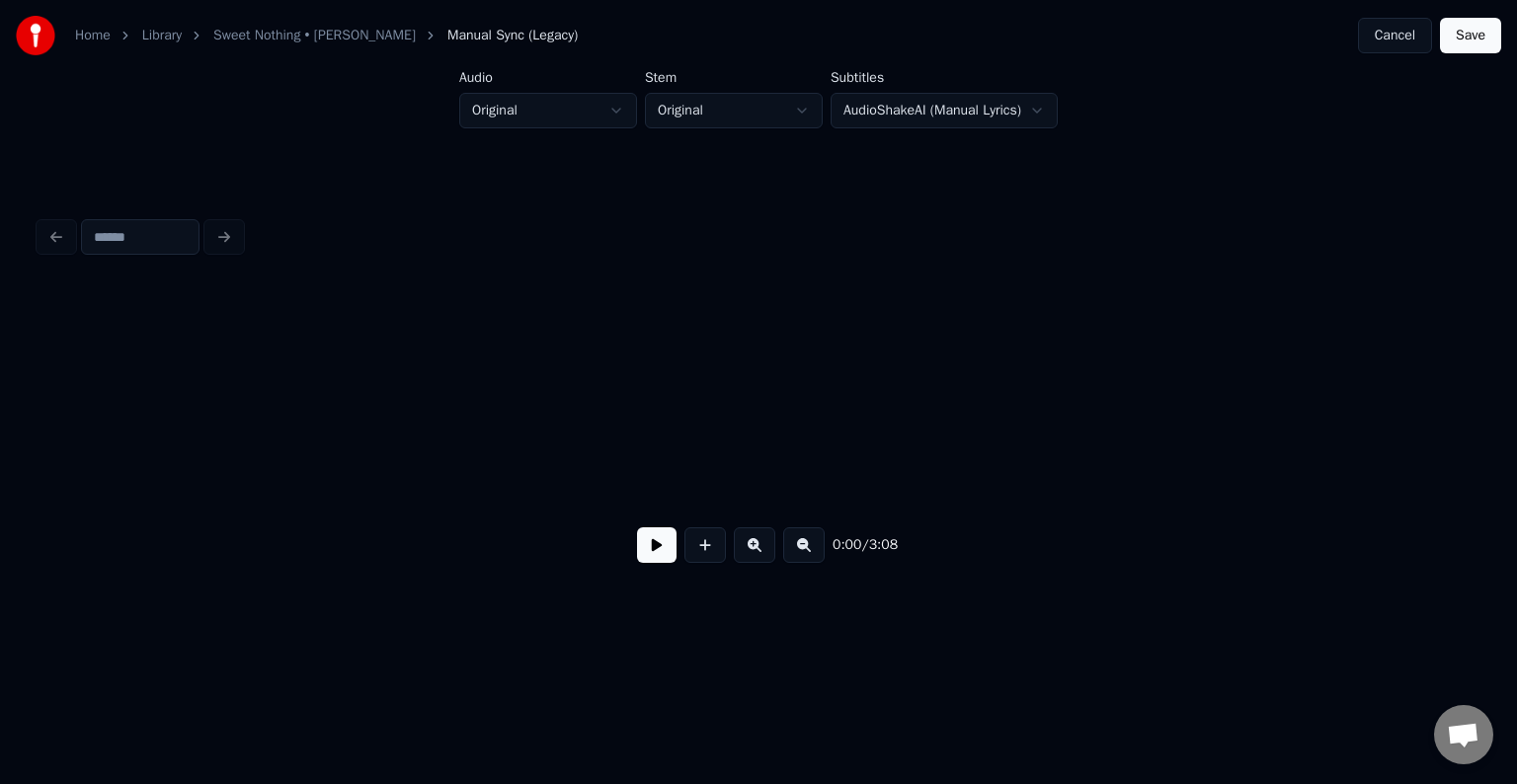 scroll, scrollTop: 0, scrollLeft: 2574, axis: horizontal 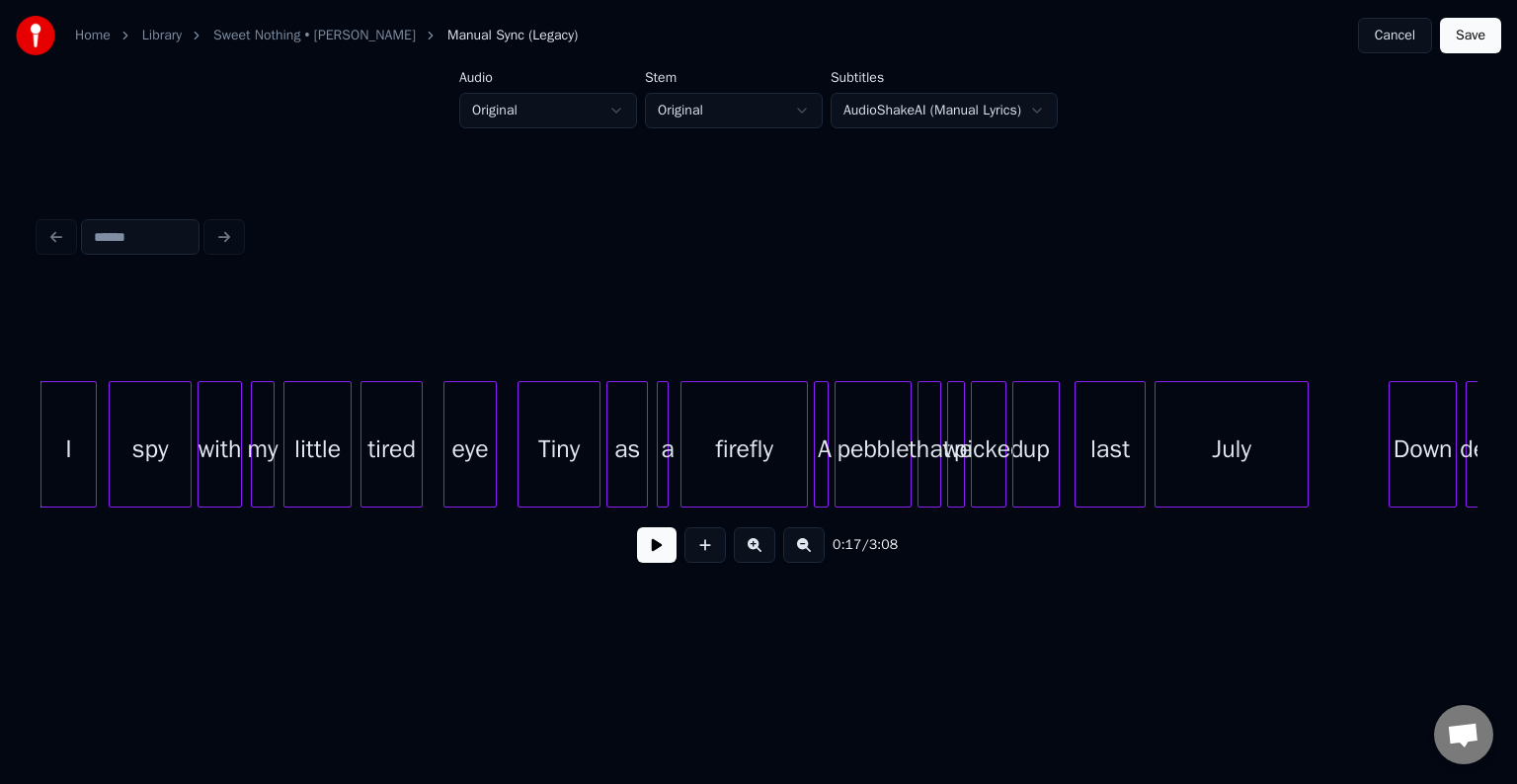 click at bounding box center [657, 545] 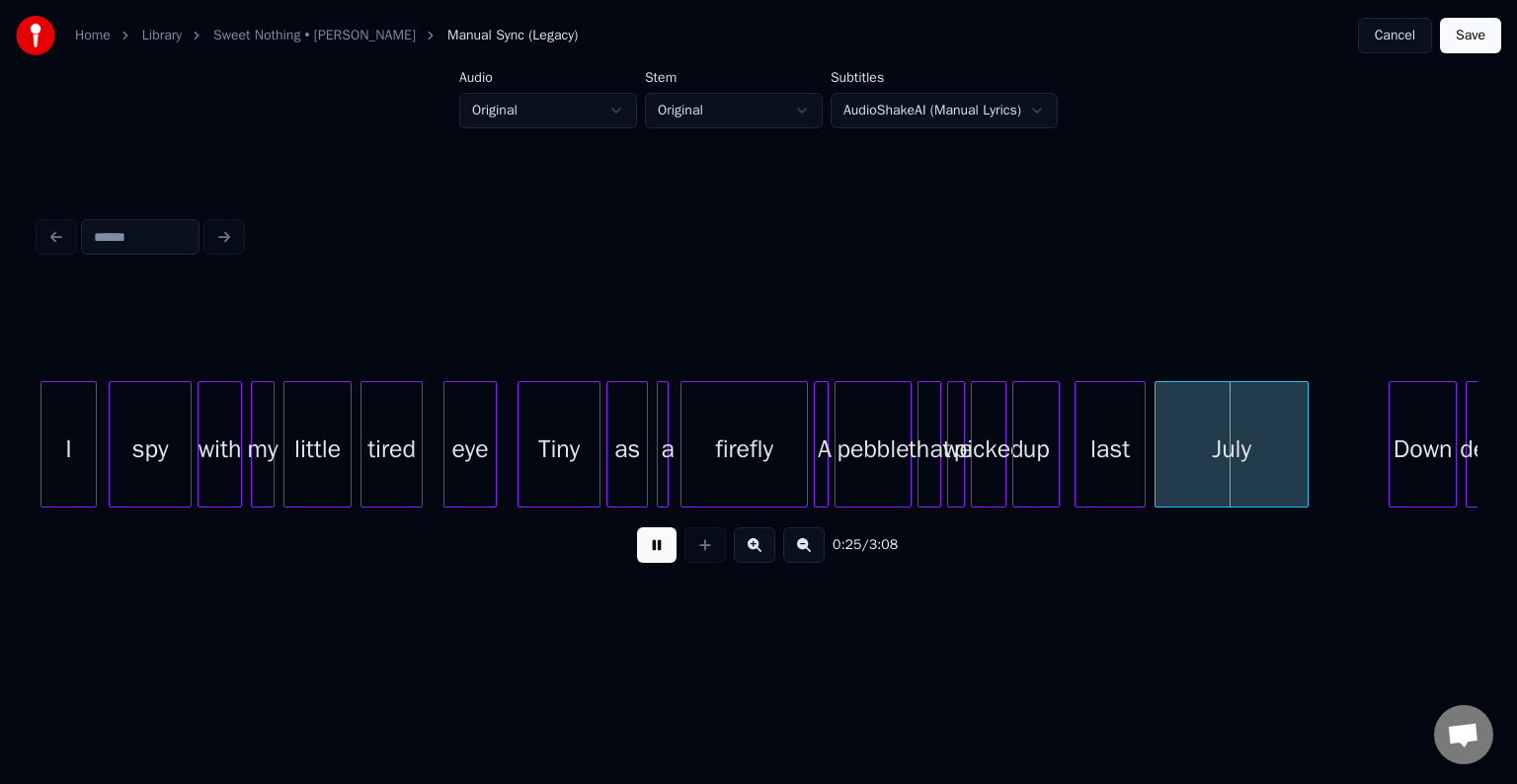 click at bounding box center (657, 545) 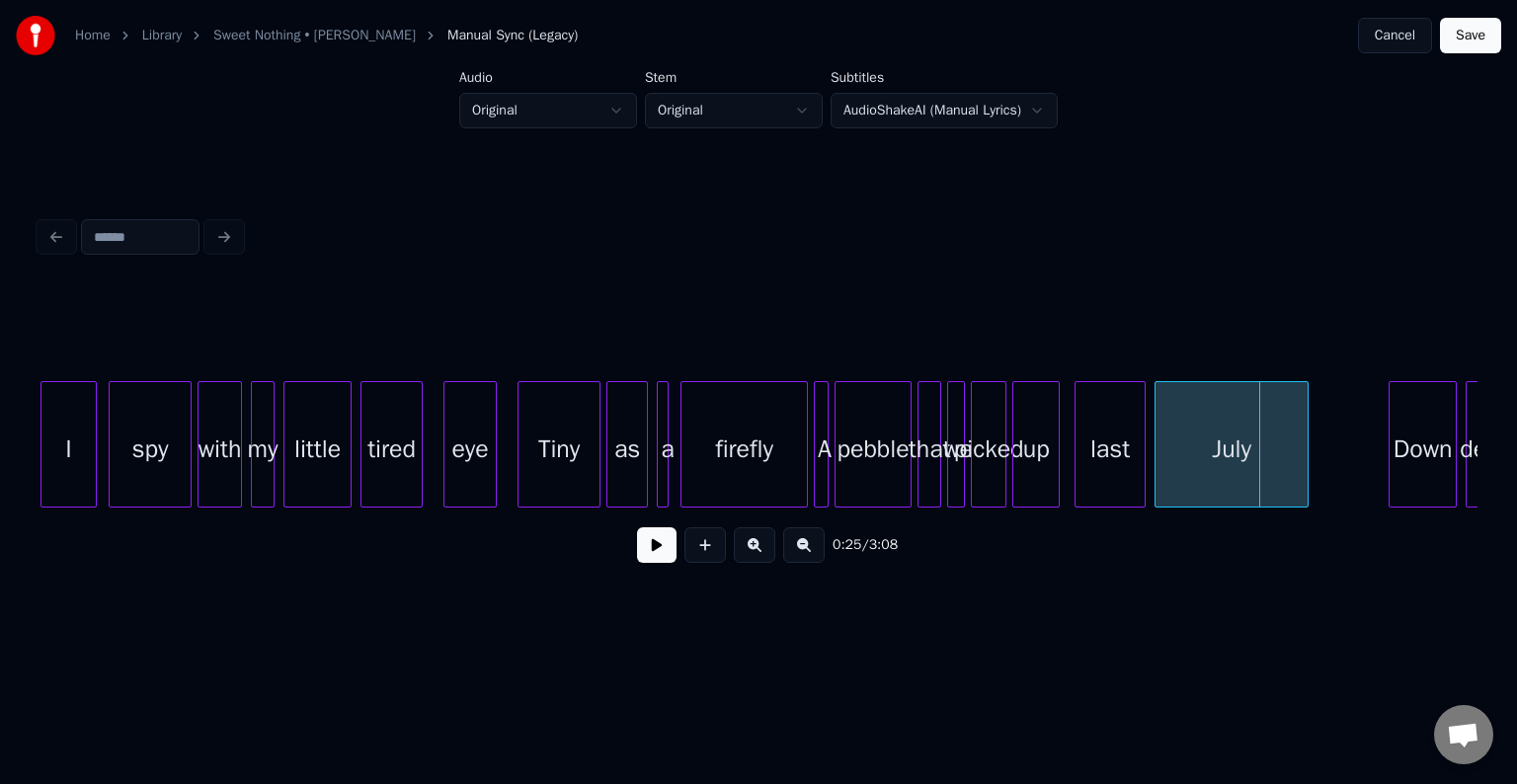 click at bounding box center (825, 444) 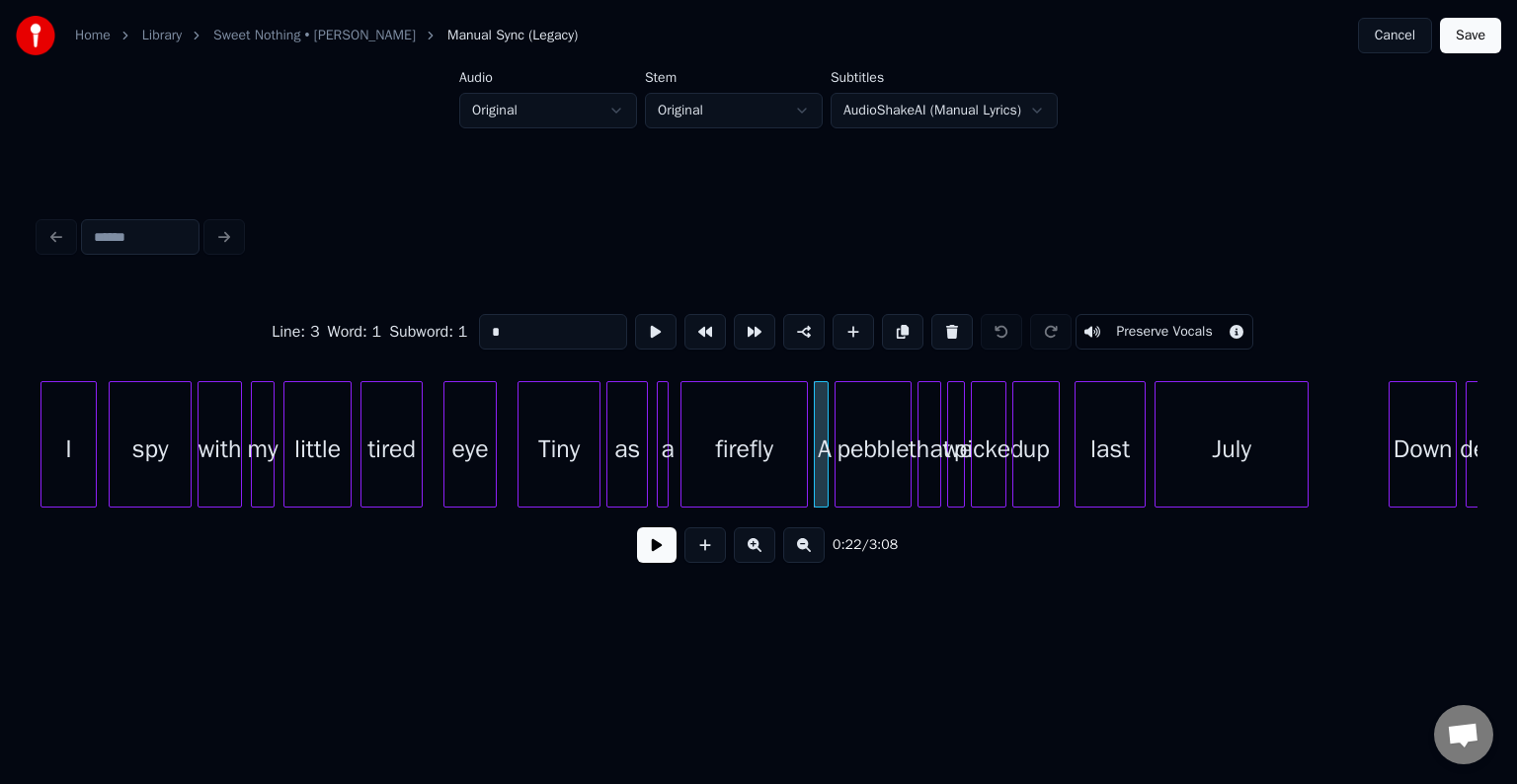 click on "pebble" at bounding box center [873, 449] 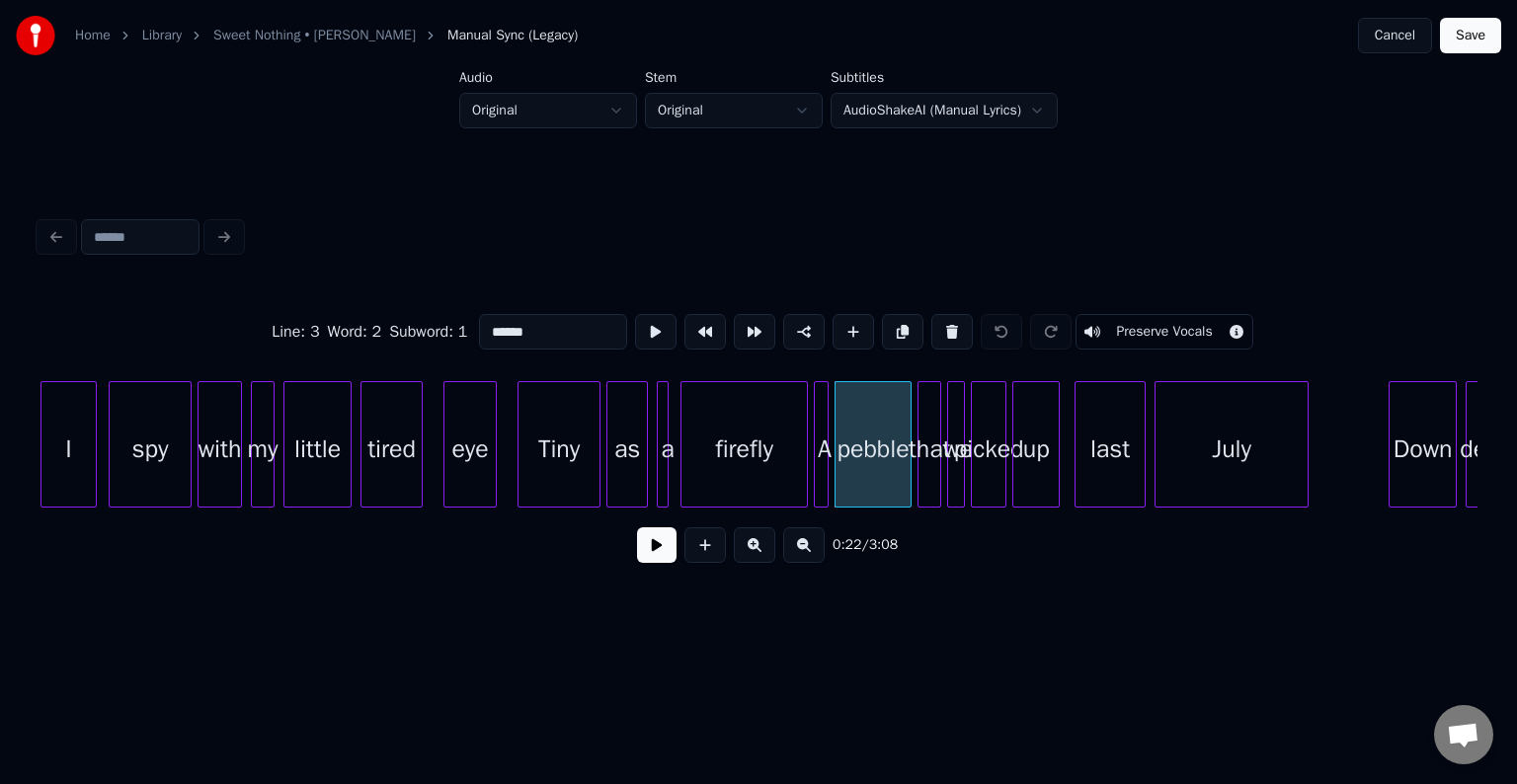 click at bounding box center [825, 444] 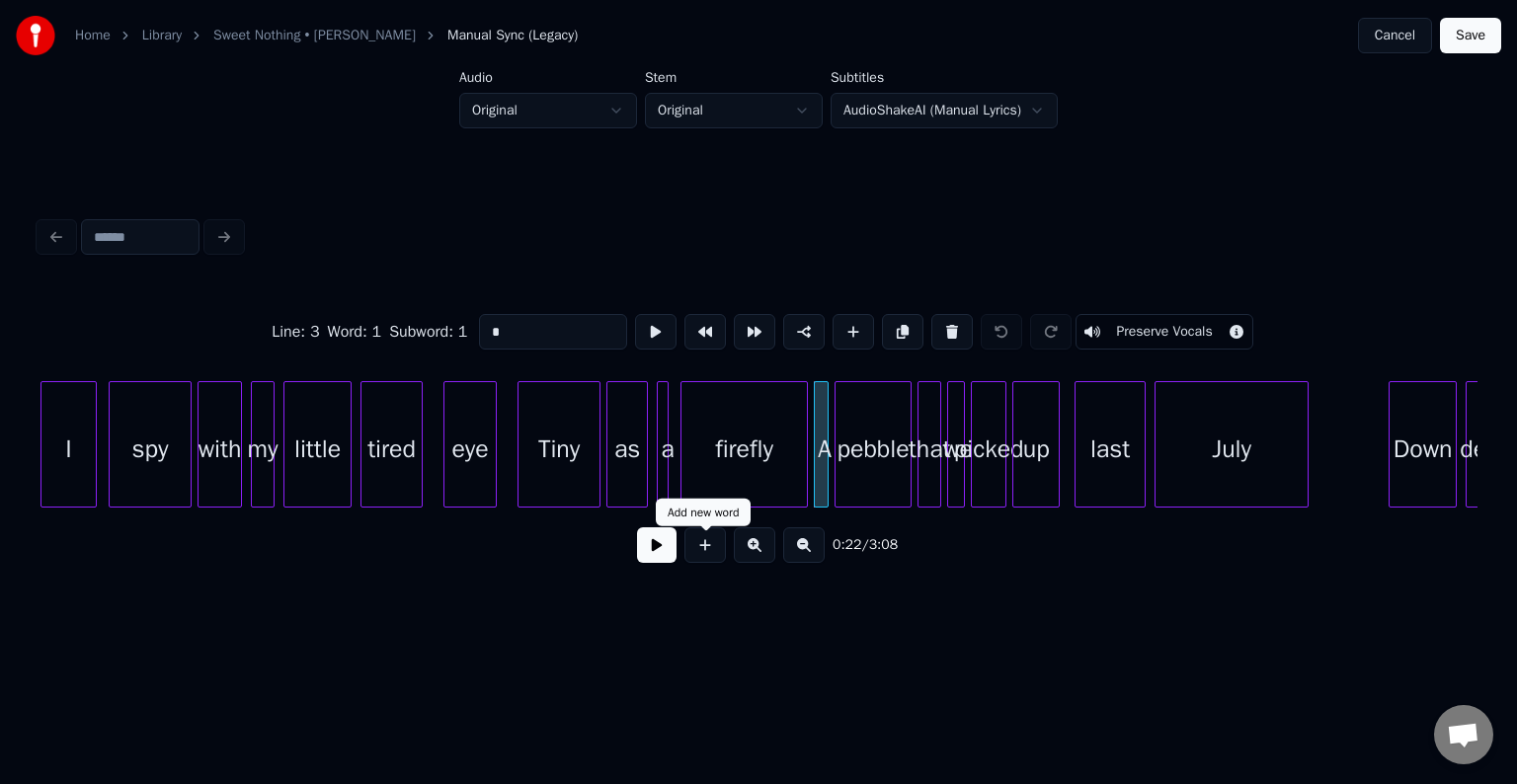 click at bounding box center (657, 545) 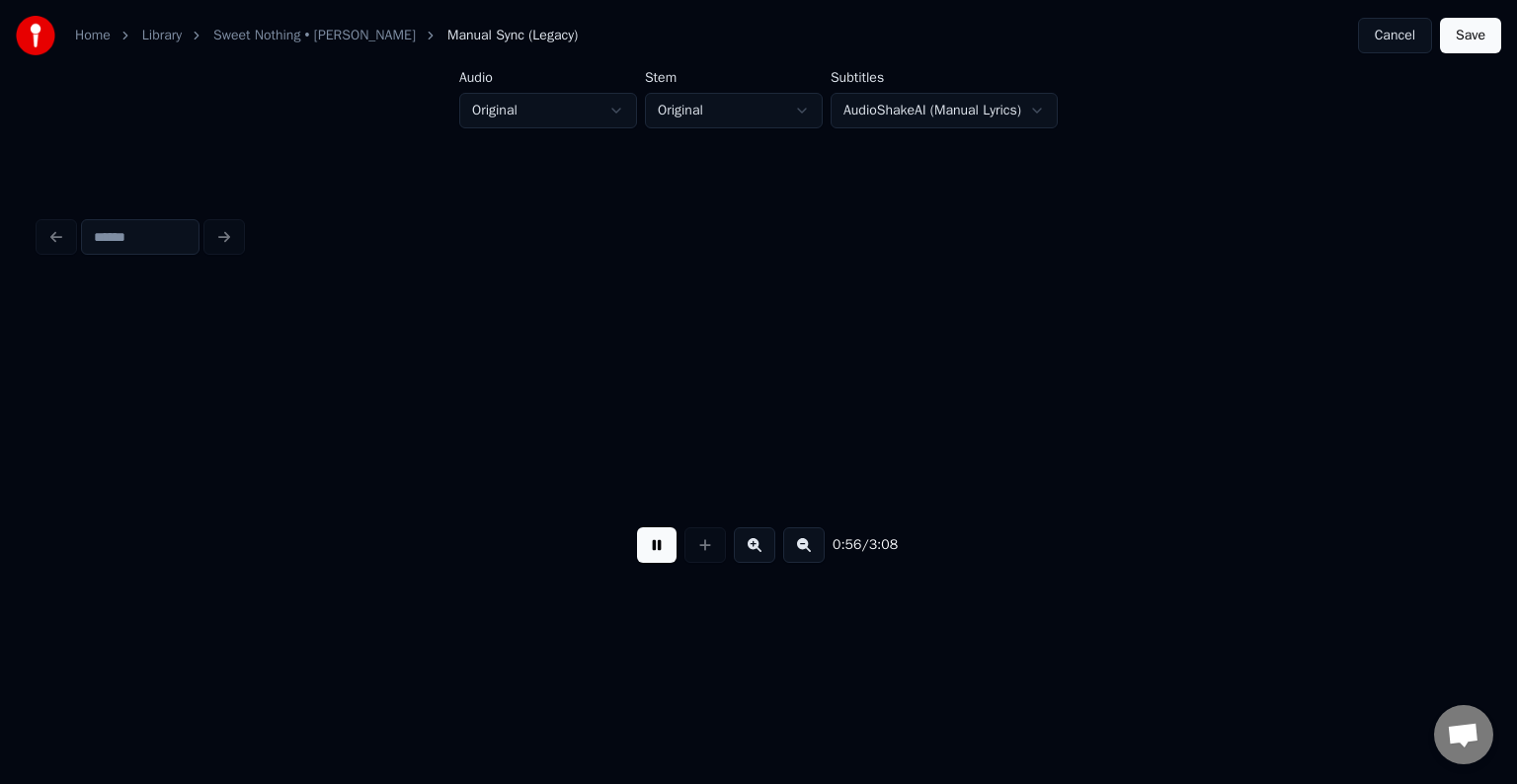 scroll, scrollTop: 0, scrollLeft: 8332, axis: horizontal 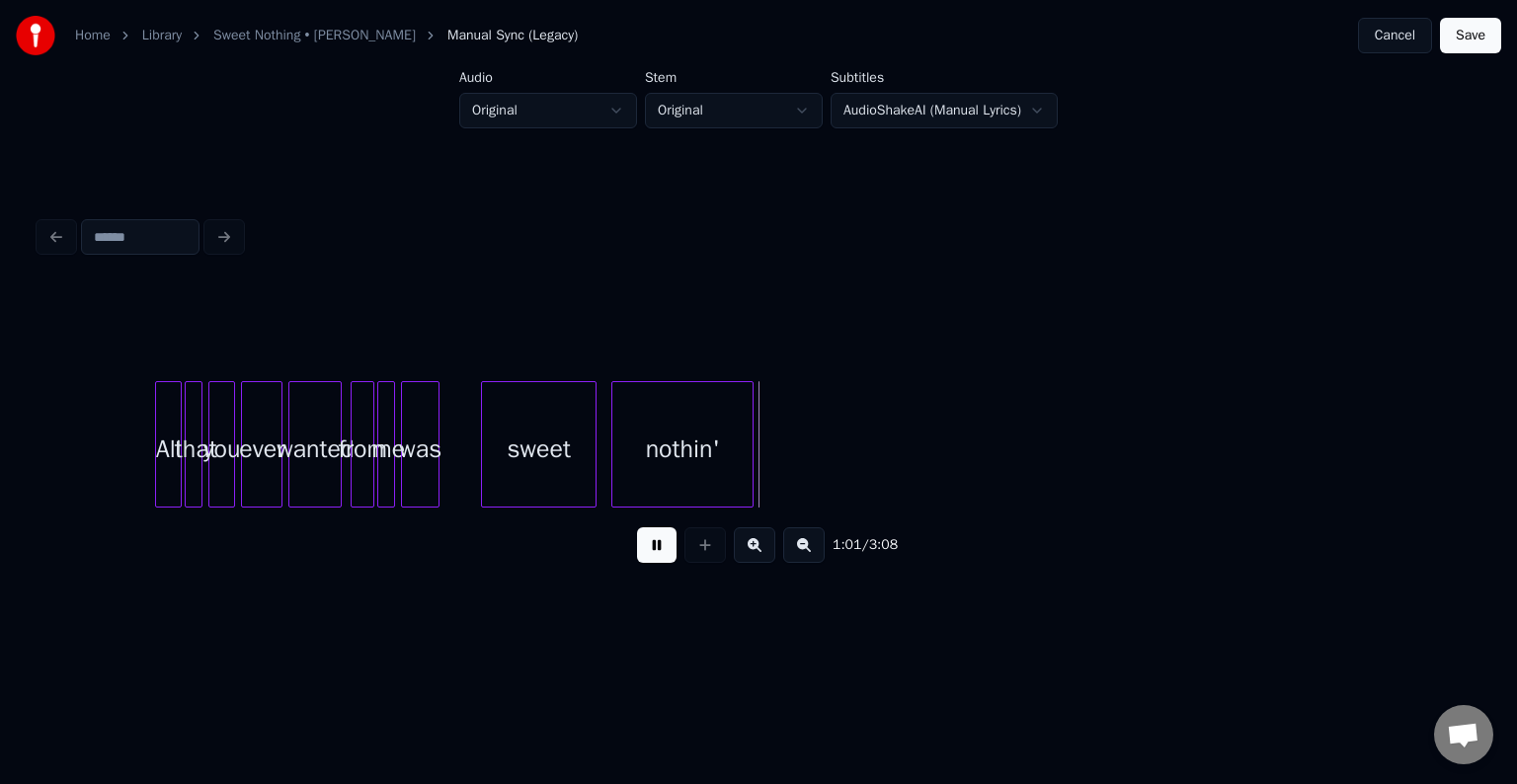 click at bounding box center [657, 545] 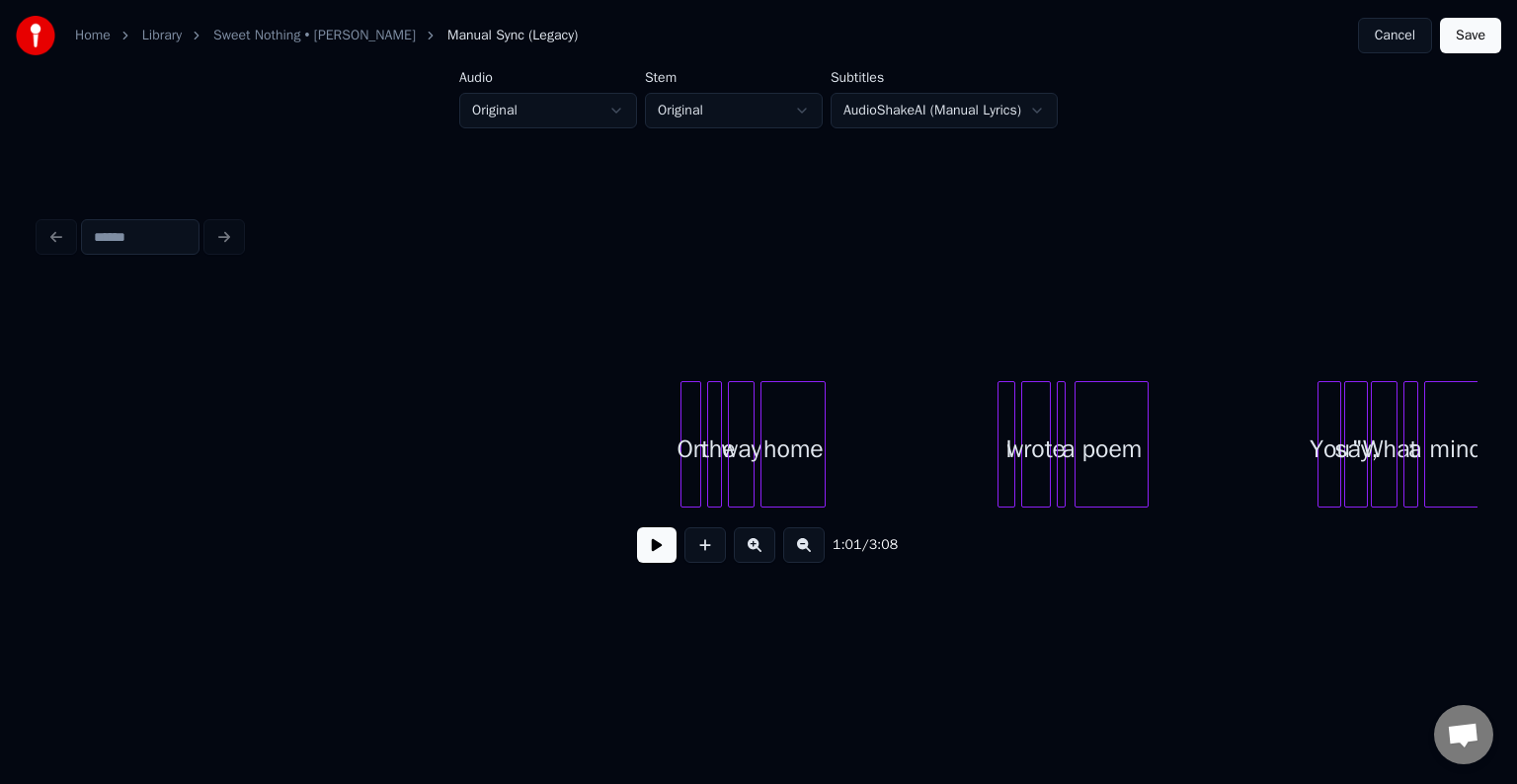 scroll, scrollTop: 0, scrollLeft: 9759, axis: horizontal 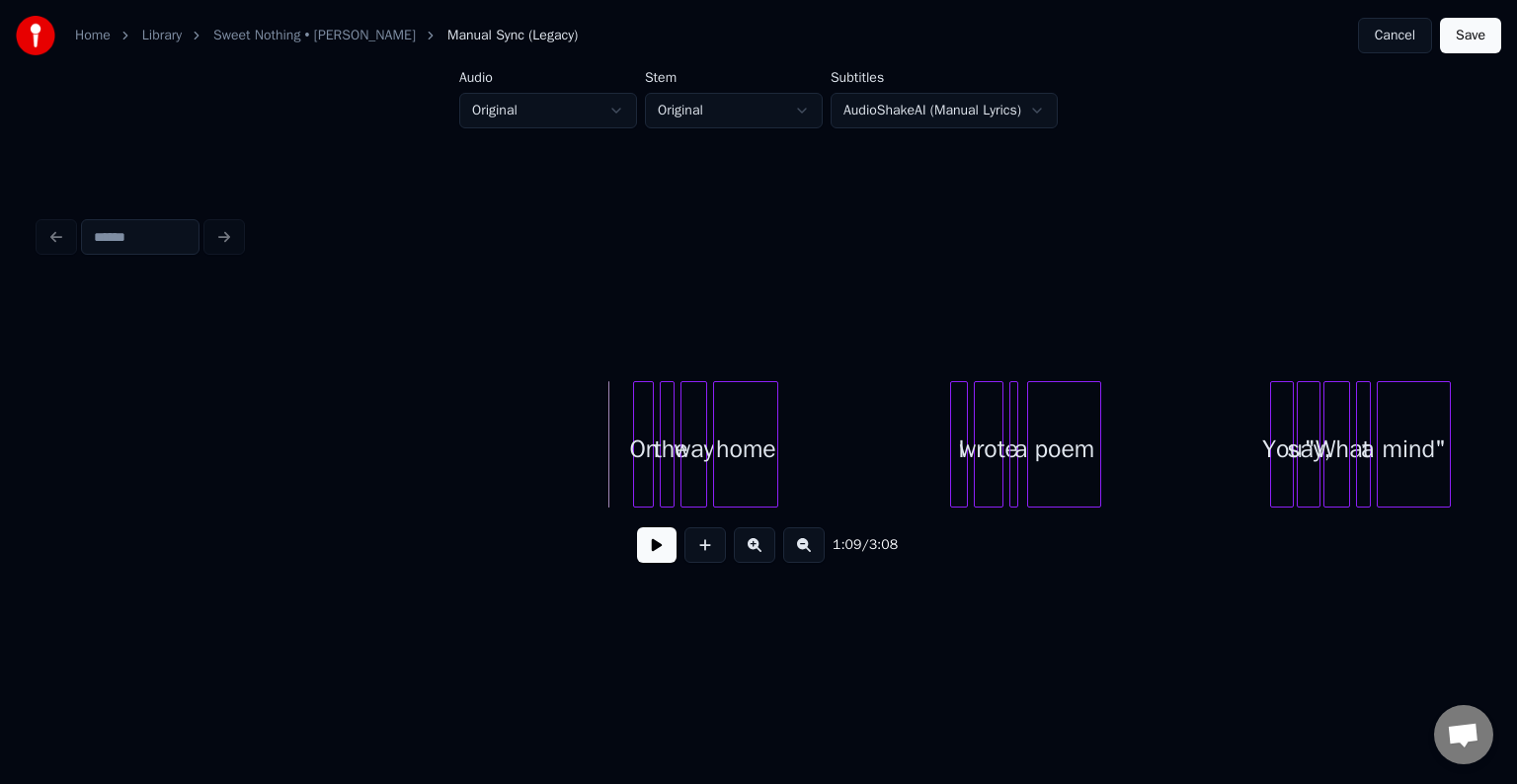 click on "1:09  /  3:08" at bounding box center [758, 545] 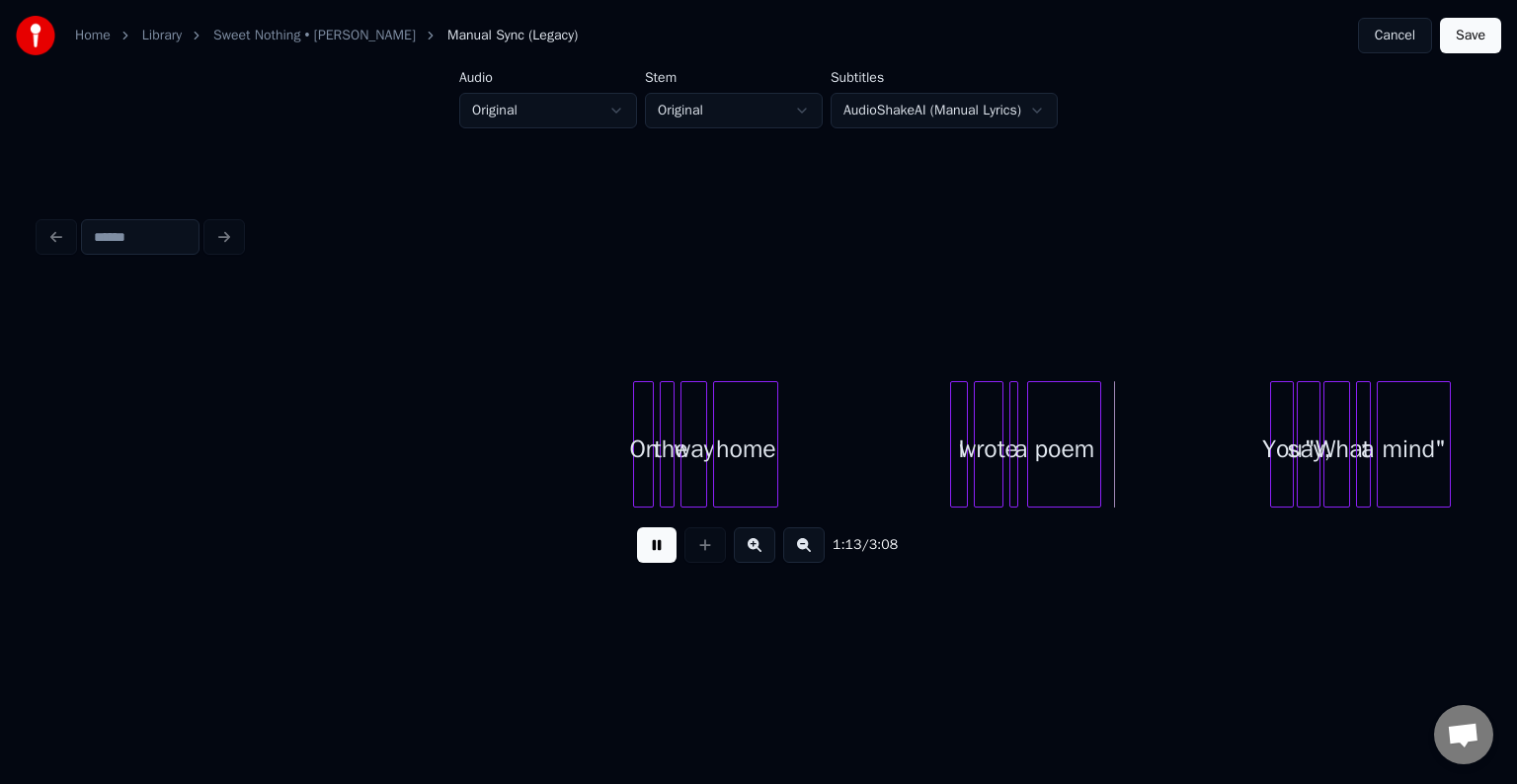 click at bounding box center [657, 545] 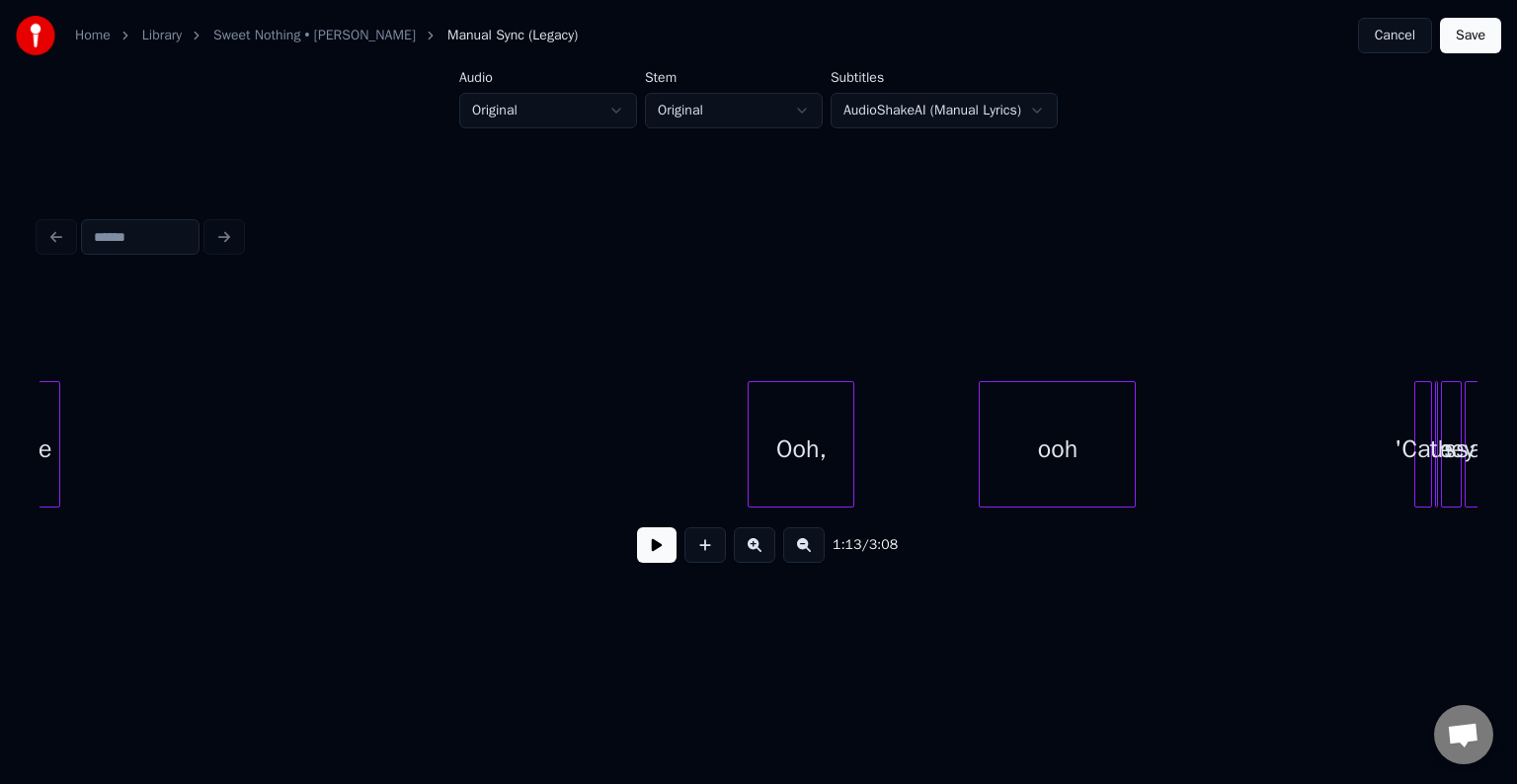 scroll, scrollTop: 0, scrollLeft: 11503, axis: horizontal 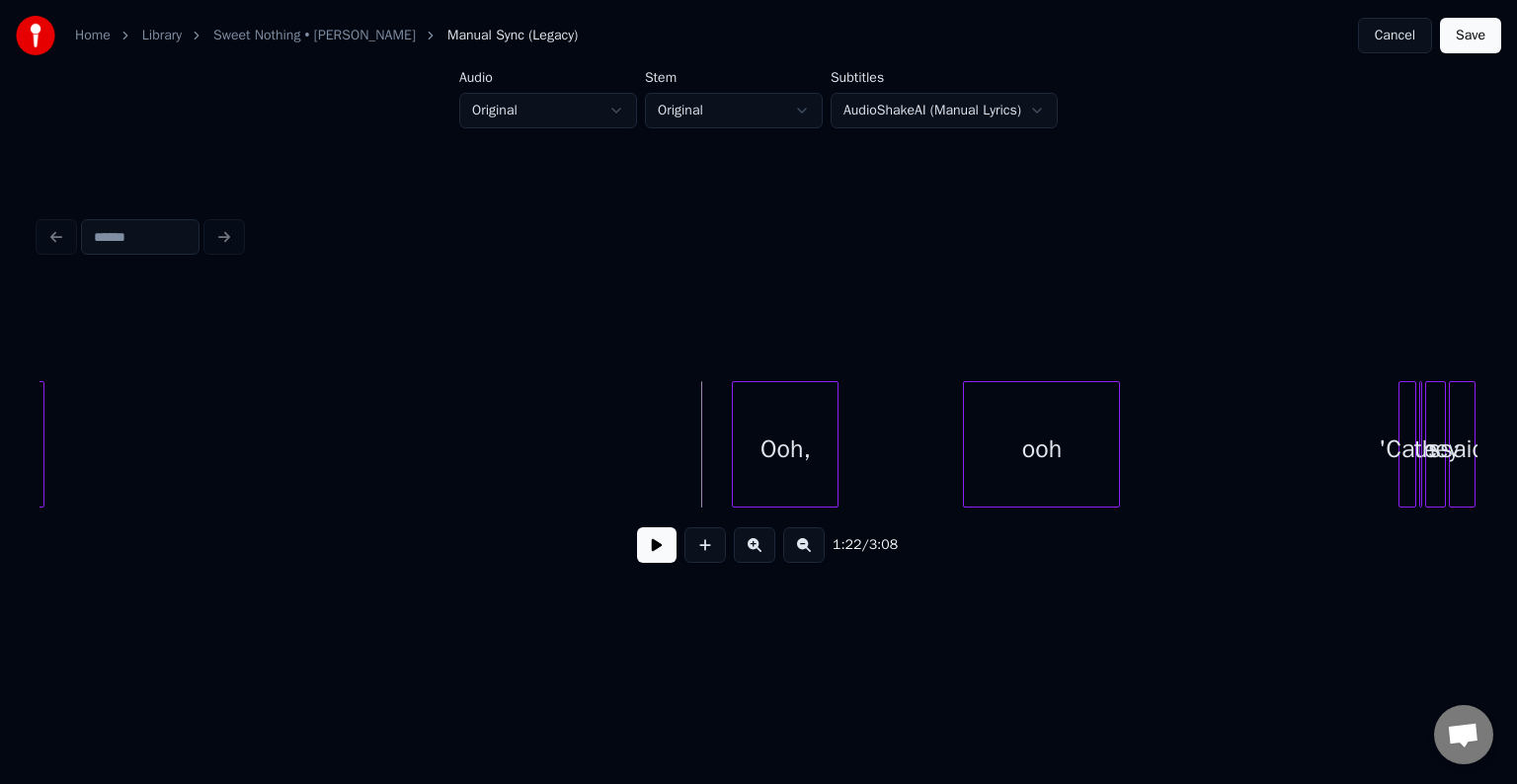 click at bounding box center [657, 545] 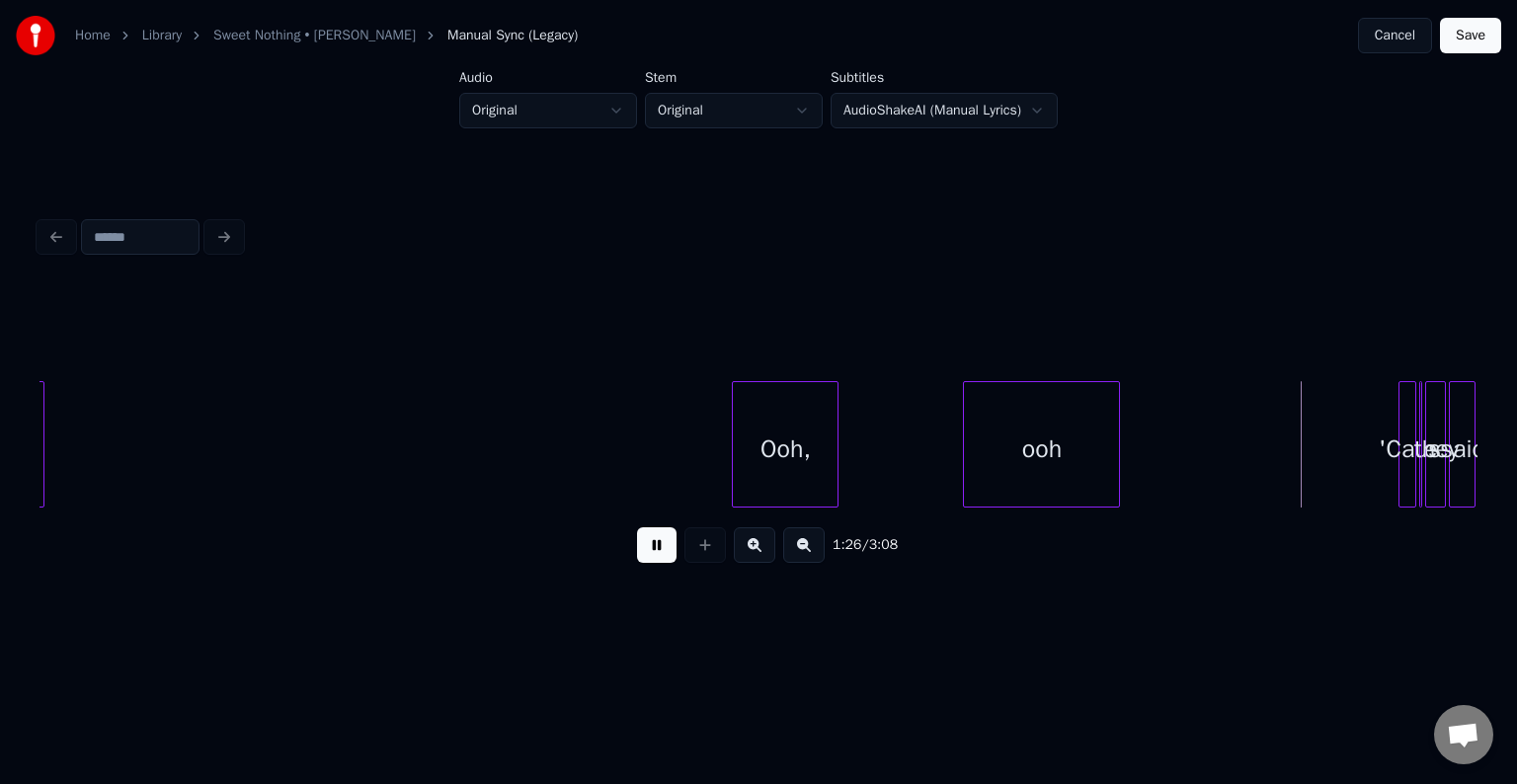 click at bounding box center [657, 545] 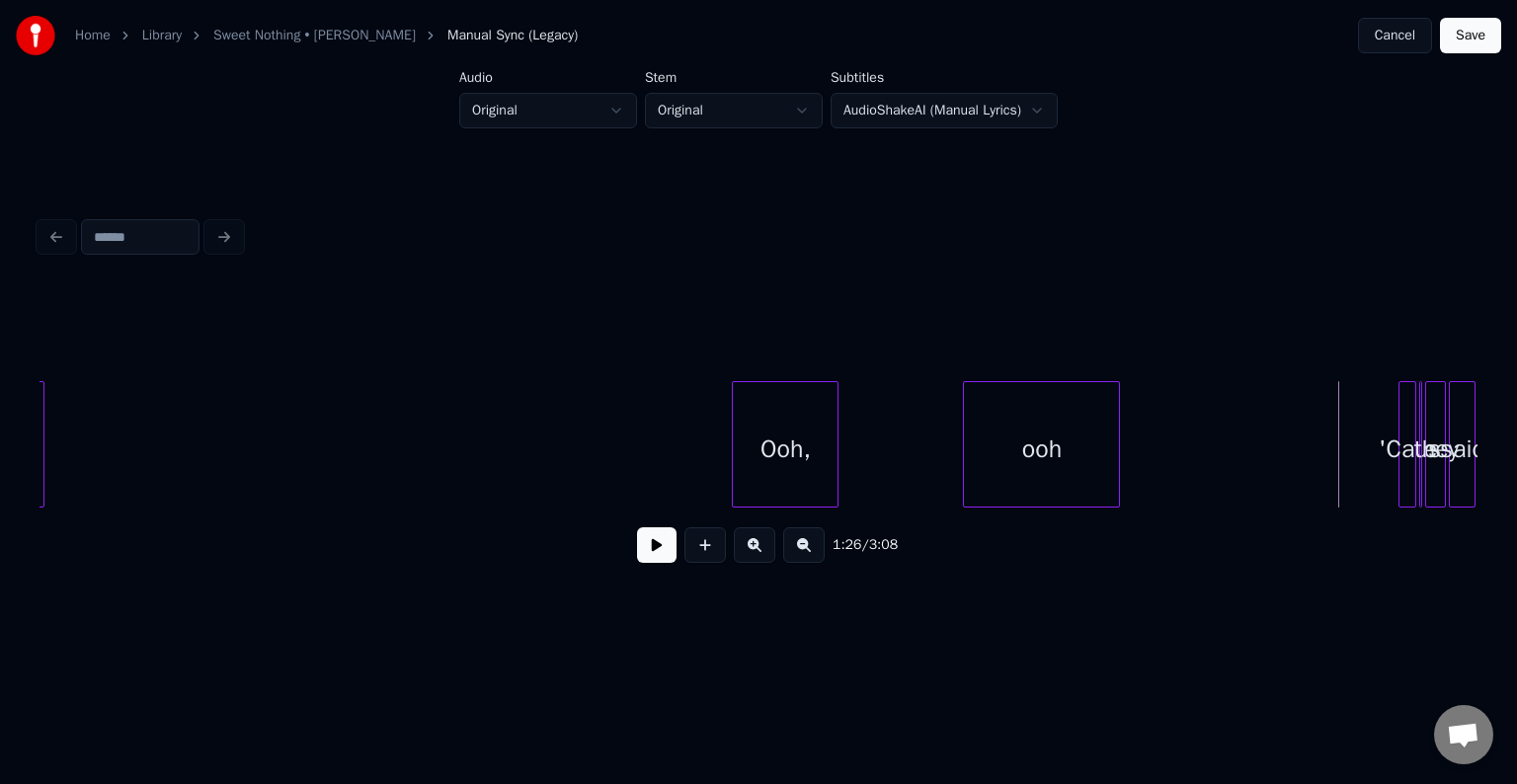 click on "ooh" at bounding box center [1041, 449] 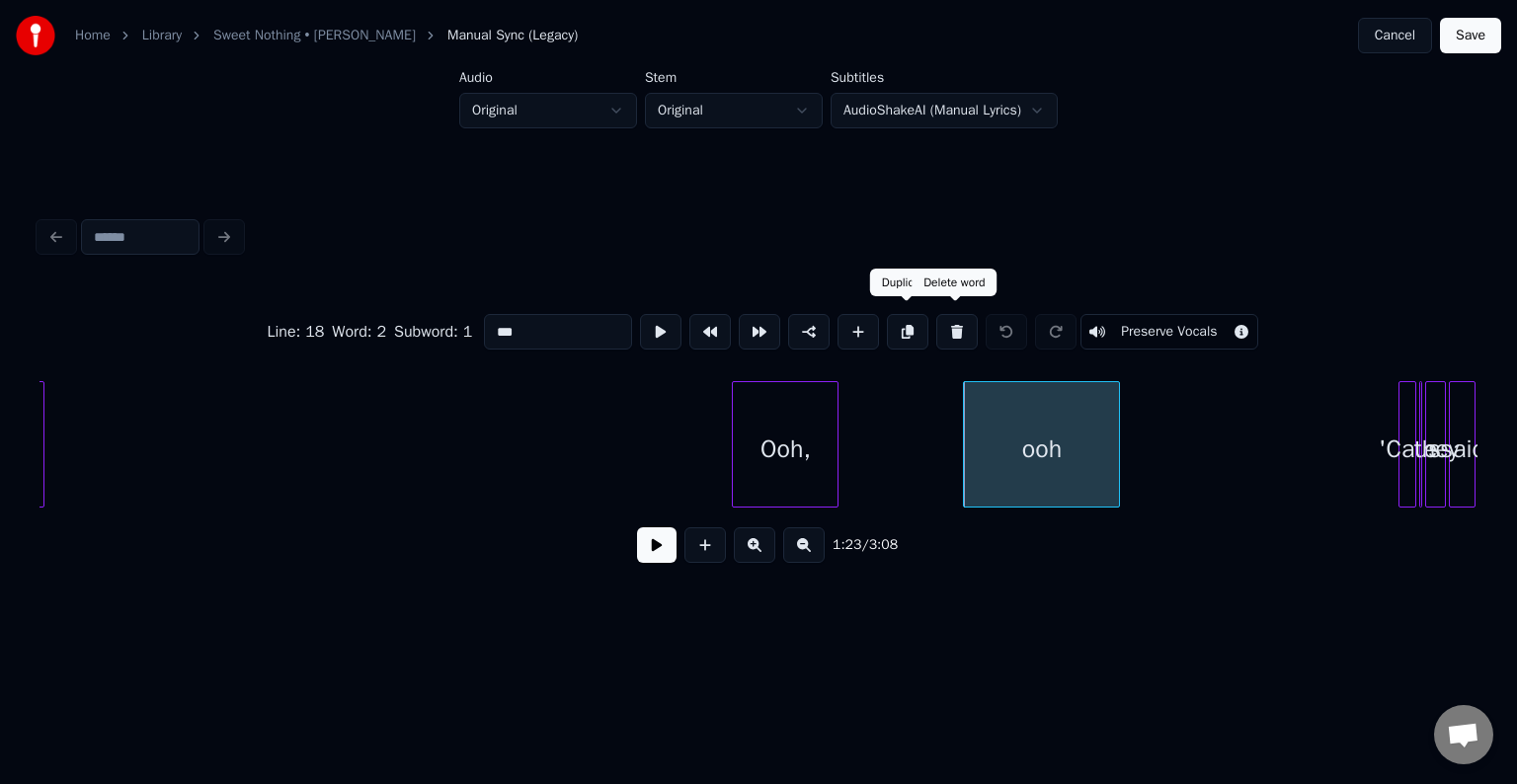 click at bounding box center (957, 332) 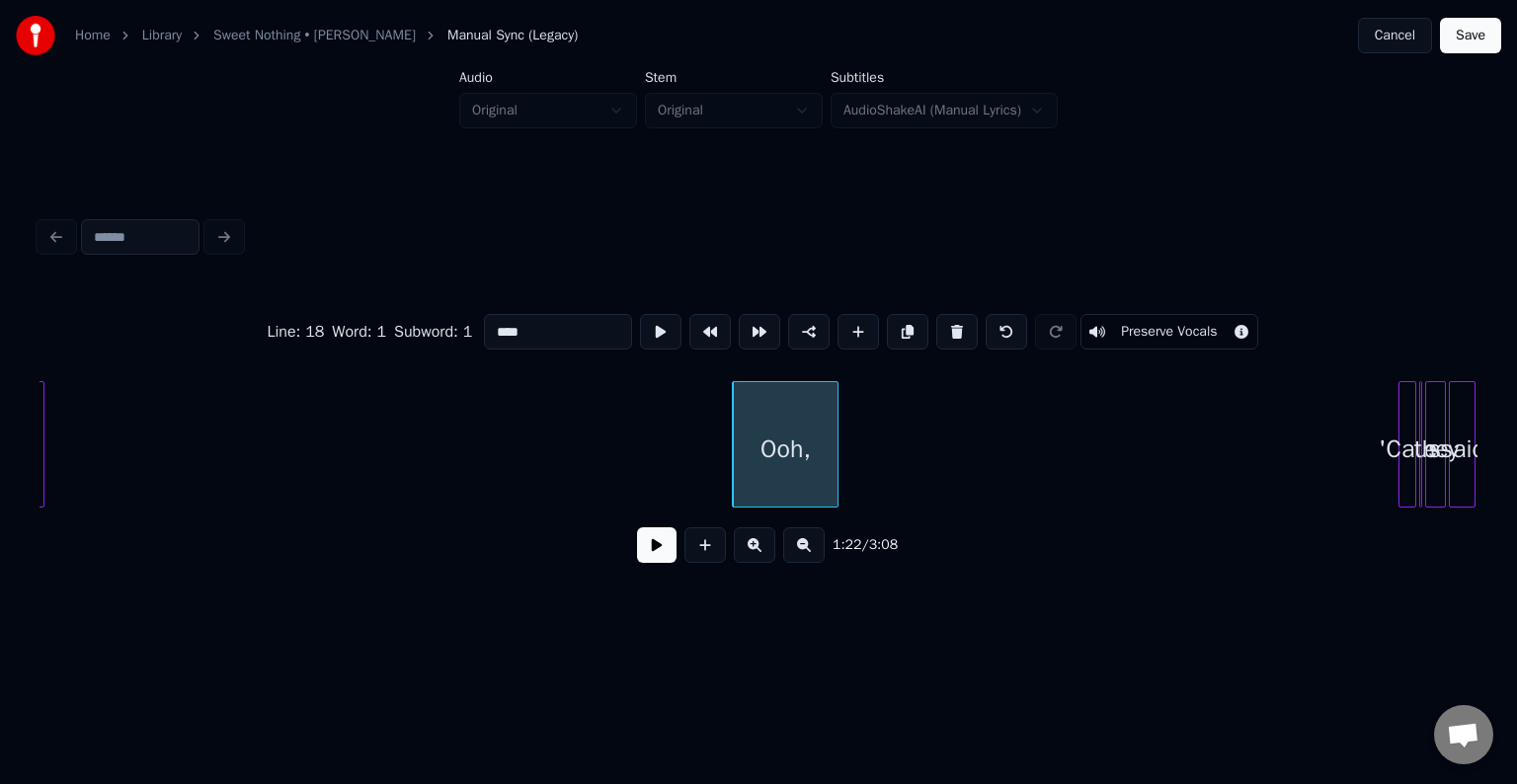 click at bounding box center (957, 332) 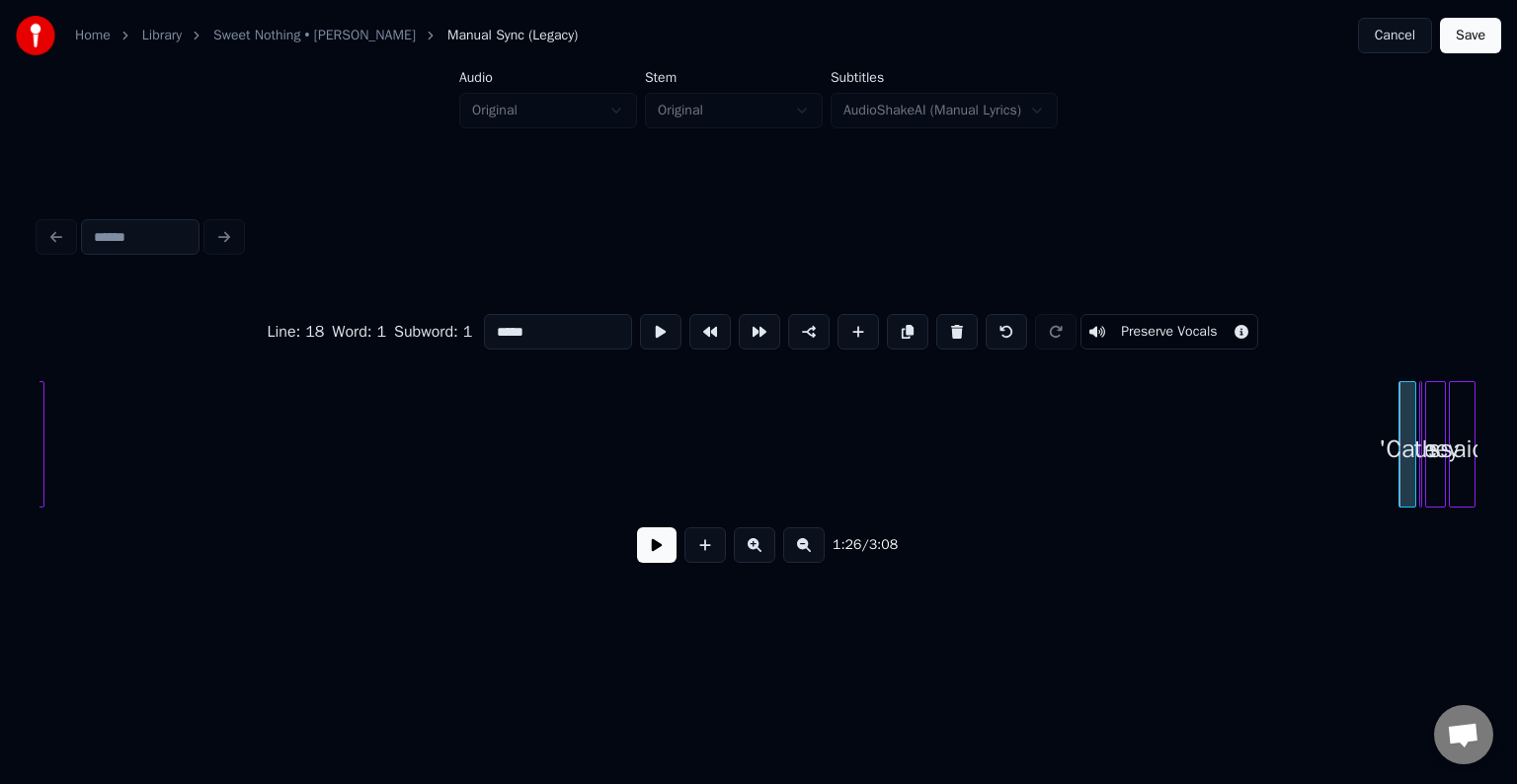 drag, startPoint x: 650, startPoint y: 548, endPoint x: 309, endPoint y: 570, distance: 341.70894 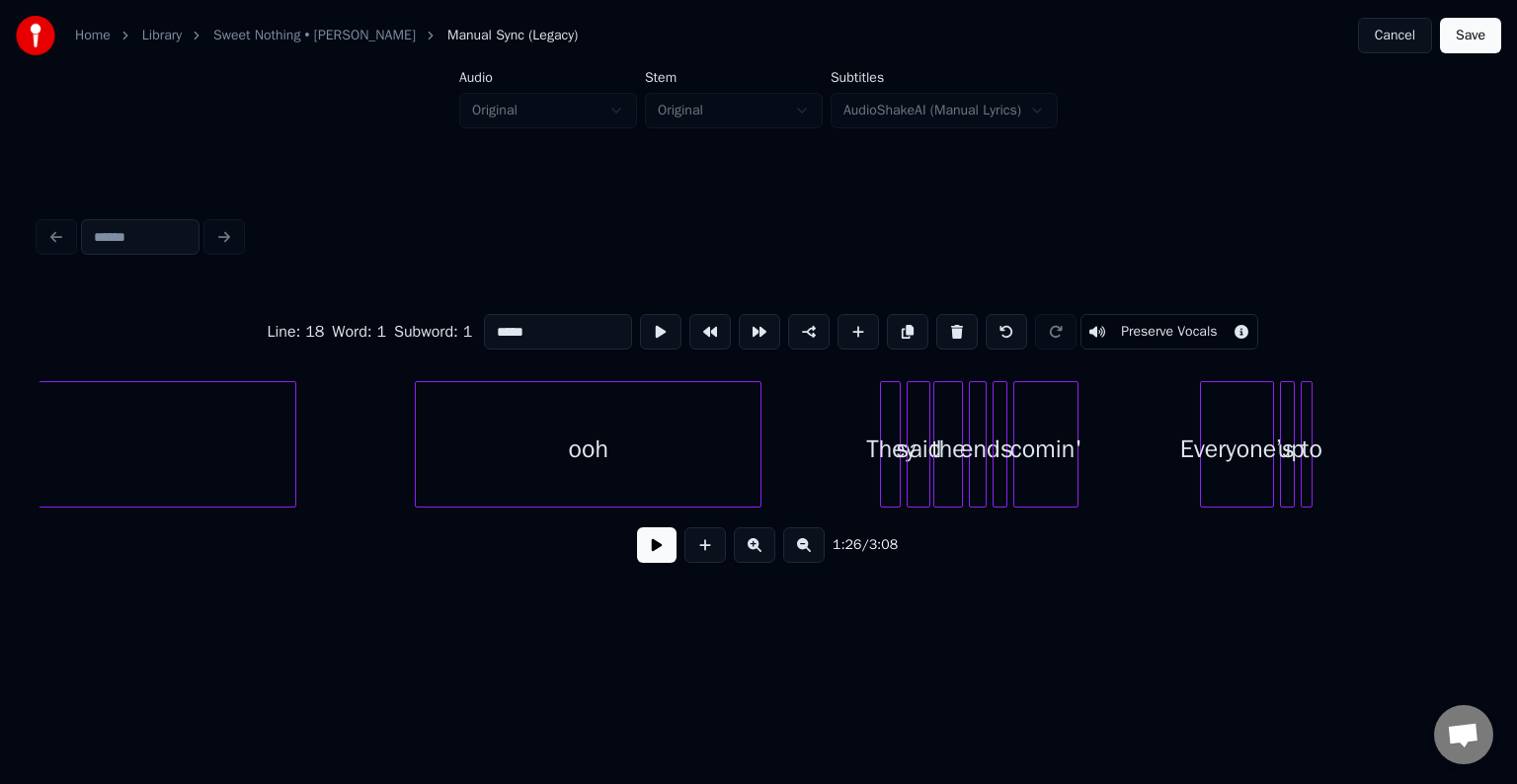 scroll, scrollTop: 0, scrollLeft: 5515, axis: horizontal 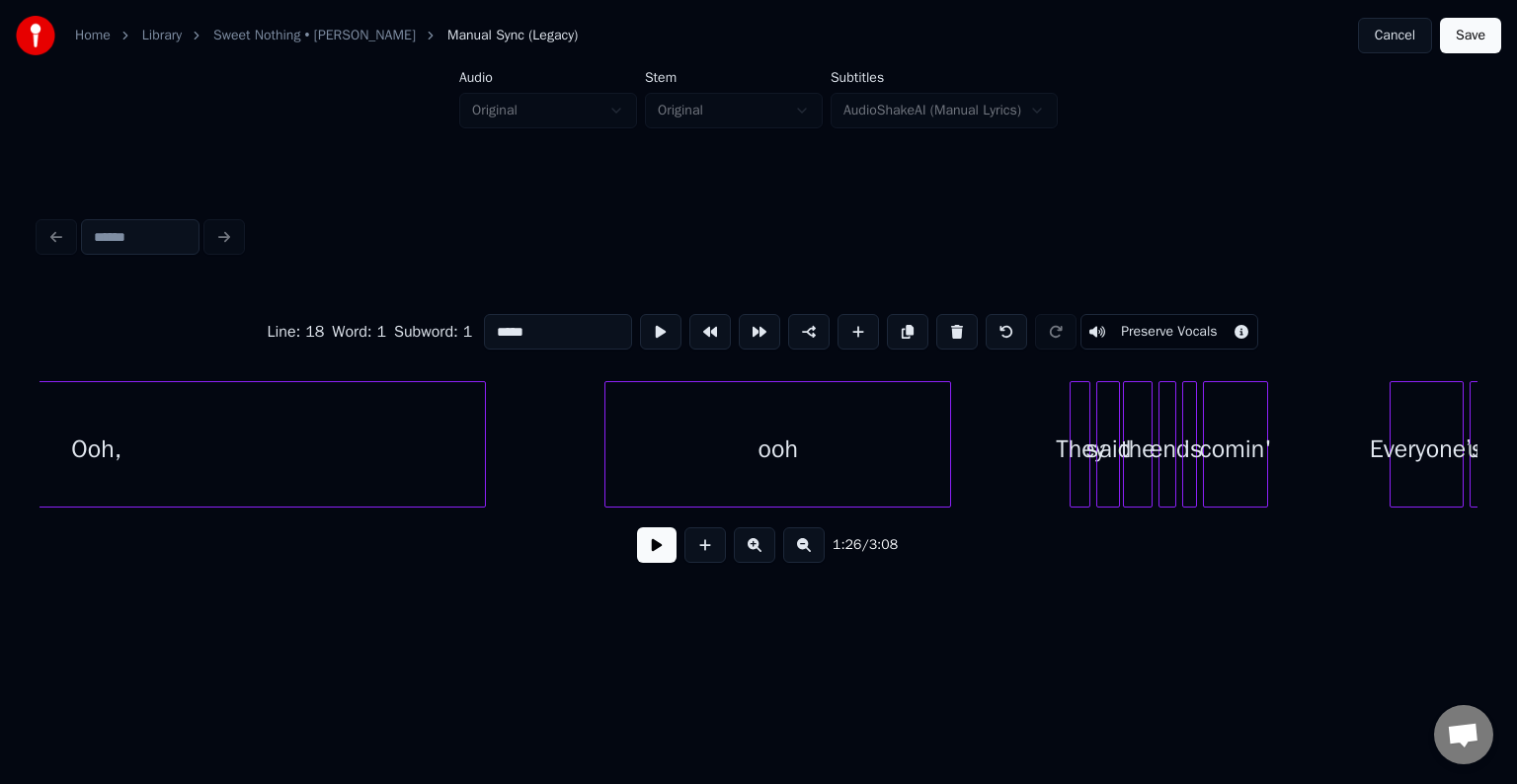 click on "ooh" at bounding box center [777, 449] 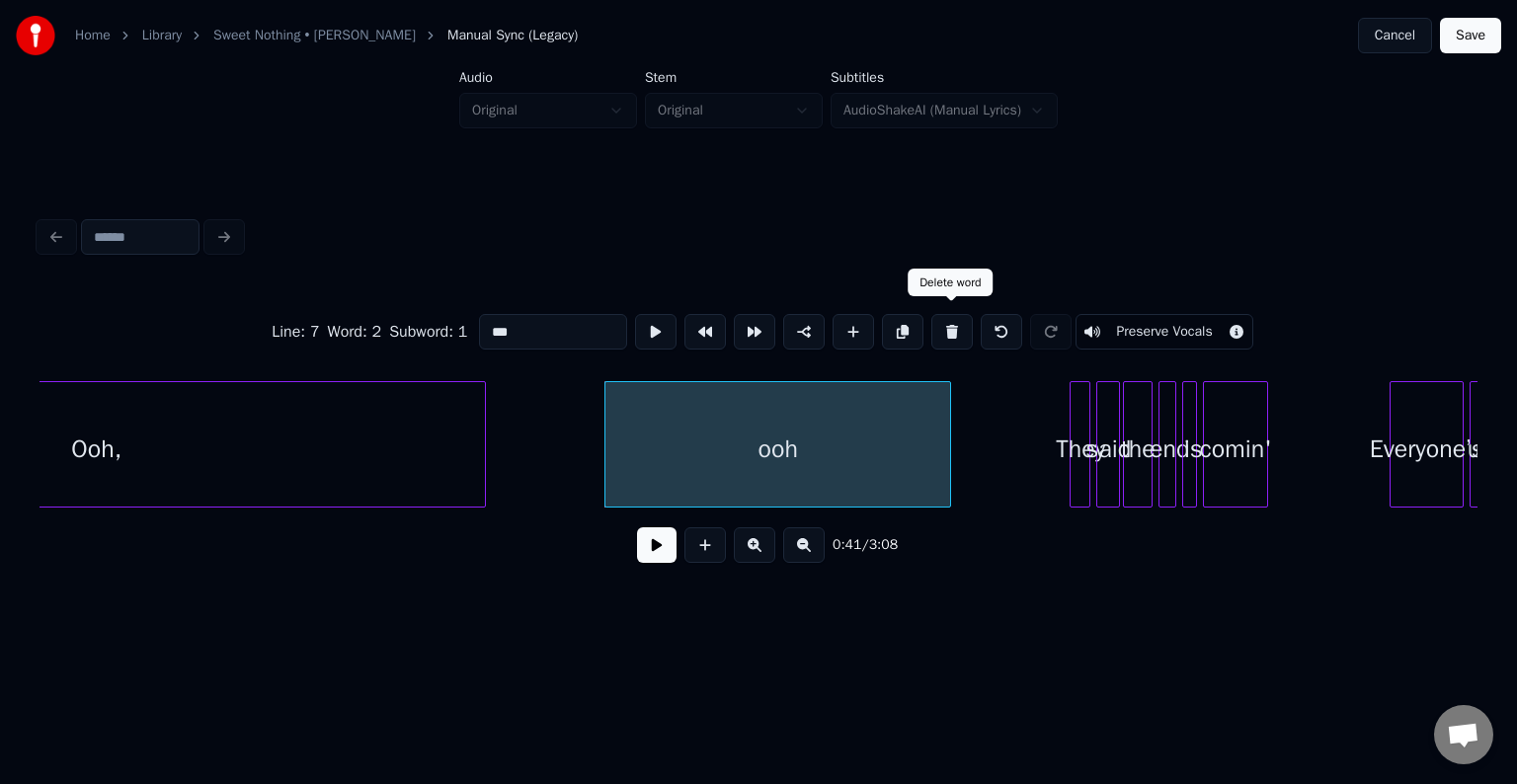 click at bounding box center (952, 332) 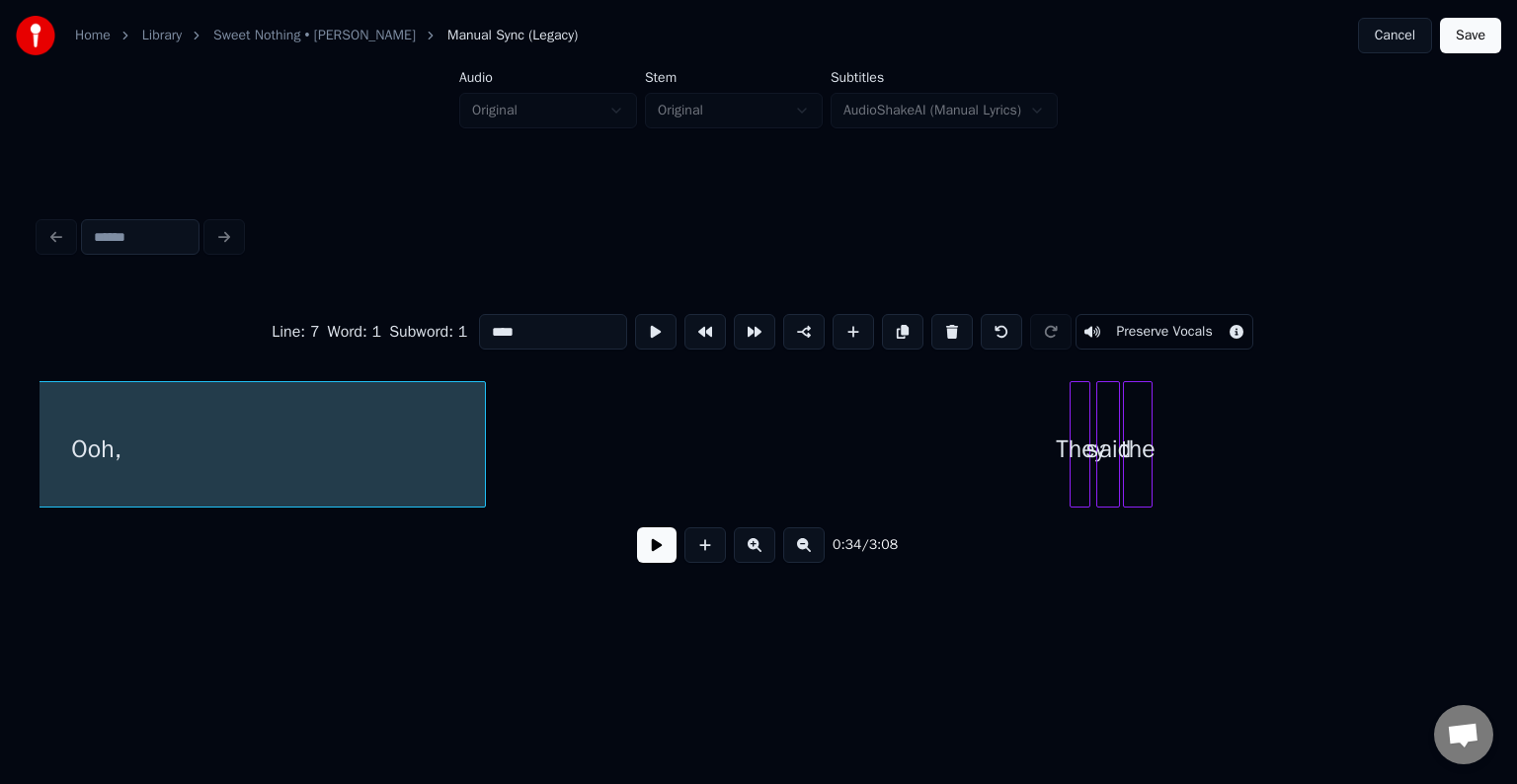 scroll, scrollTop: 0, scrollLeft: 5182, axis: horizontal 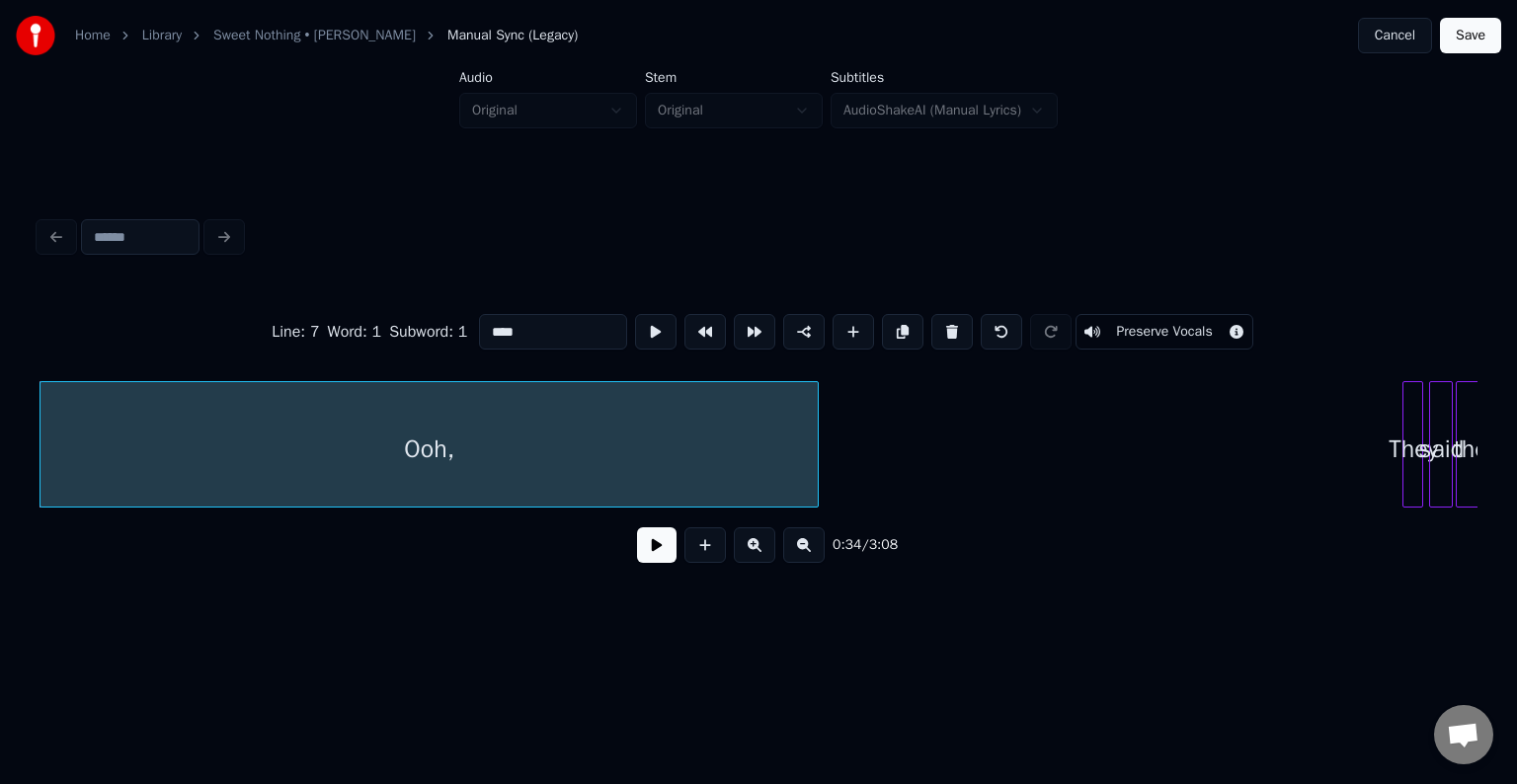 click on "Preserve Vocals" at bounding box center [1163, 332] 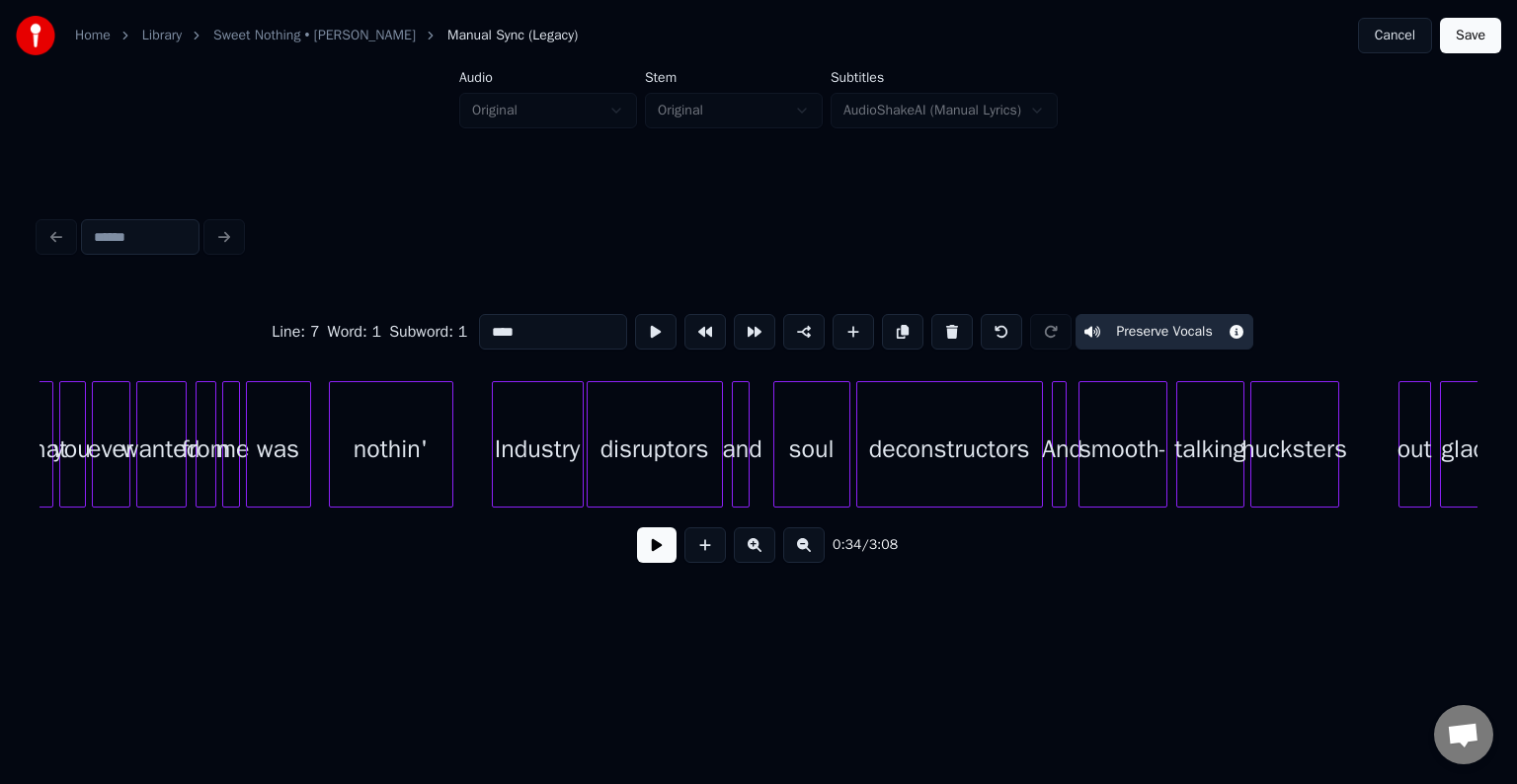 scroll, scrollTop: 0, scrollLeft: 14818, axis: horizontal 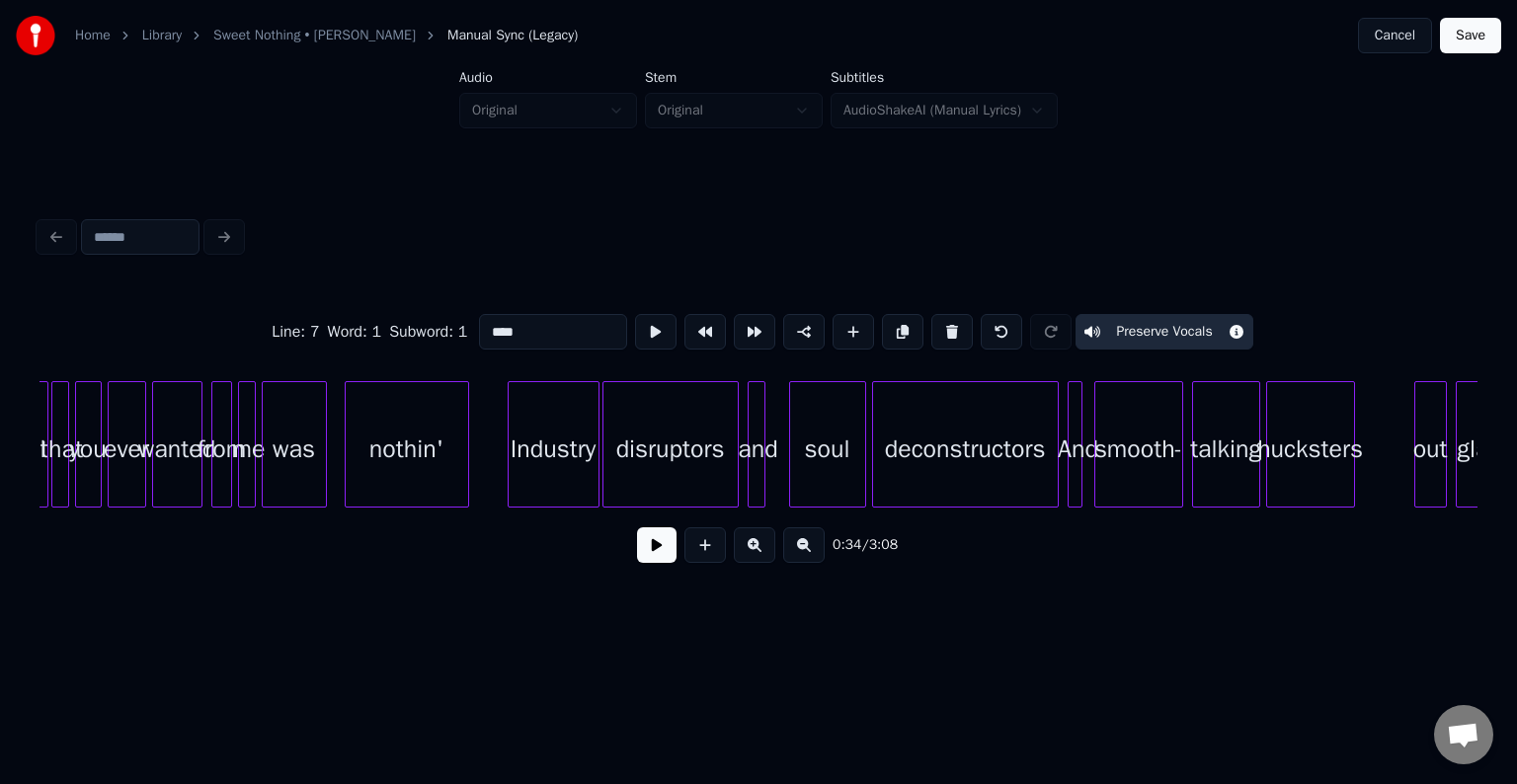 click at bounding box center [228, 444] 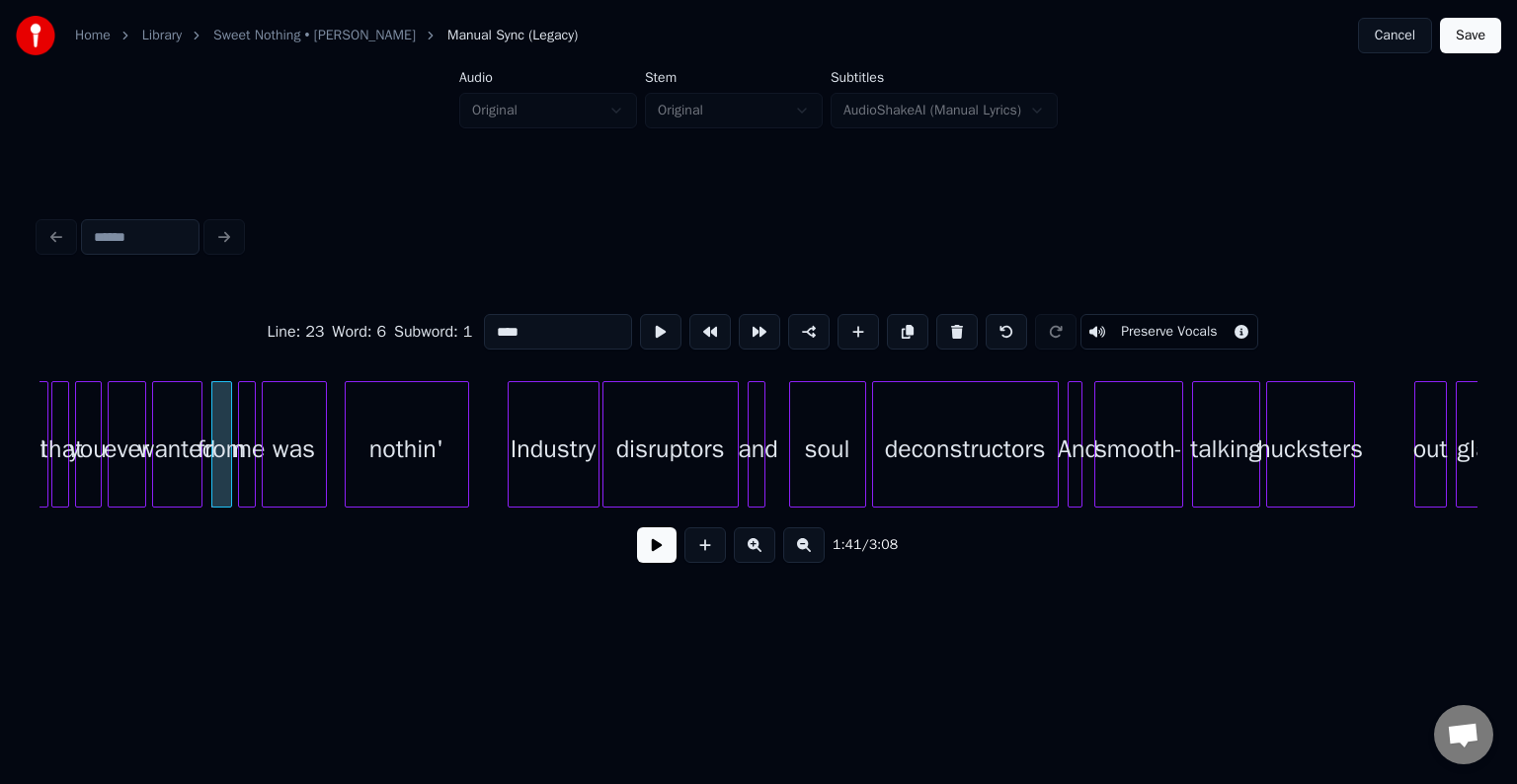 click at bounding box center [657, 545] 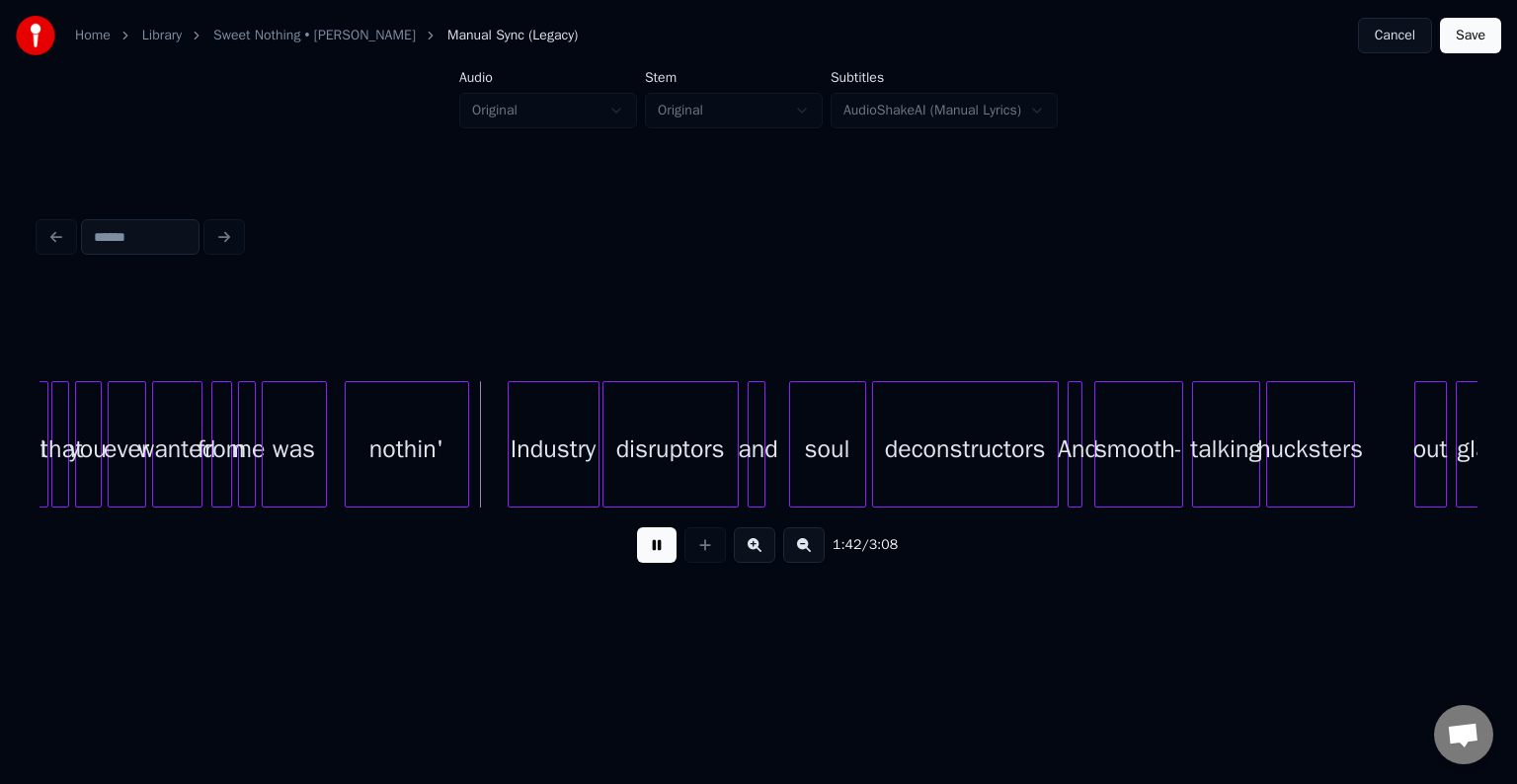 click at bounding box center (657, 545) 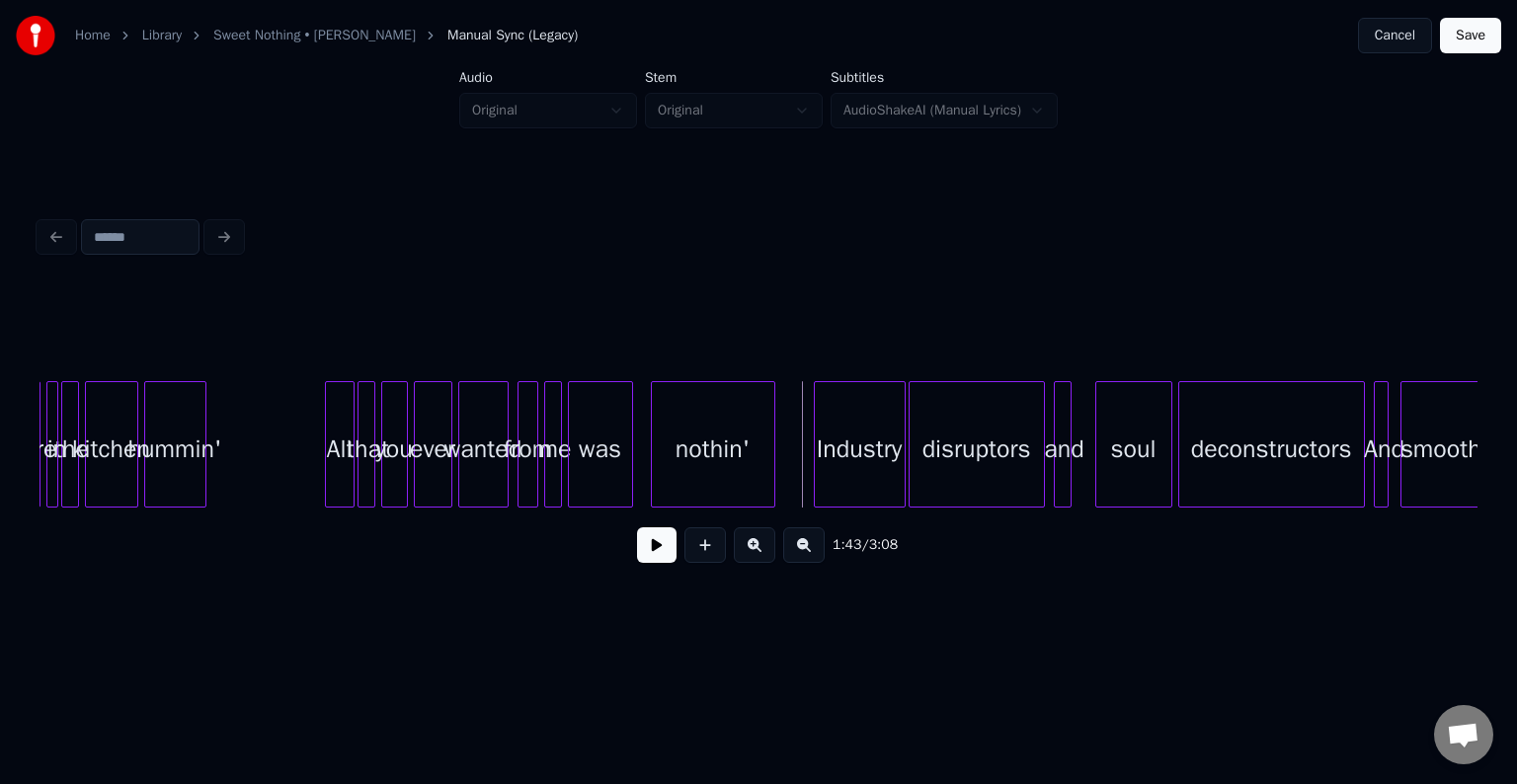 scroll, scrollTop: 0, scrollLeft: 14502, axis: horizontal 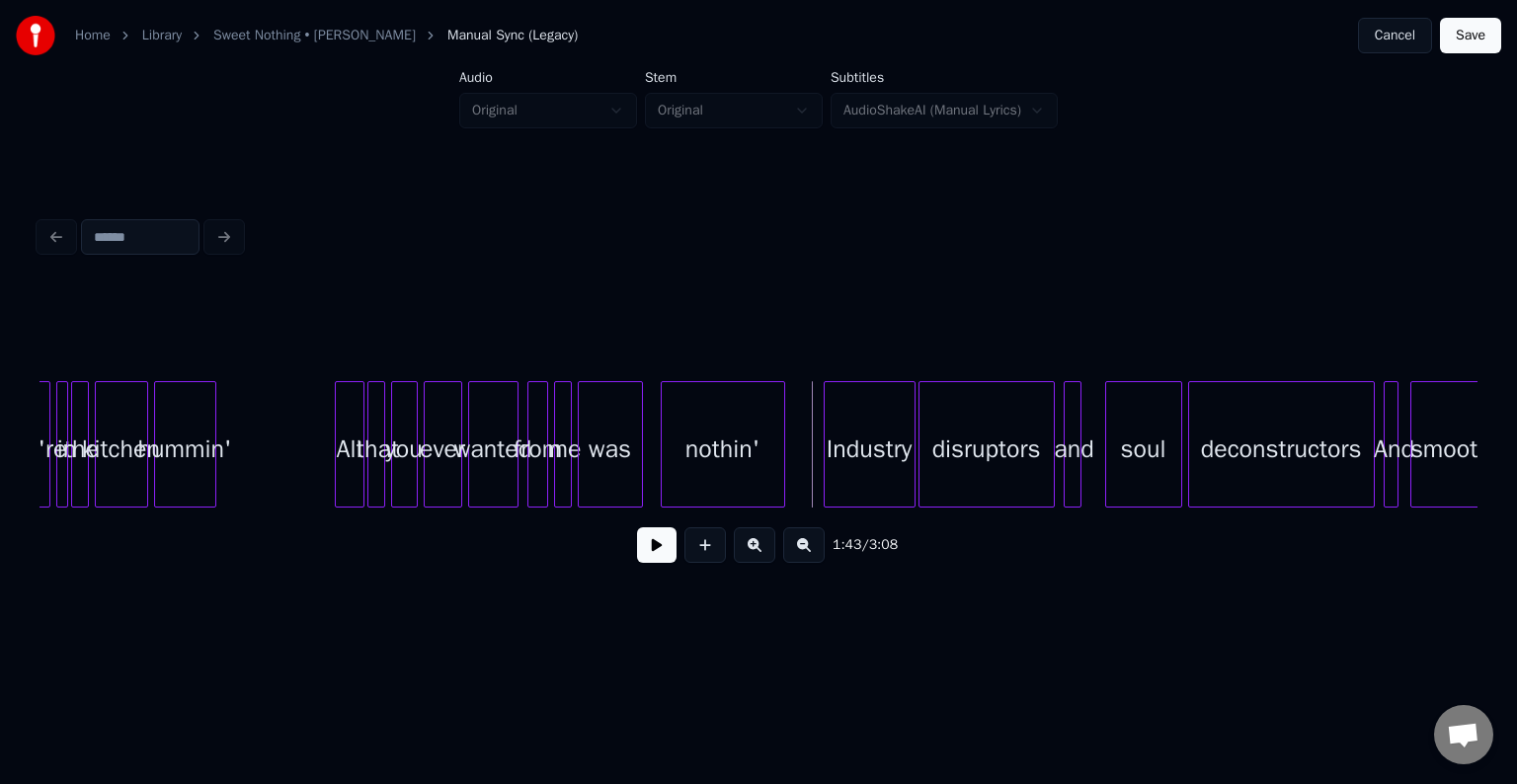 click on "that you ever wanted from me was nothin' Industry disruptors and soul deconstructors And smooth- All hummin' kitchen the in You're" at bounding box center [-497, 444] 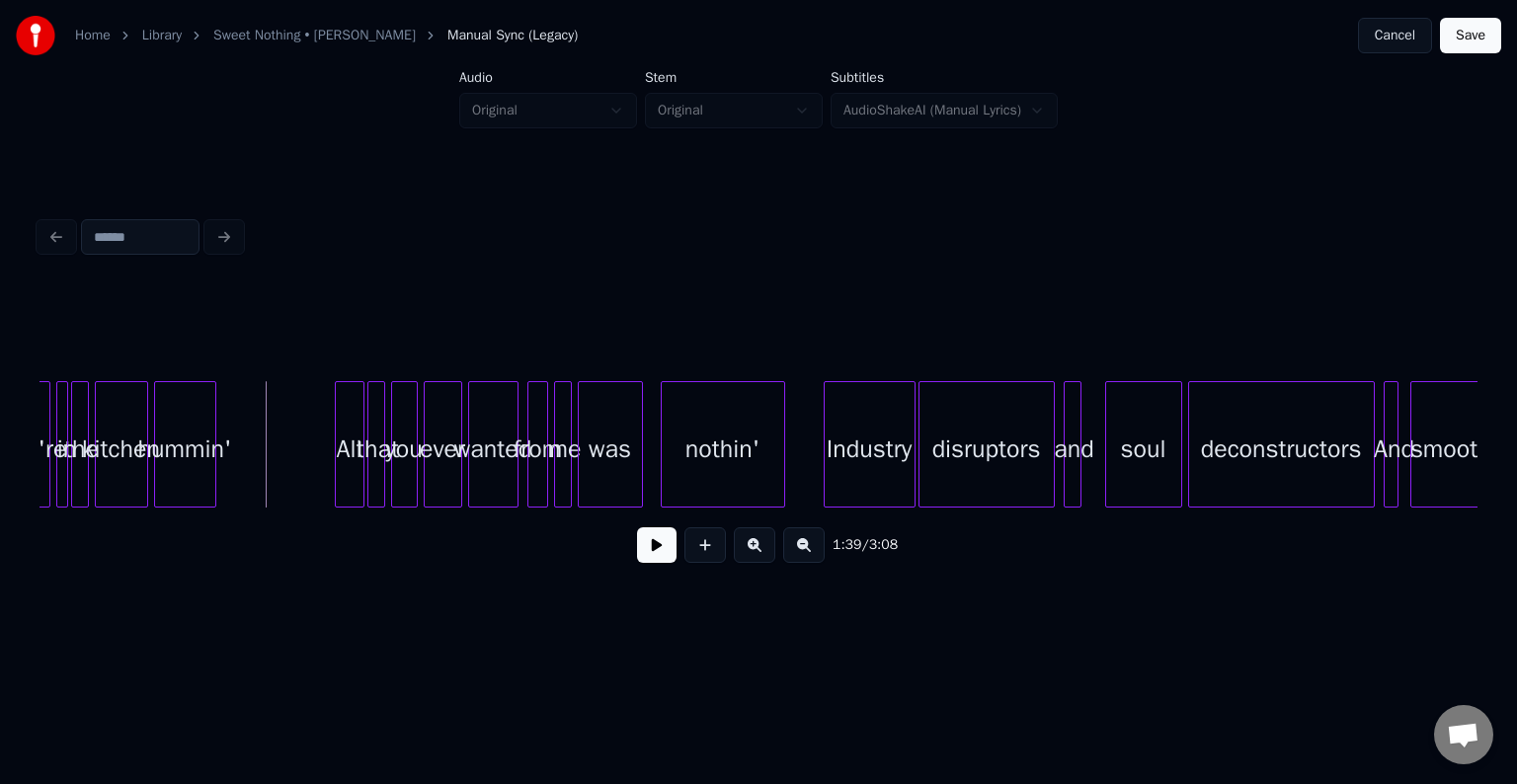 click at bounding box center [657, 545] 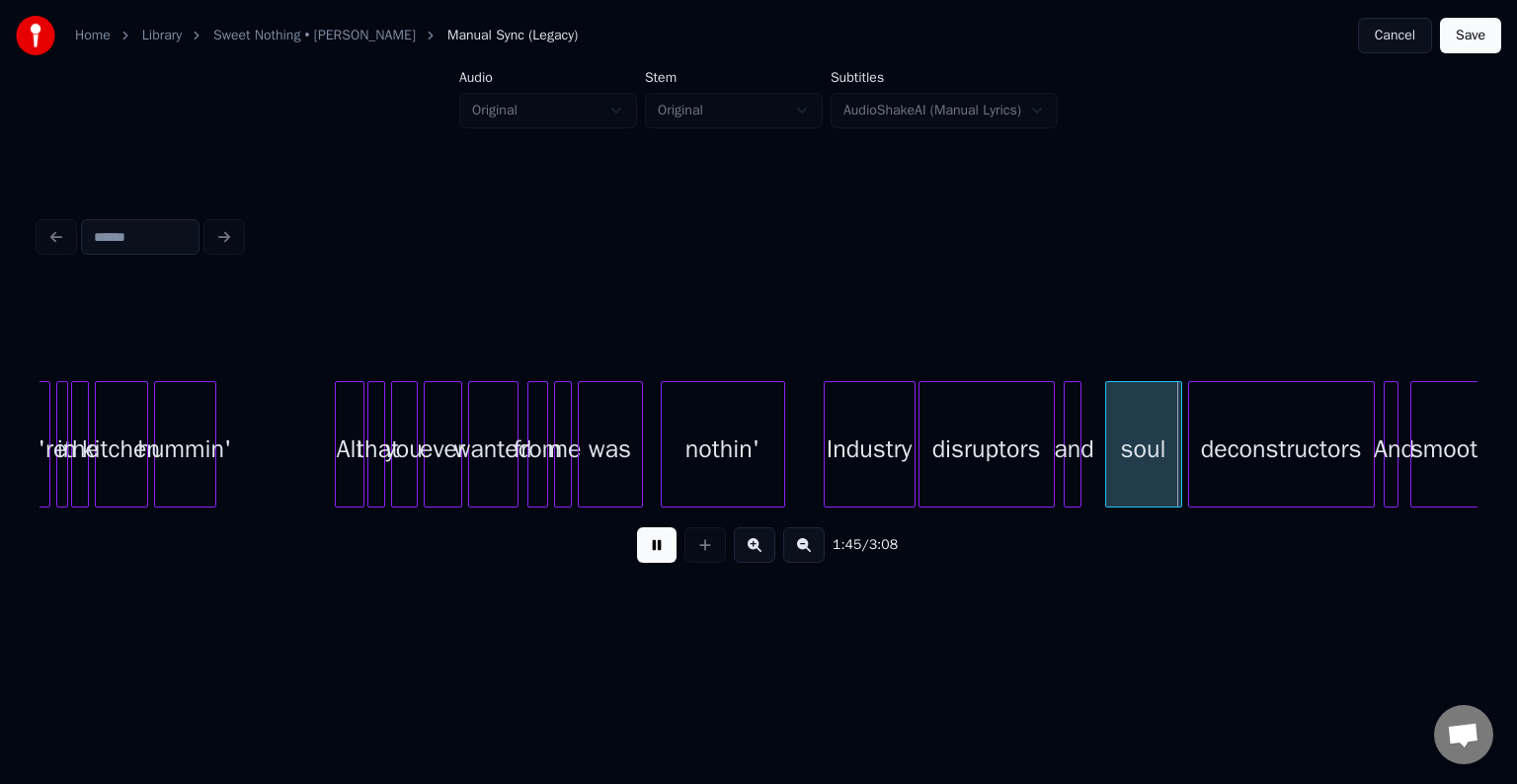 click on "nothin'" at bounding box center [723, 449] 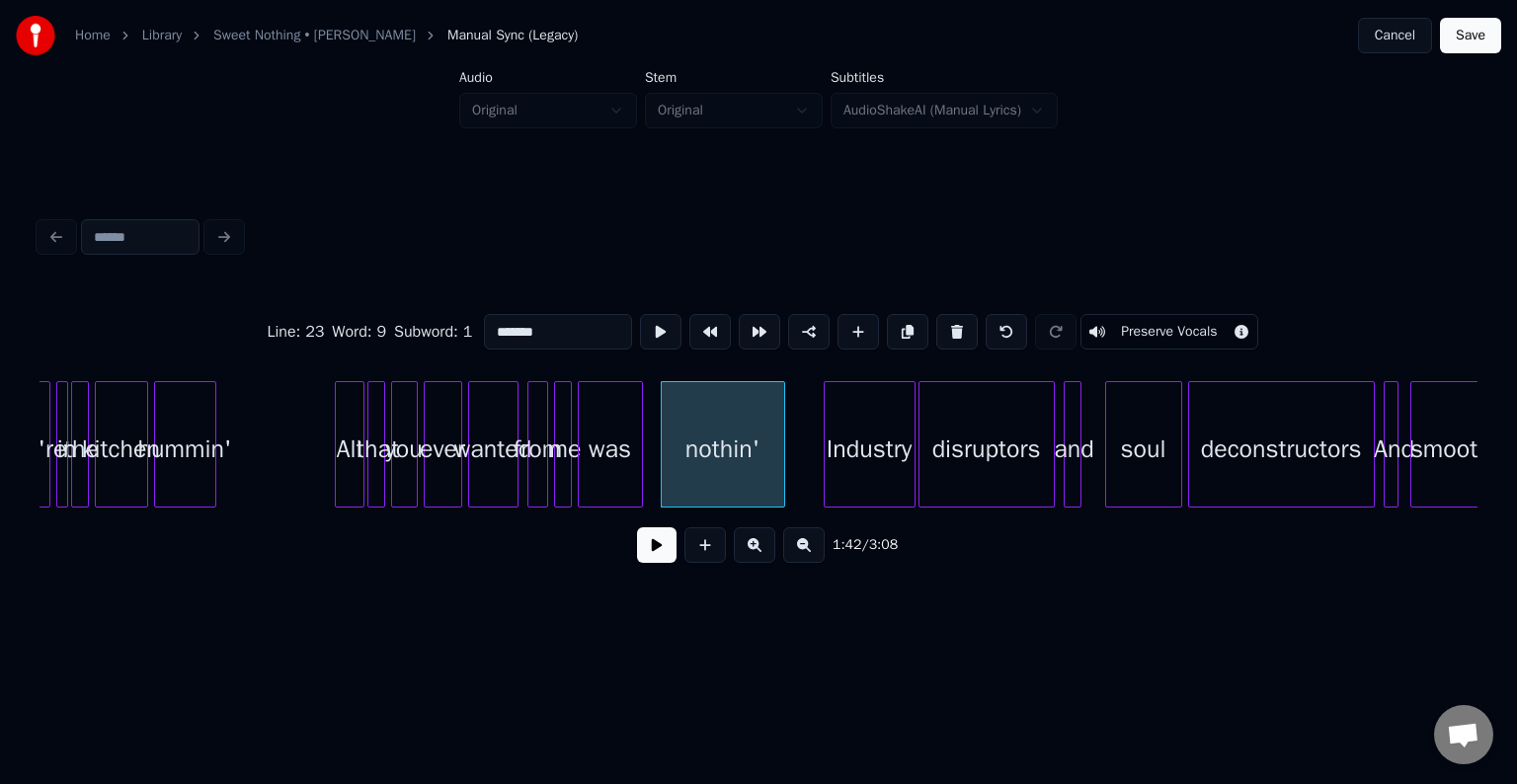 click on "that you ever wanted from me was nothin' Industry disruptors and soul deconstructors And smooth- All hummin' kitchen the in You're" at bounding box center (-497, 444) 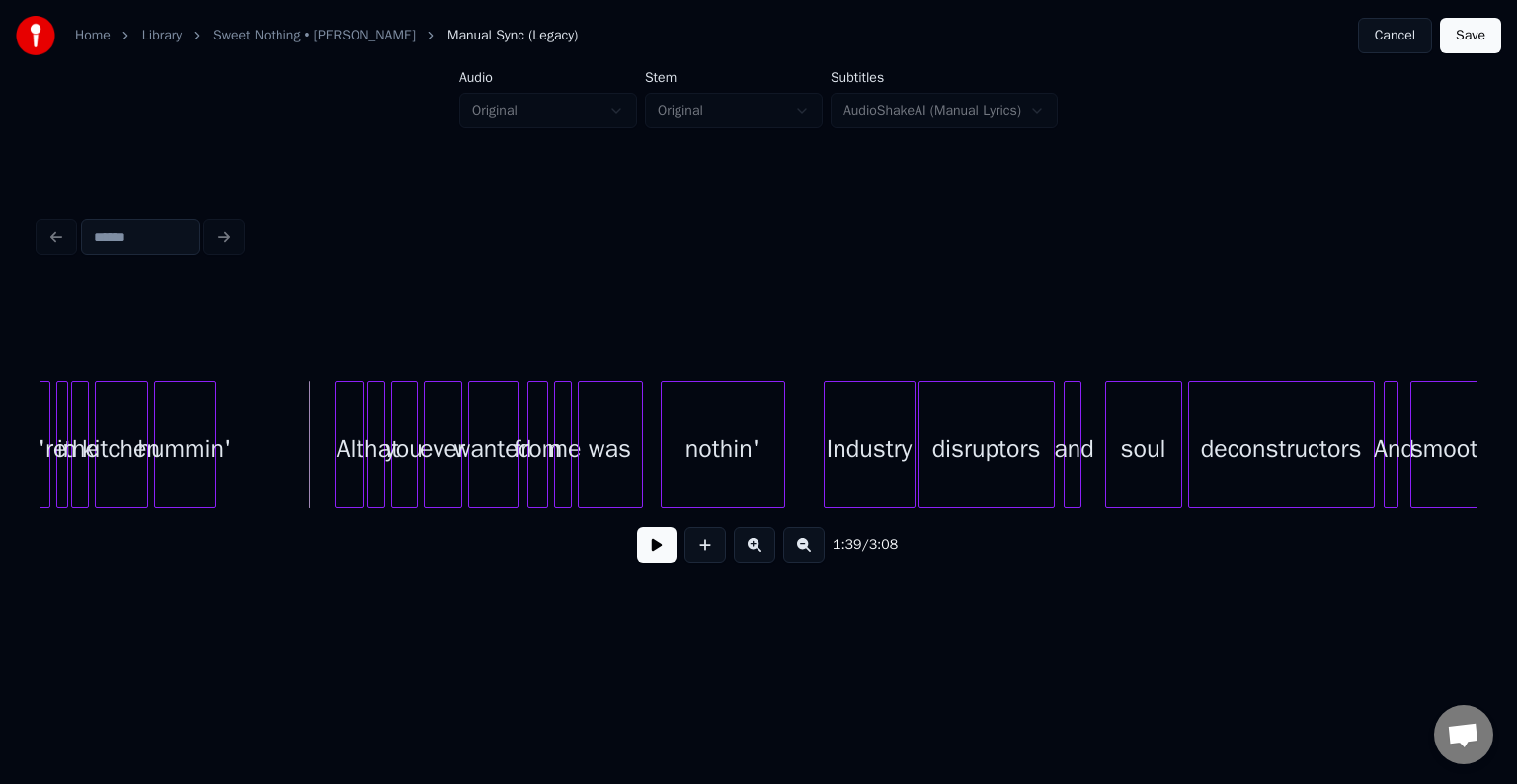 click at bounding box center (657, 545) 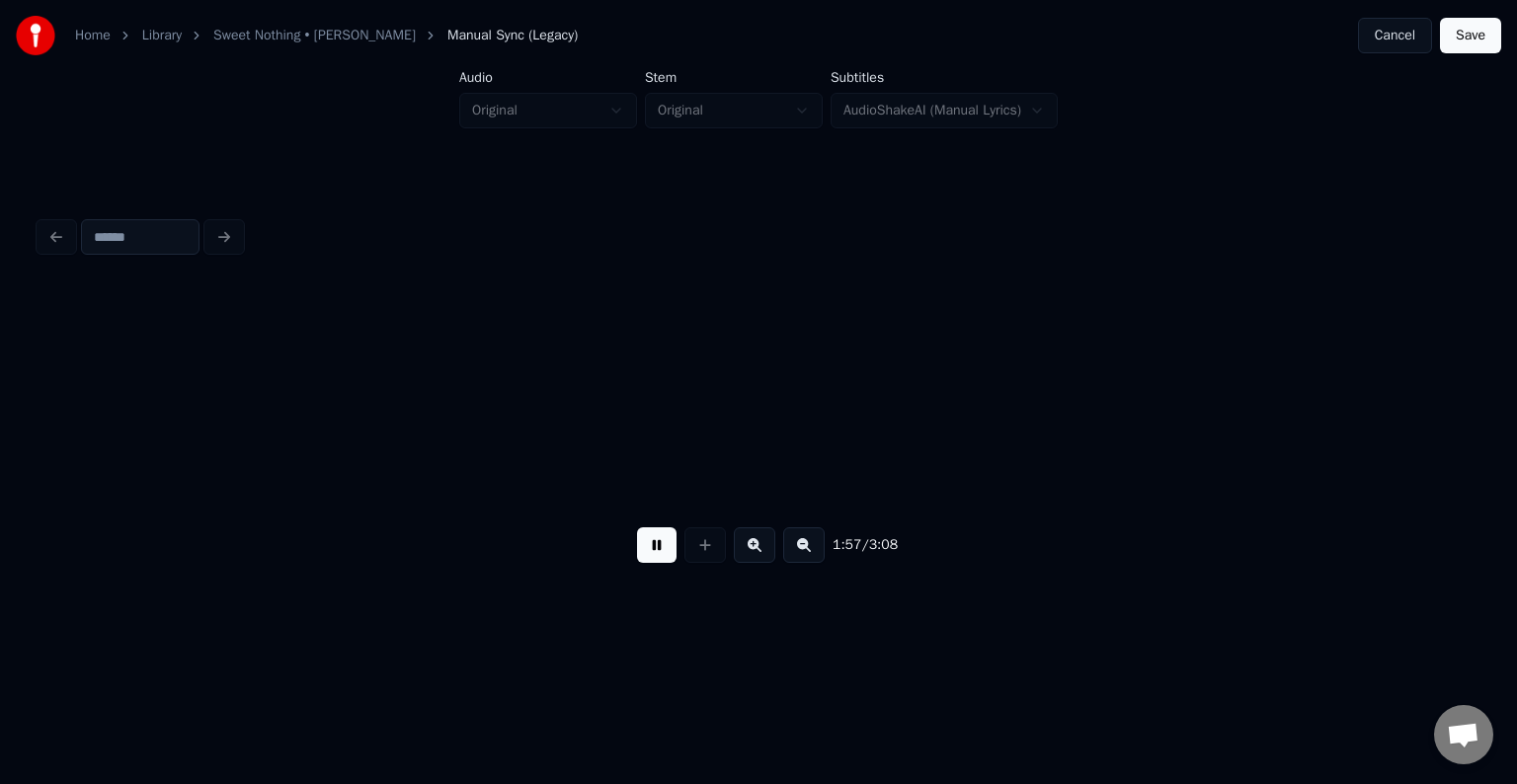 scroll, scrollTop: 0, scrollLeft: 17380, axis: horizontal 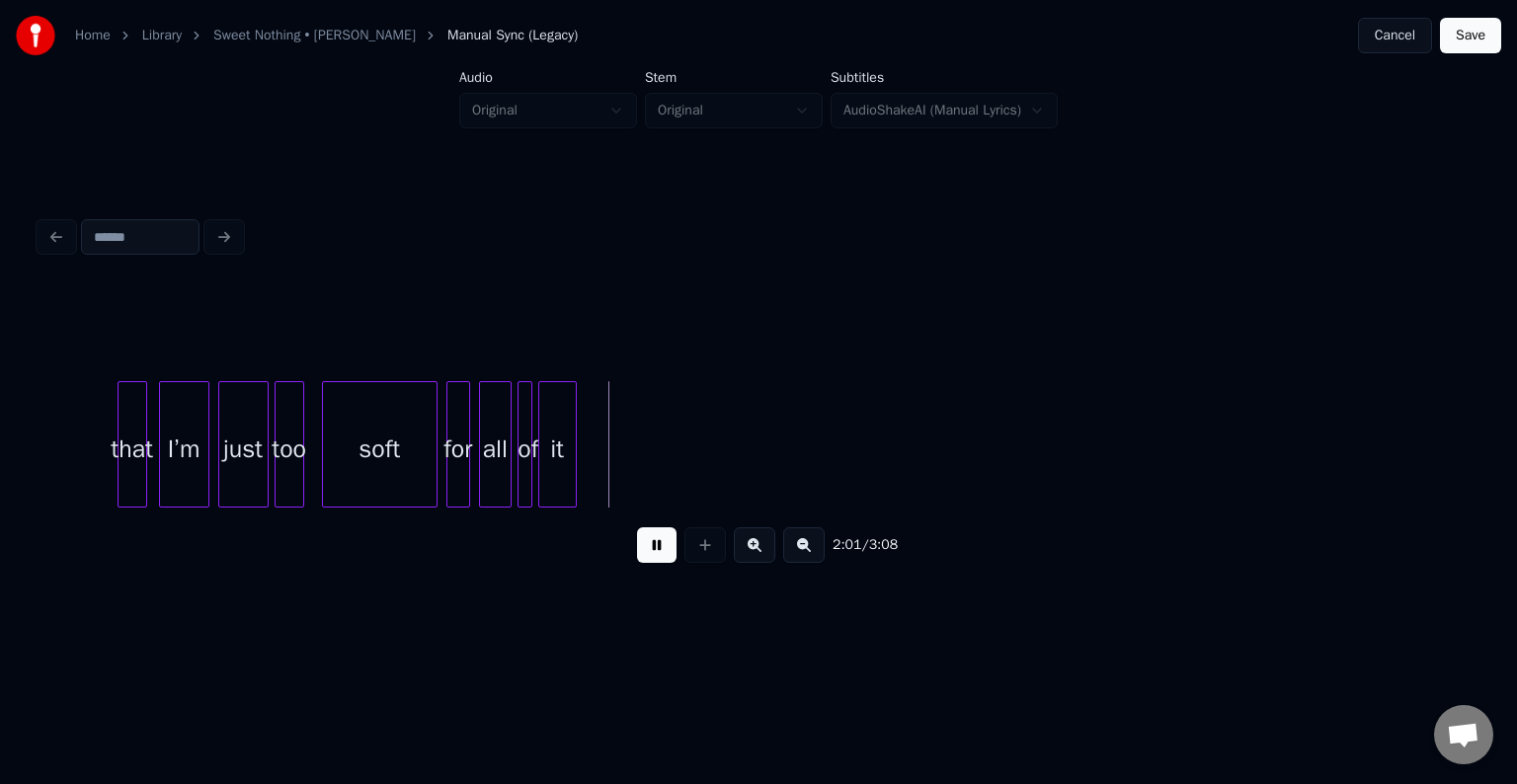 click at bounding box center (657, 545) 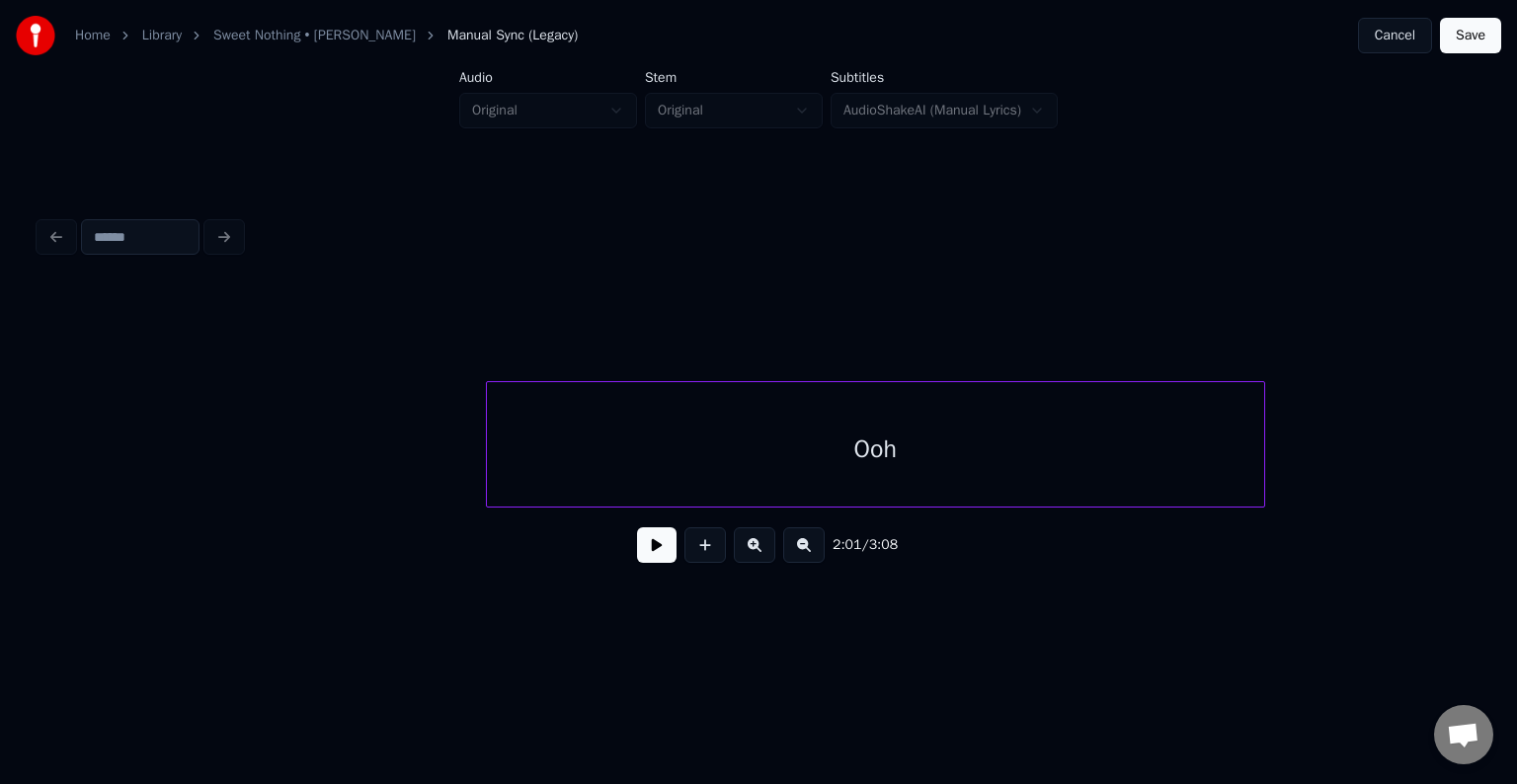 scroll, scrollTop: 0, scrollLeft: 18763, axis: horizontal 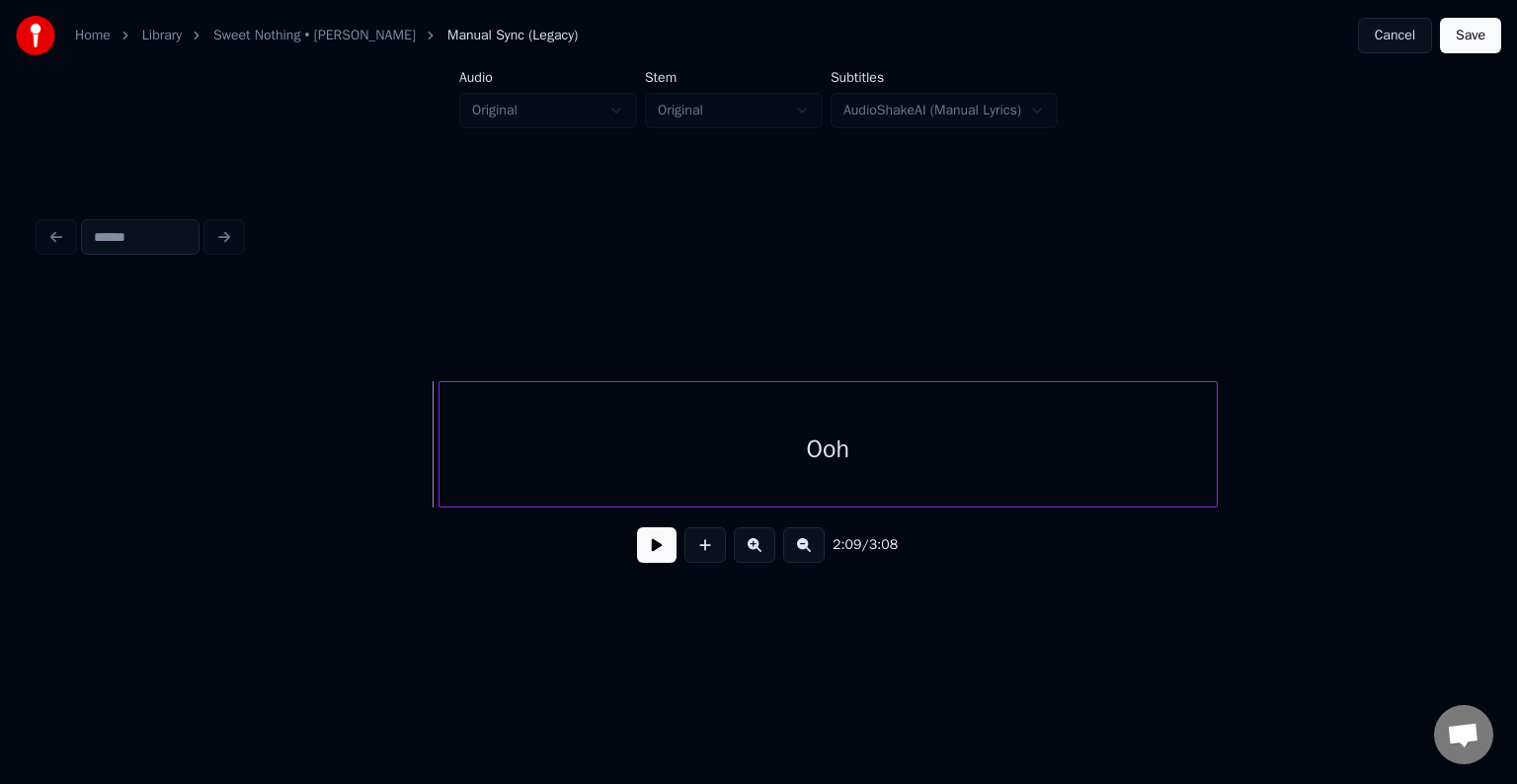 click at bounding box center [657, 545] 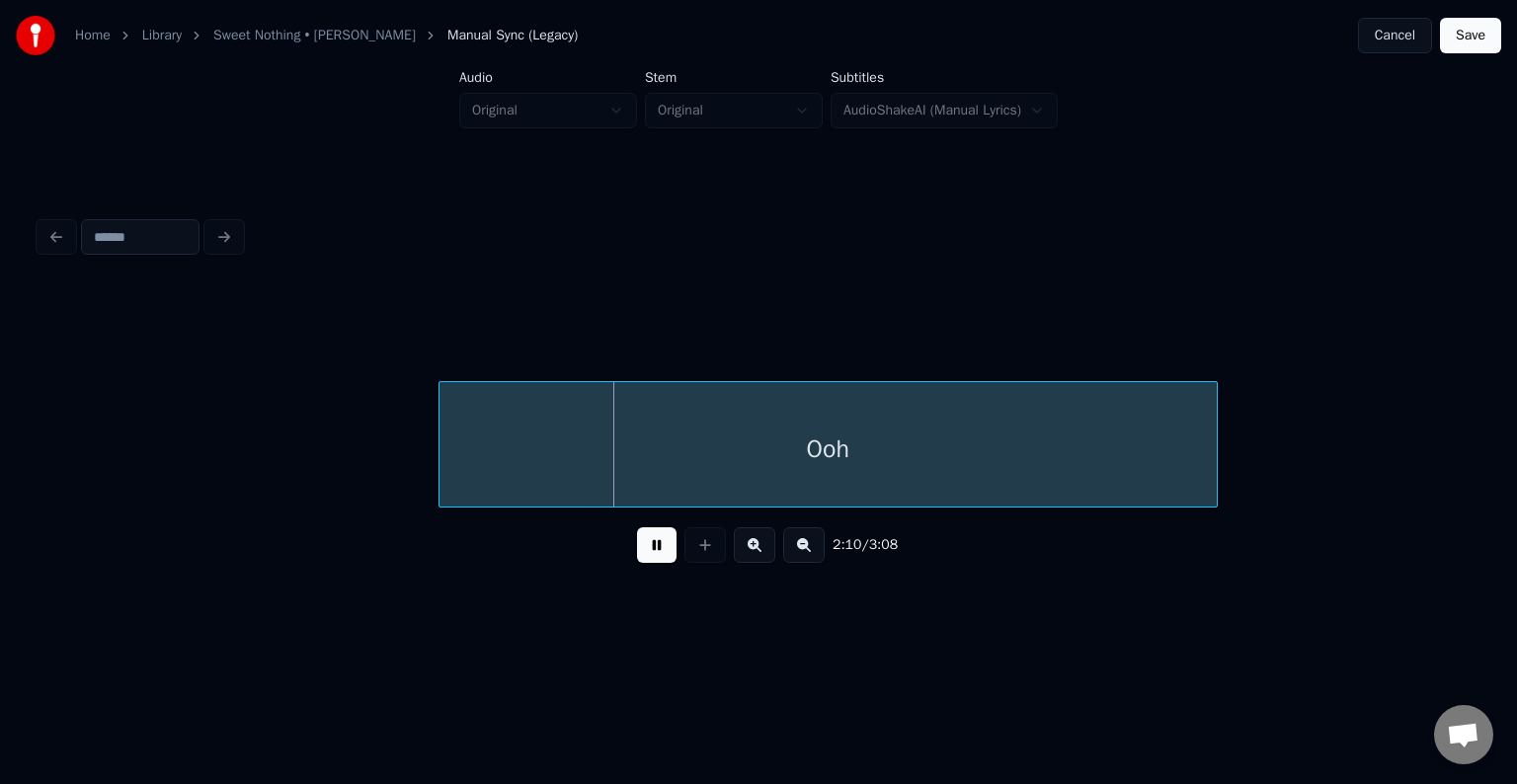 click on "Ooh" at bounding box center [828, 449] 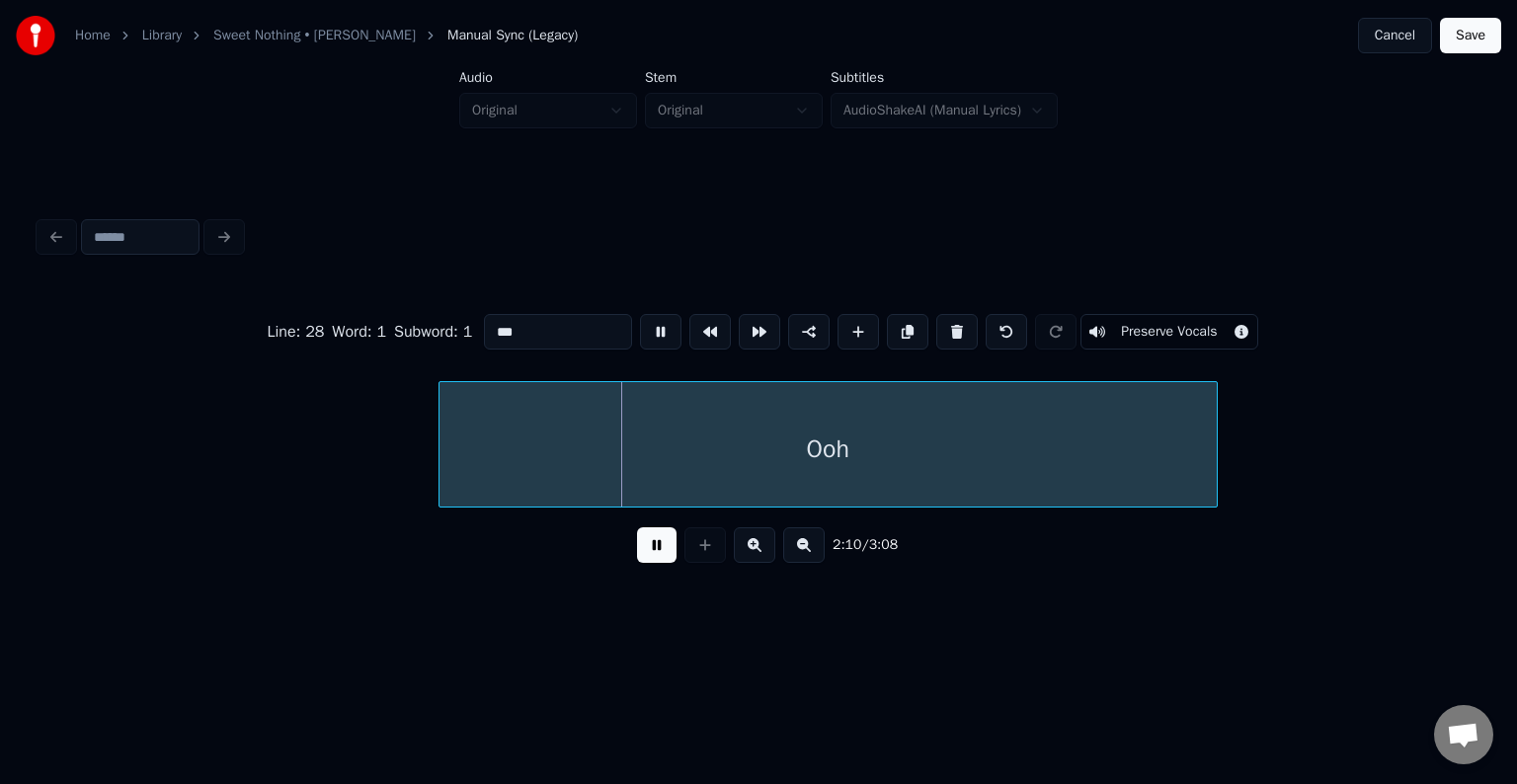 click on "Preserve Vocals" at bounding box center (1168, 332) 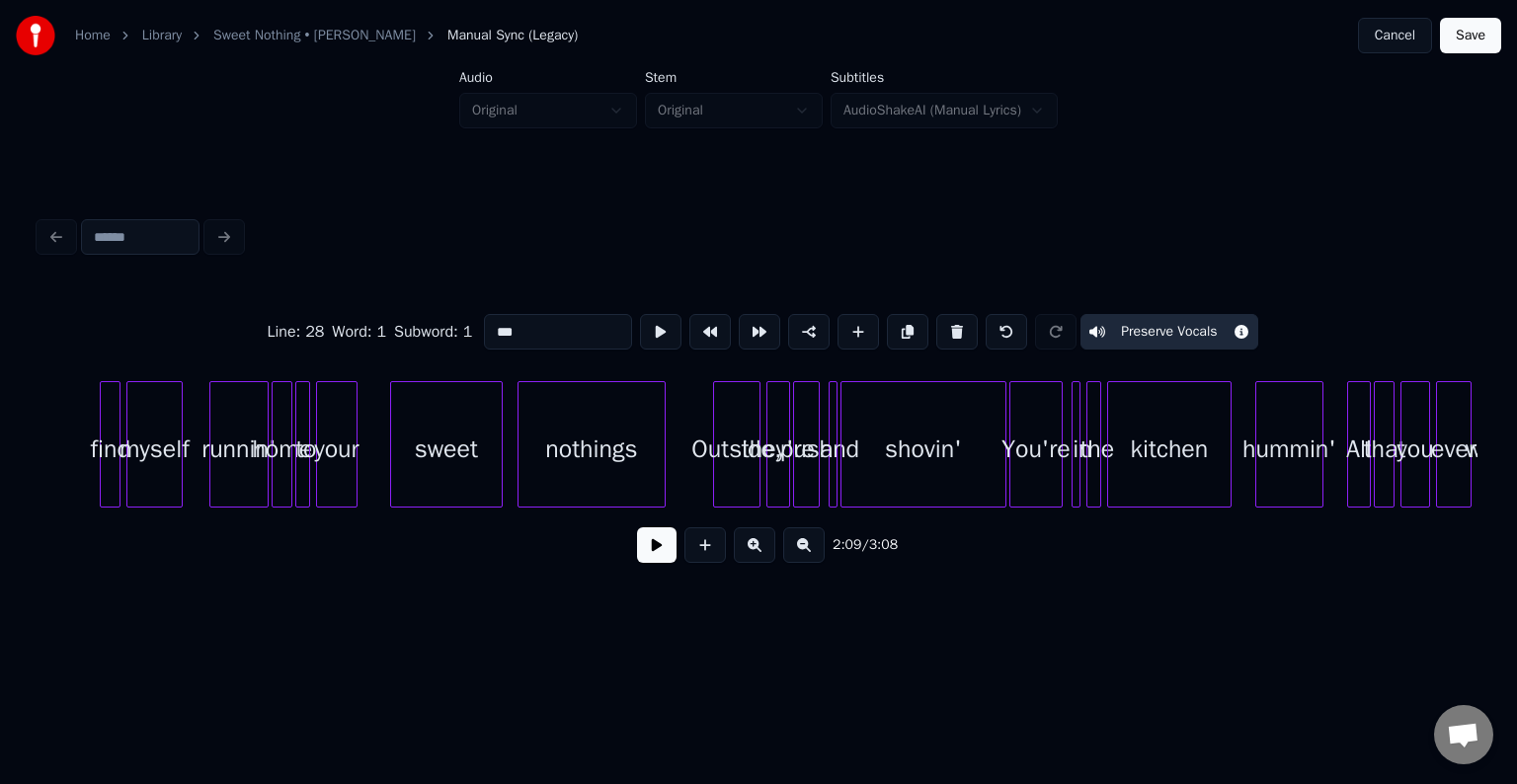 scroll, scrollTop: 0, scrollLeft: 23791, axis: horizontal 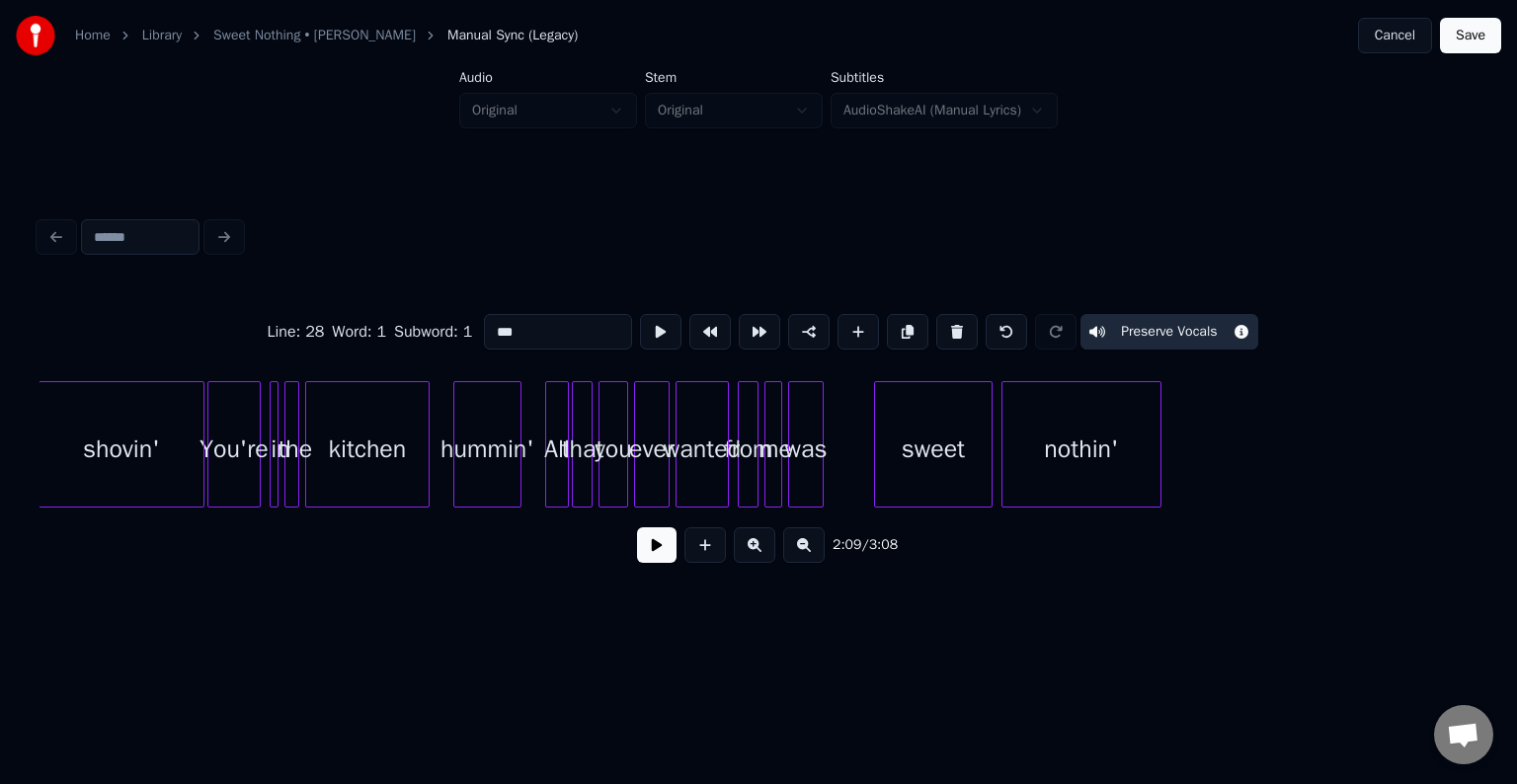 click at bounding box center [768, 444] 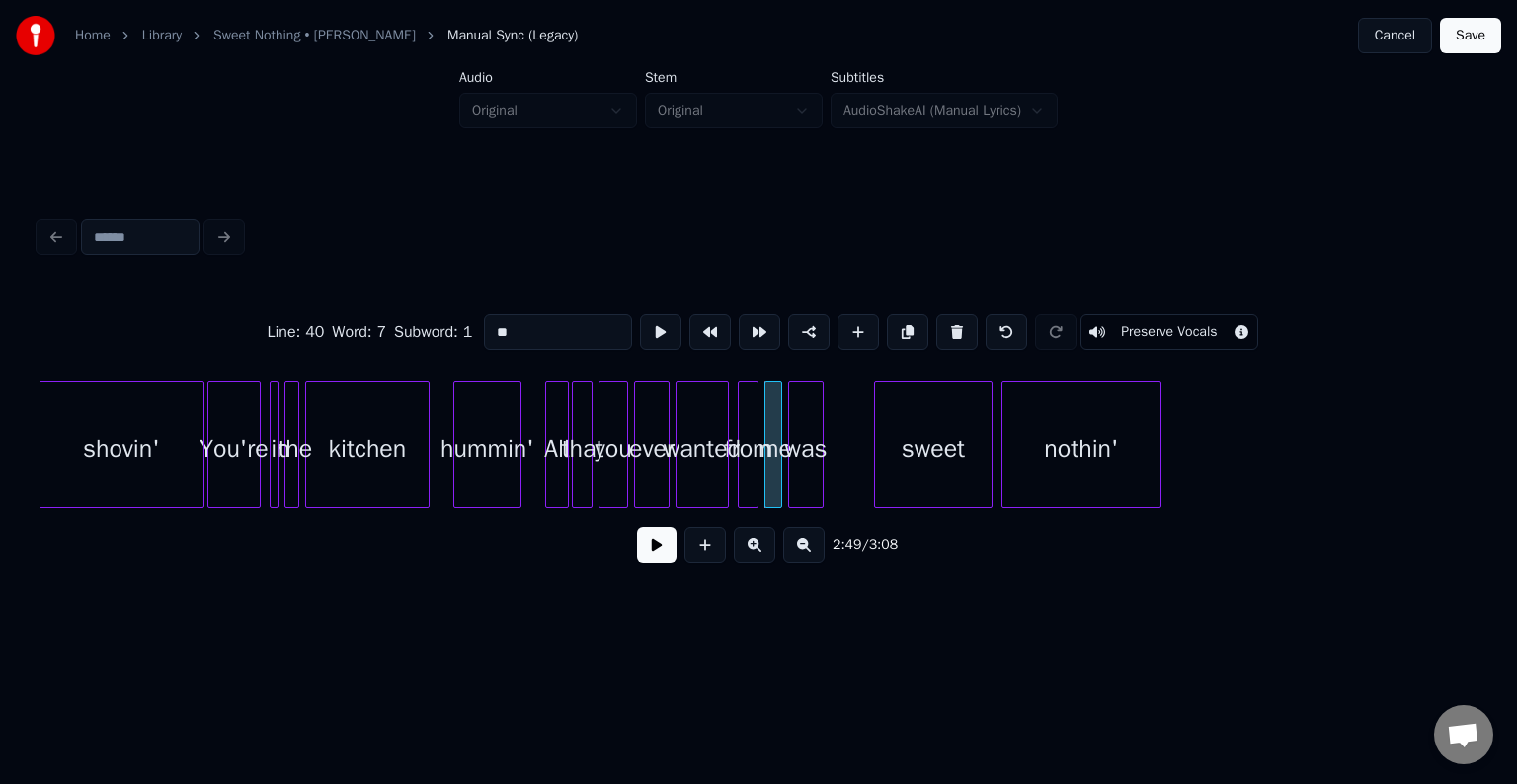 click on "from" at bounding box center [749, 449] 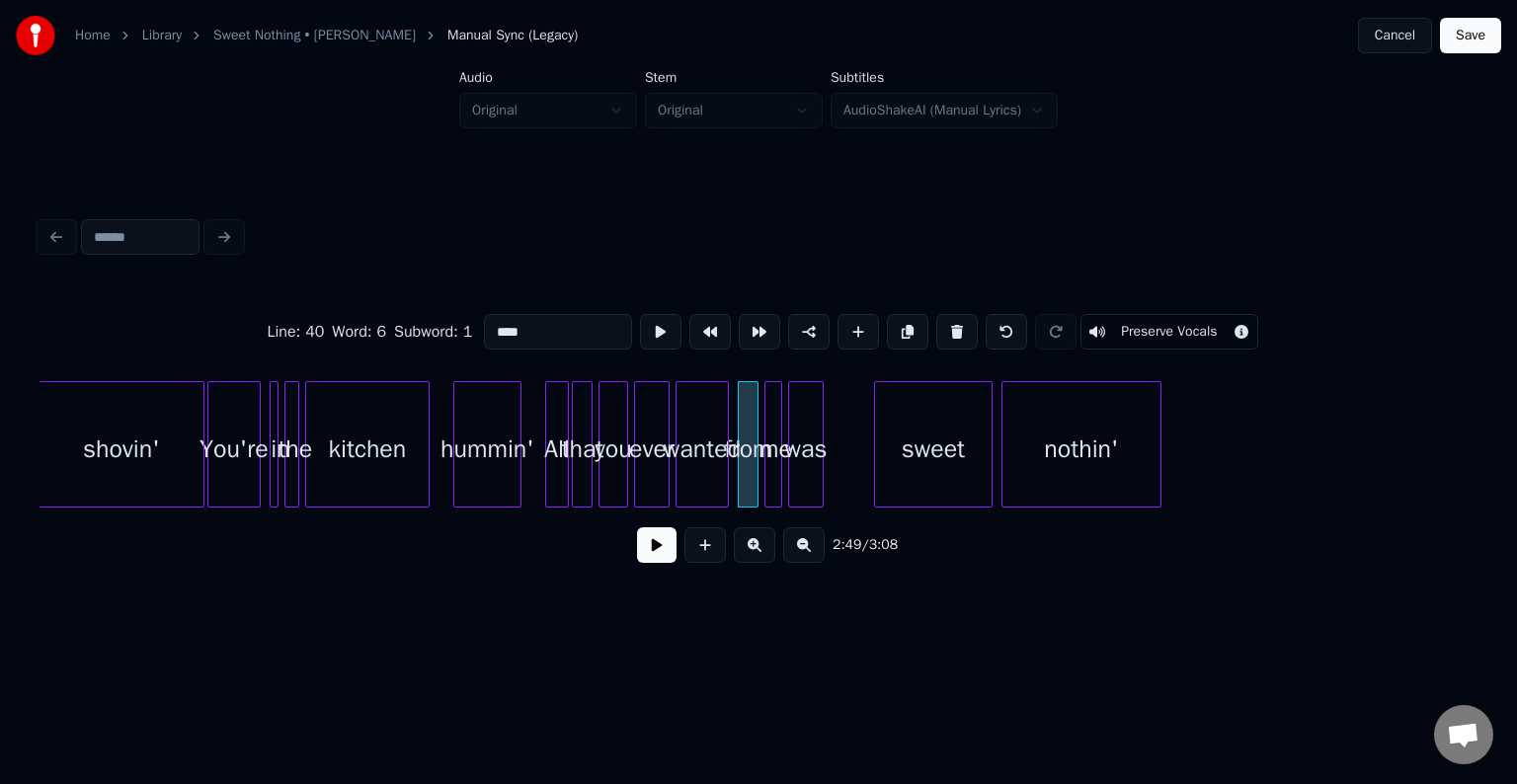 click on "Save" at bounding box center [1471, 36] 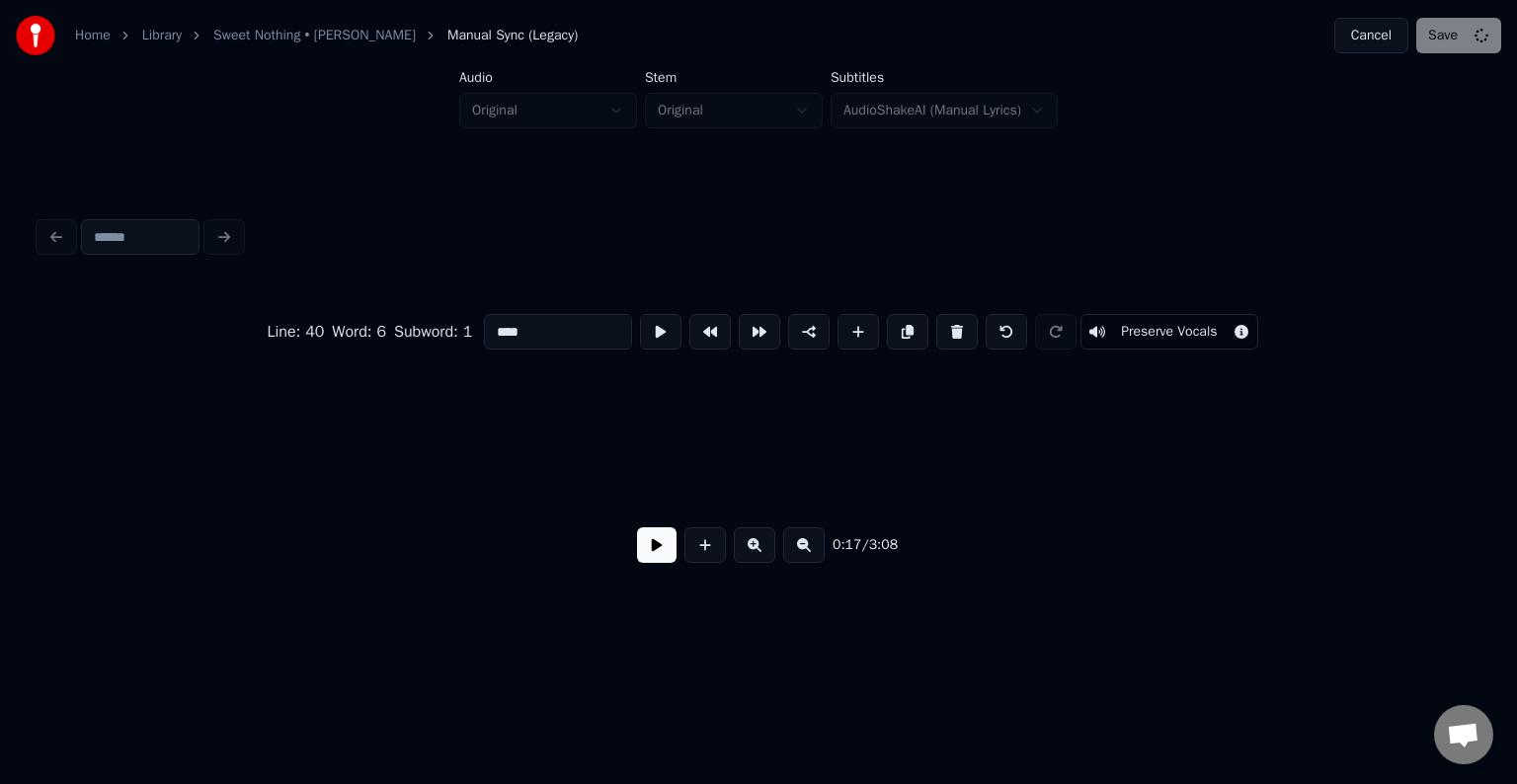 scroll, scrollTop: 0, scrollLeft: 2574, axis: horizontal 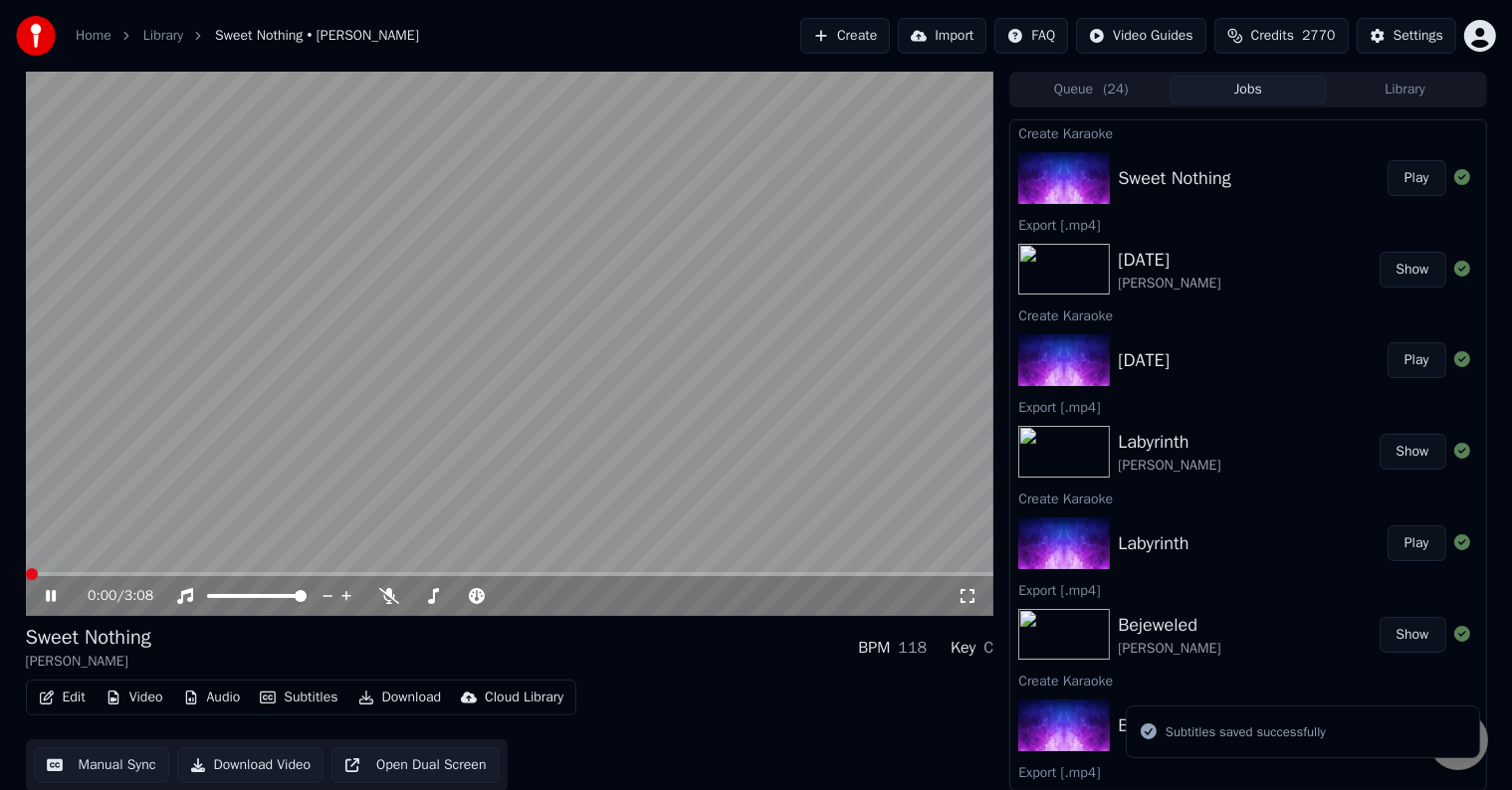 click on "Download" at bounding box center [400, 697] 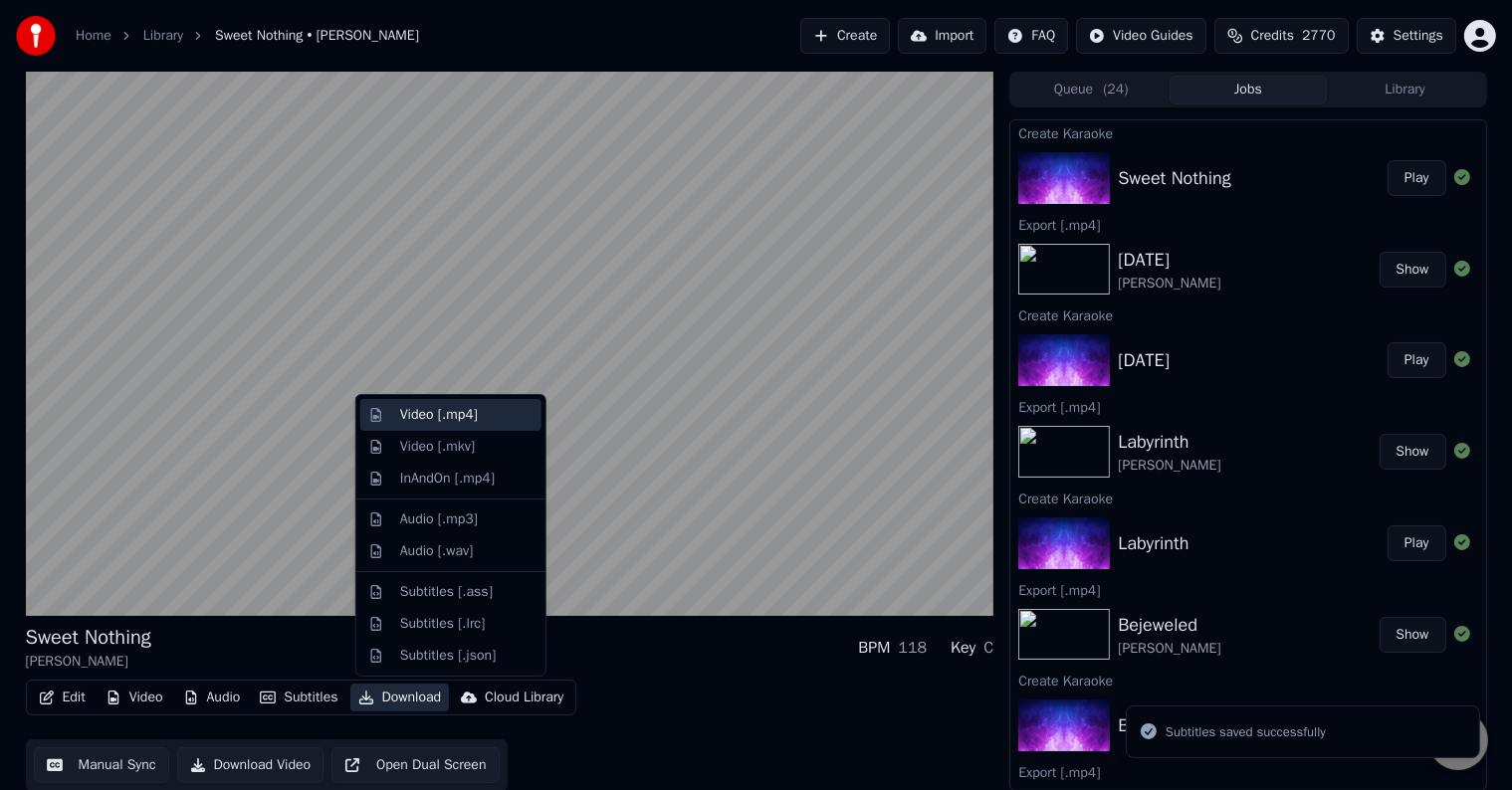 click on "Video [.mp4]" at bounding box center (439, 415) 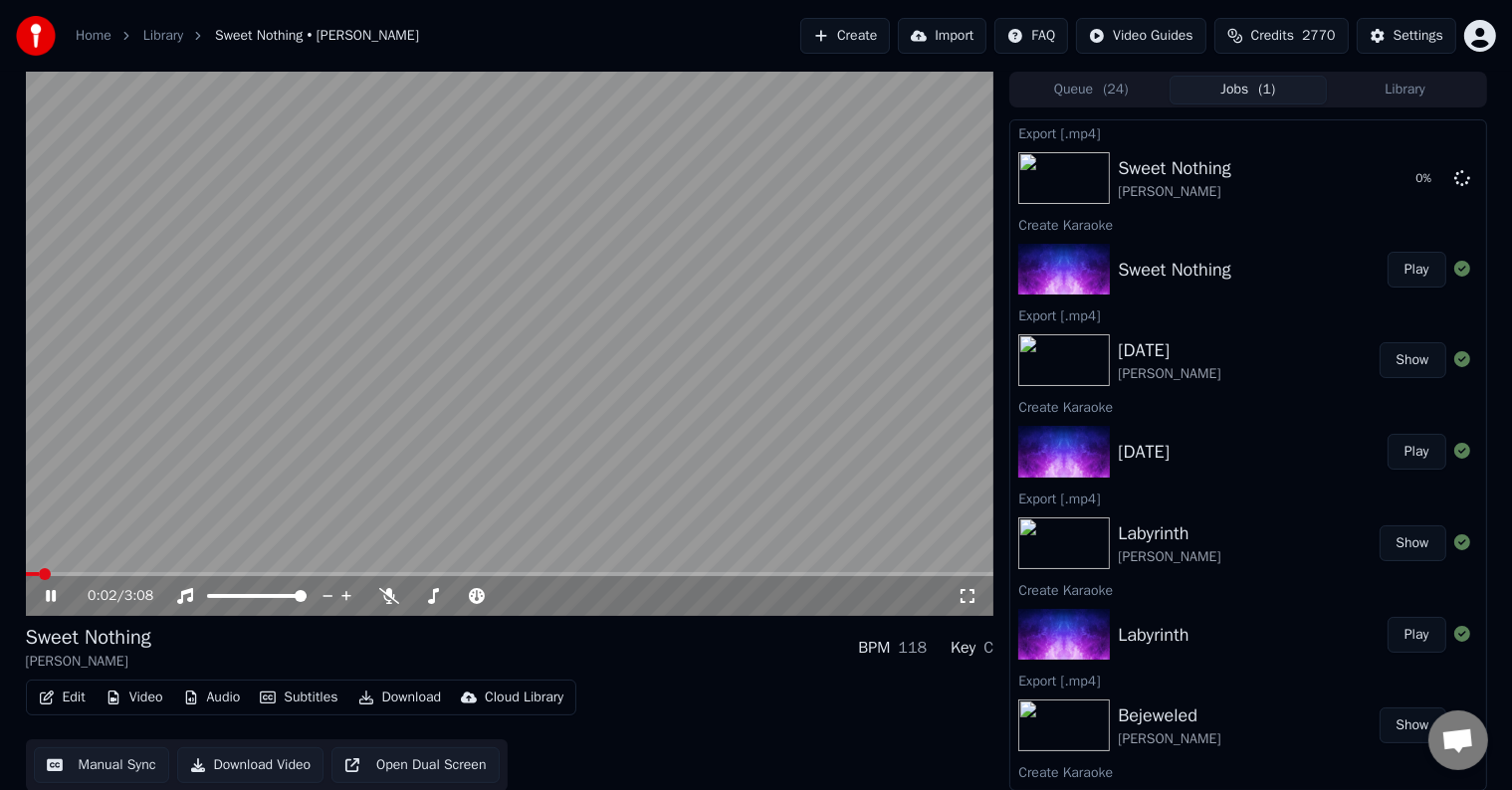 click 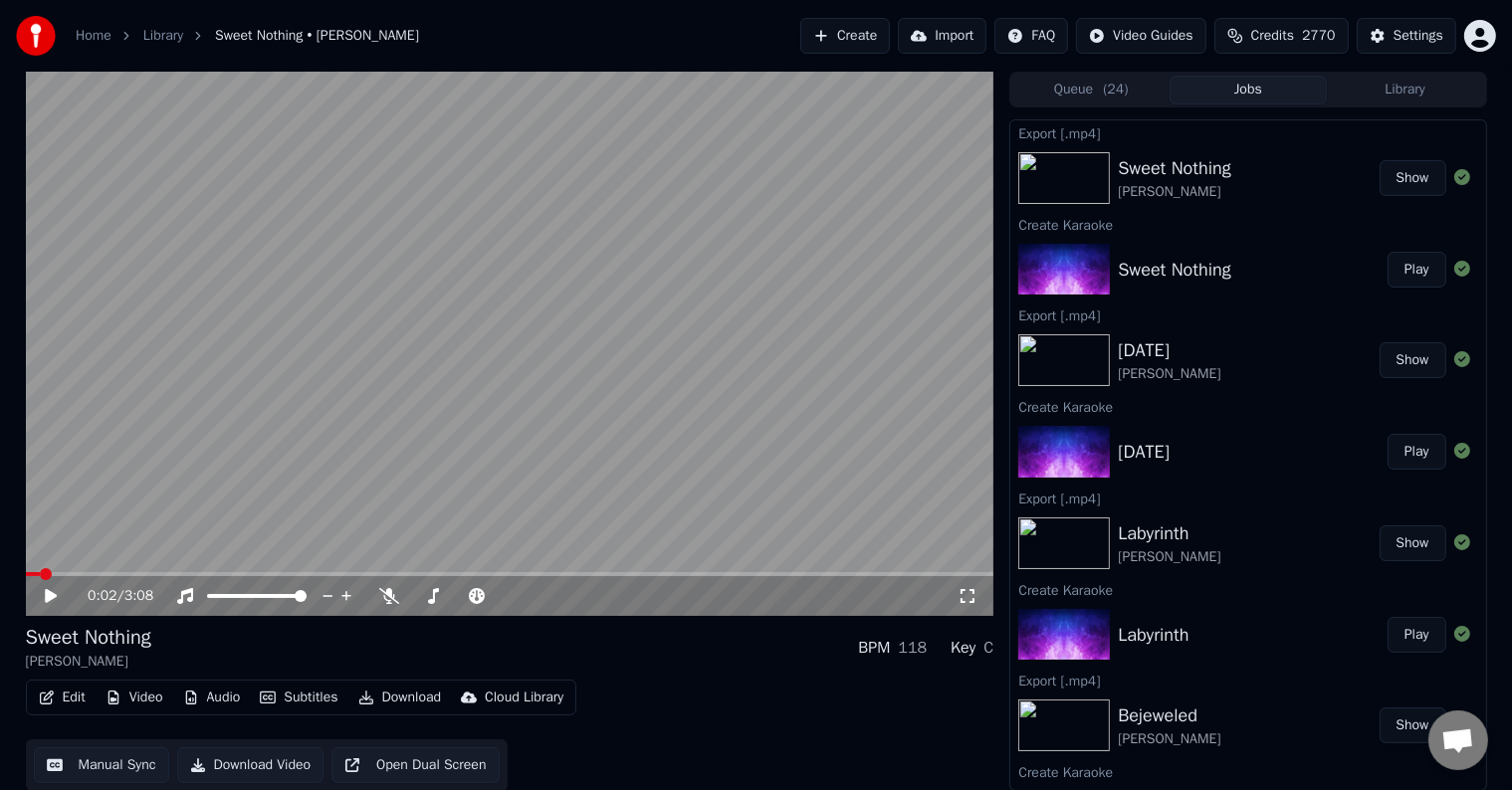 click on "Create" at bounding box center [845, 36] 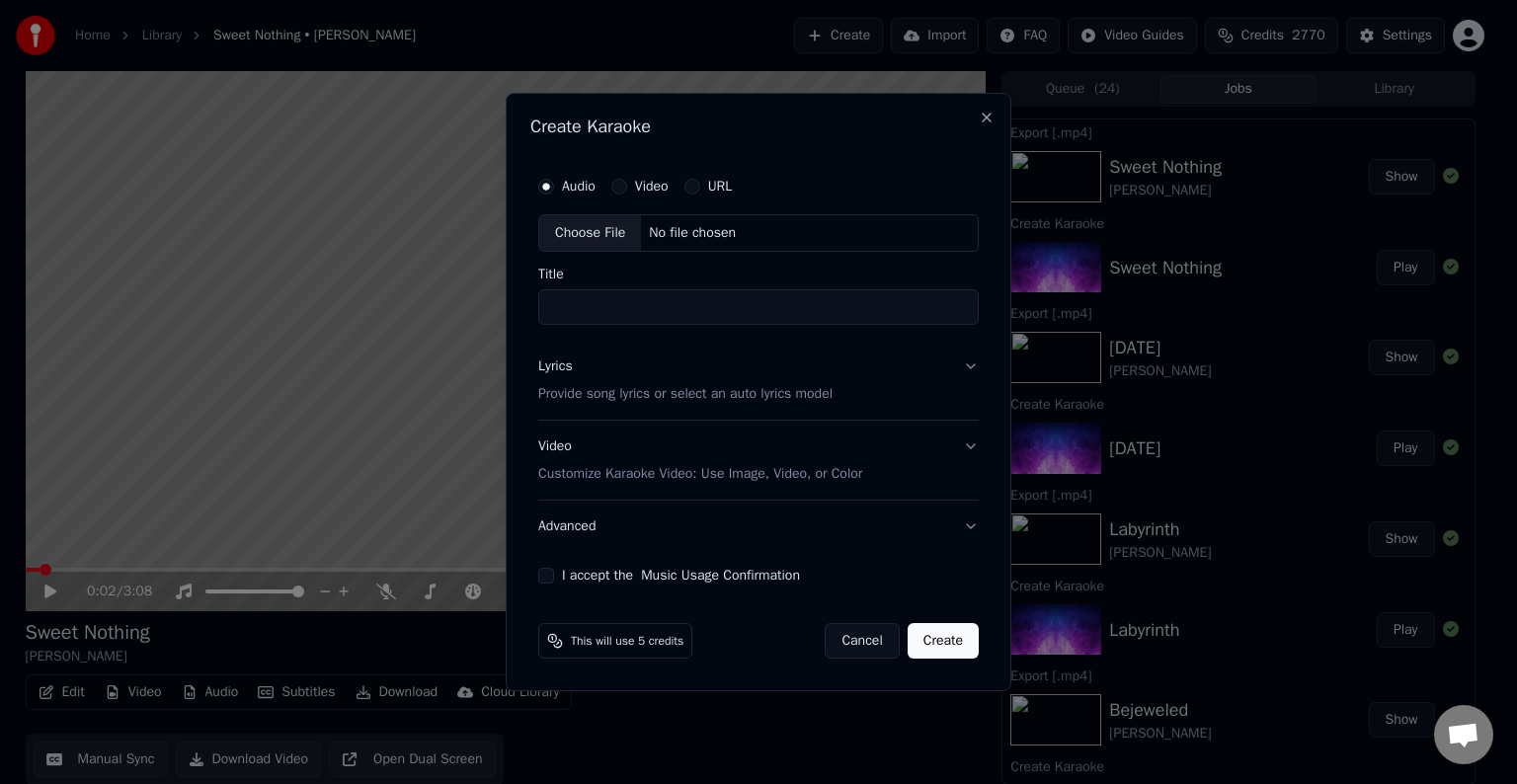 click on "Choose File" at bounding box center [590, 233] 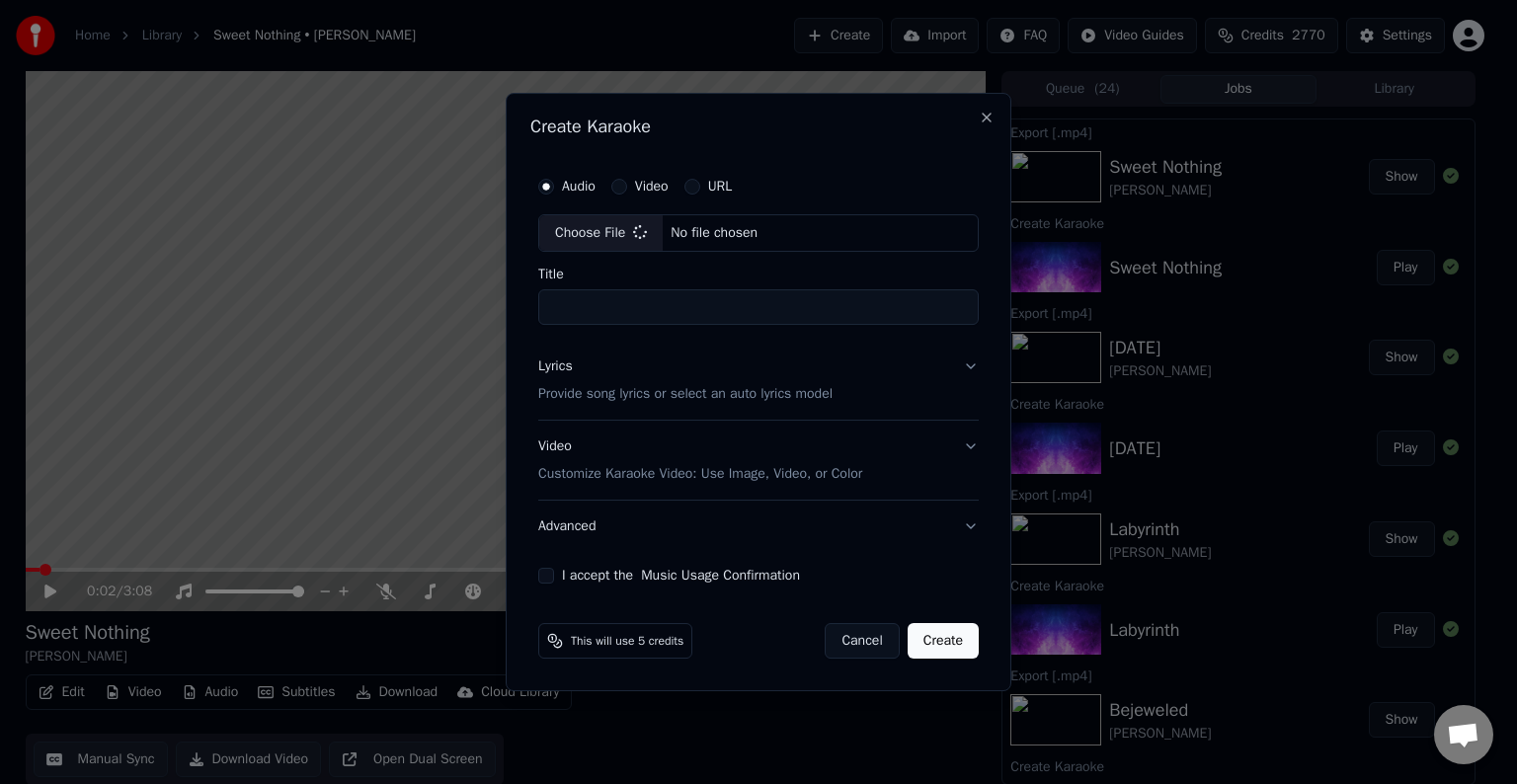 type on "**********" 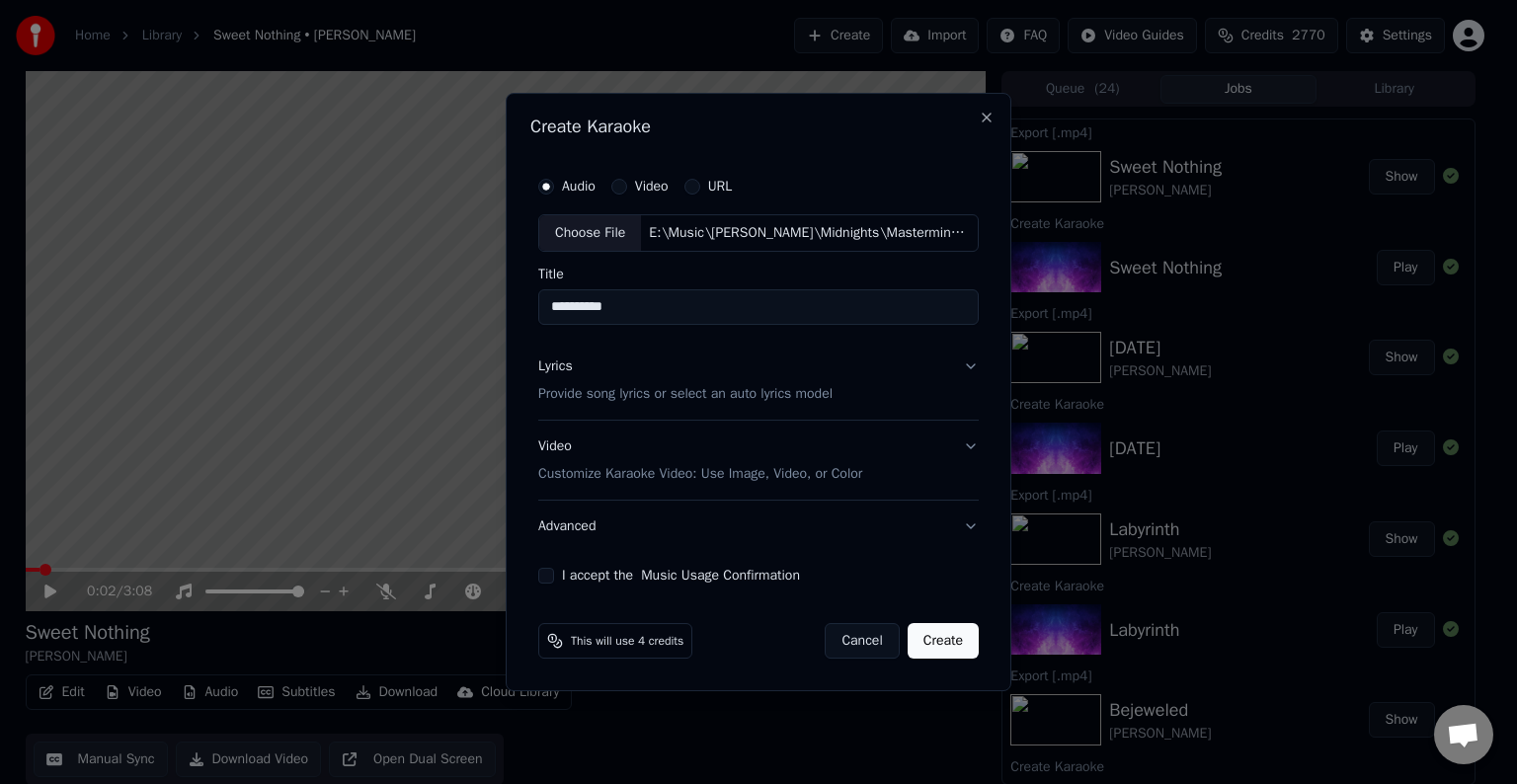 click on "Lyrics Provide song lyrics or select an auto lyrics model" at bounding box center (758, 380) 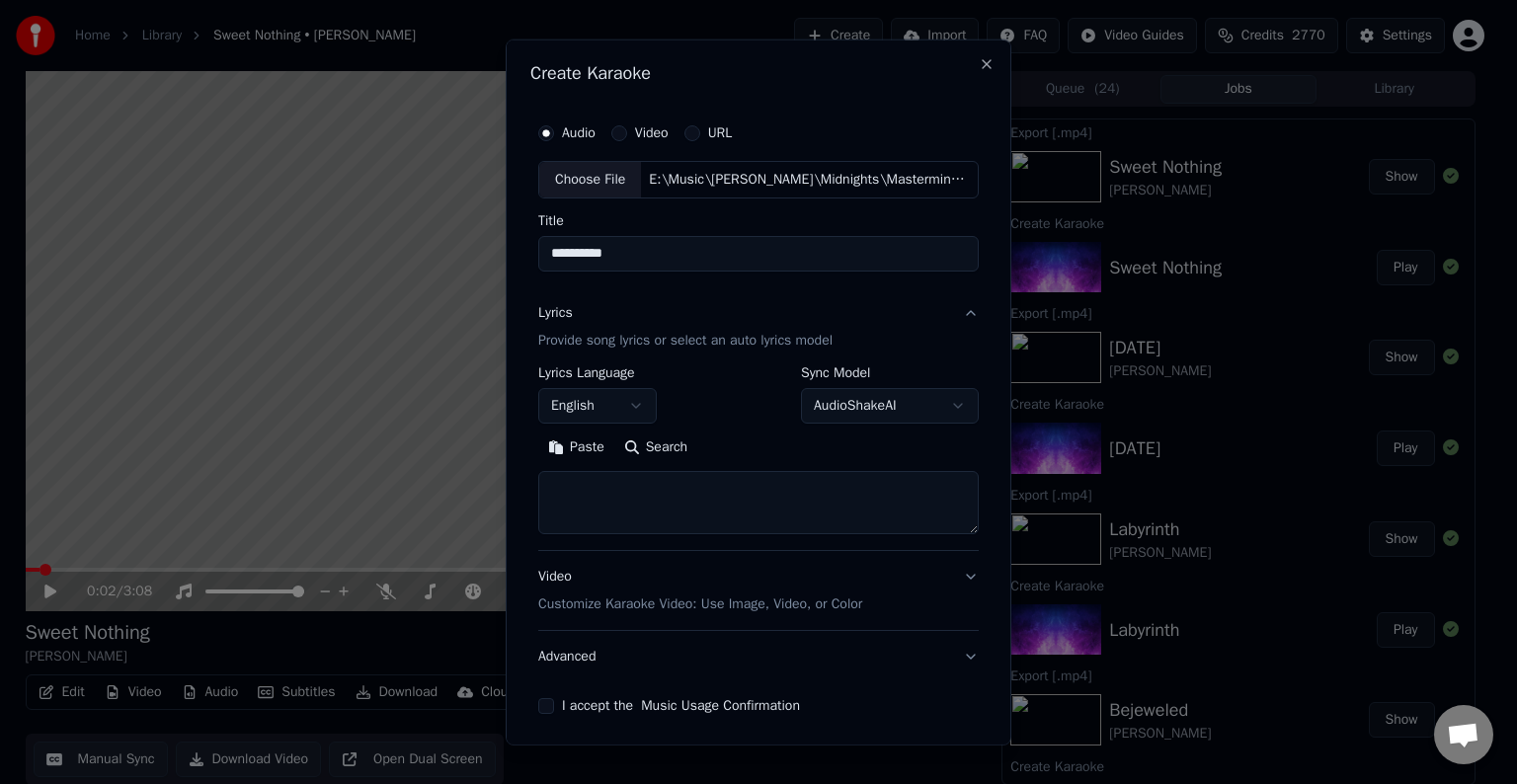 click at bounding box center [758, 503] 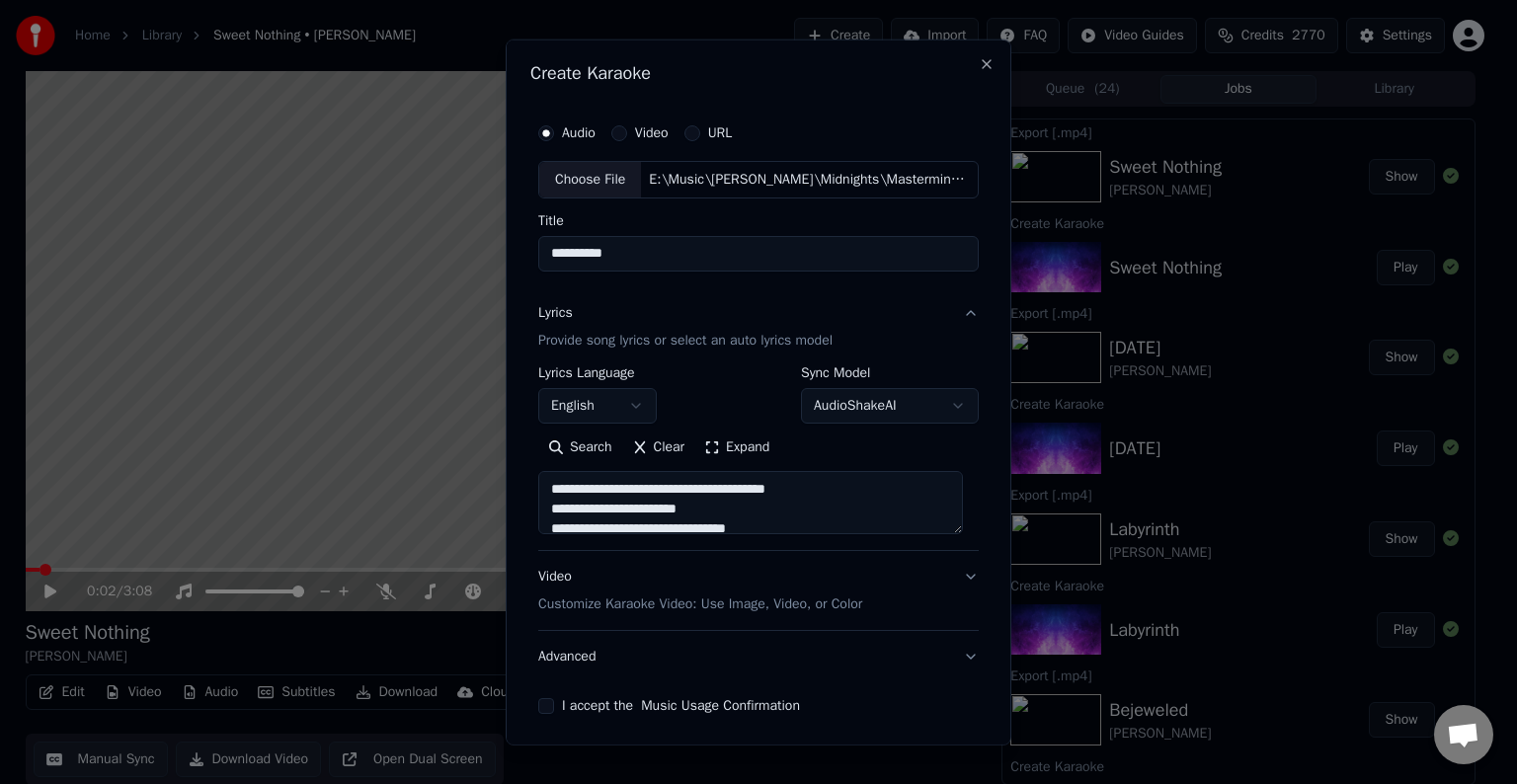 scroll, scrollTop: 43, scrollLeft: 0, axis: vertical 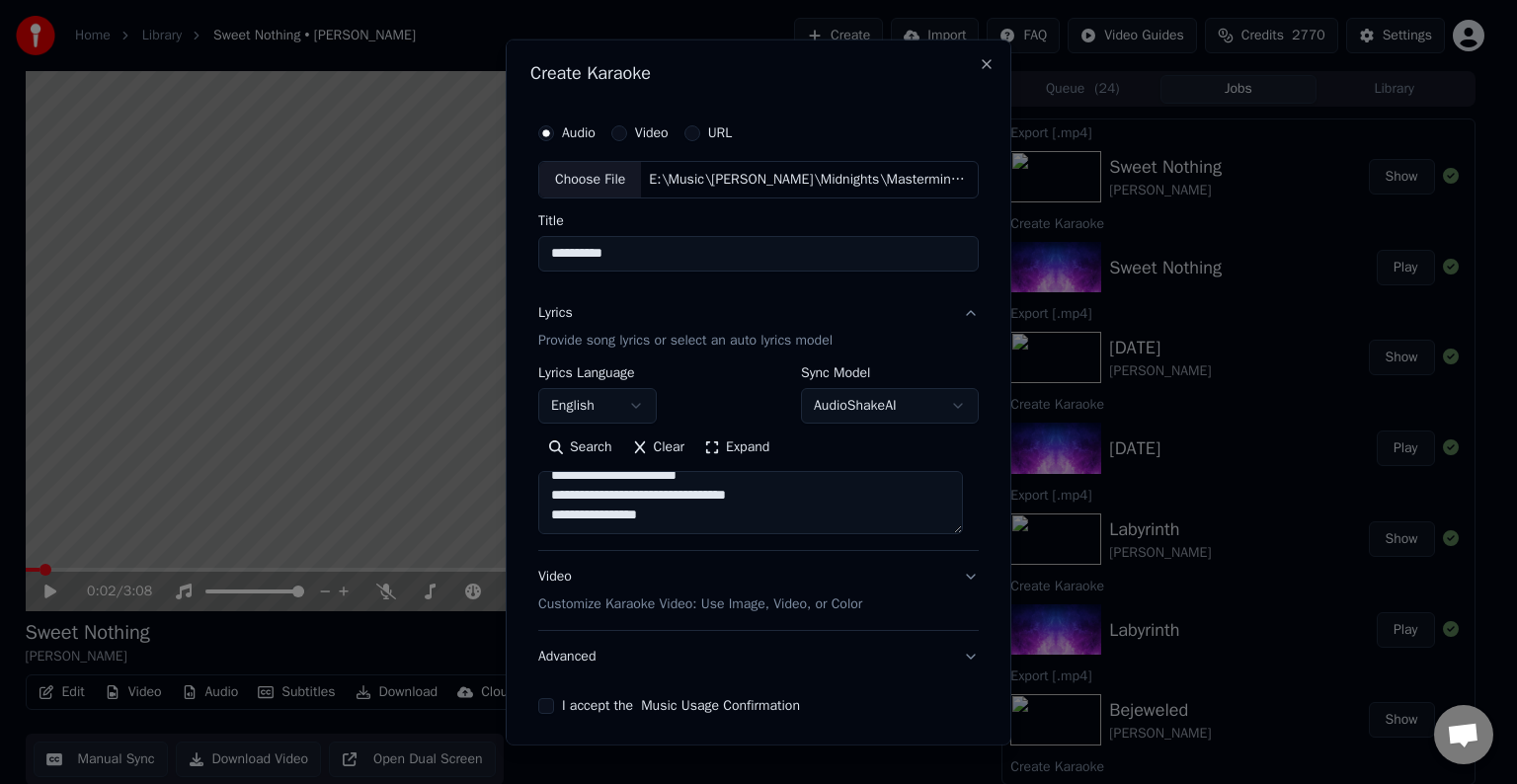 paste on "**********" 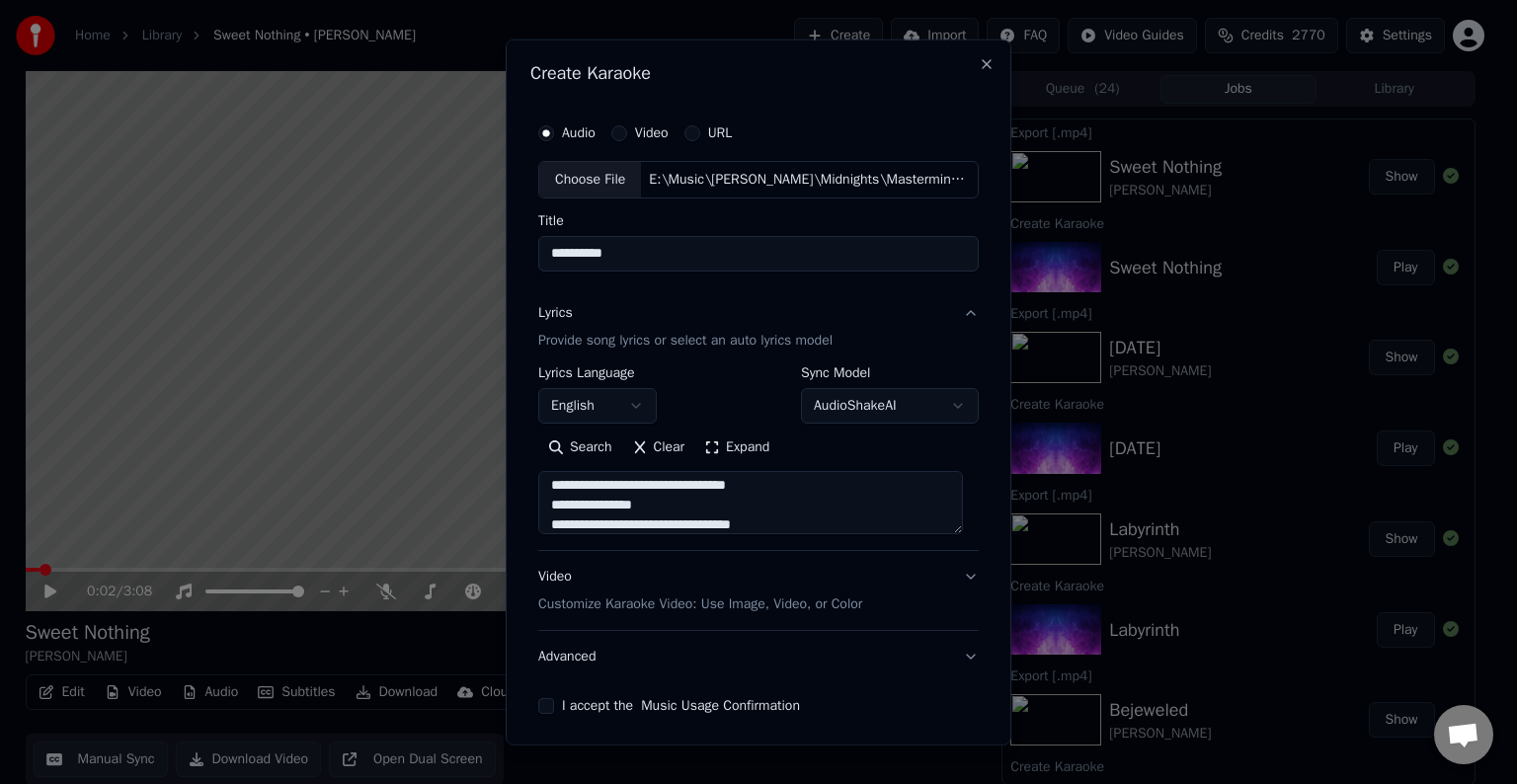 scroll, scrollTop: 122, scrollLeft: 0, axis: vertical 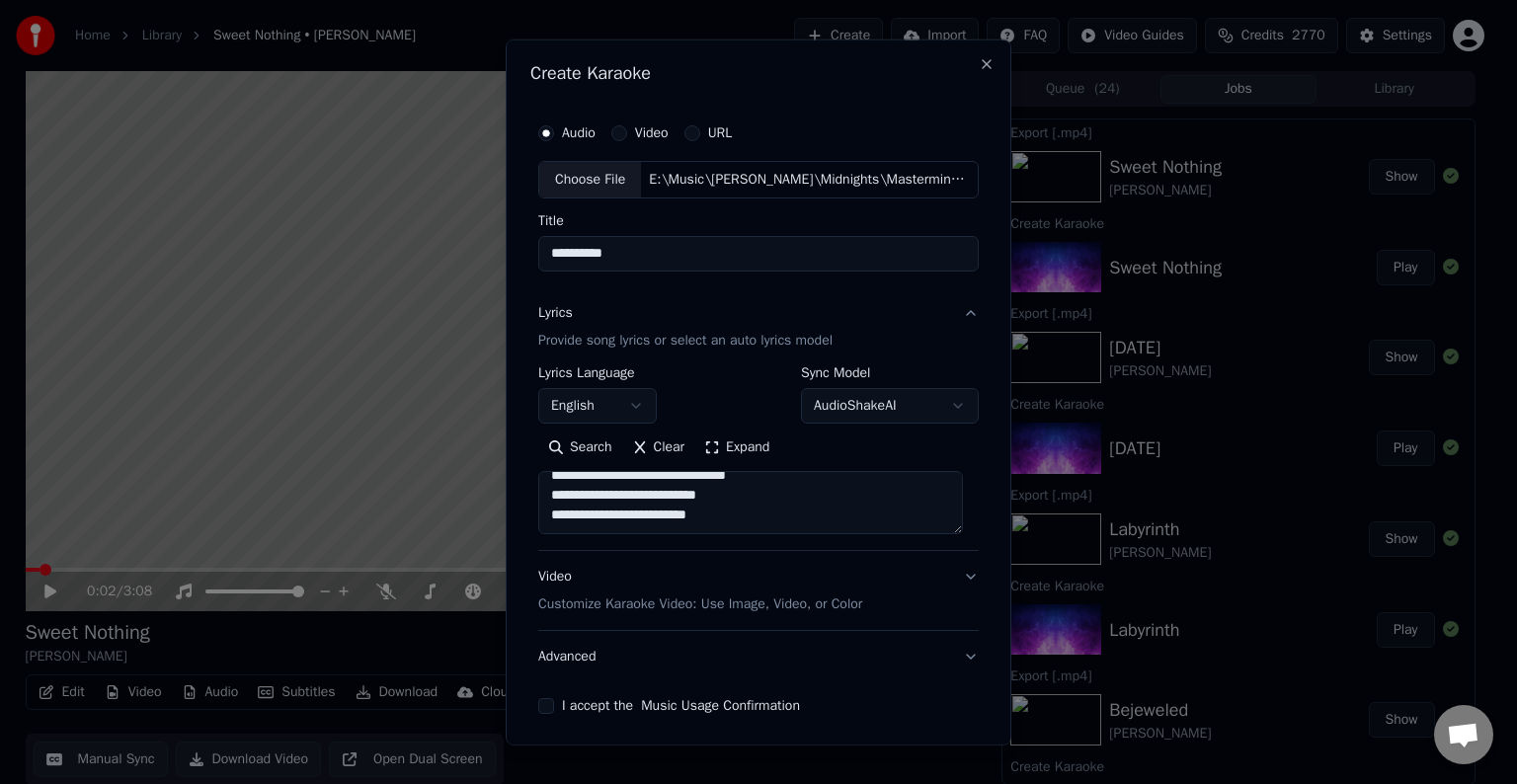 paste on "**********" 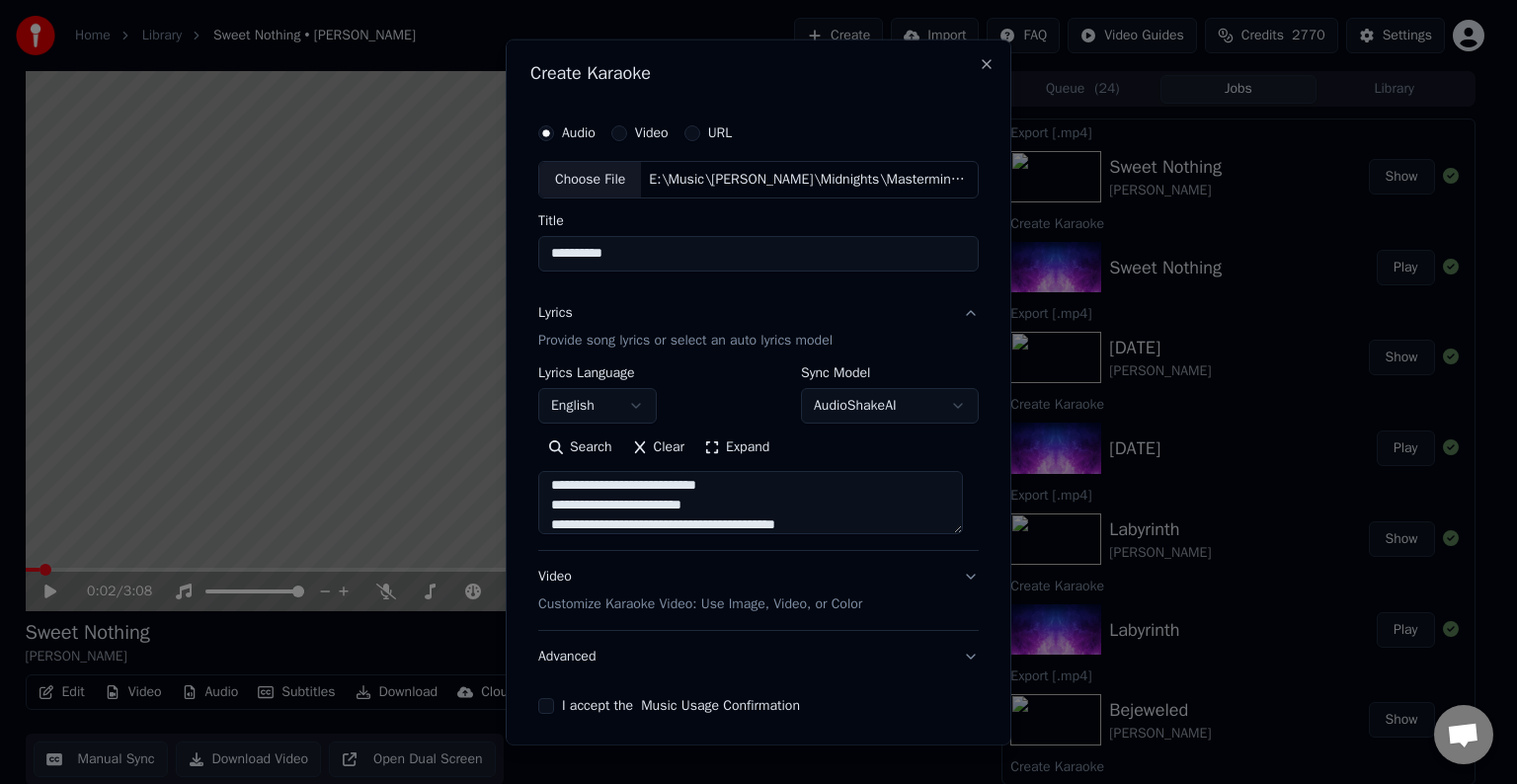 scroll, scrollTop: 320, scrollLeft: 0, axis: vertical 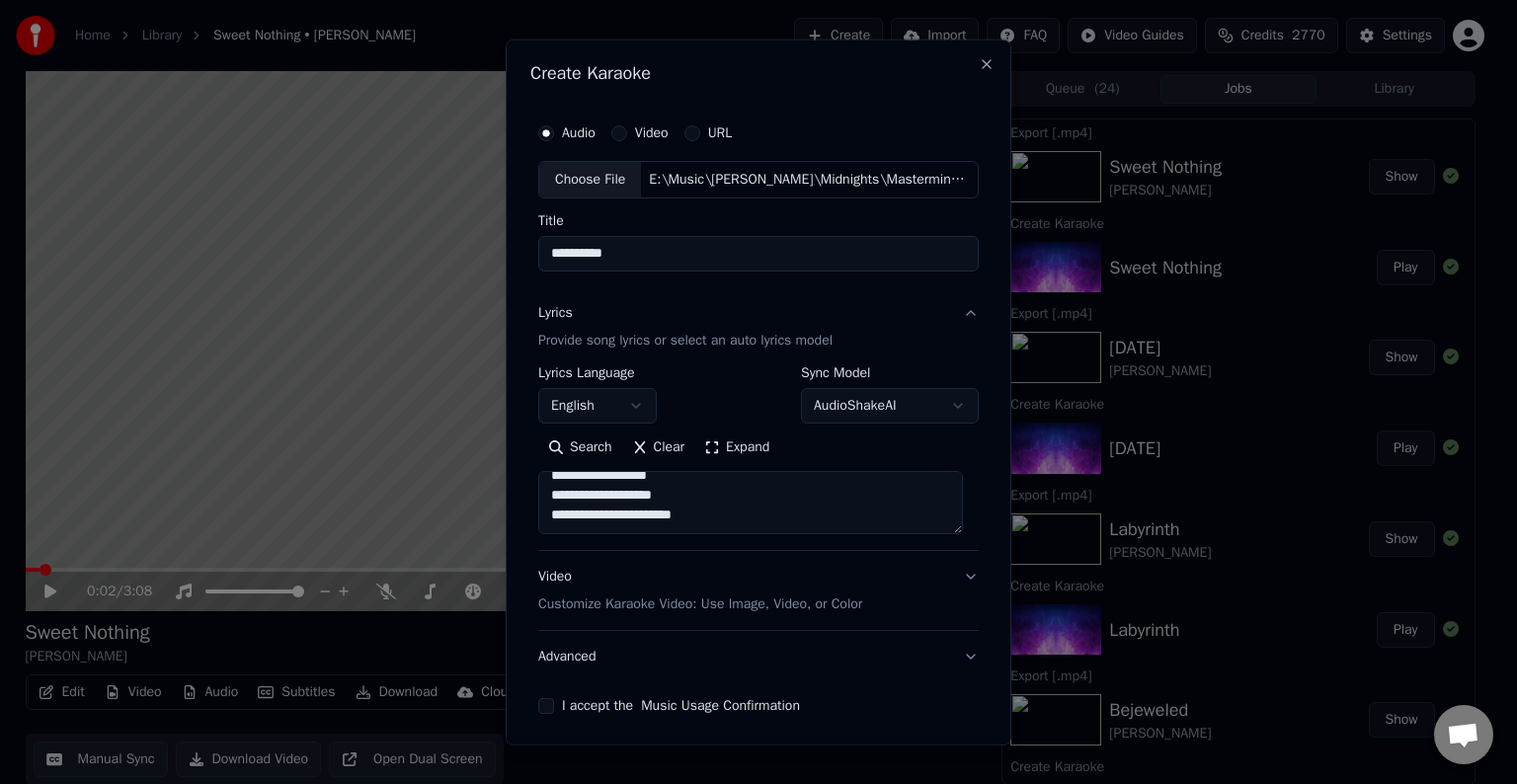 paste on "**********" 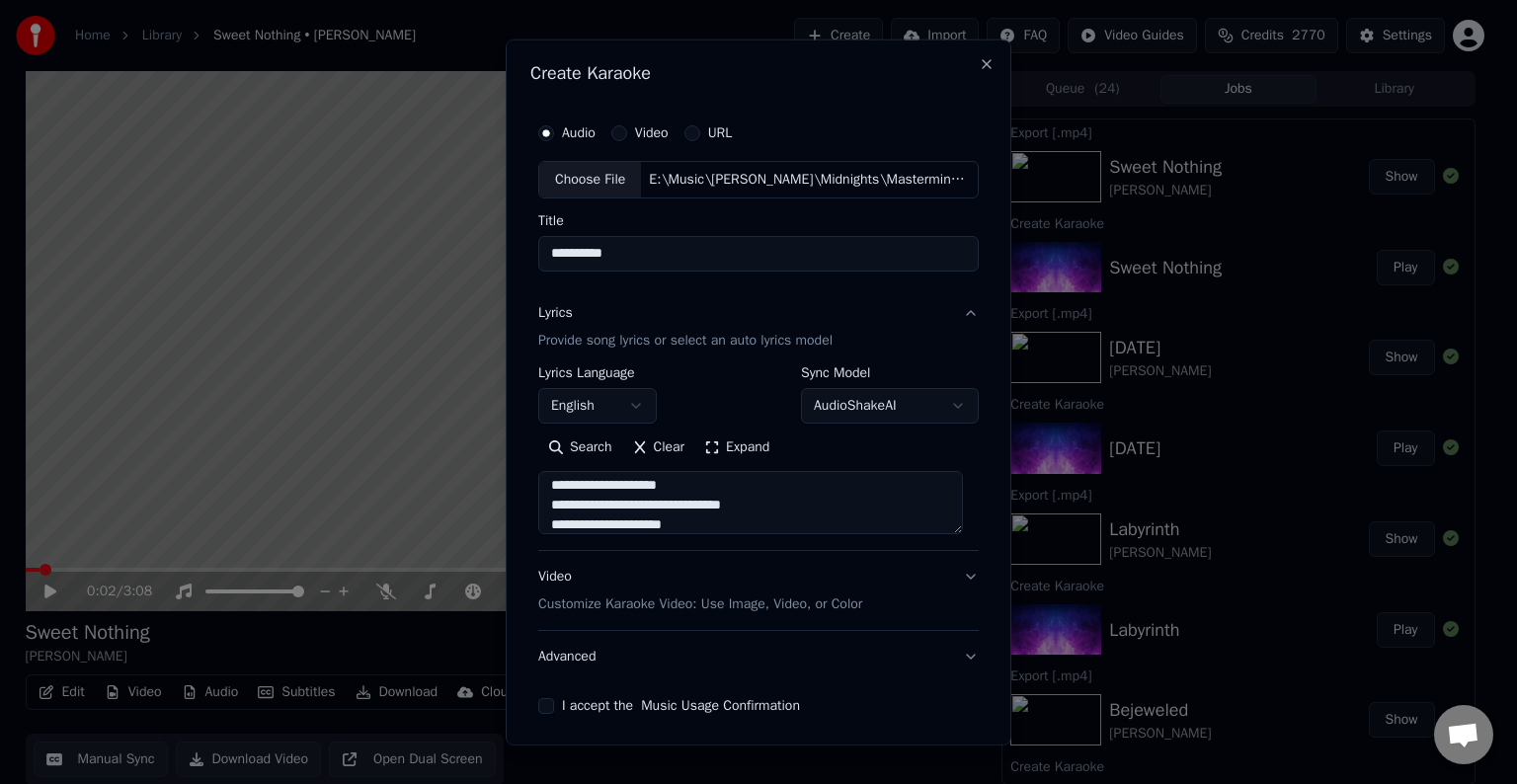 scroll, scrollTop: 399, scrollLeft: 0, axis: vertical 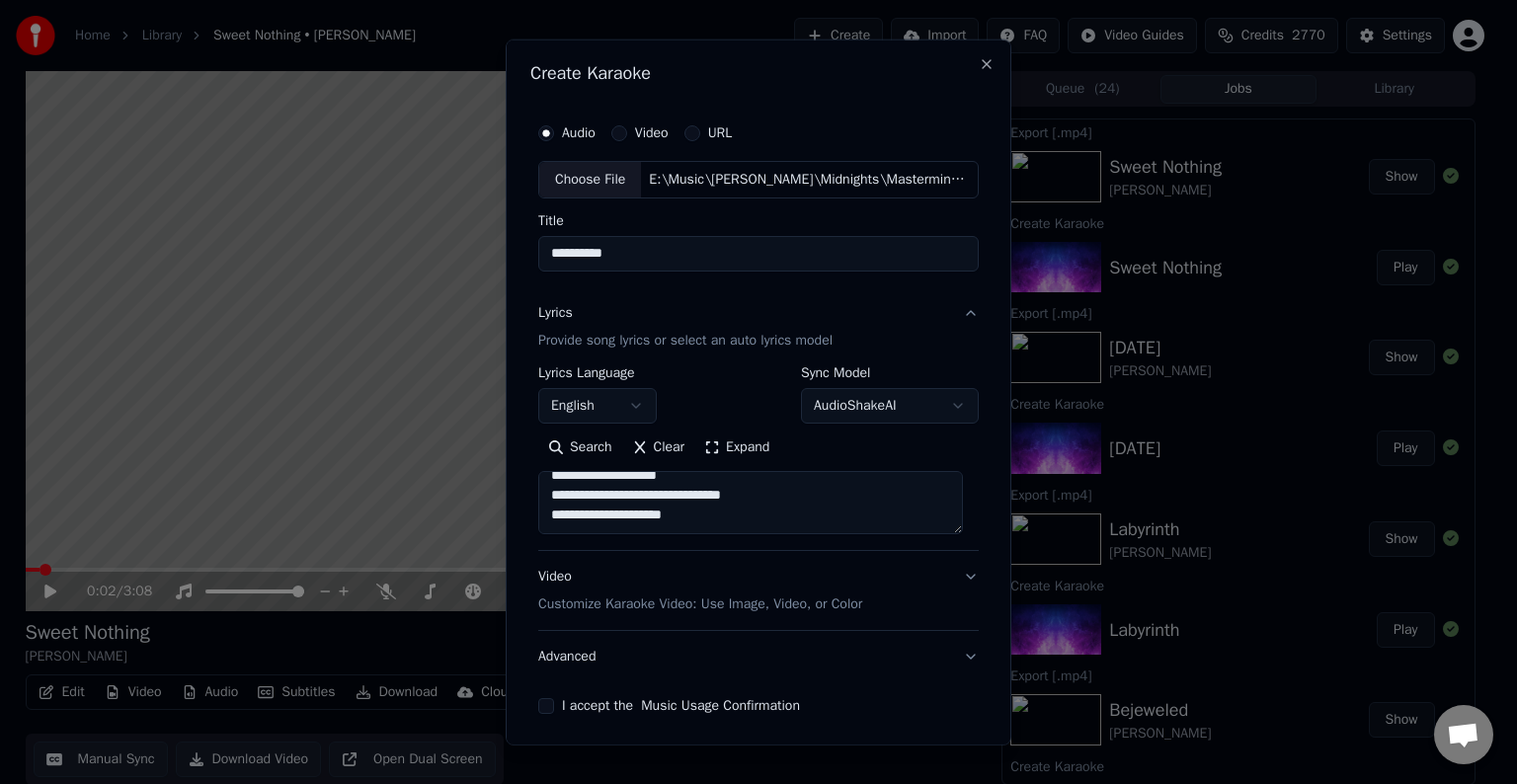 paste on "**********" 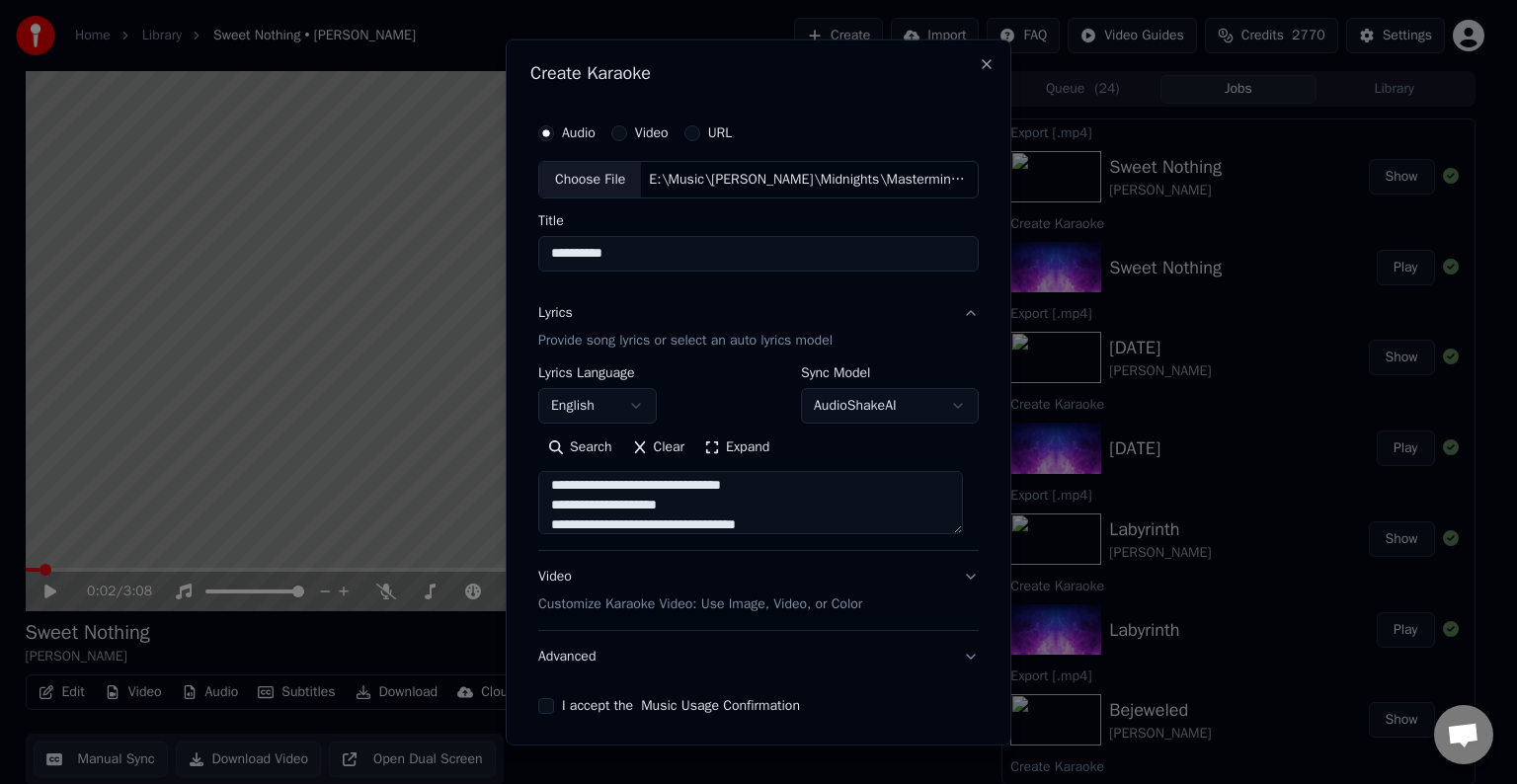 scroll, scrollTop: 478, scrollLeft: 0, axis: vertical 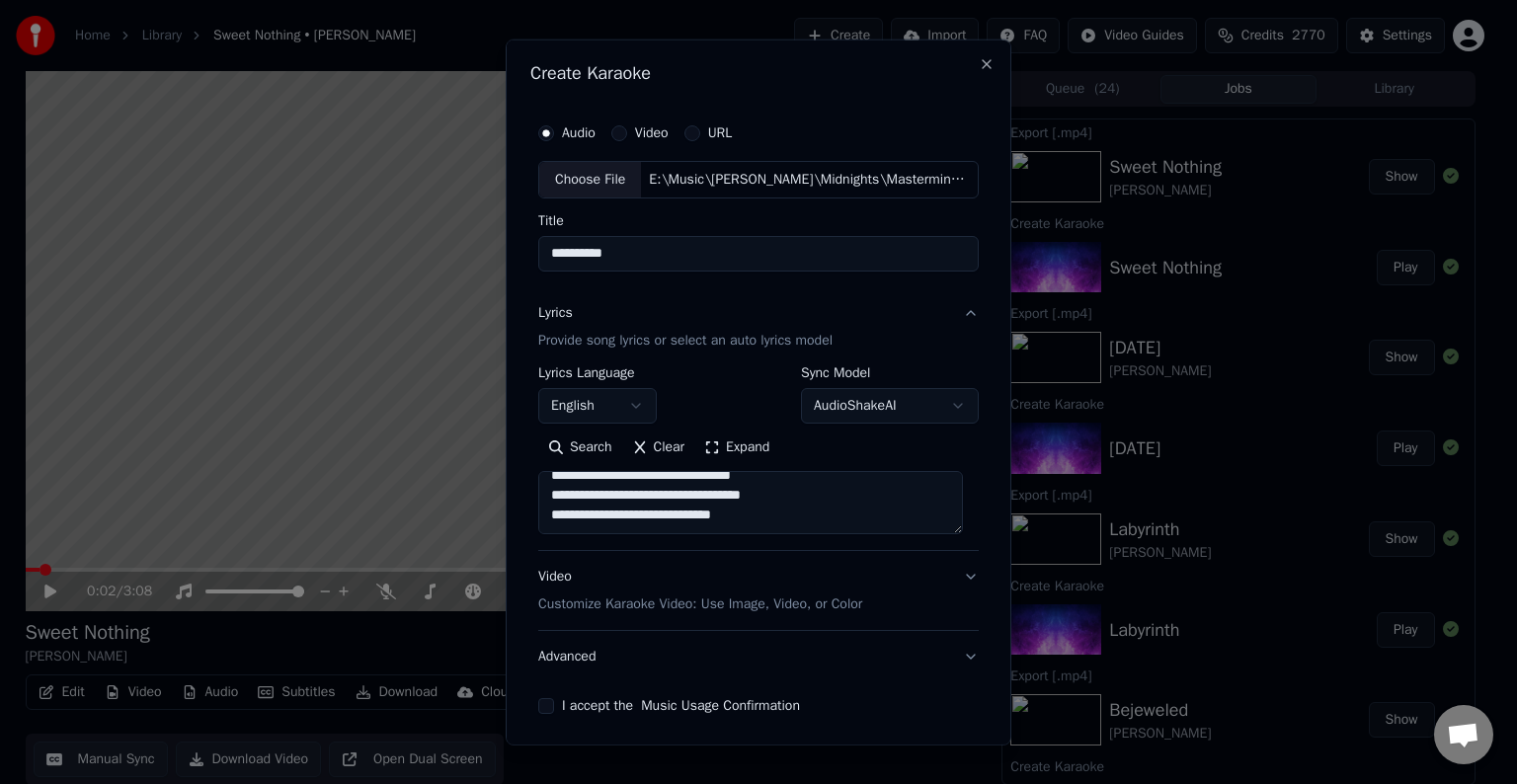 paste on "**********" 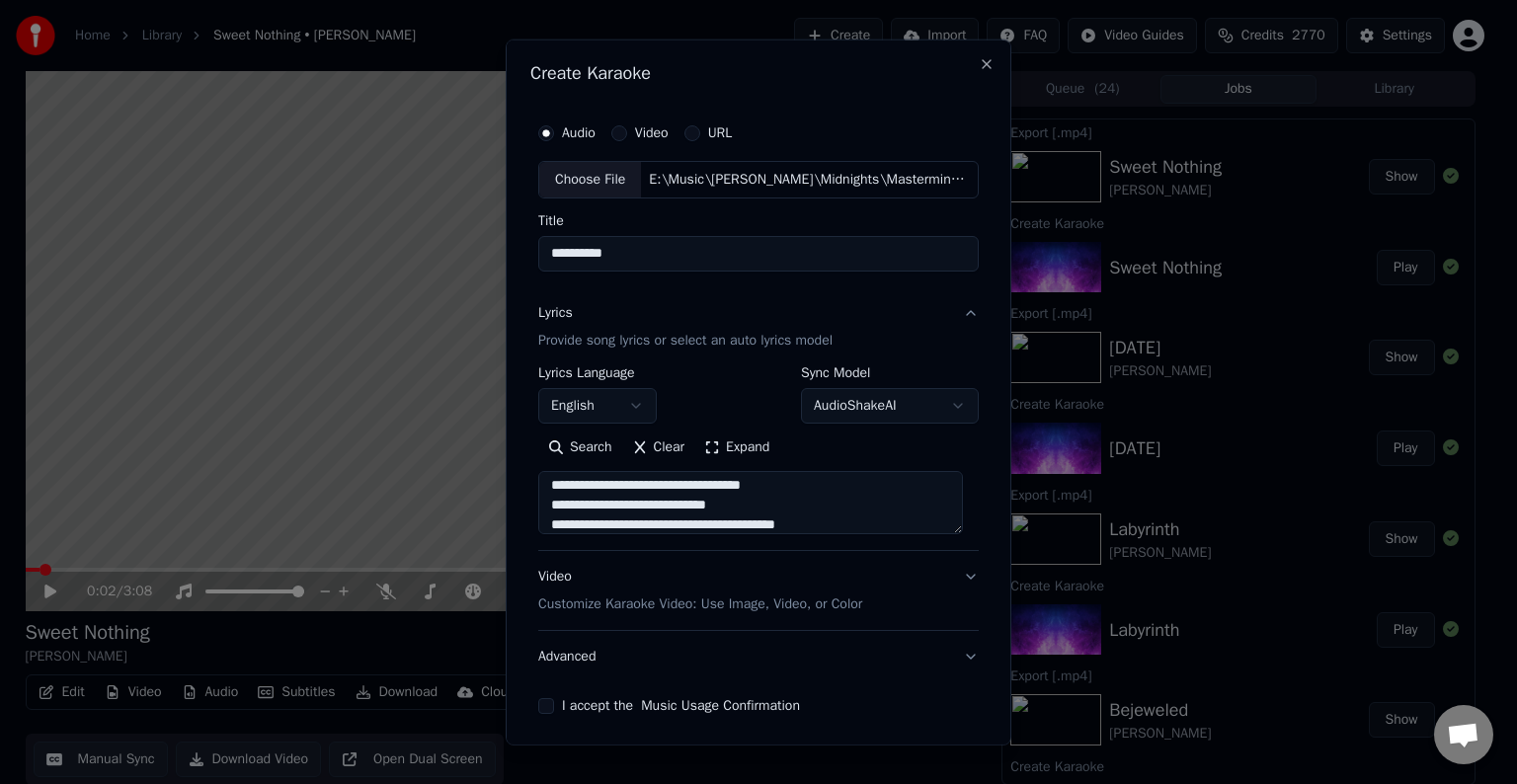 scroll, scrollTop: 675, scrollLeft: 0, axis: vertical 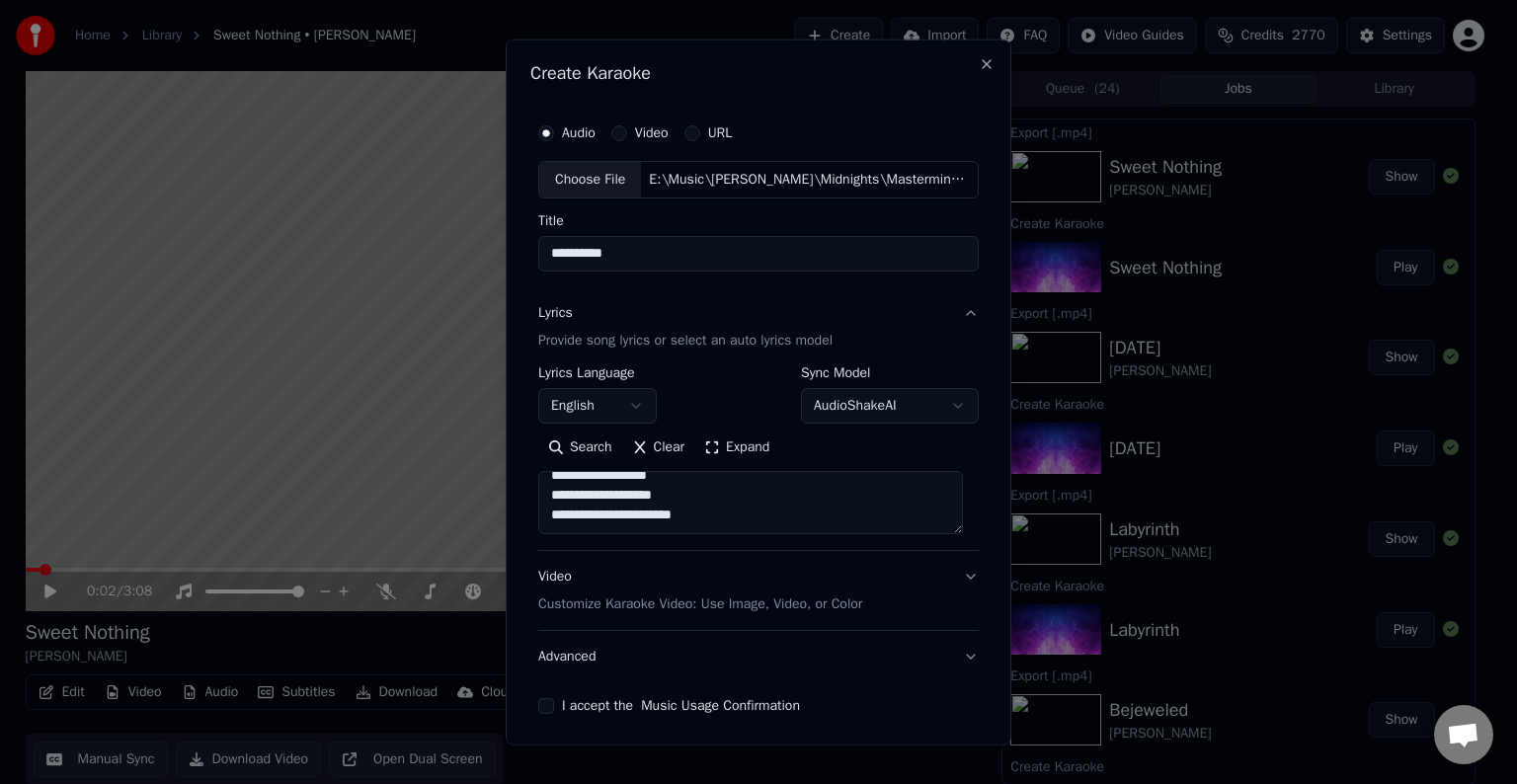 paste on "**********" 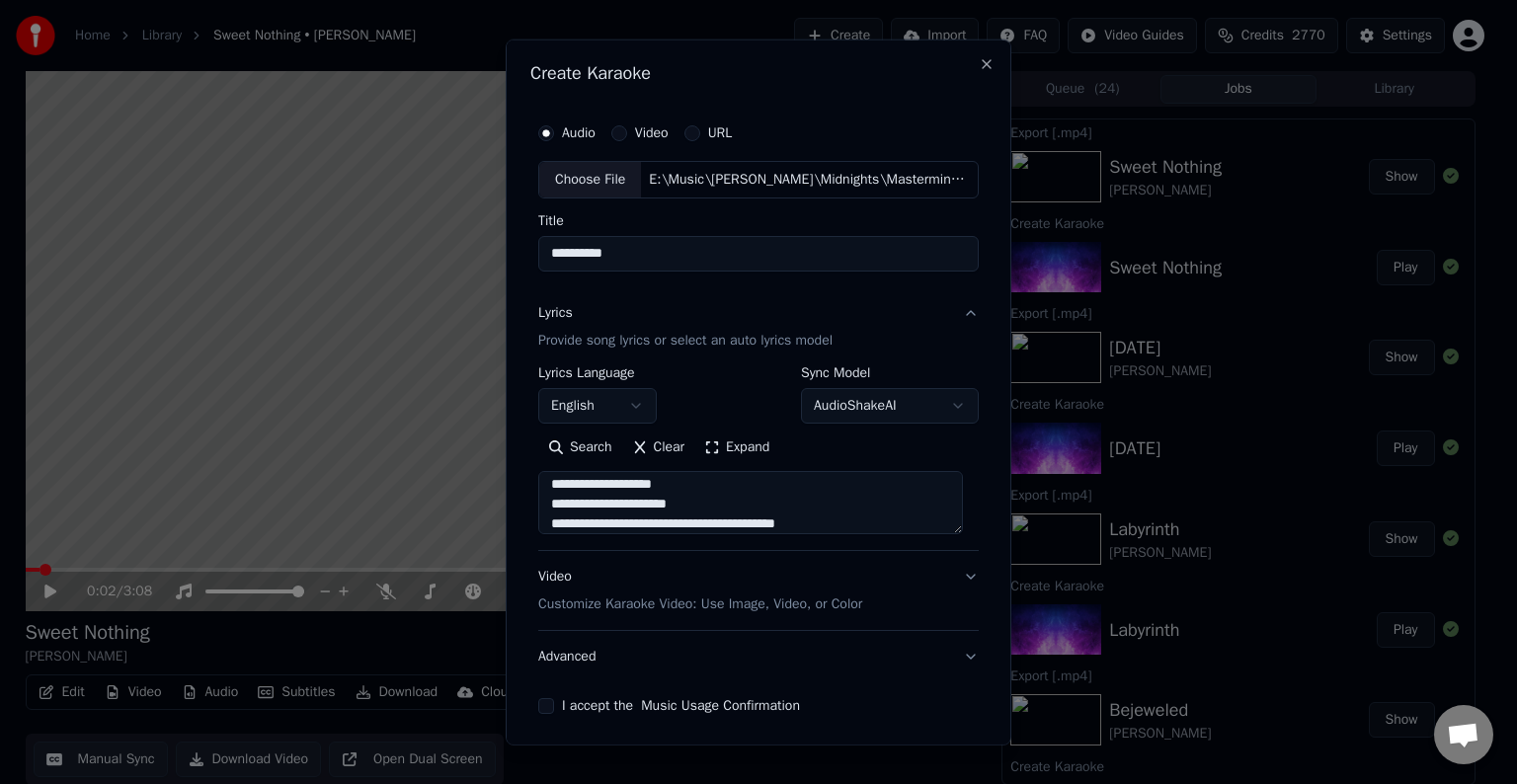scroll, scrollTop: 794, scrollLeft: 0, axis: vertical 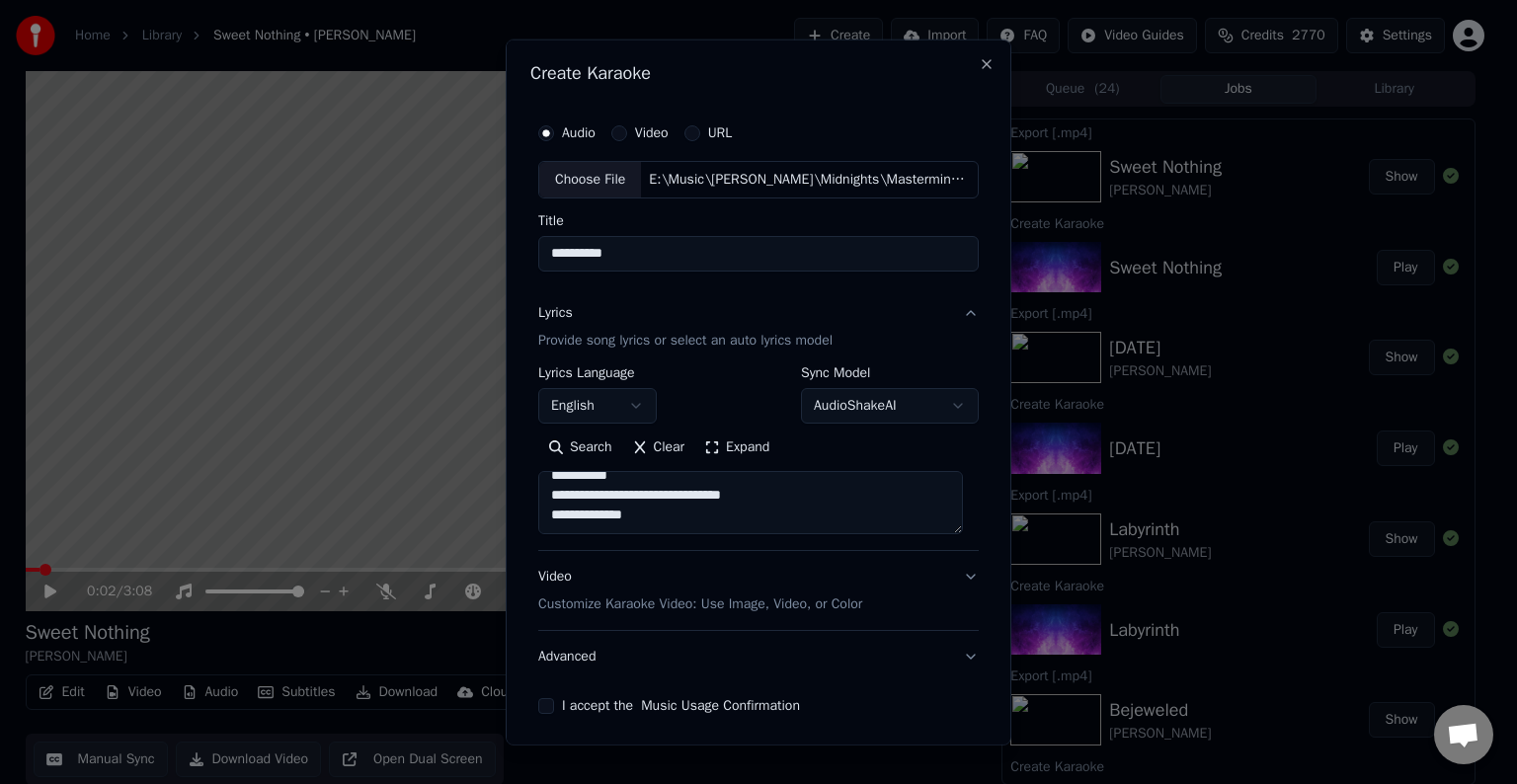 paste on "**********" 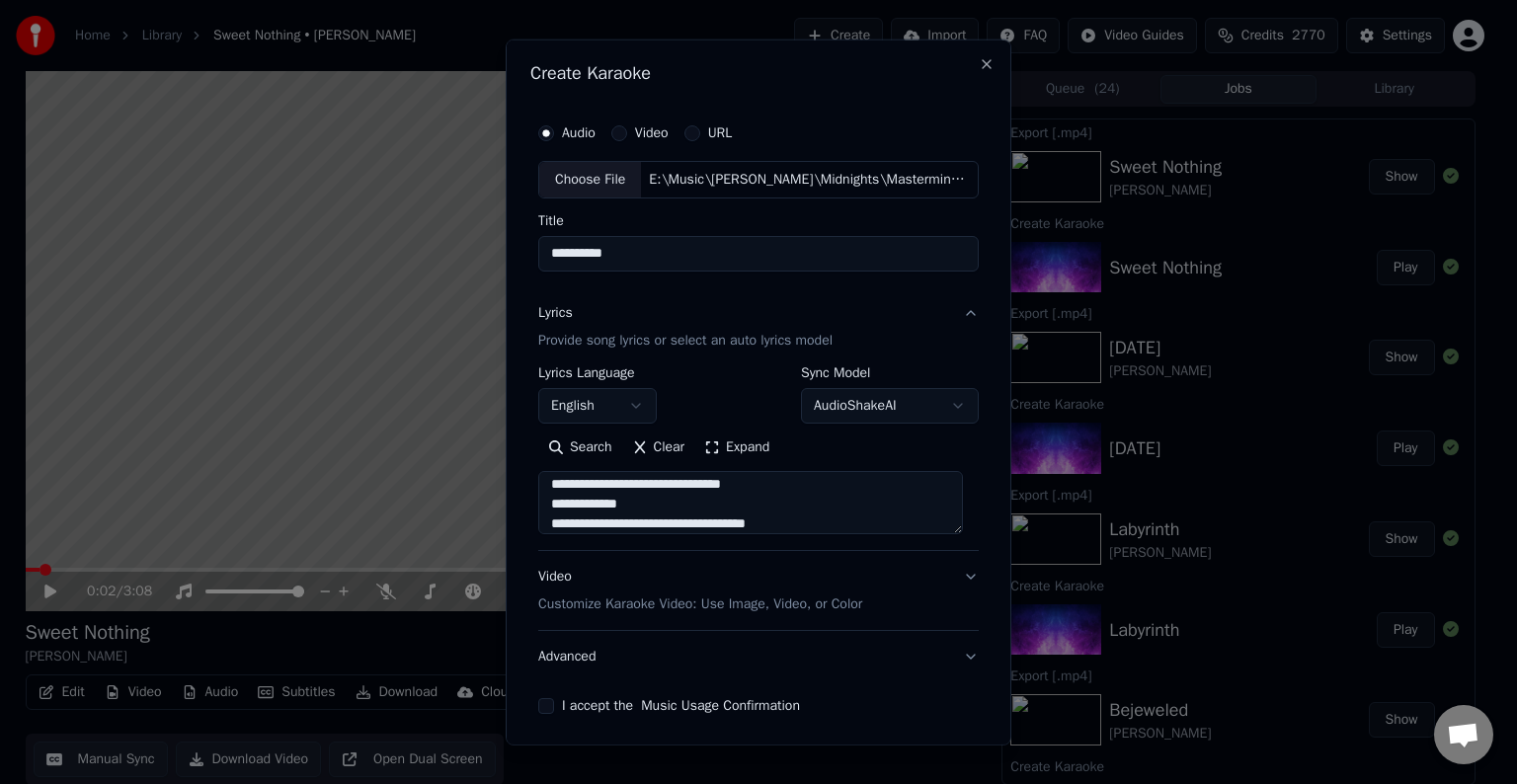 scroll, scrollTop: 991, scrollLeft: 0, axis: vertical 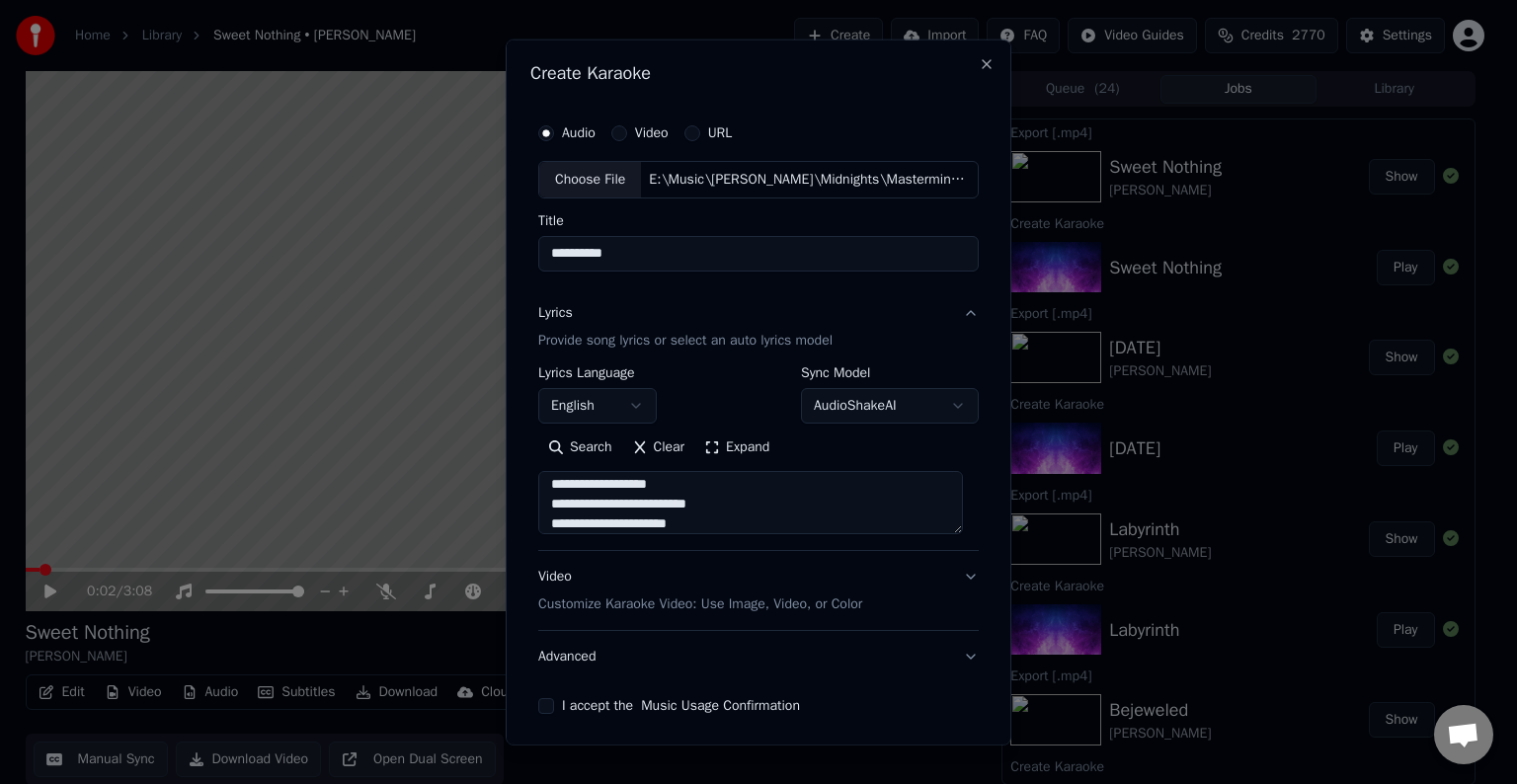 type on "**********" 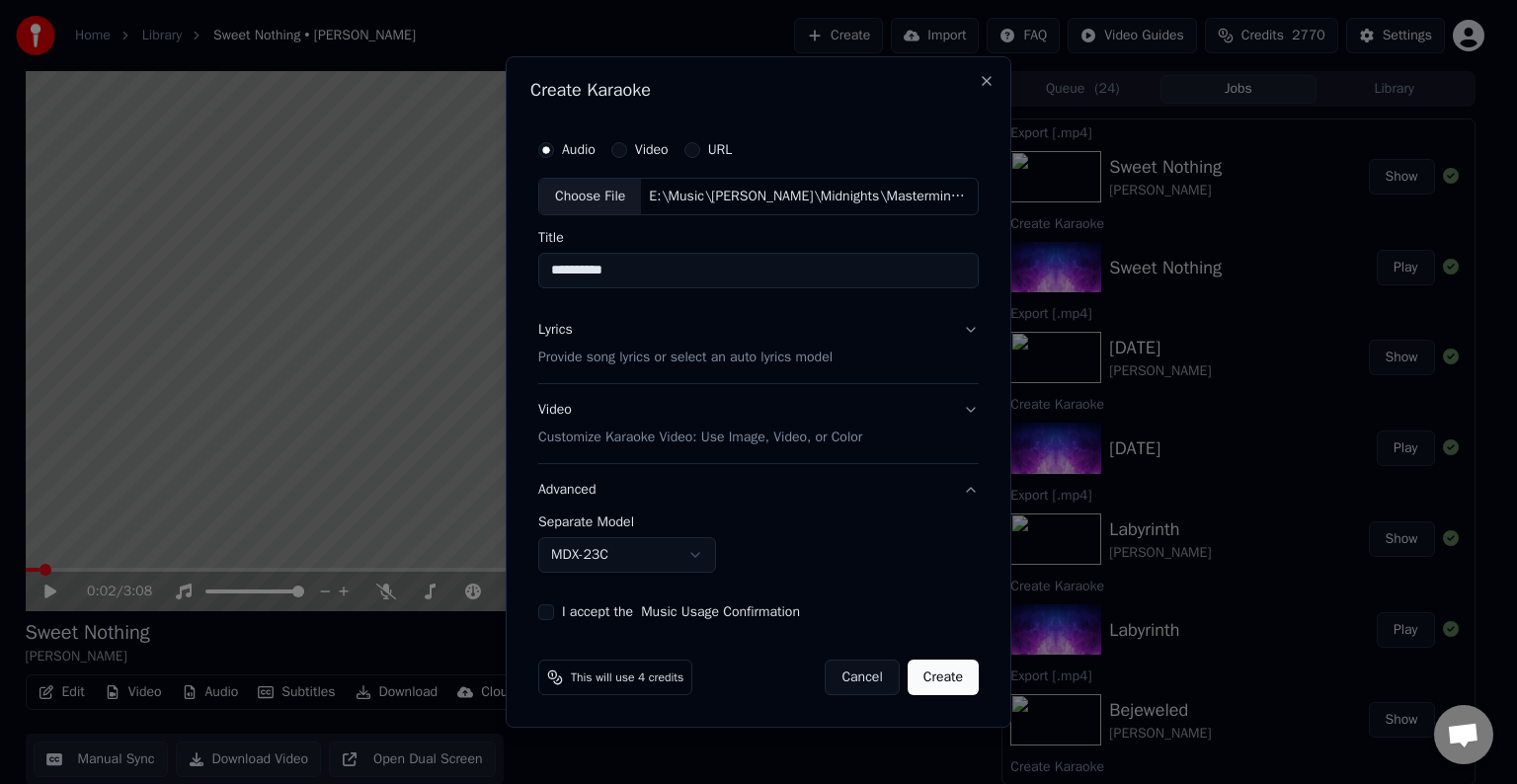 click on "Home Library Sweet Nothing • [PERSON_NAME] Create Import FAQ Video Guides Credits 2770 Settings 0:02  /  3:08 Sweet Nothing [PERSON_NAME] BPM 118 Key C Edit Video Audio Subtitles Download Cloud Library Manual Sync Download Video Open Dual Screen Queue ( 24 ) Jobs Library Export [.mp4] Sweet Nothing [PERSON_NAME] Show Create Karaoke Sweet Nothing Play Export [.mp4] [DATE][PERSON_NAME] Show Create Karaoke [DATE] Play Export [.mp4] Labyrinth [PERSON_NAME] Show Create Karaoke Labyrinth Play Export [.mp4] Bejeweled [PERSON_NAME] Show Create Karaoke Bejeweled Play Export [.mp4] Vigilante [PERSON_NAME] Show Create Karaoke Vigilante Shit Play Export [.mp4] Question...? [PERSON_NAME] Show Create Karaoke Question...? Play Export [.mp4] Midnight Rain [PERSON_NAME] Show Create Karaoke Midnight Rain Play Export [.mp4] You're On Your Own, [PERSON_NAME] Show Create Karaoke You're On Your Own, Kid Play Export [.mp4] Snow On The Beach [PERSON_NAME] Show Create Karaoke Snow On The Beach (feat. [PERSON_NAME]) Play Export [.mp4]" at bounding box center [750, 392] 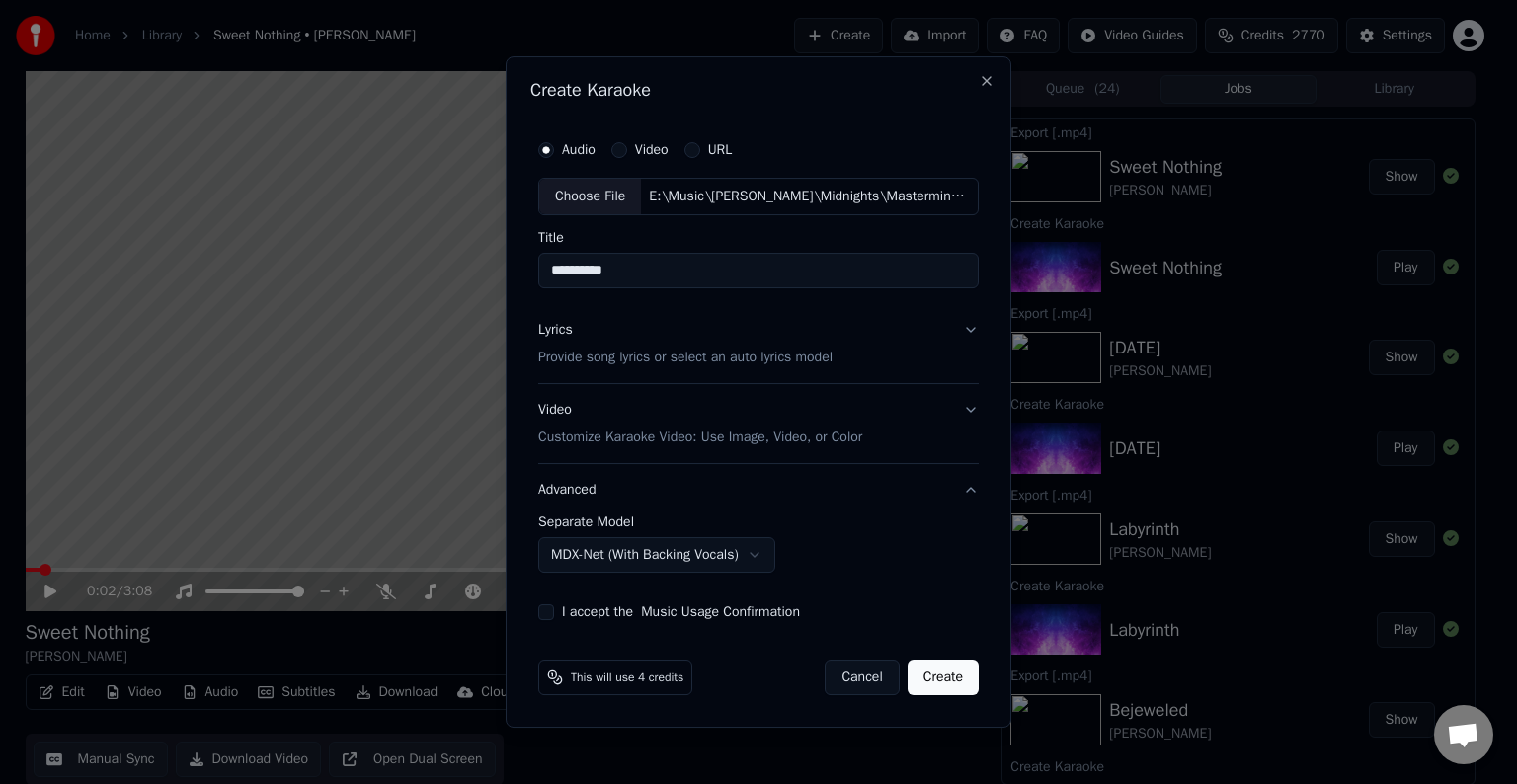 click on "I accept the   Music Usage Confirmation" at bounding box center (546, 612) 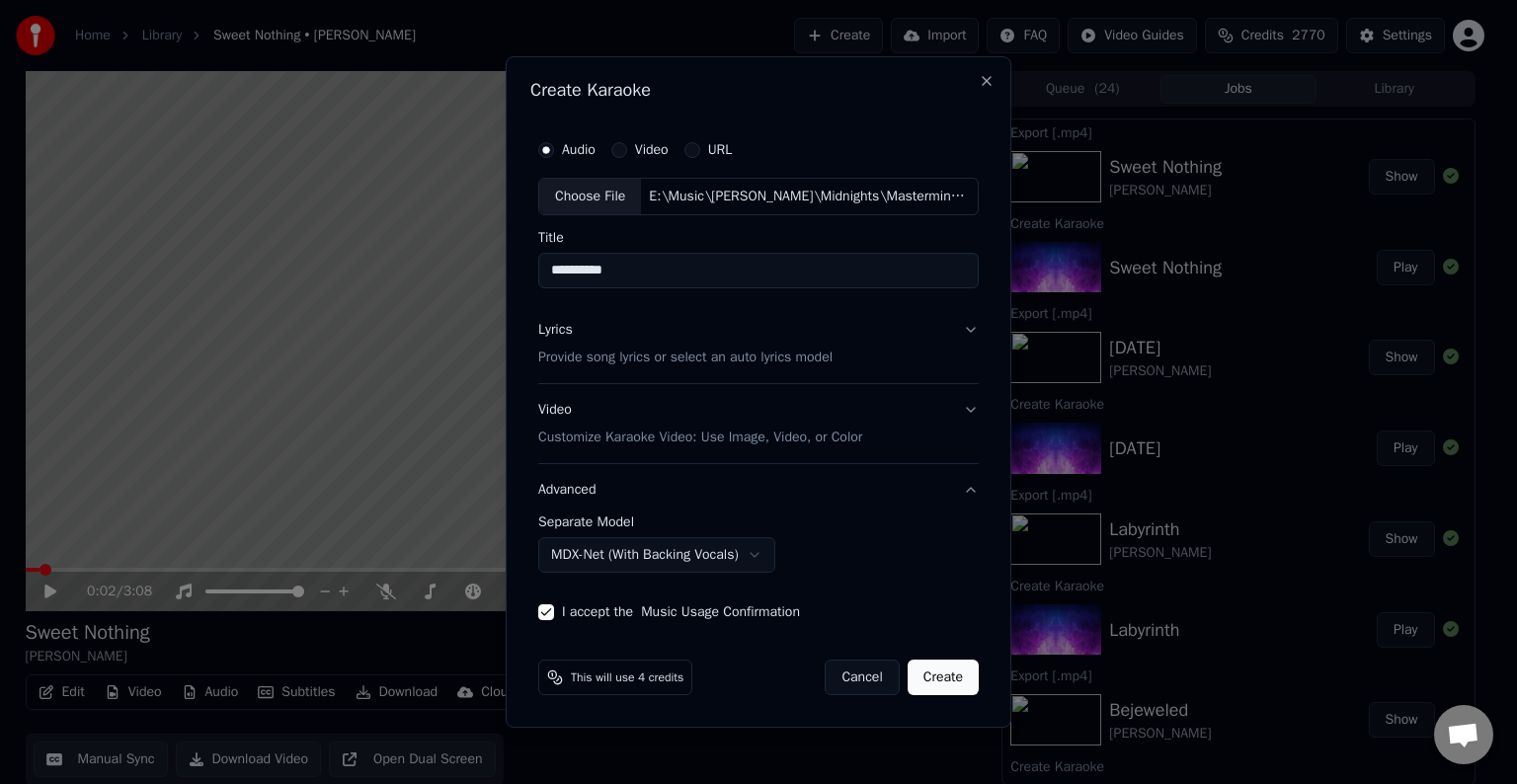 click on "Create" at bounding box center [943, 677] 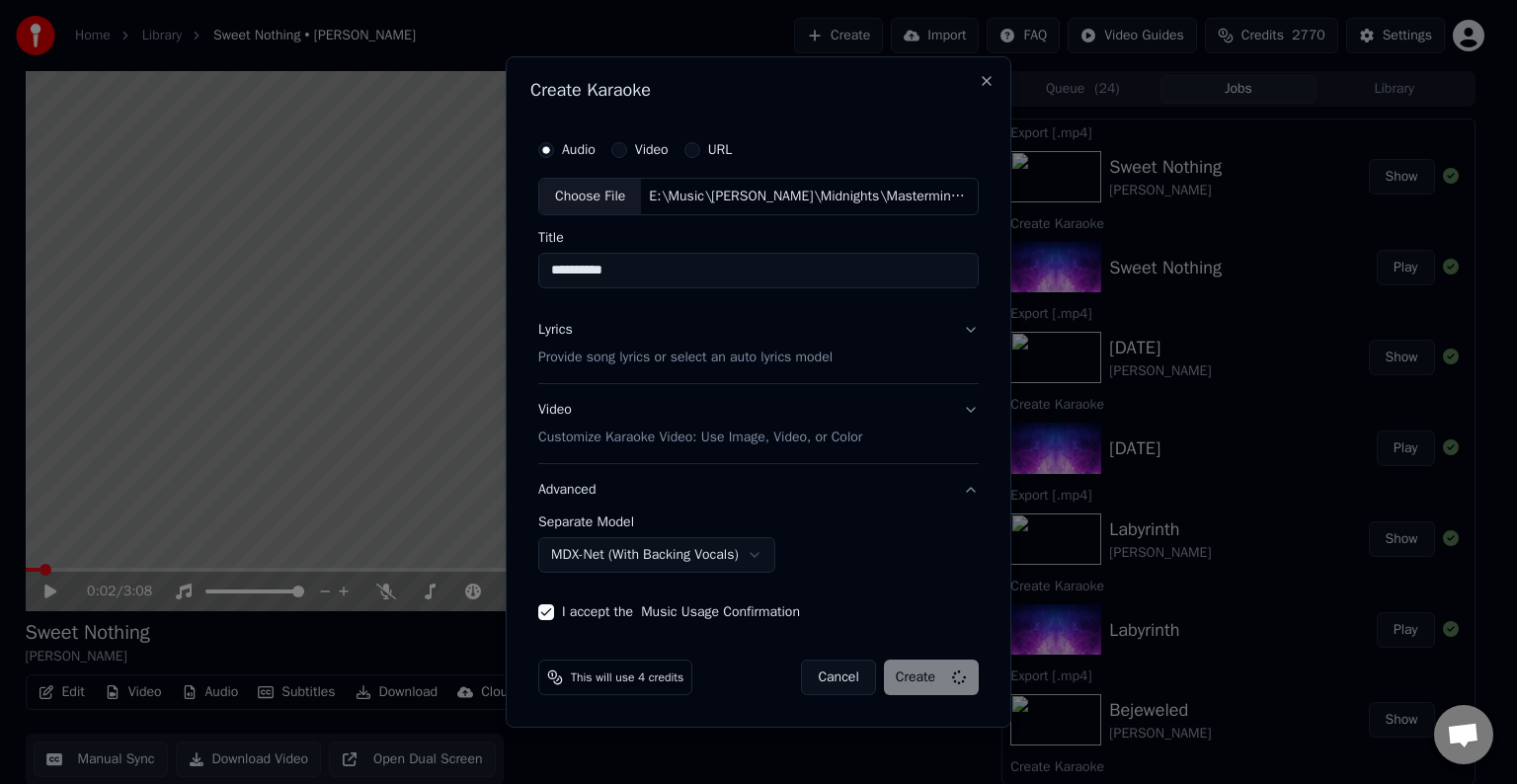 select on "******" 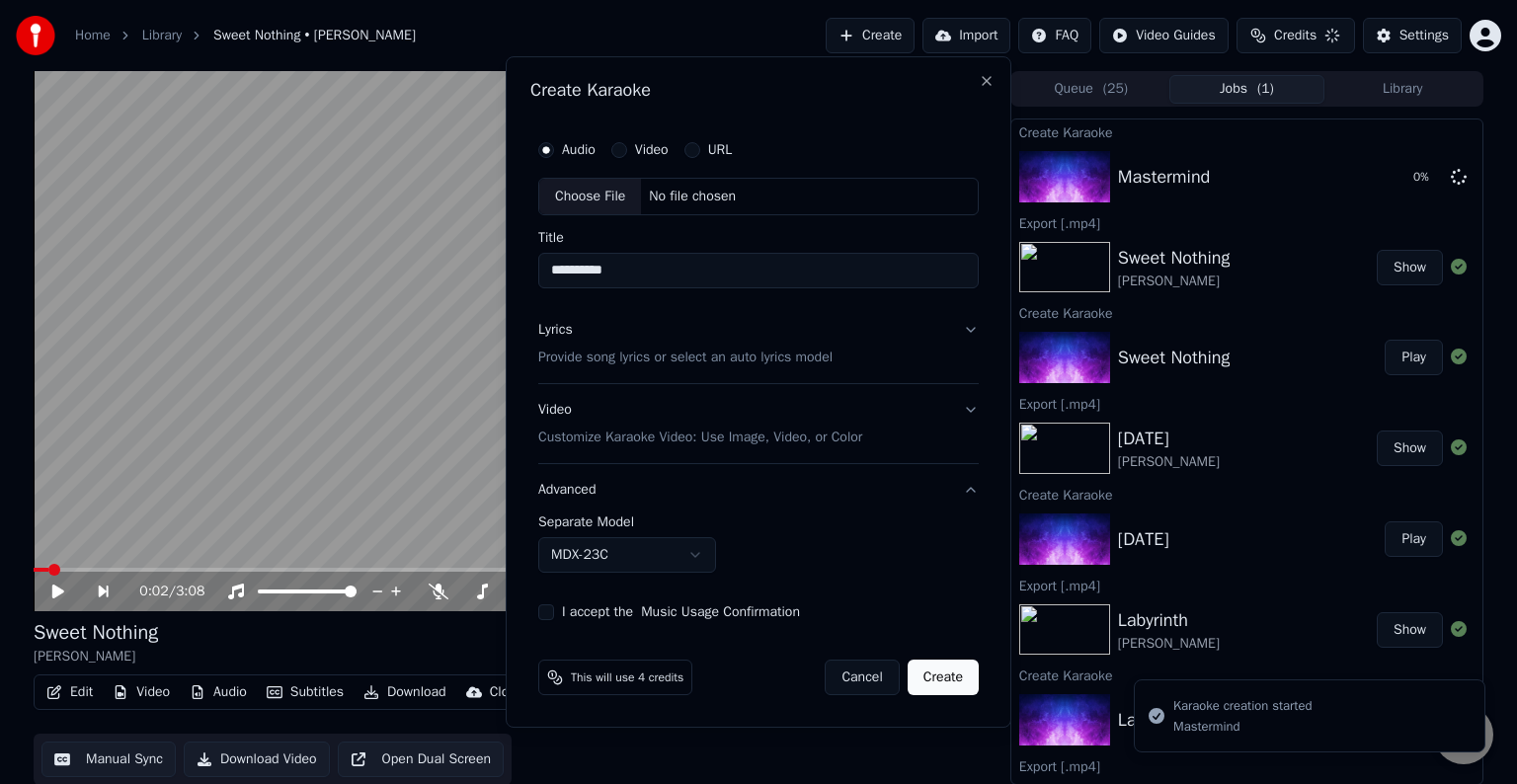 type 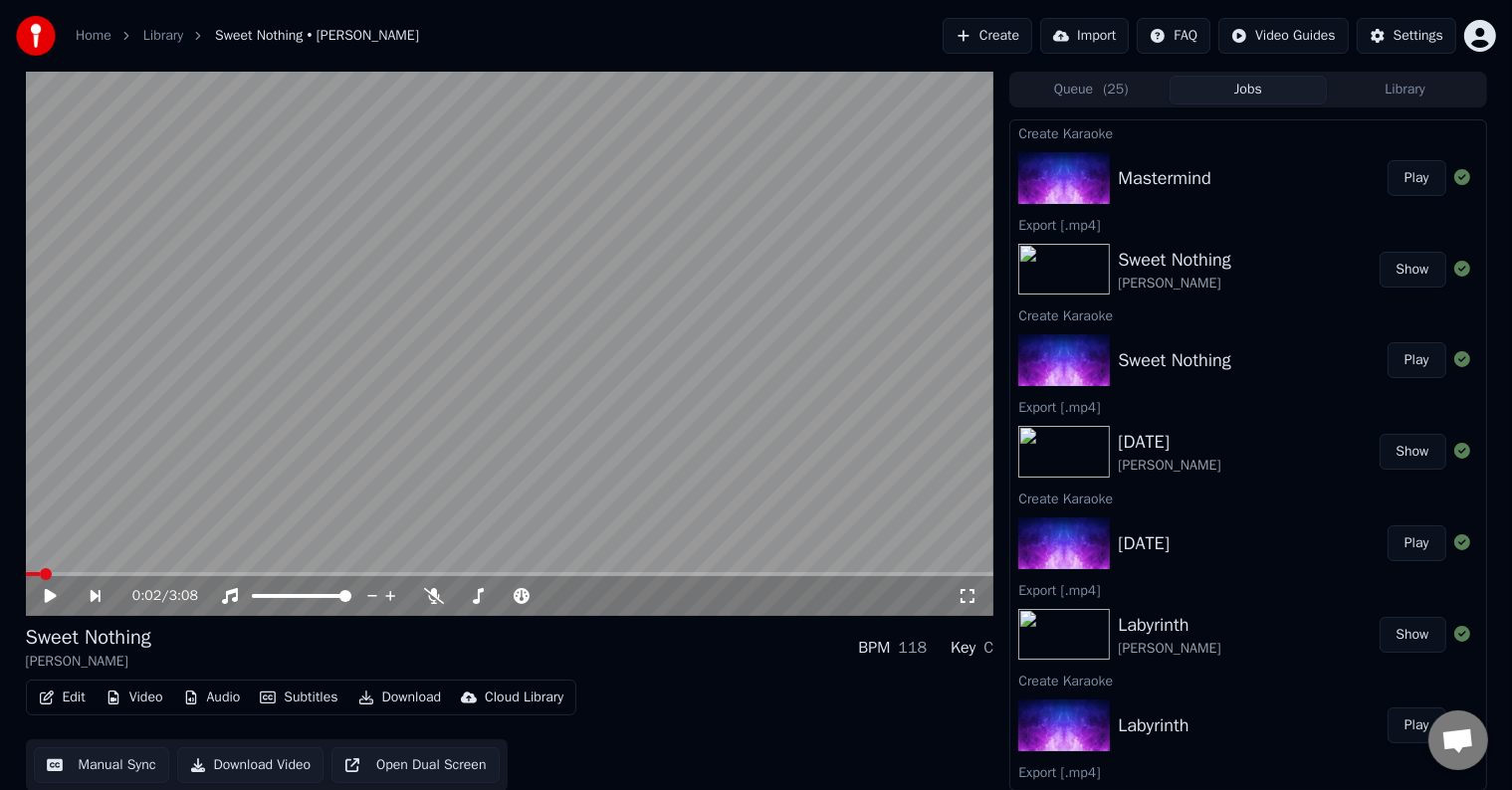 click on "Play" at bounding box center [1416, 178] 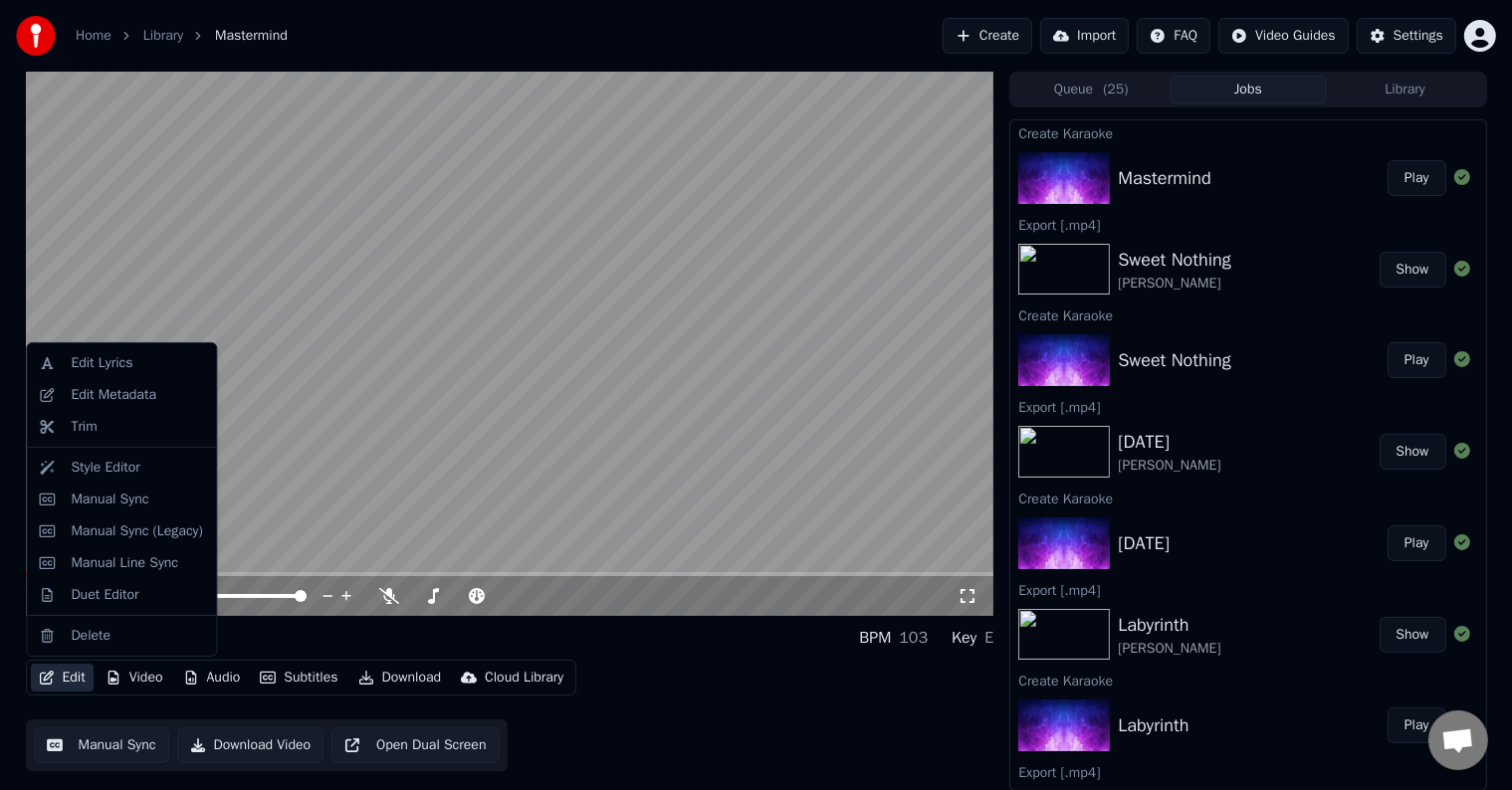 click on "Edit" at bounding box center [62, 678] 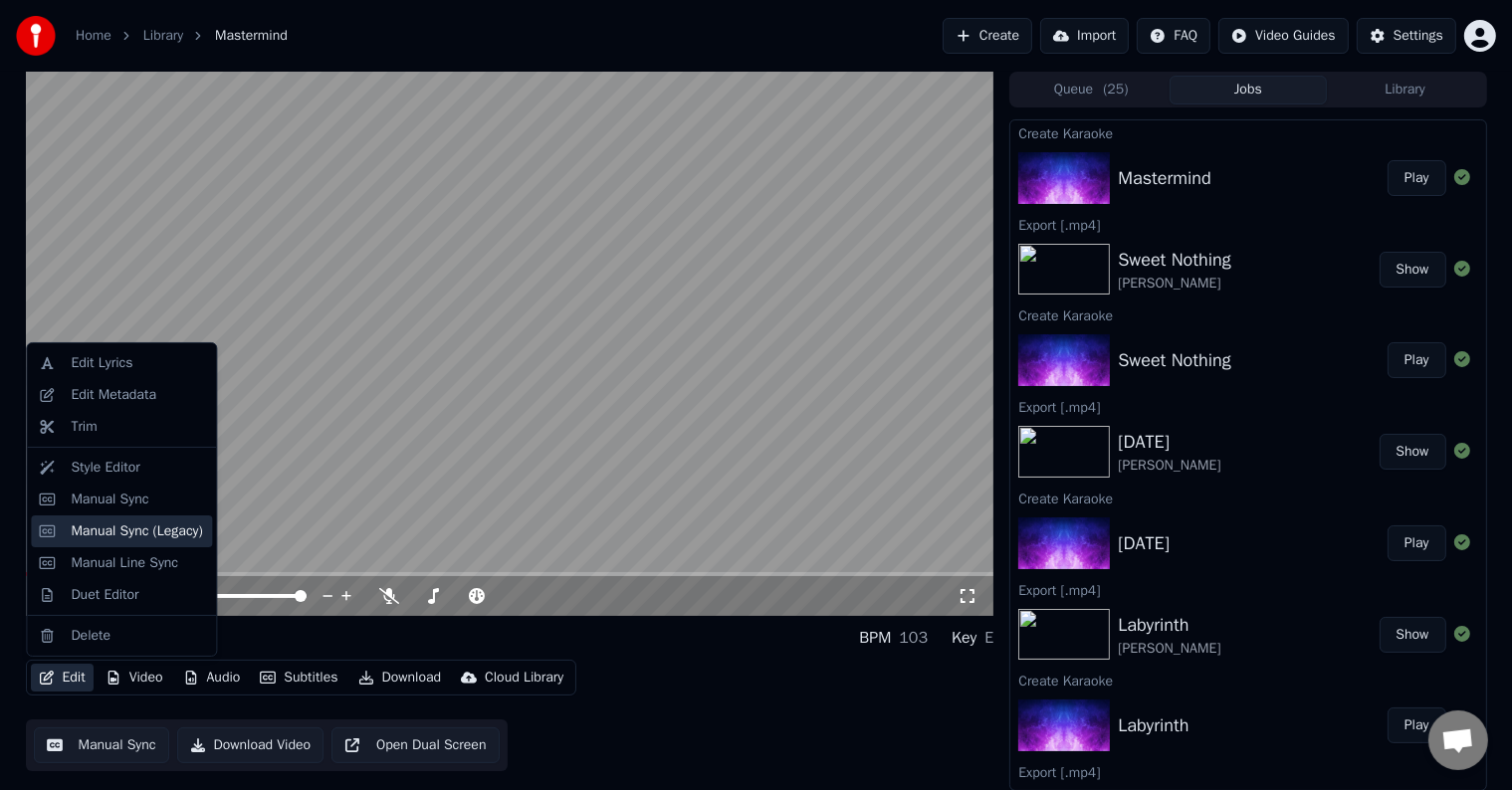 click on "Manual Sync (Legacy)" at bounding box center (136, 531) 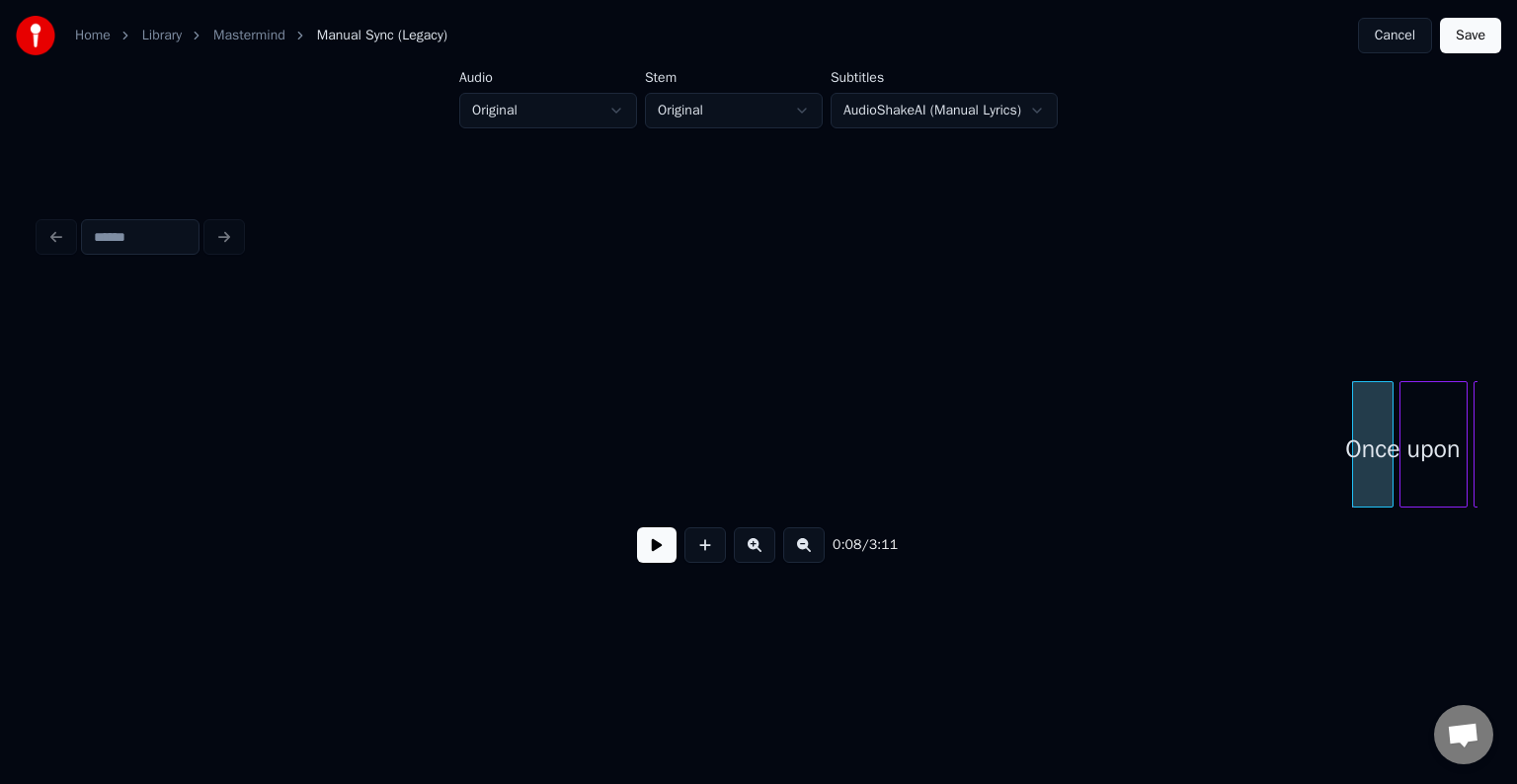 click at bounding box center (657, 545) 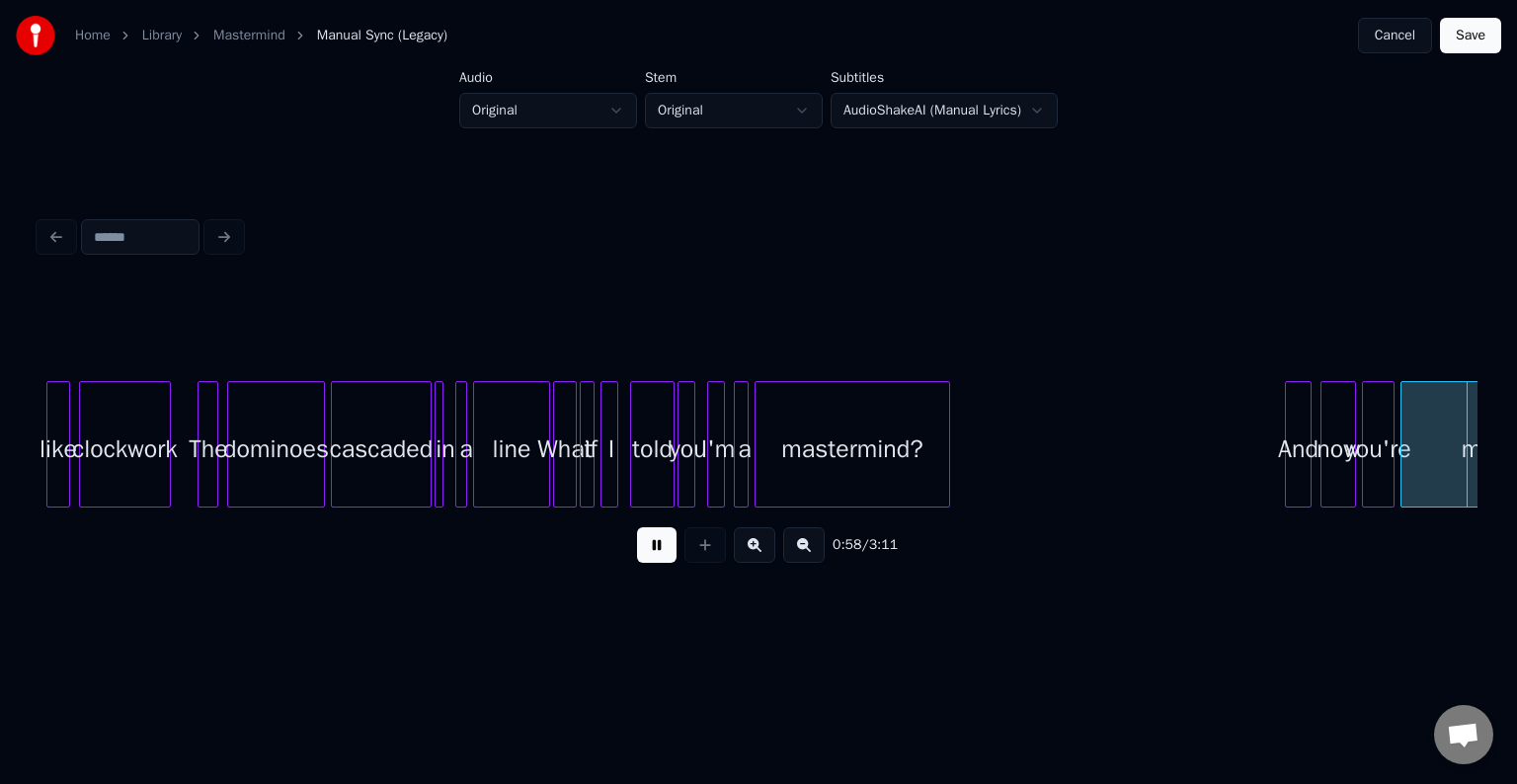 scroll, scrollTop: 0, scrollLeft: 8636, axis: horizontal 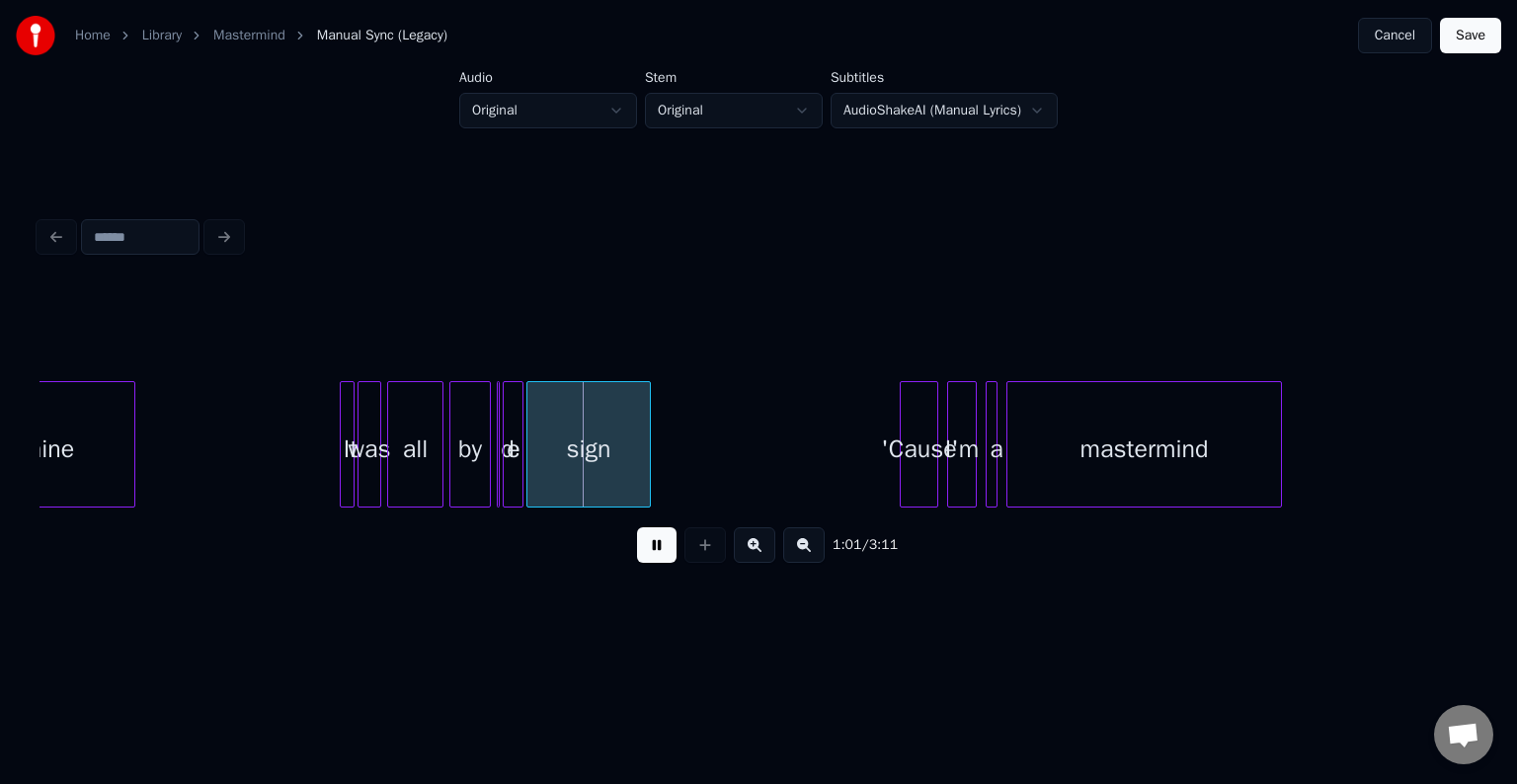click at bounding box center (657, 545) 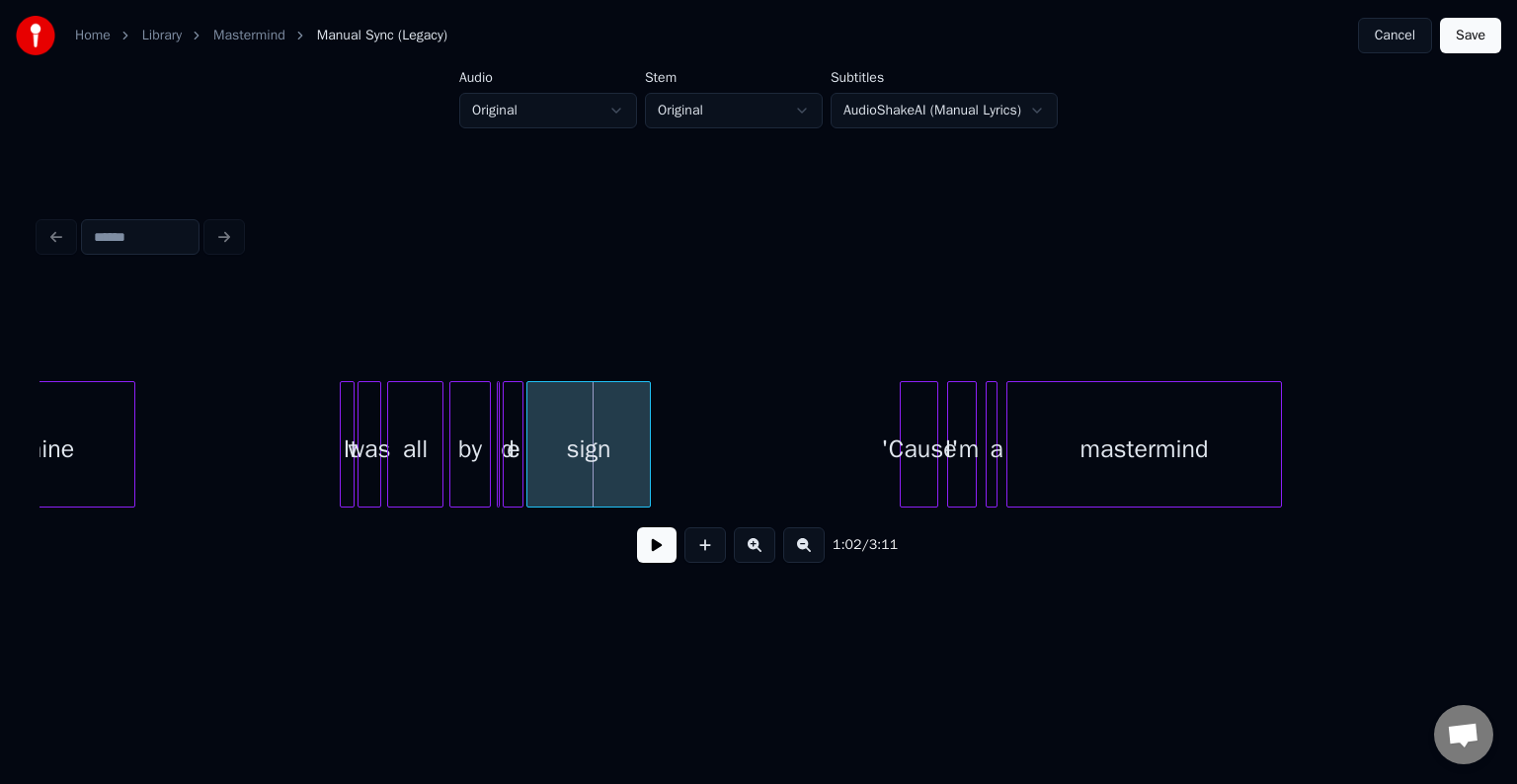 click at bounding box center [501, 444] 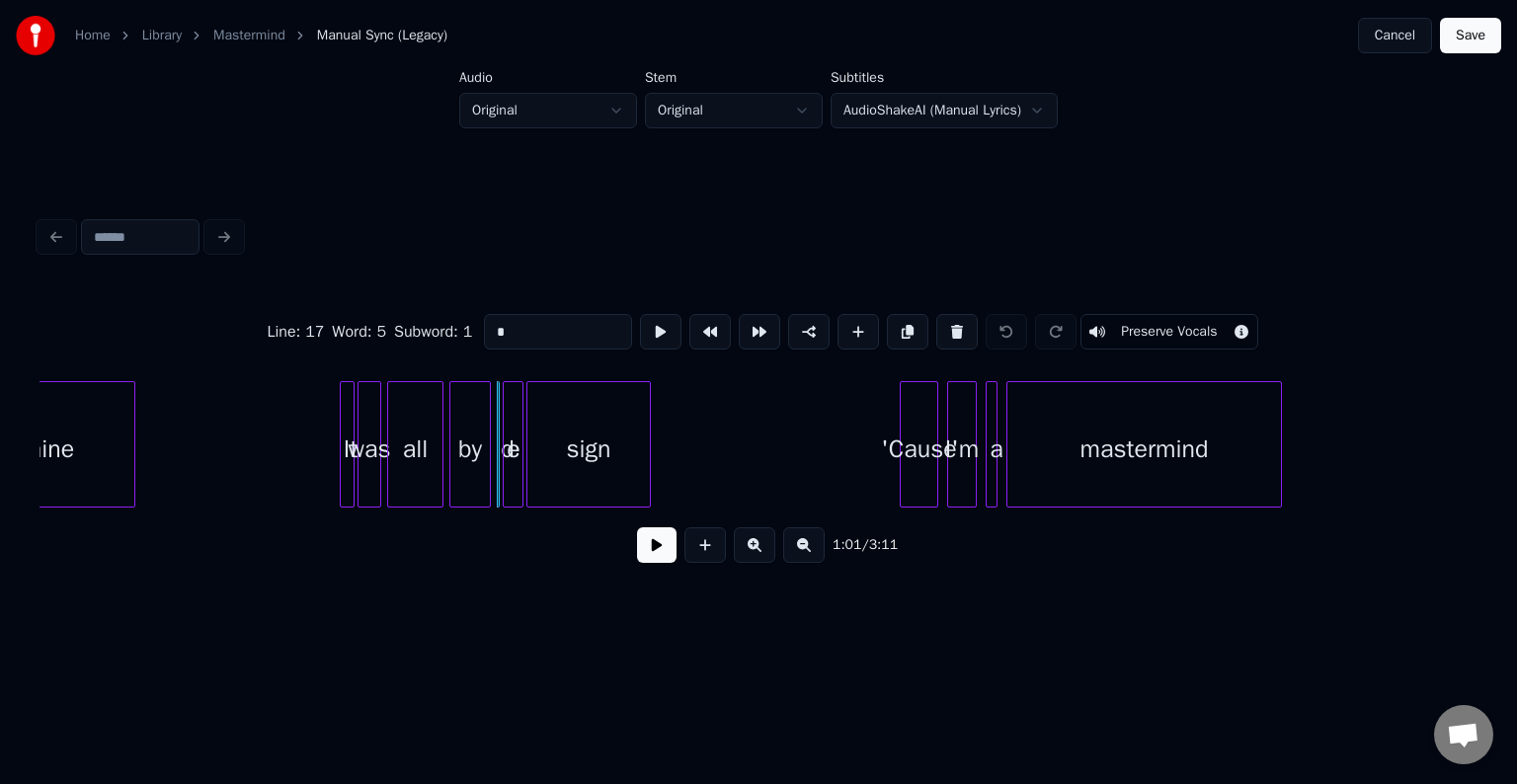 click on "е" at bounding box center [514, 449] 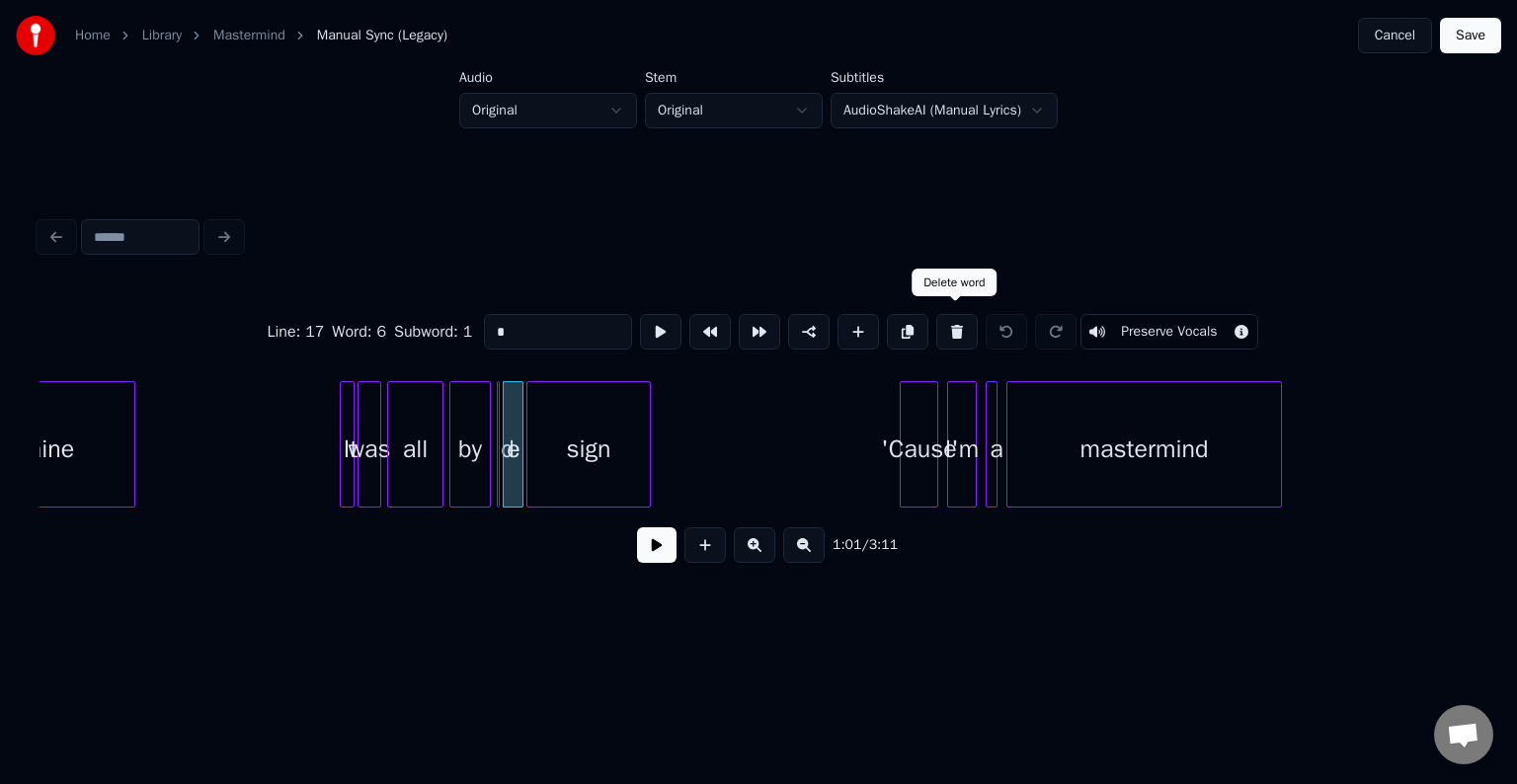 click at bounding box center (957, 332) 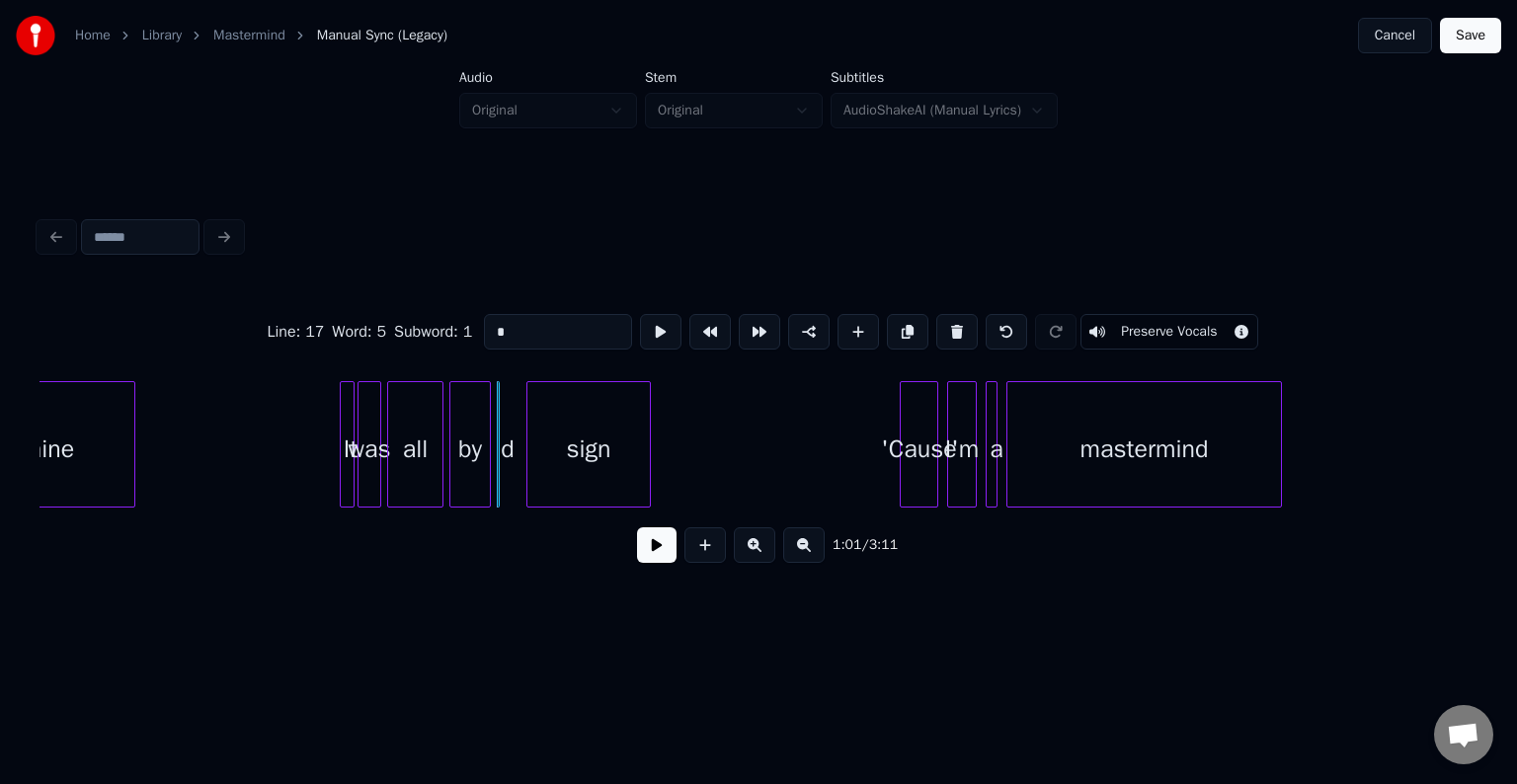 click at bounding box center (957, 332) 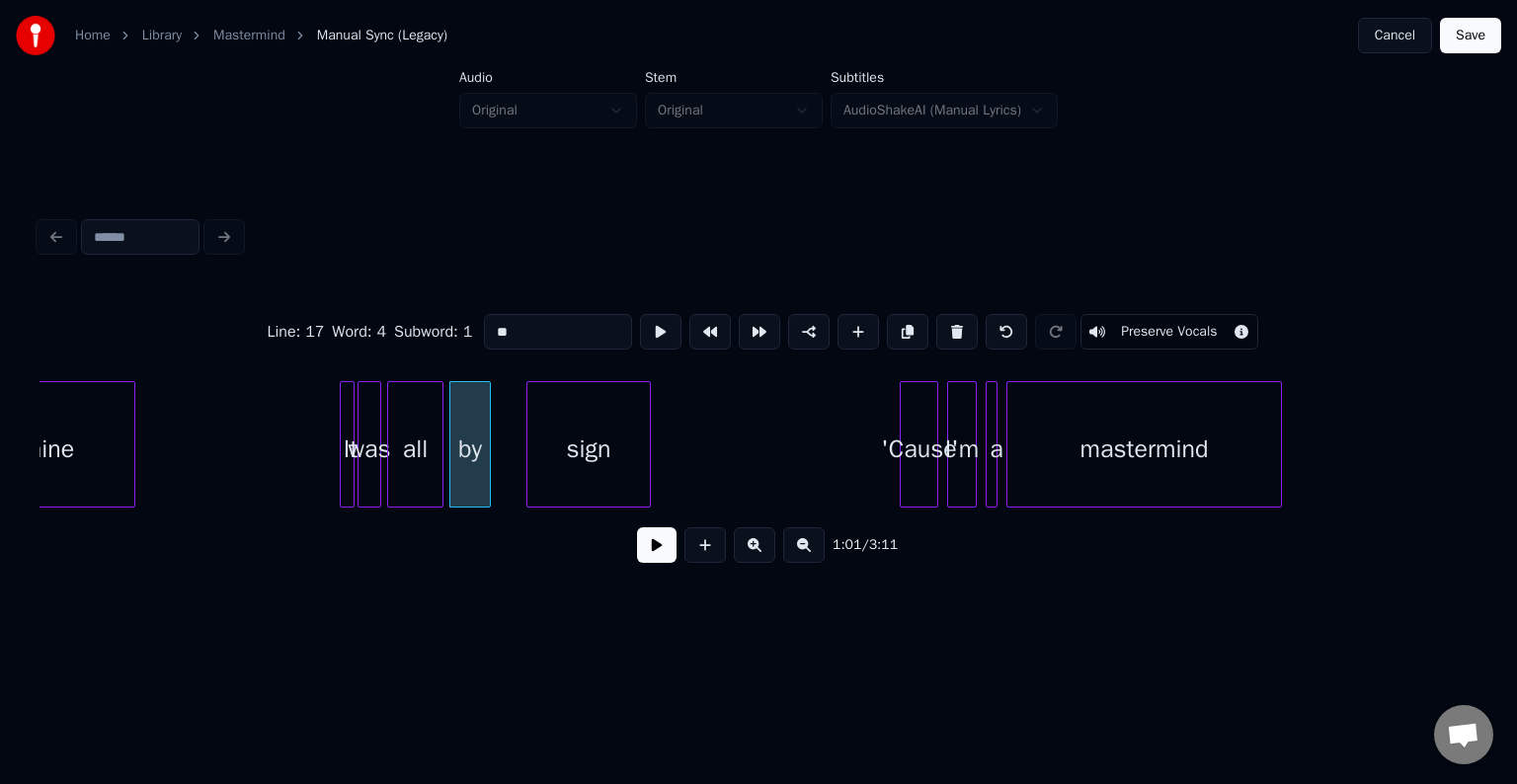 click on "sign" at bounding box center [589, 449] 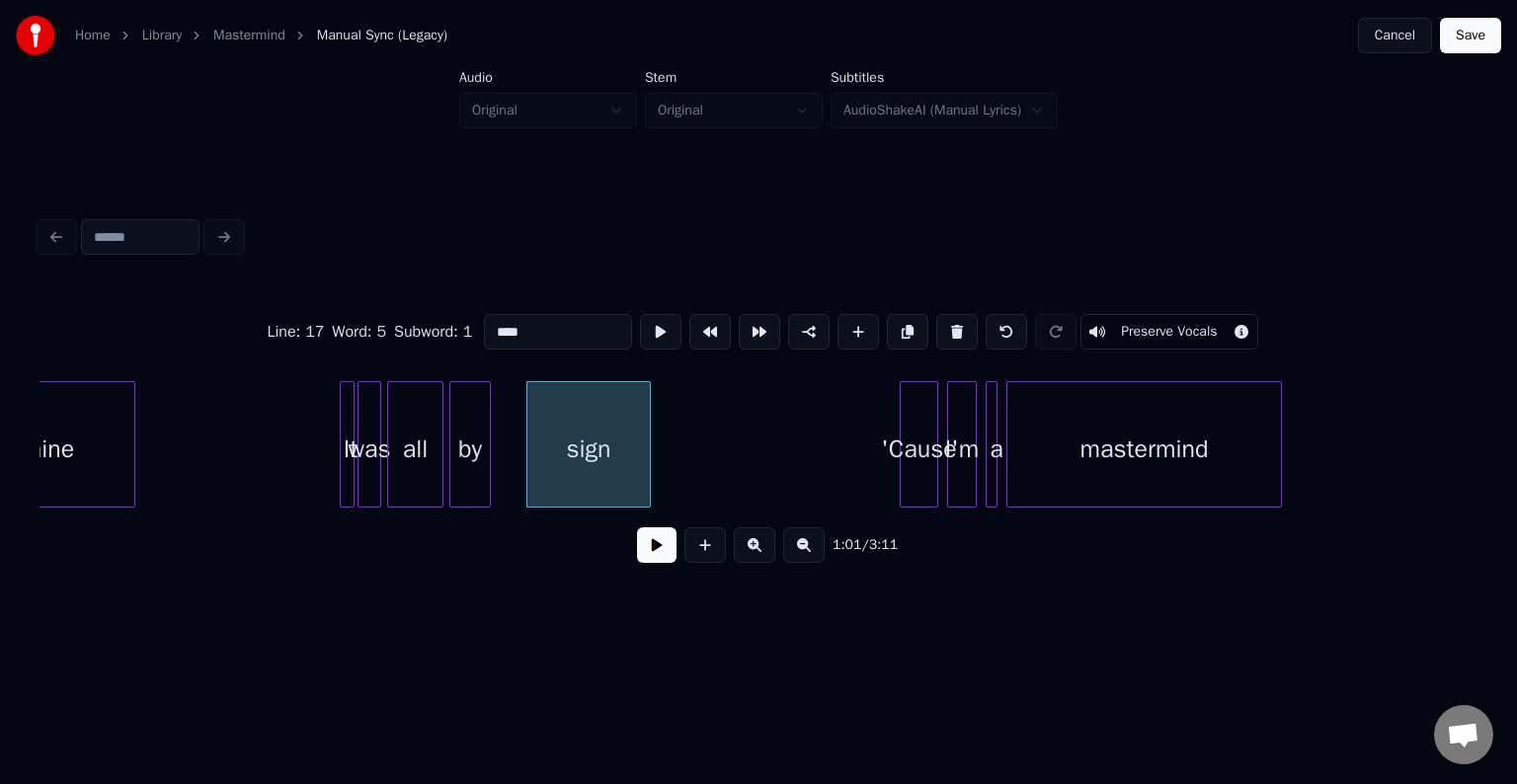 click on "****" at bounding box center (558, 332) 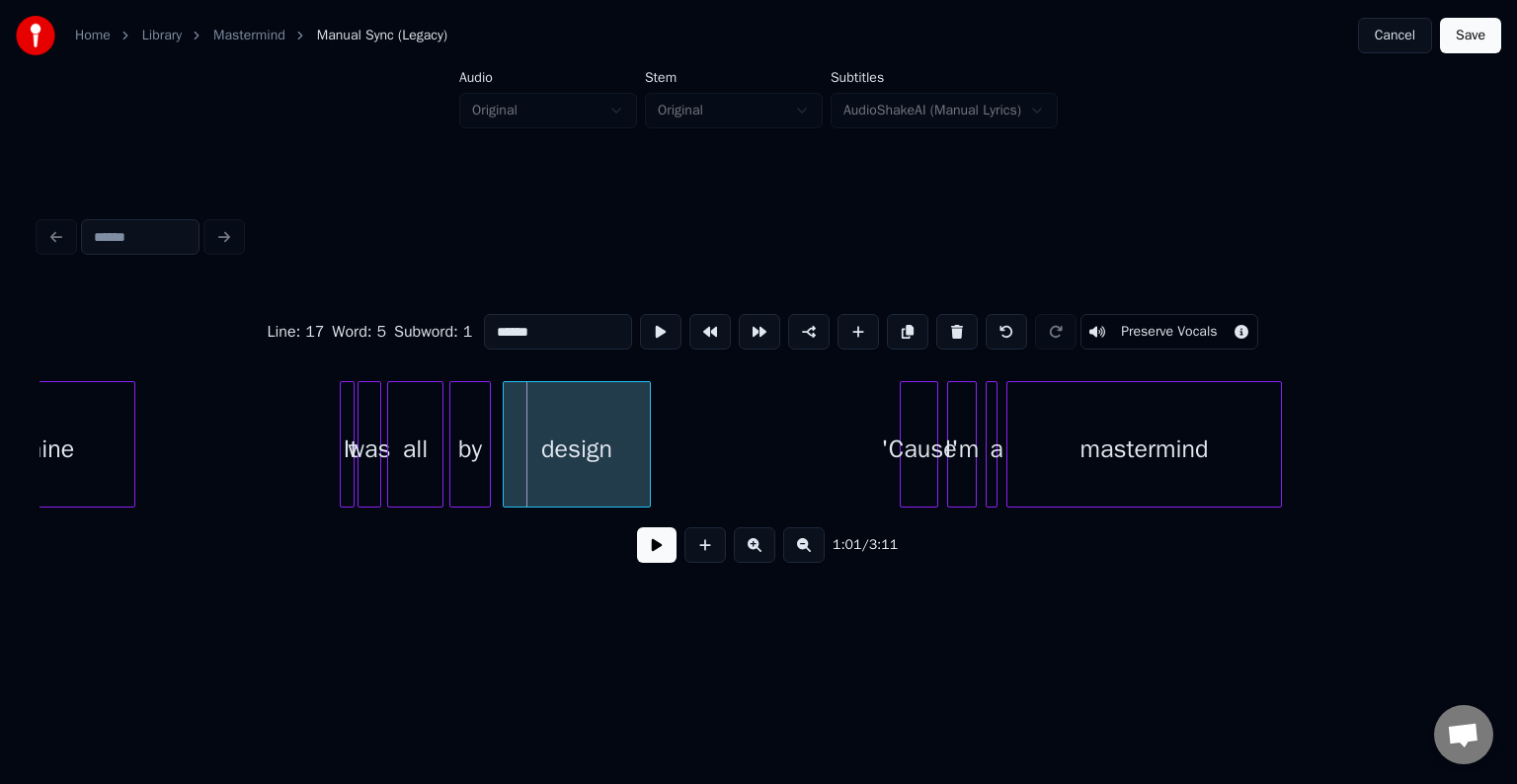 click at bounding box center [507, 444] 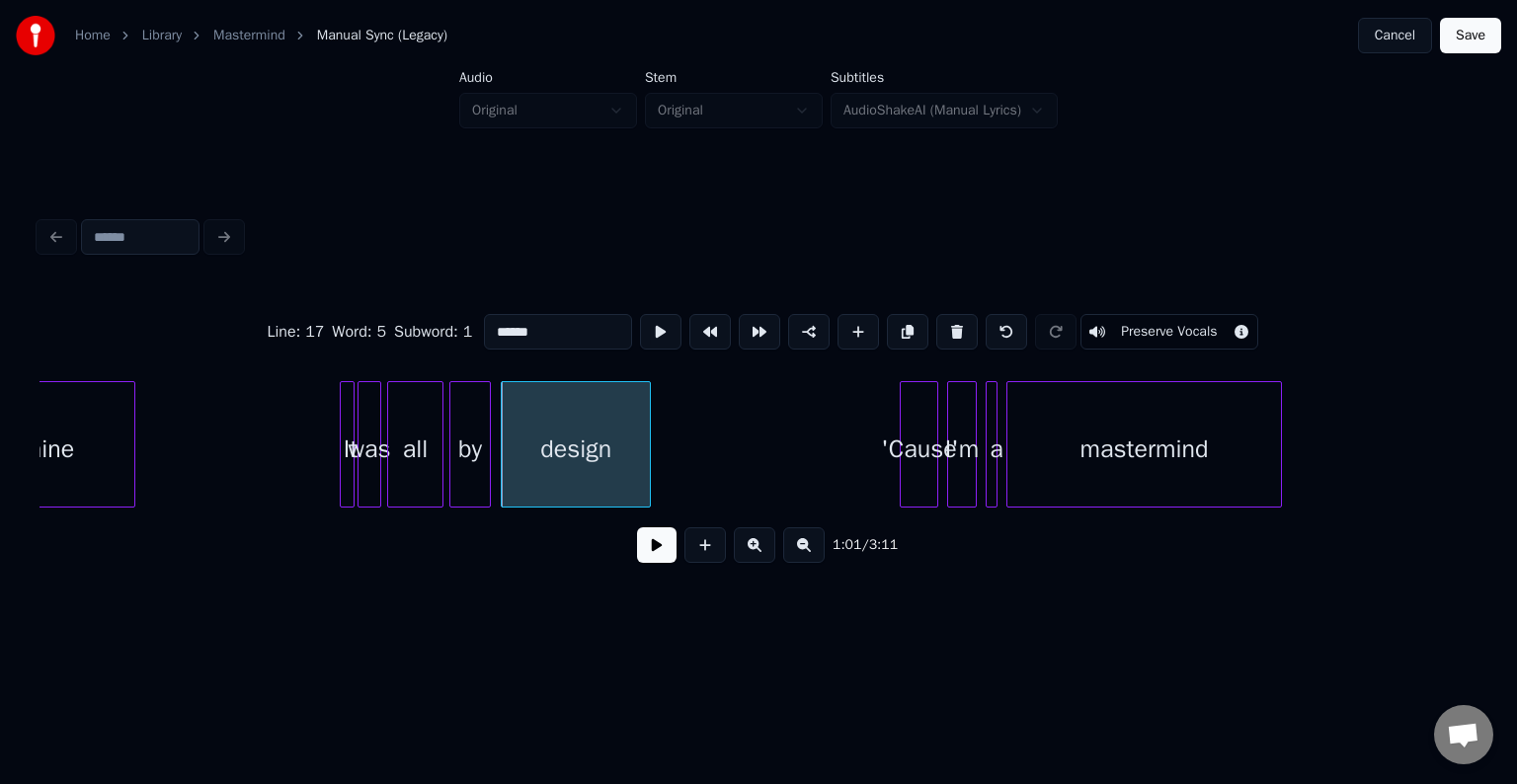type on "******" 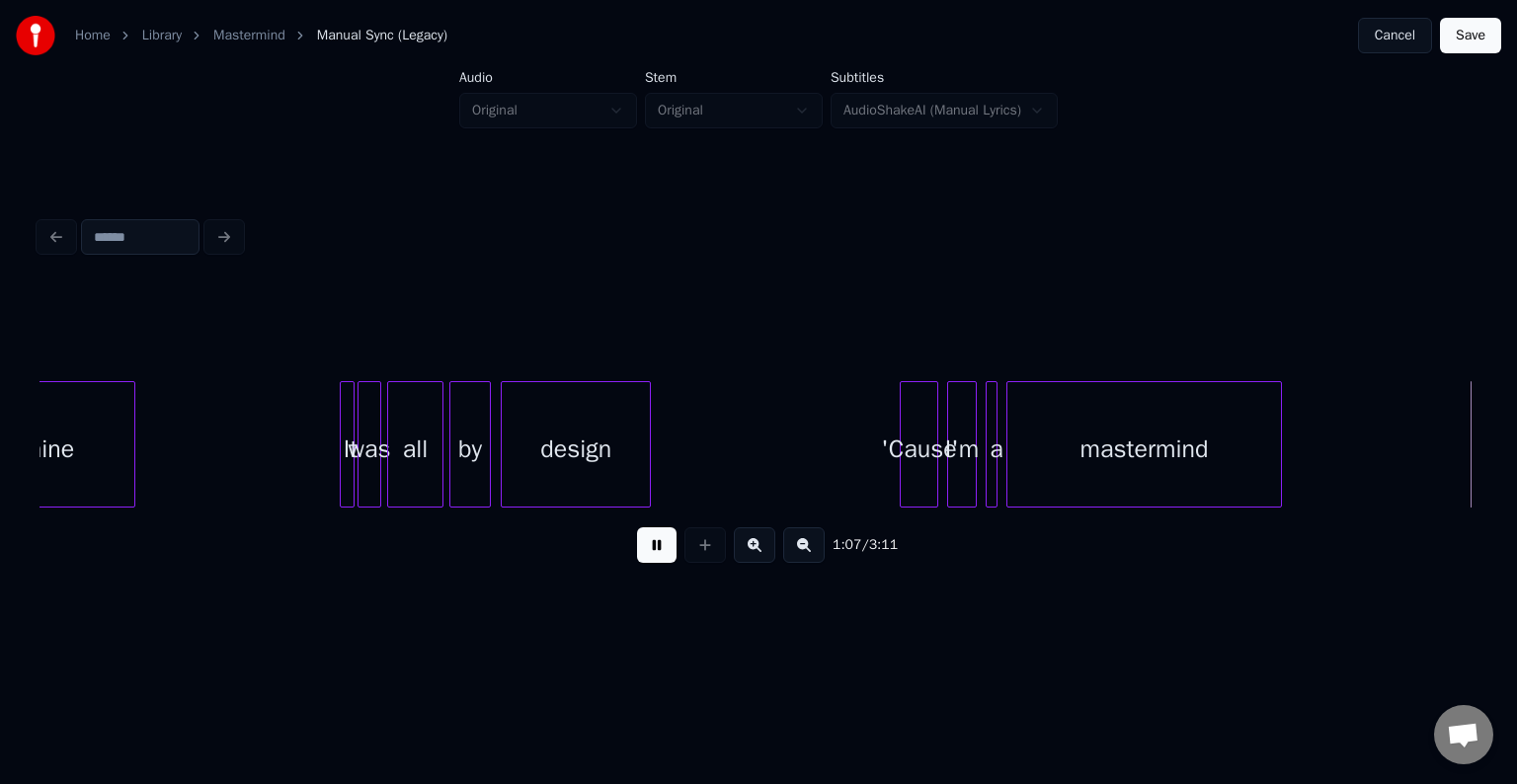 scroll, scrollTop: 0, scrollLeft: 10075, axis: horizontal 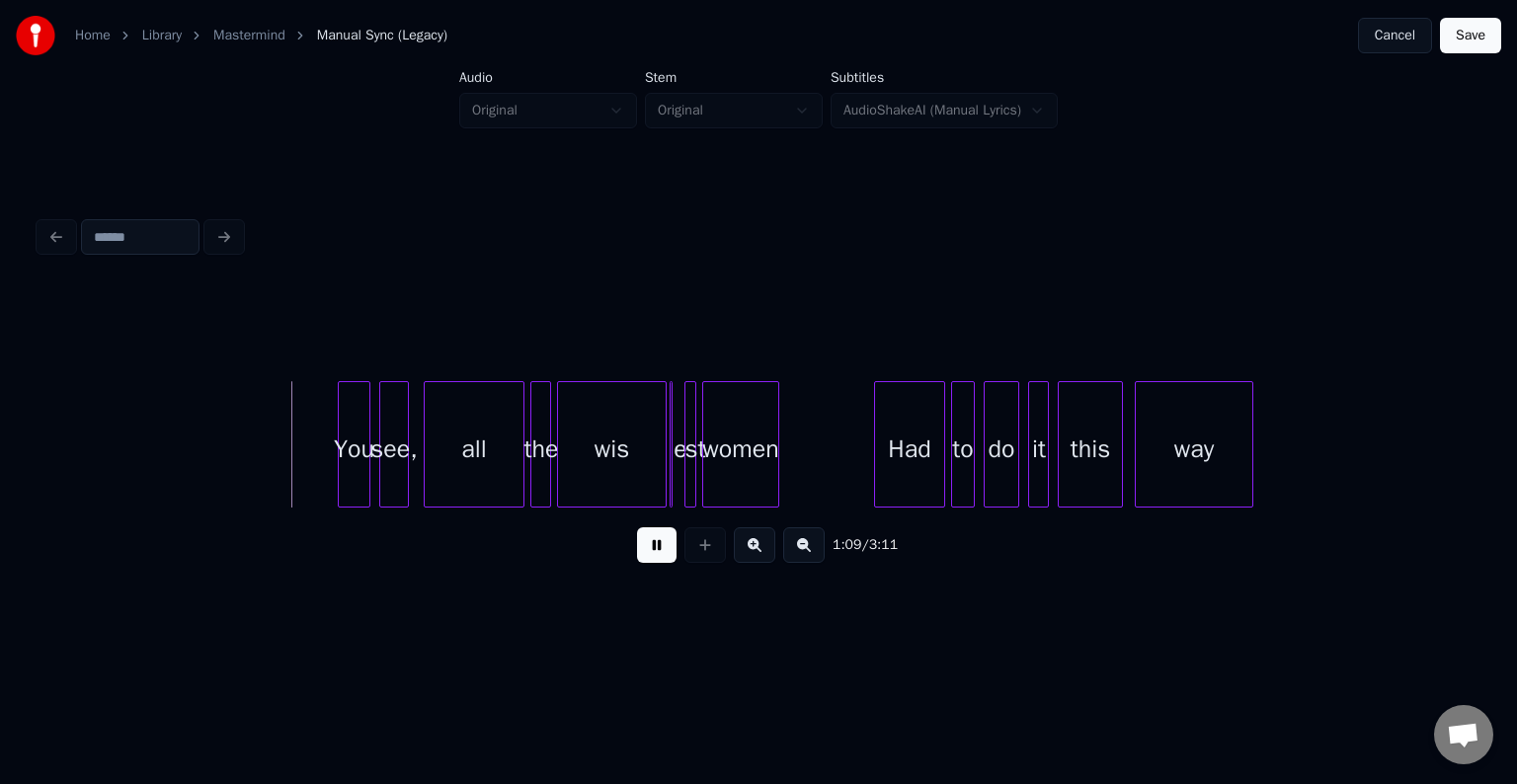 click at bounding box center (657, 545) 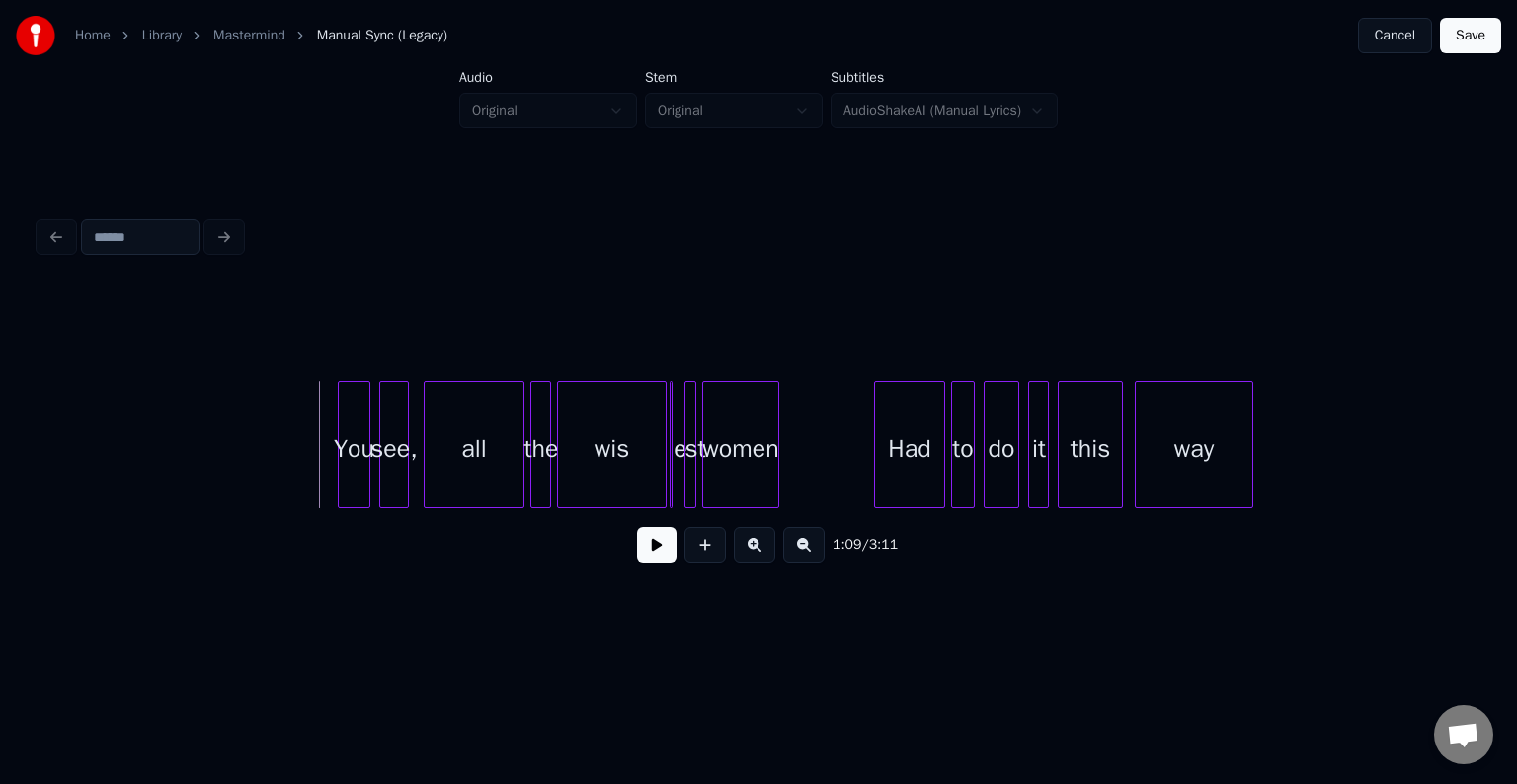 click at bounding box center (692, 444) 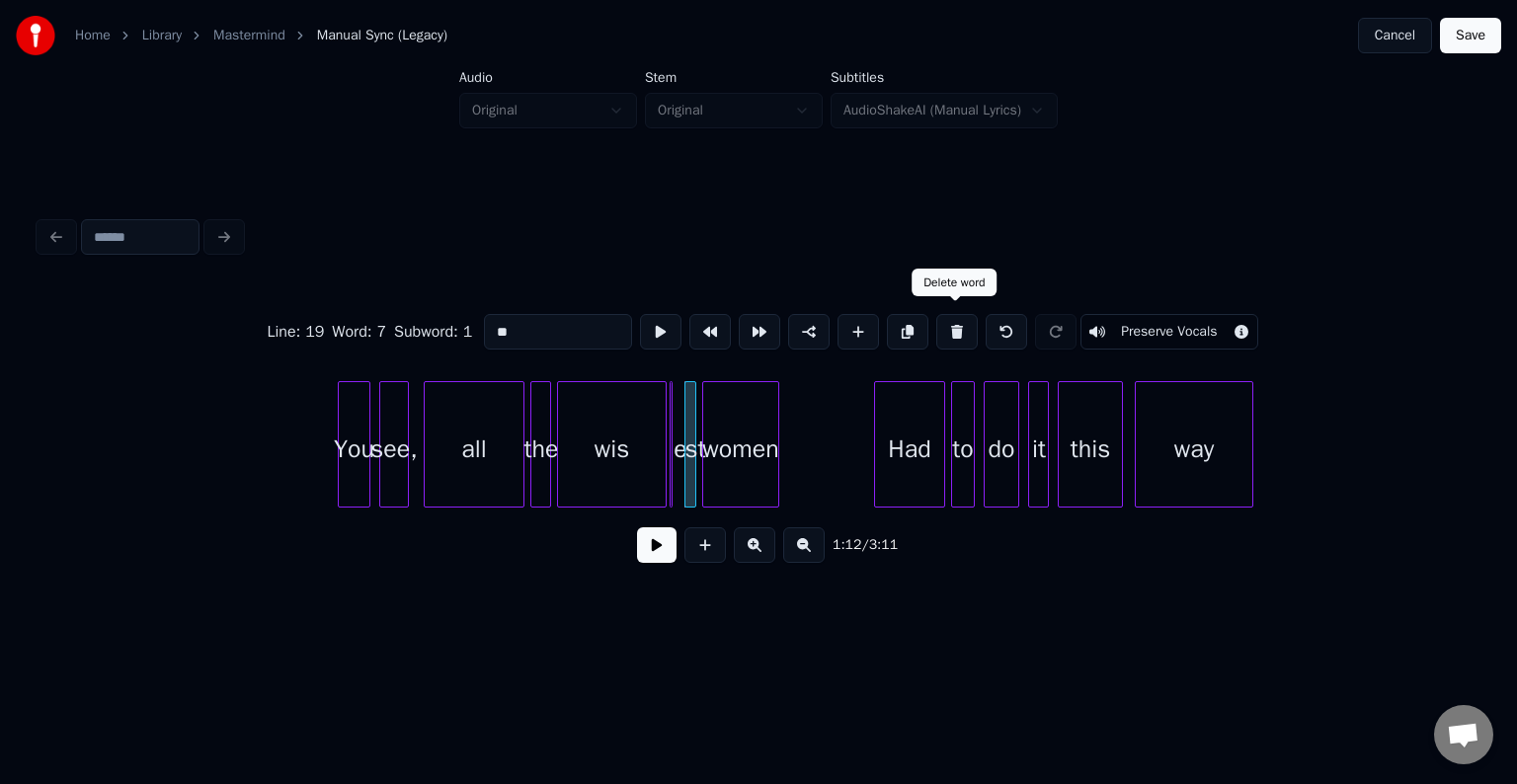 click at bounding box center (957, 332) 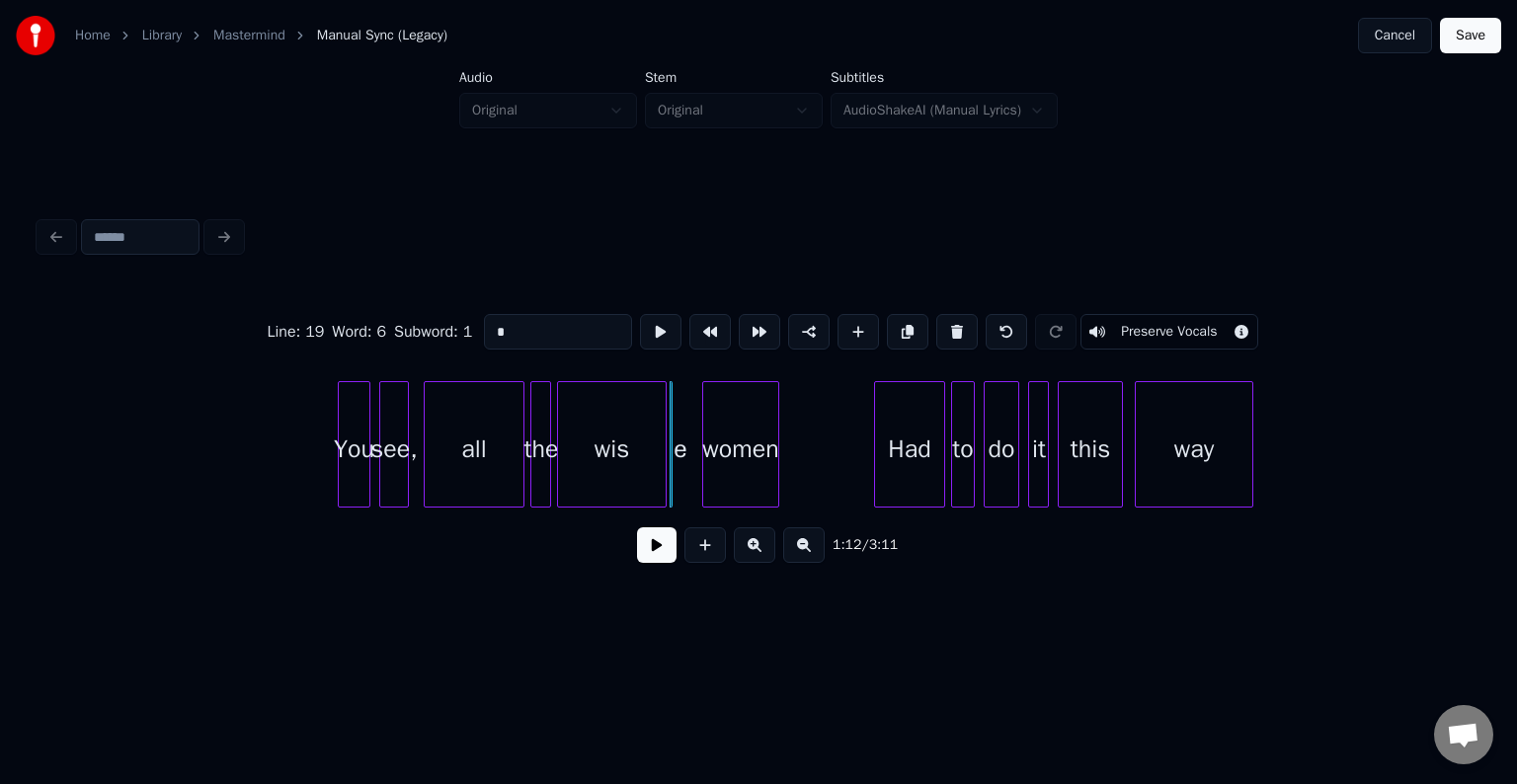 click at bounding box center (957, 332) 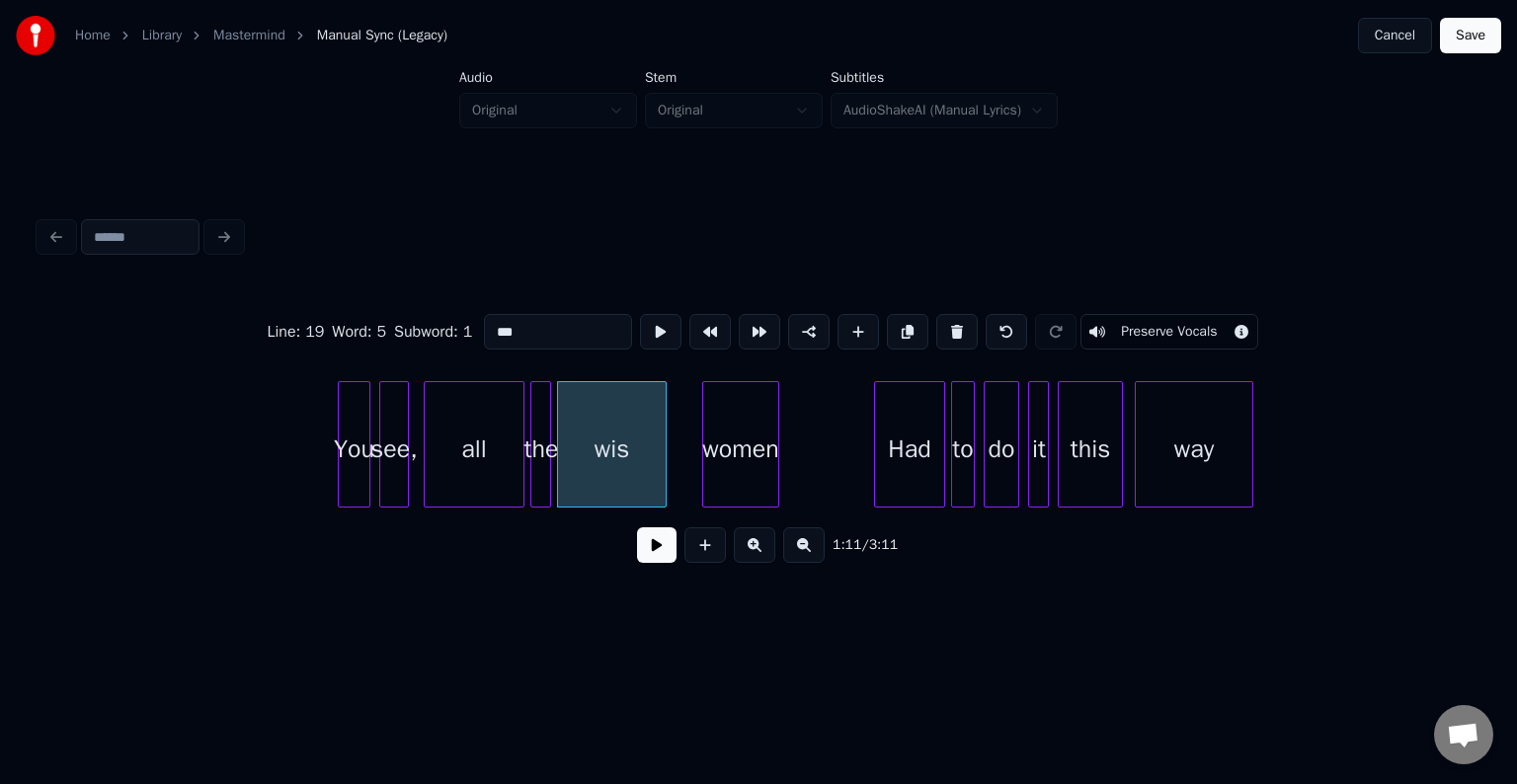 click on "***" at bounding box center [558, 332] 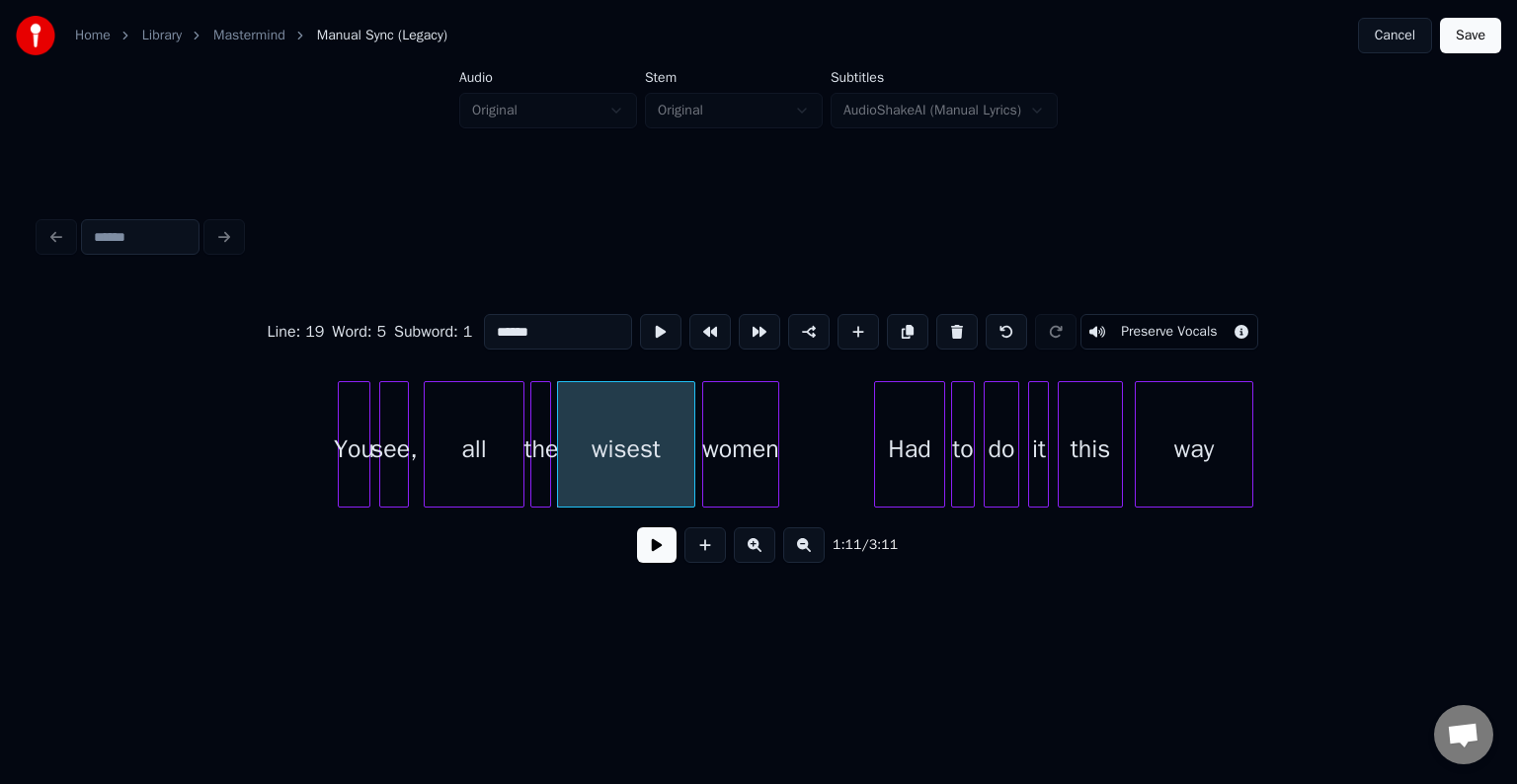 click at bounding box center [691, 444] 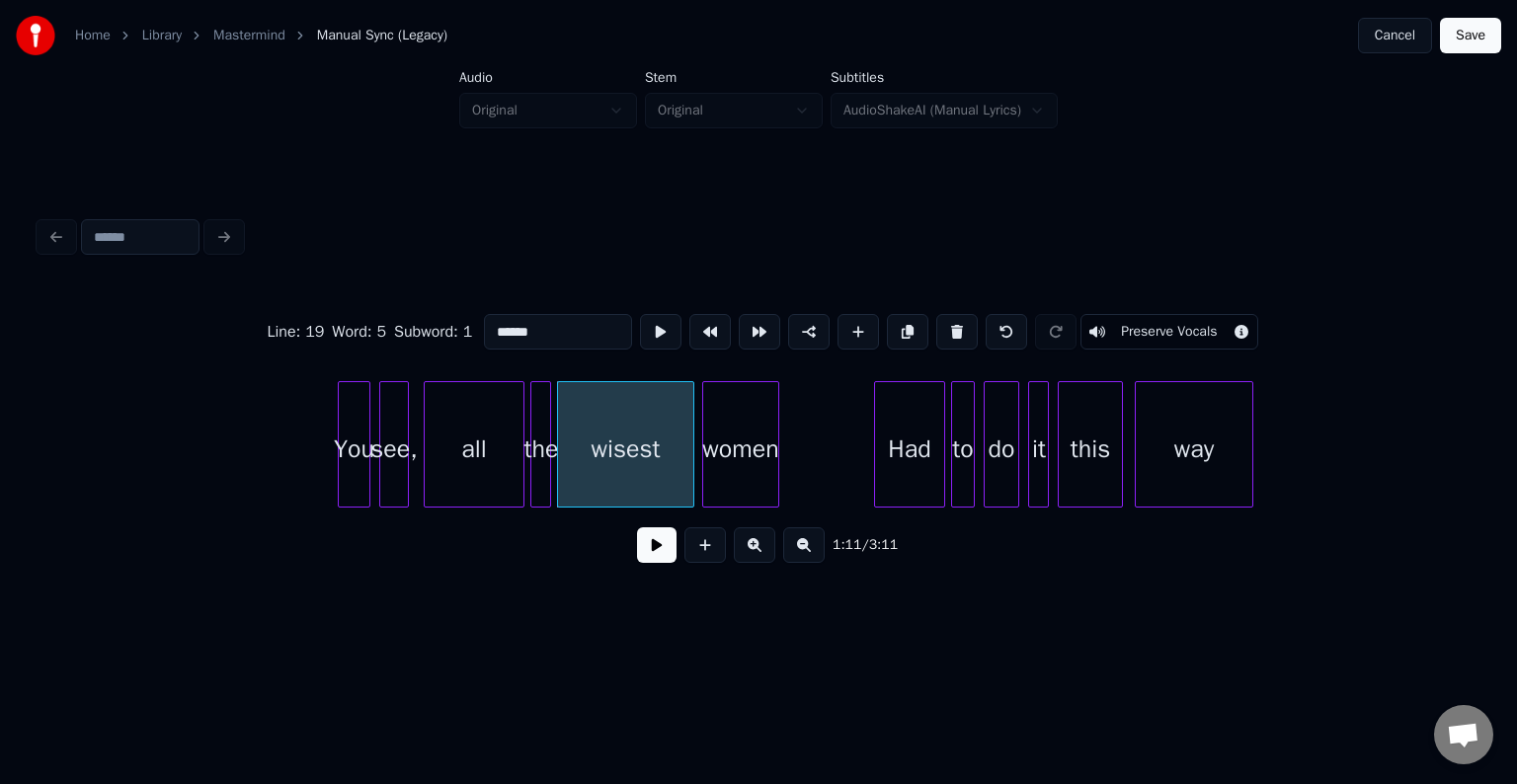 type on "******" 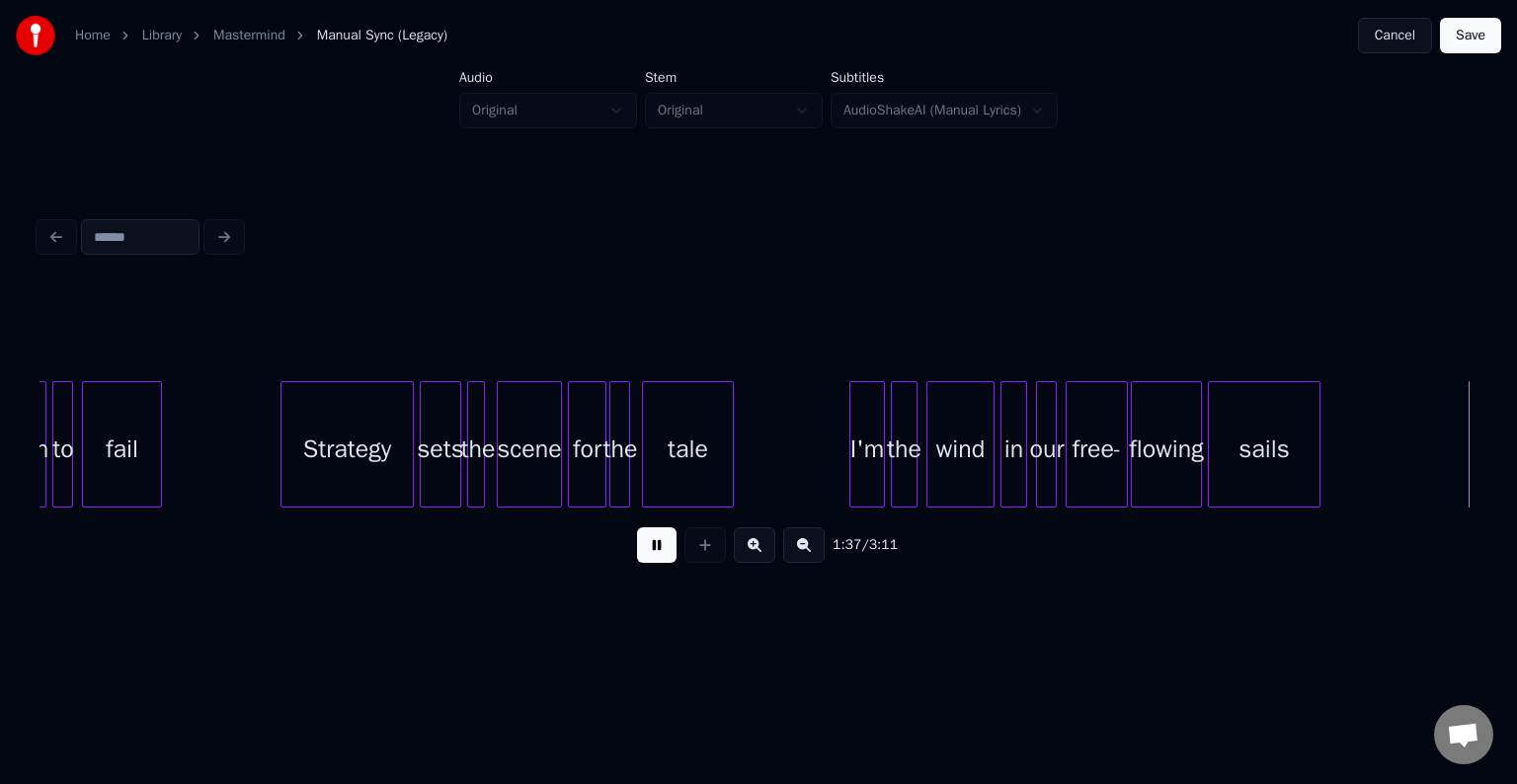scroll, scrollTop: 0, scrollLeft: 14394, axis: horizontal 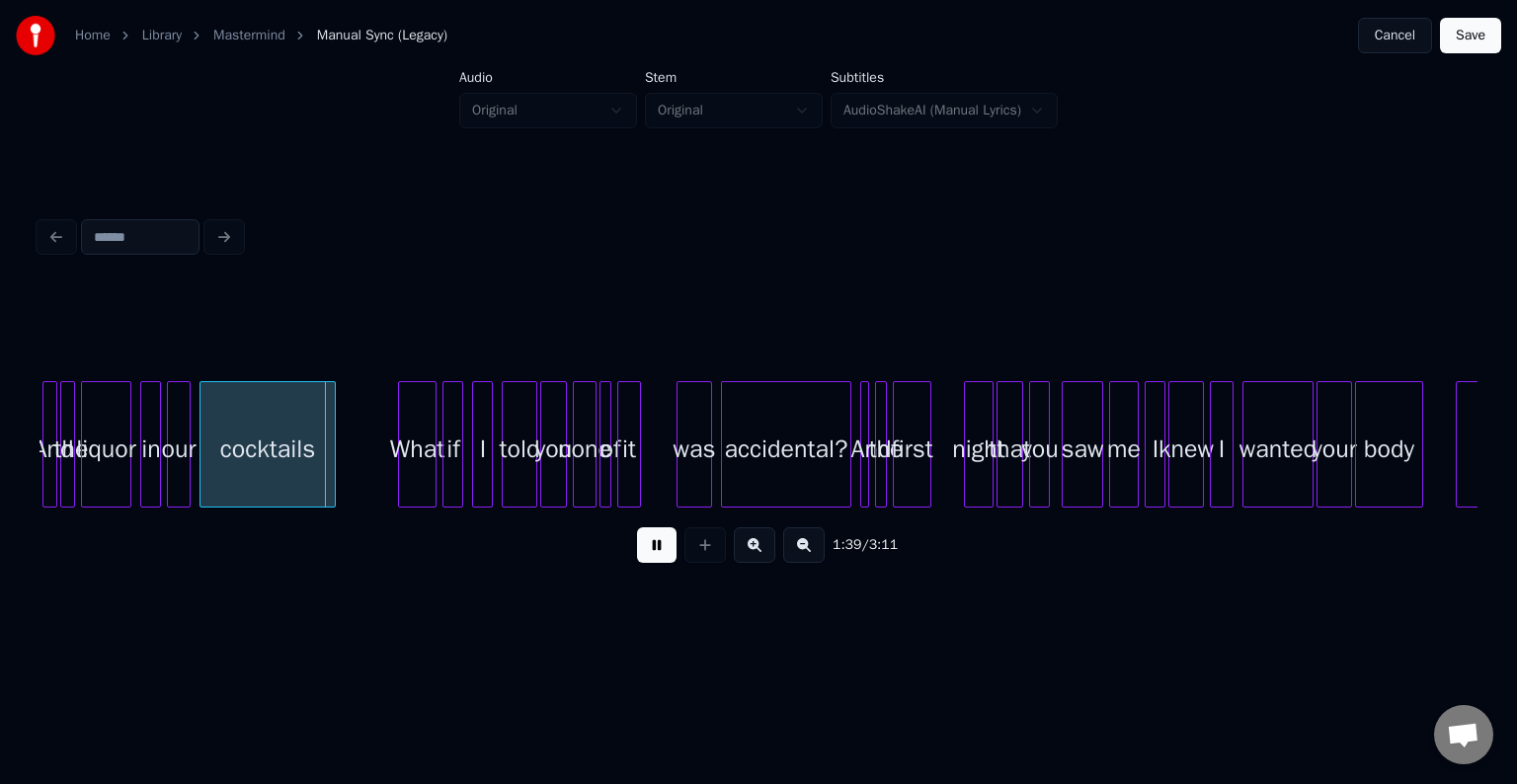 click at bounding box center (657, 545) 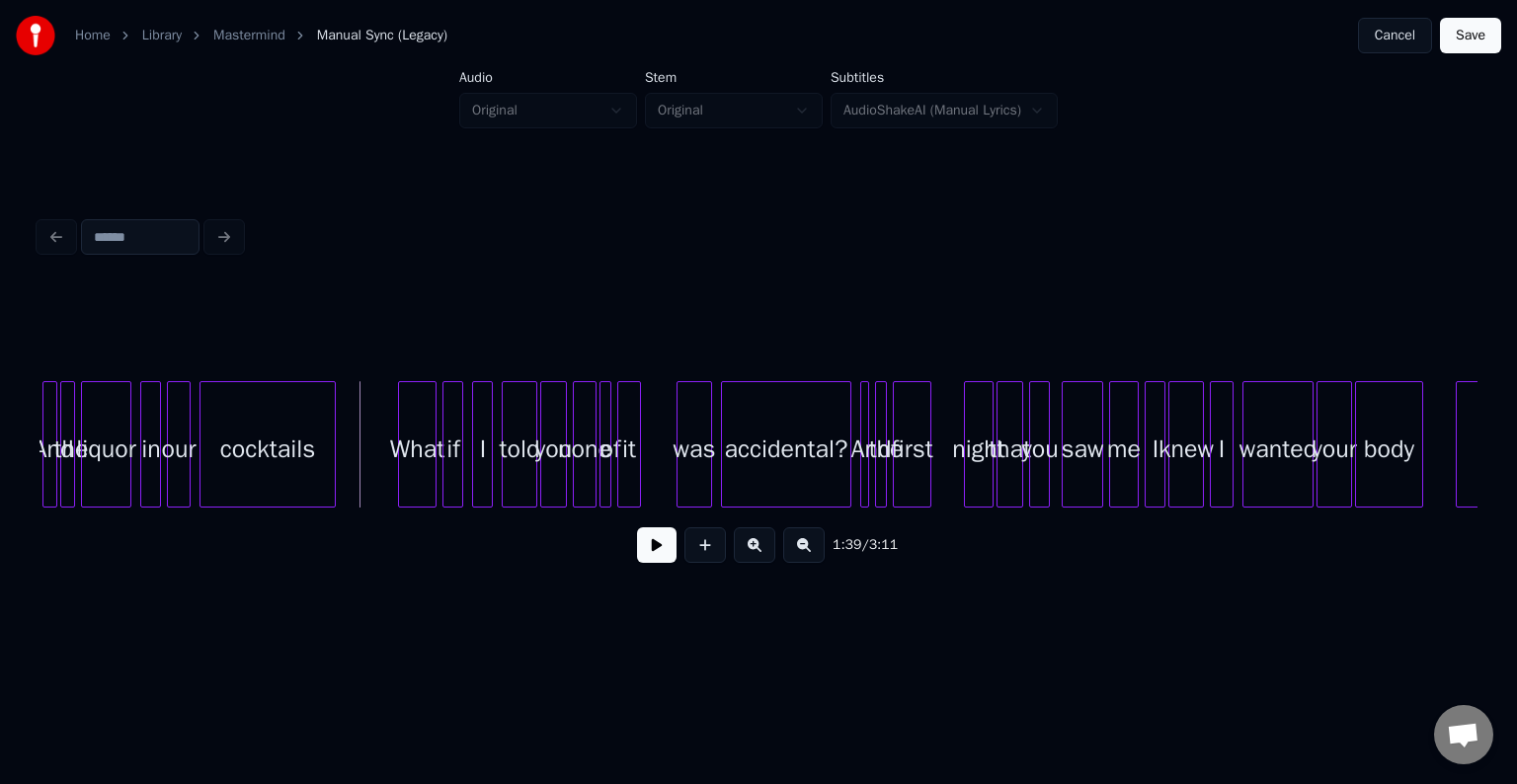 click at bounding box center (53, 444) 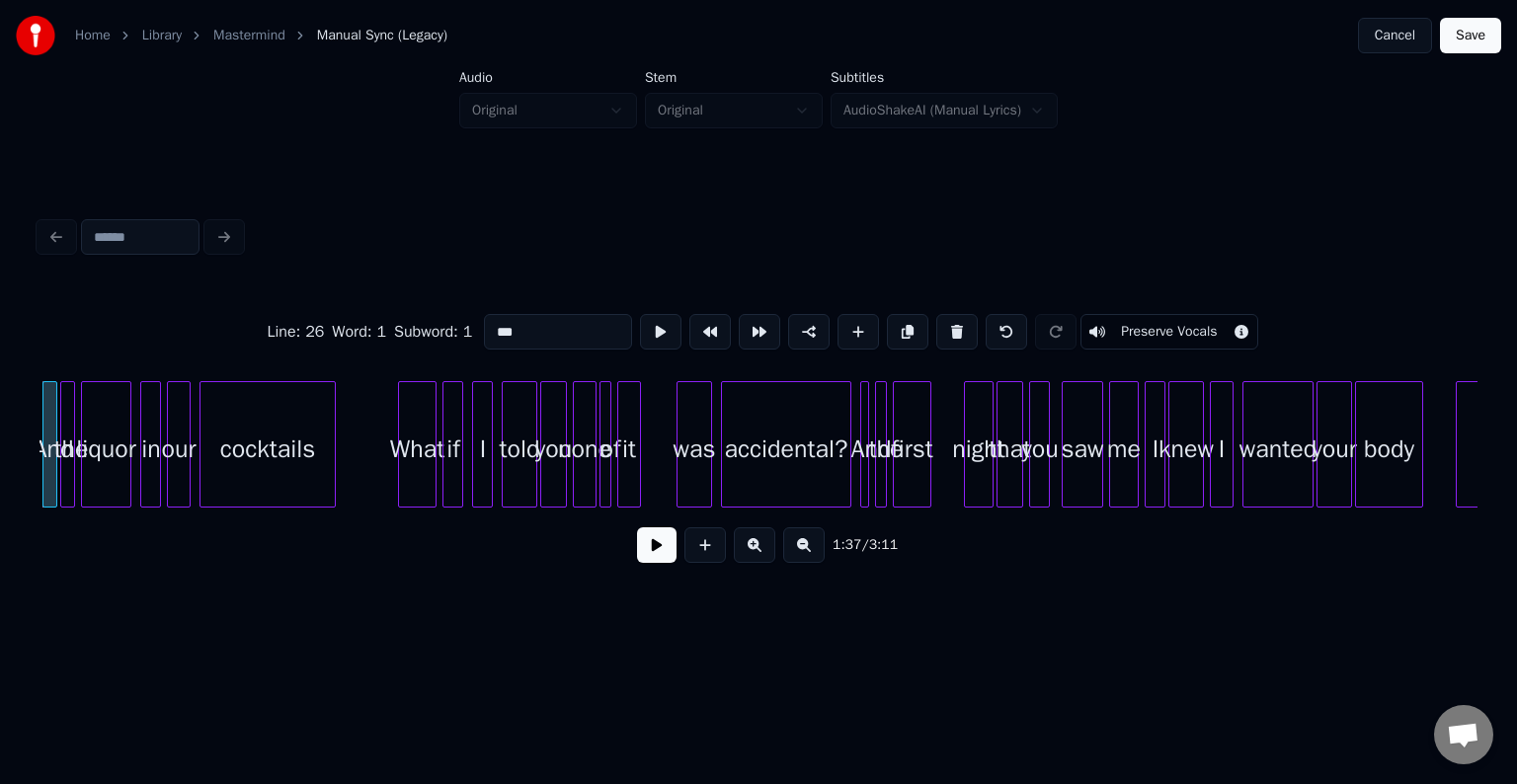 click on "the" at bounding box center [71, 449] 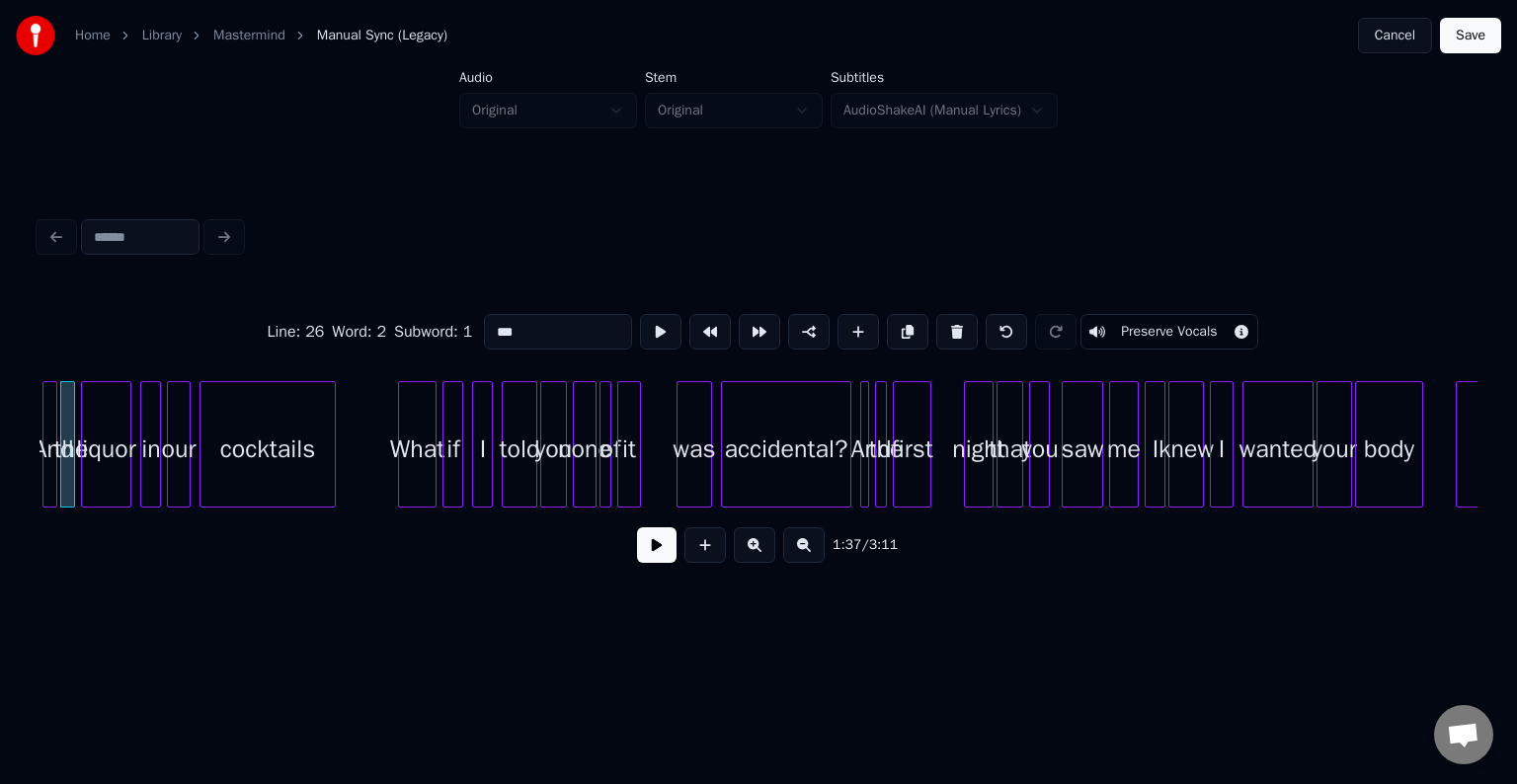 click on "liquor" at bounding box center [106, 449] 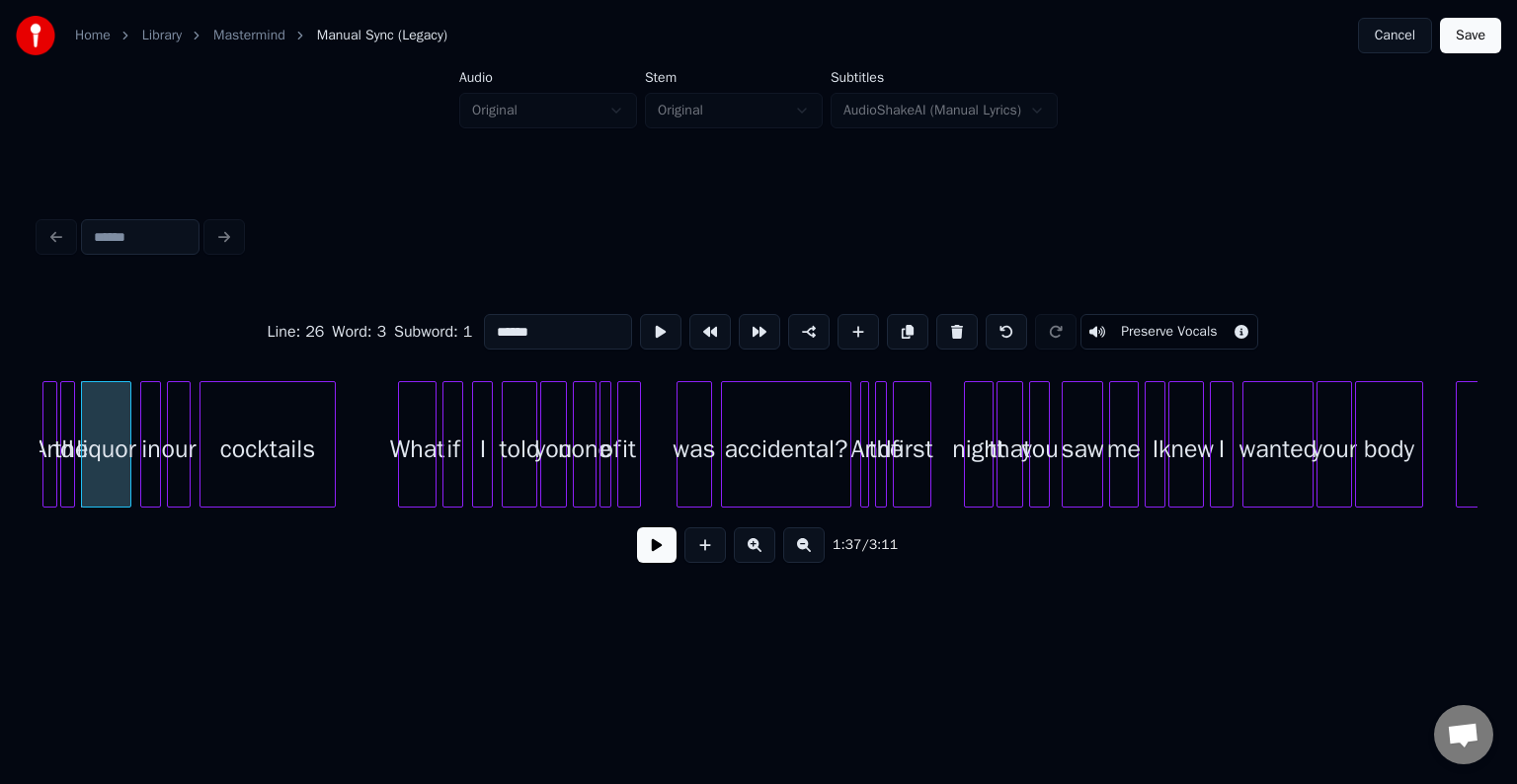 click at bounding box center [657, 545] 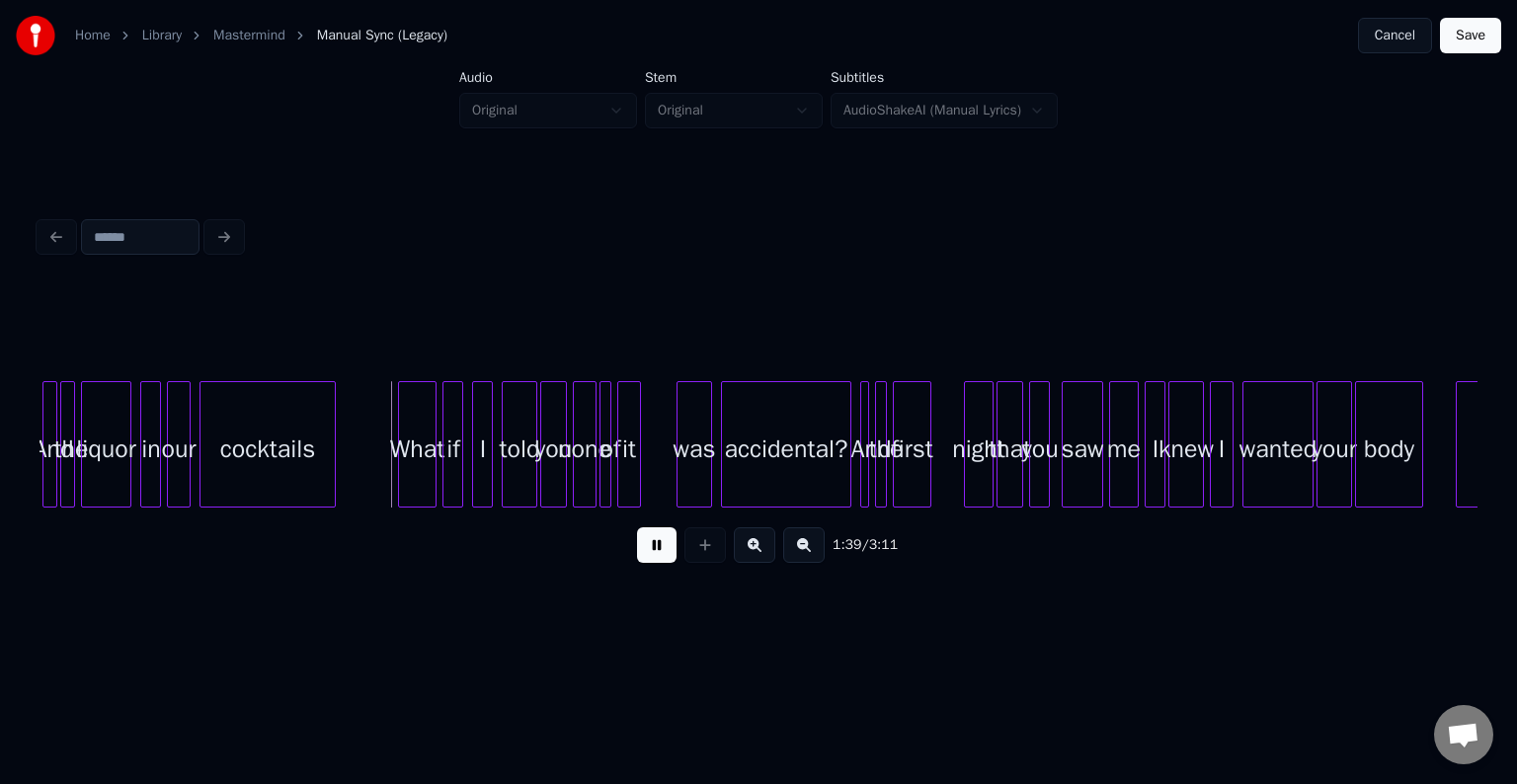 click at bounding box center [657, 545] 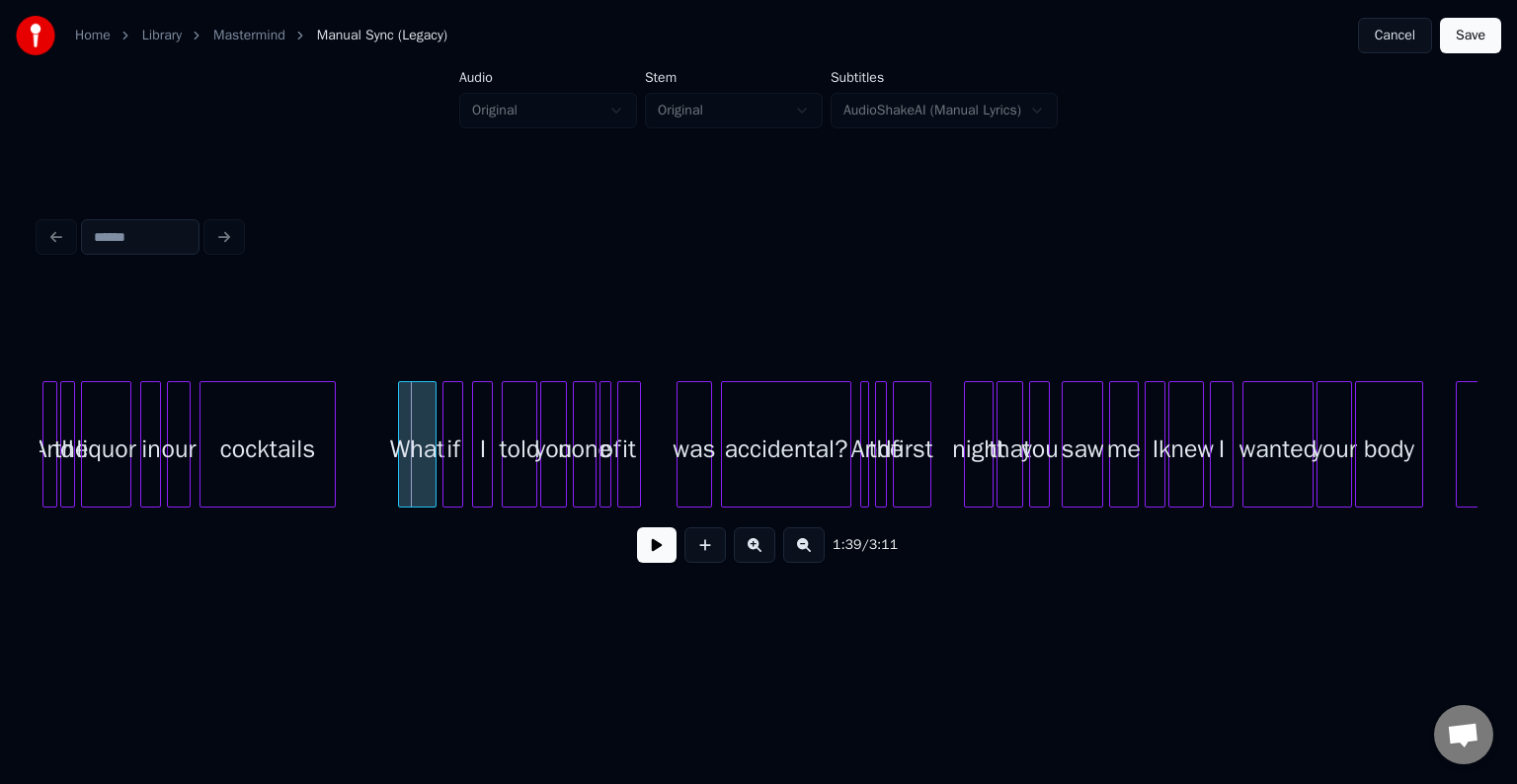 click at bounding box center [657, 545] 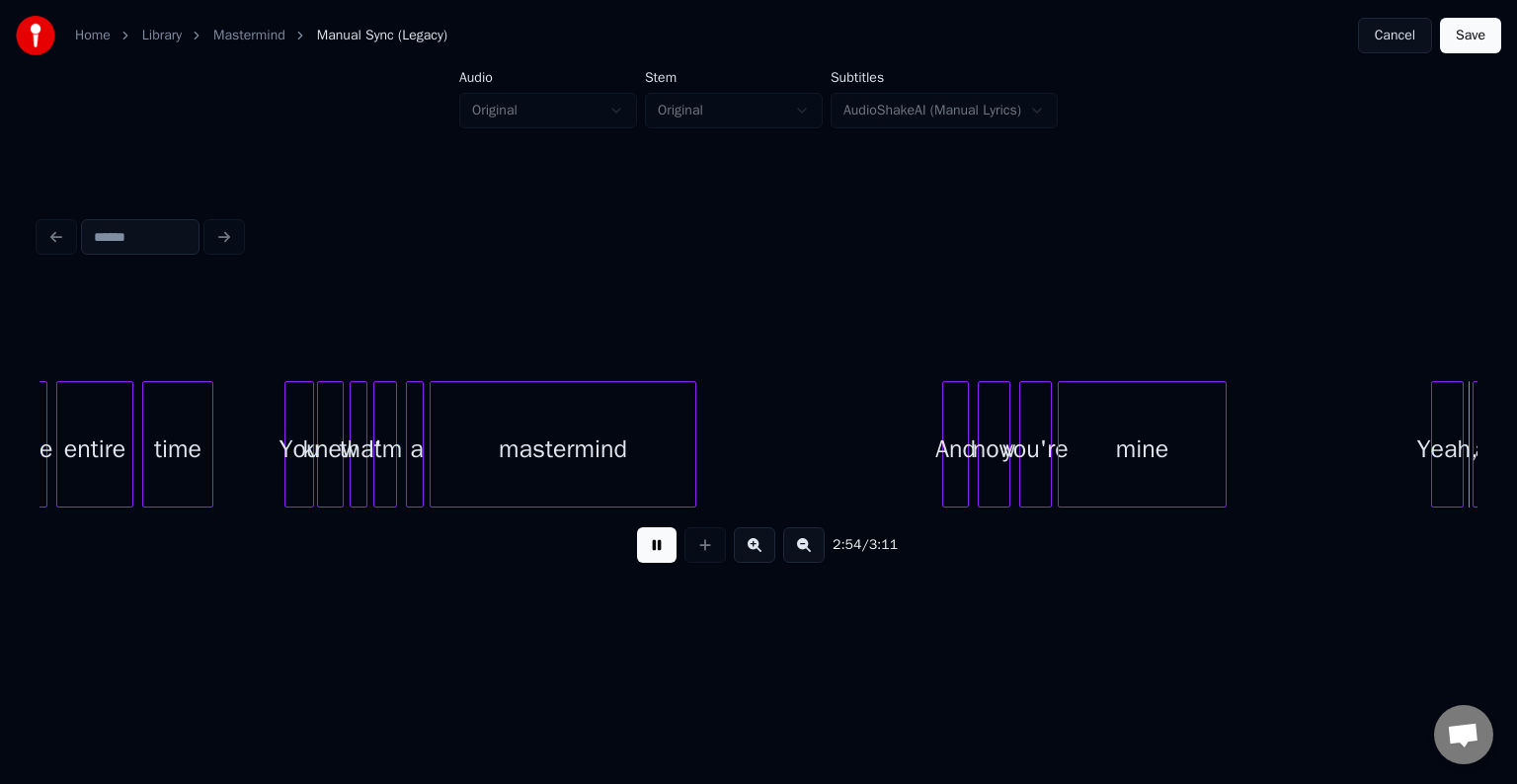 scroll, scrollTop: 0, scrollLeft: 25909, axis: horizontal 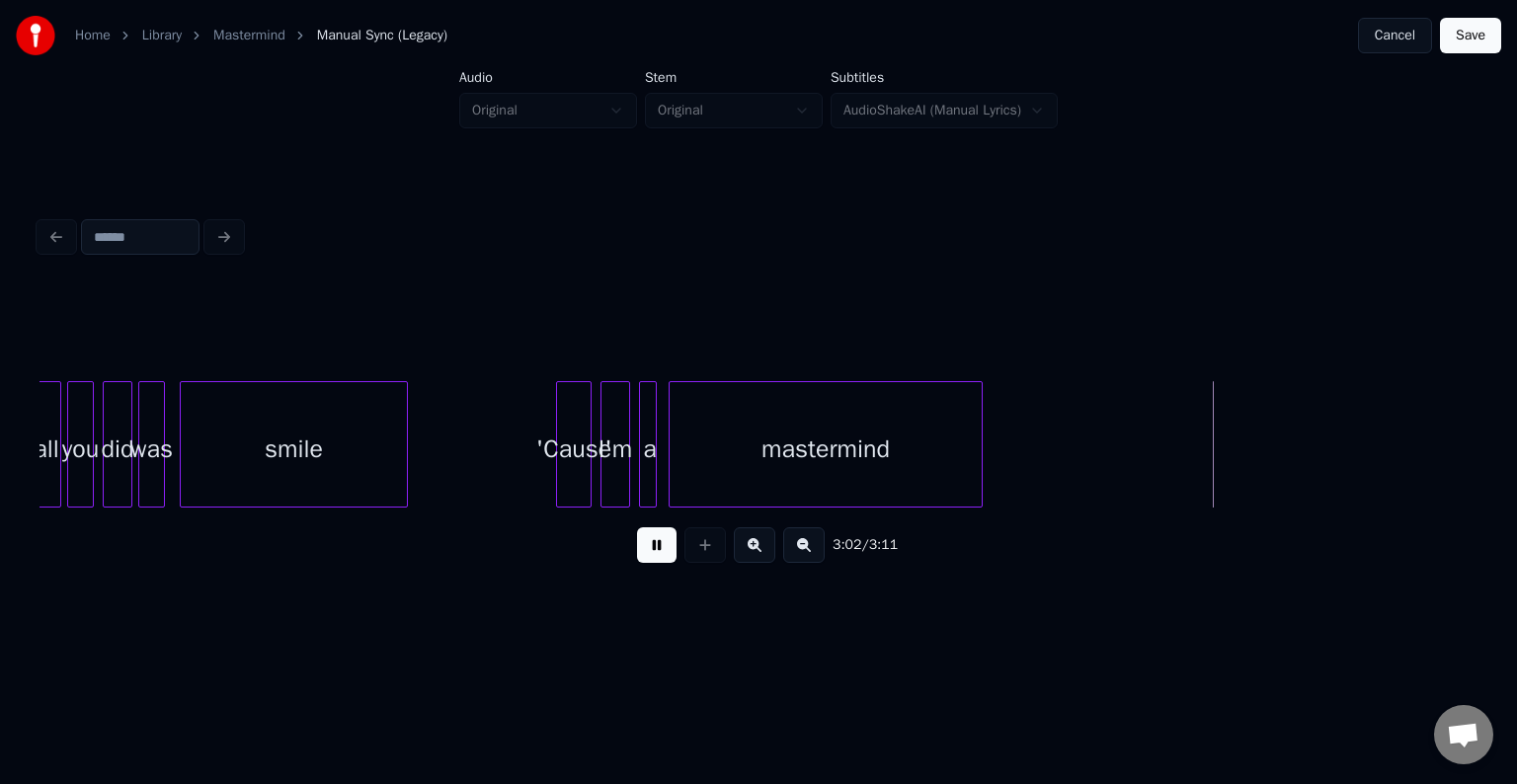 click at bounding box center [657, 545] 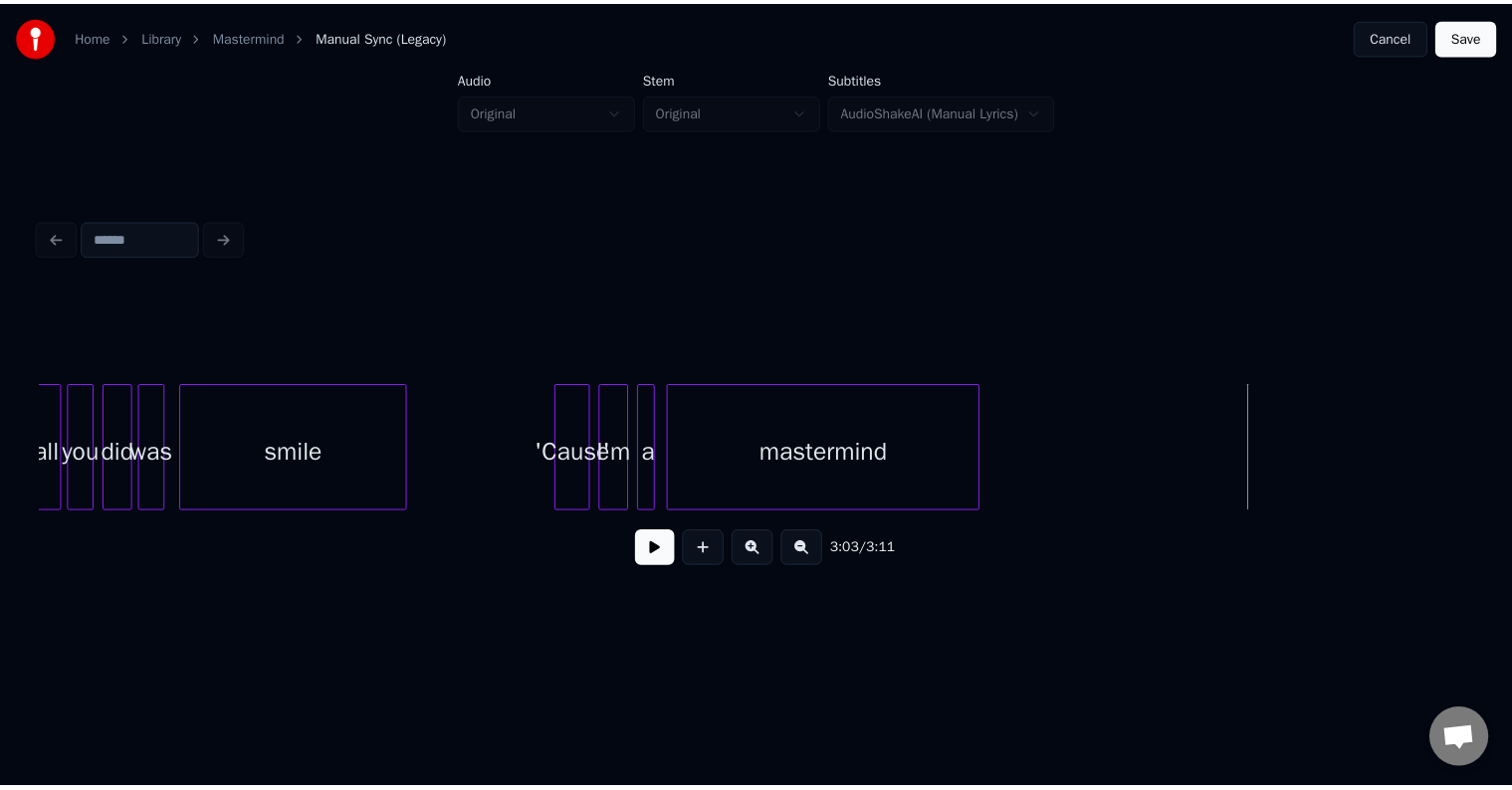 scroll, scrollTop: 0, scrollLeft: 27083, axis: horizontal 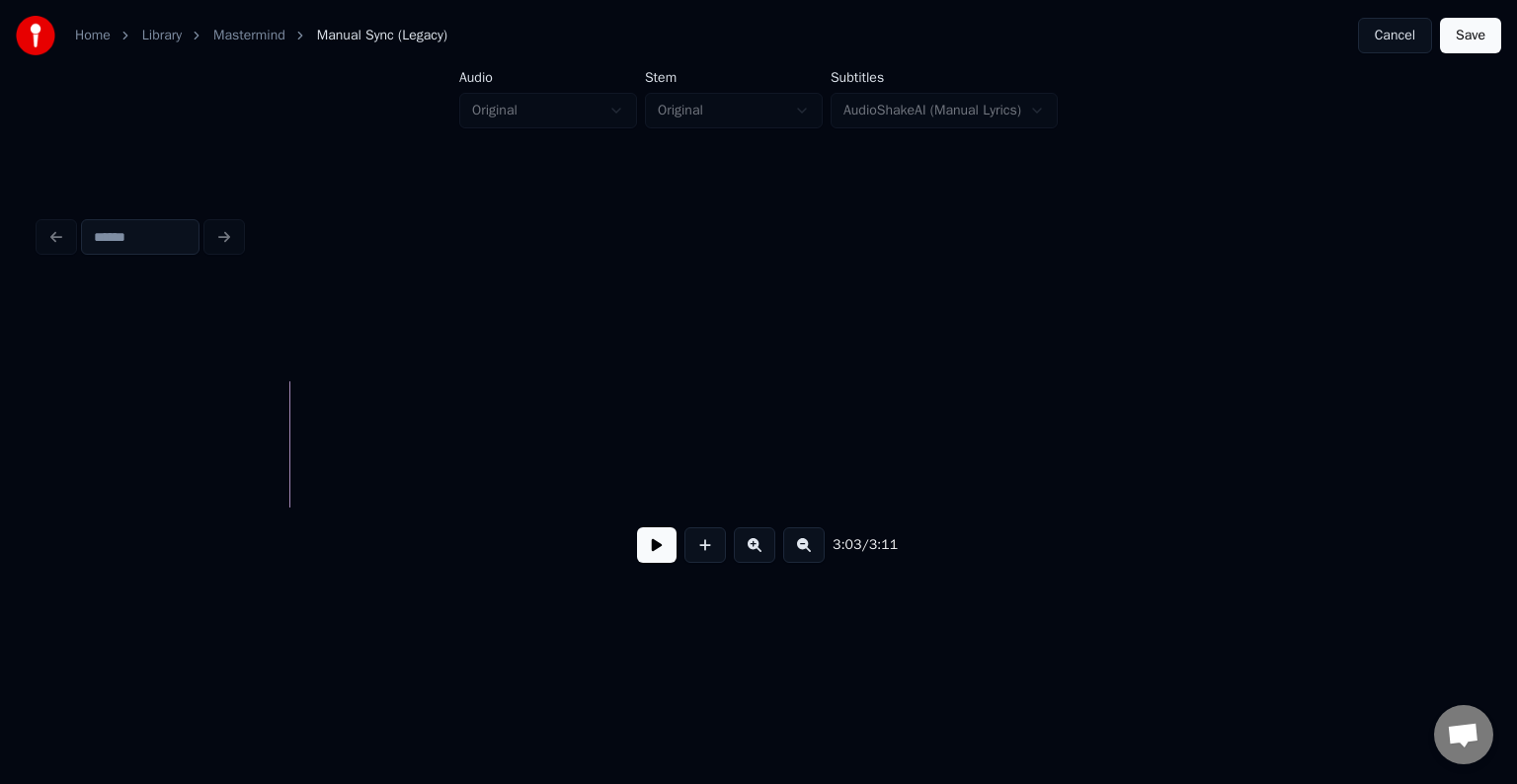 click on "Save" at bounding box center (1471, 36) 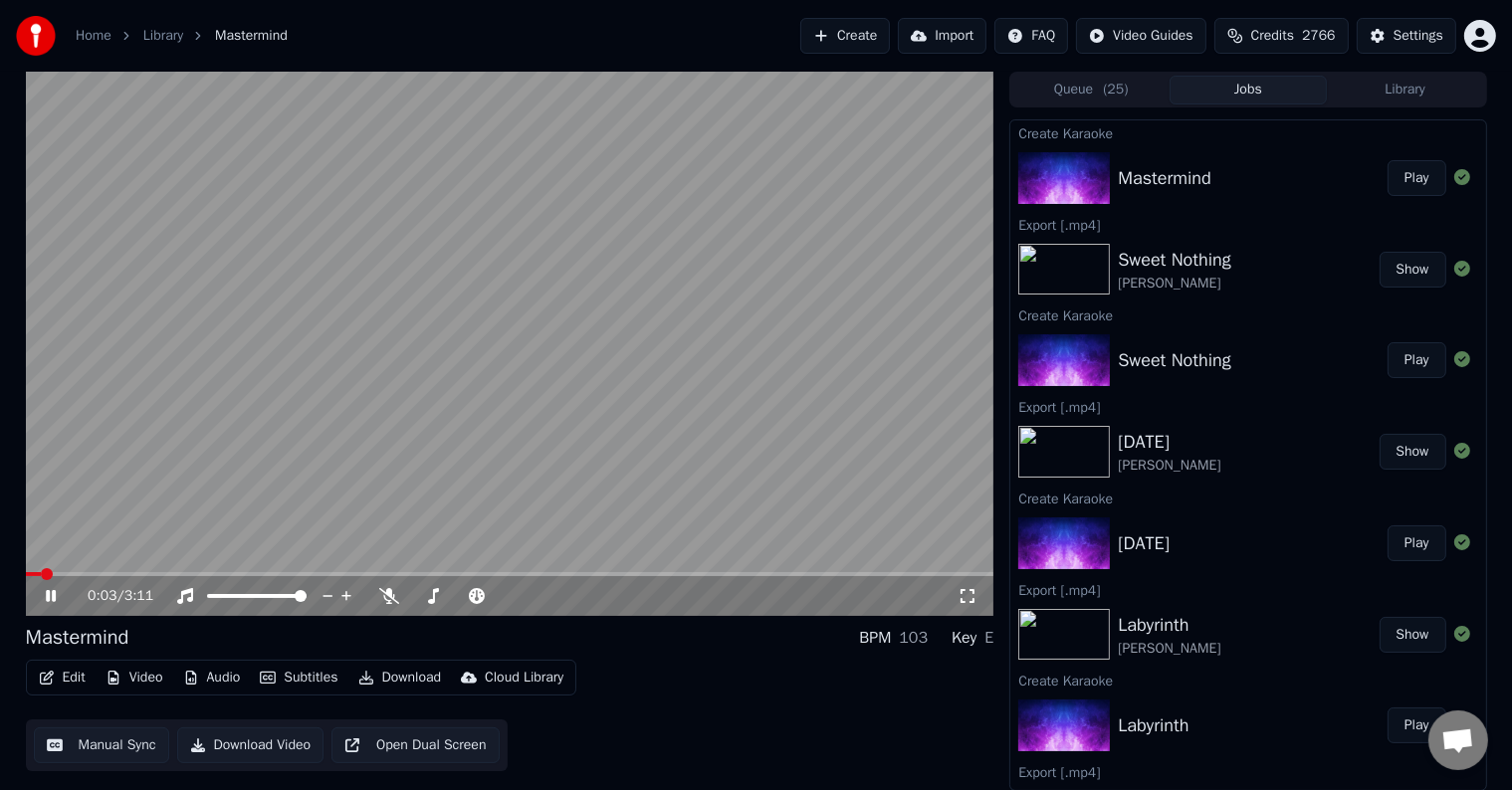 click on "Edit" at bounding box center (62, 678) 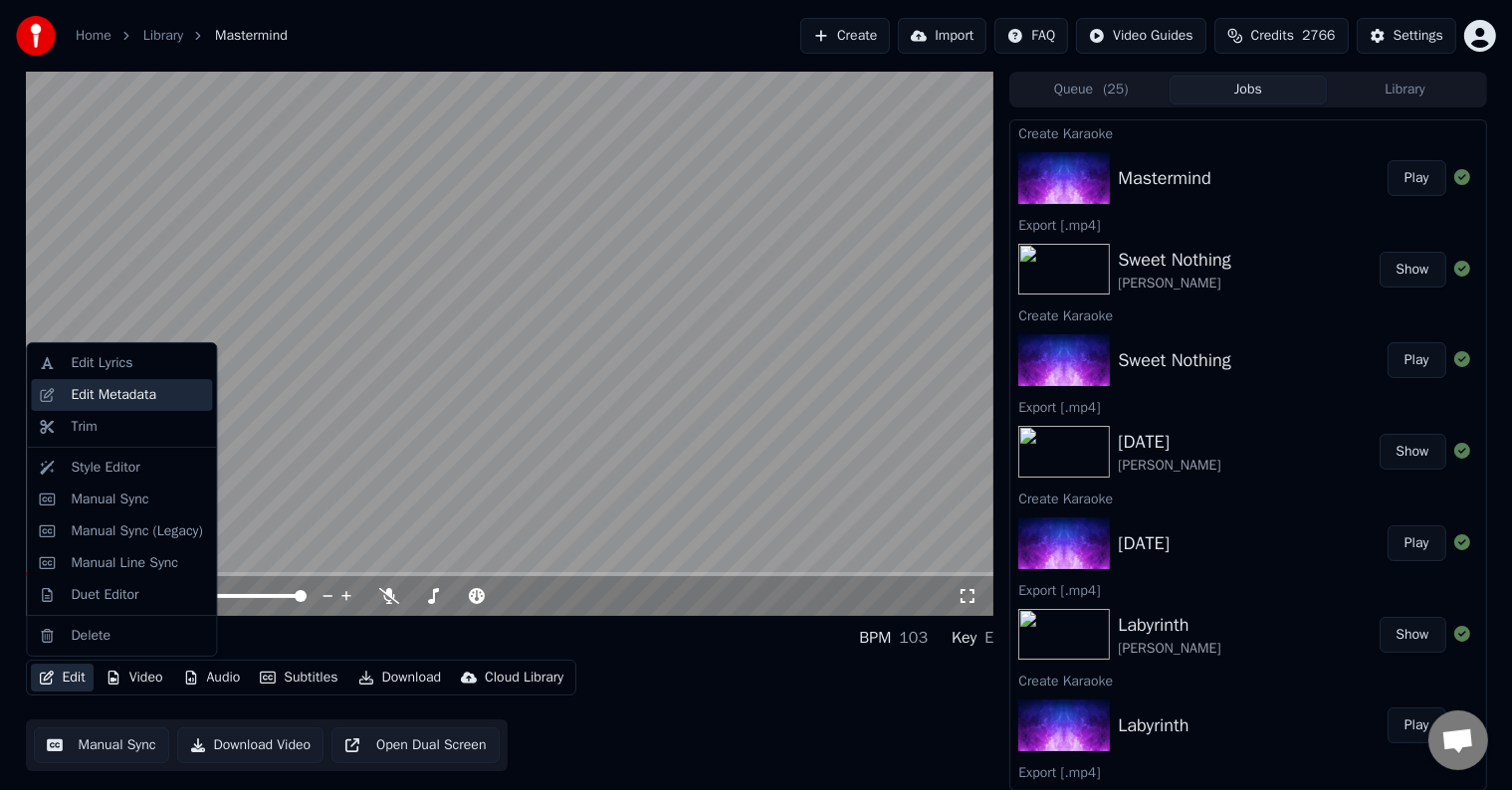 click on "Edit Metadata" at bounding box center [113, 395] 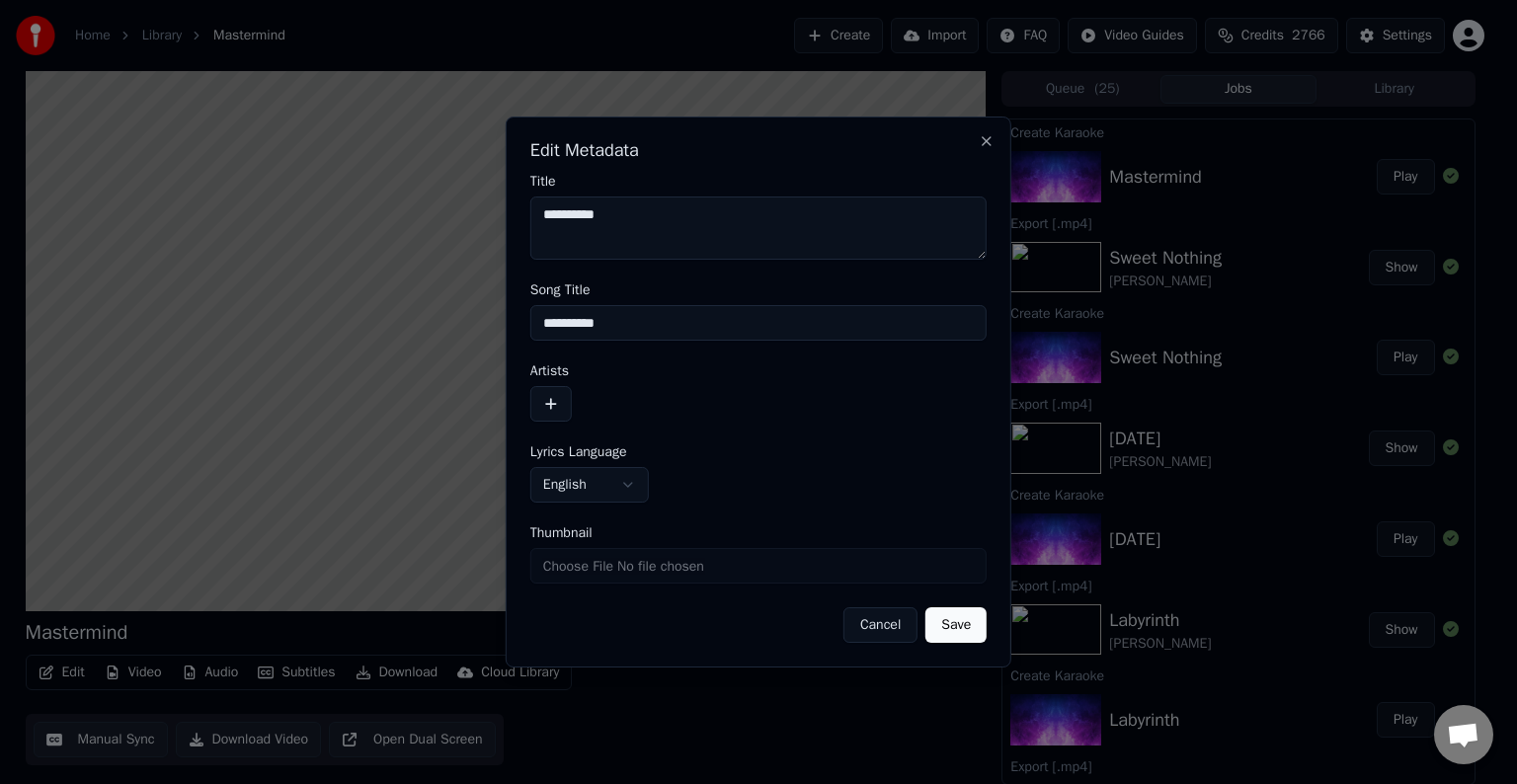 click at bounding box center [551, 404] 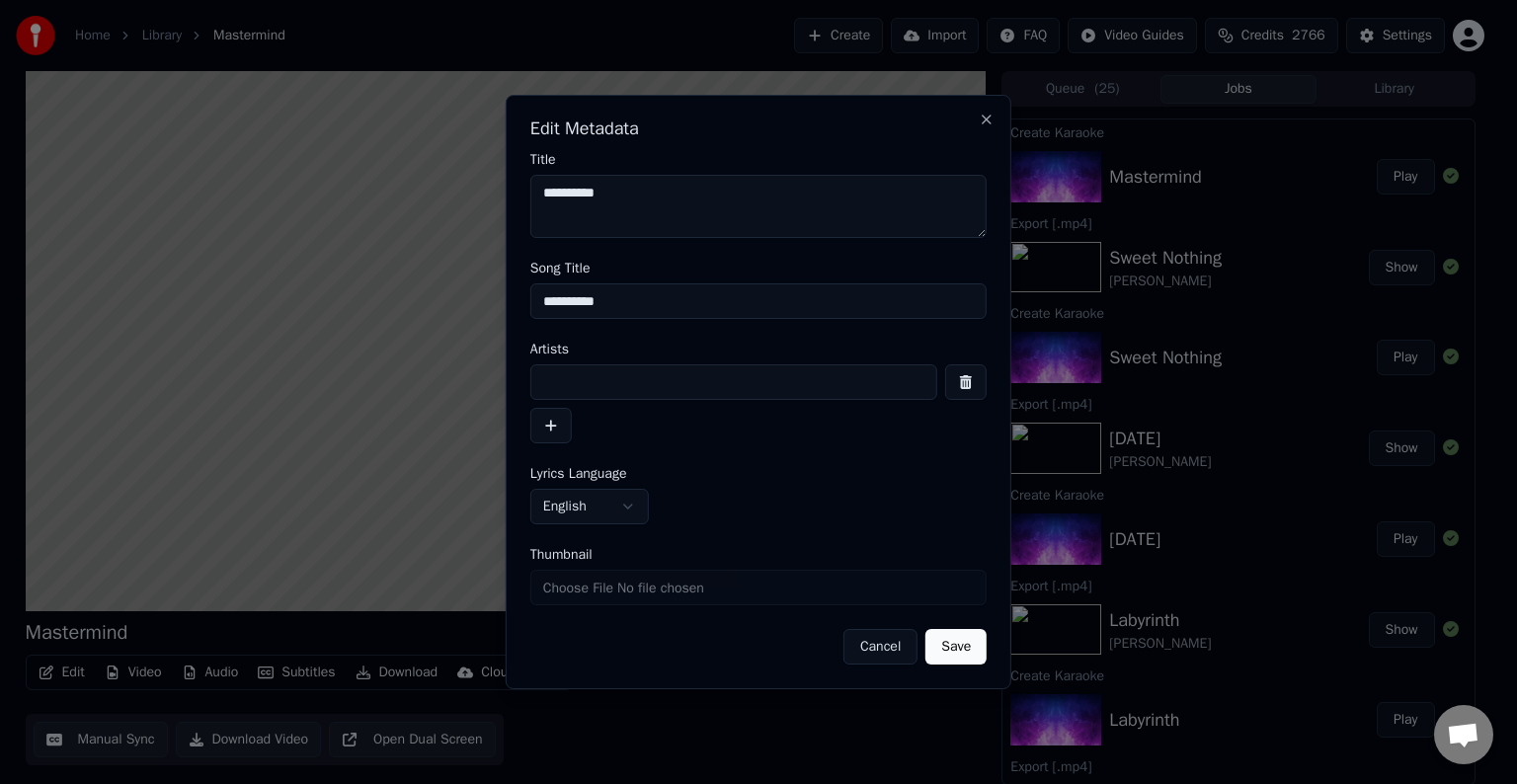 click at bounding box center [734, 382] 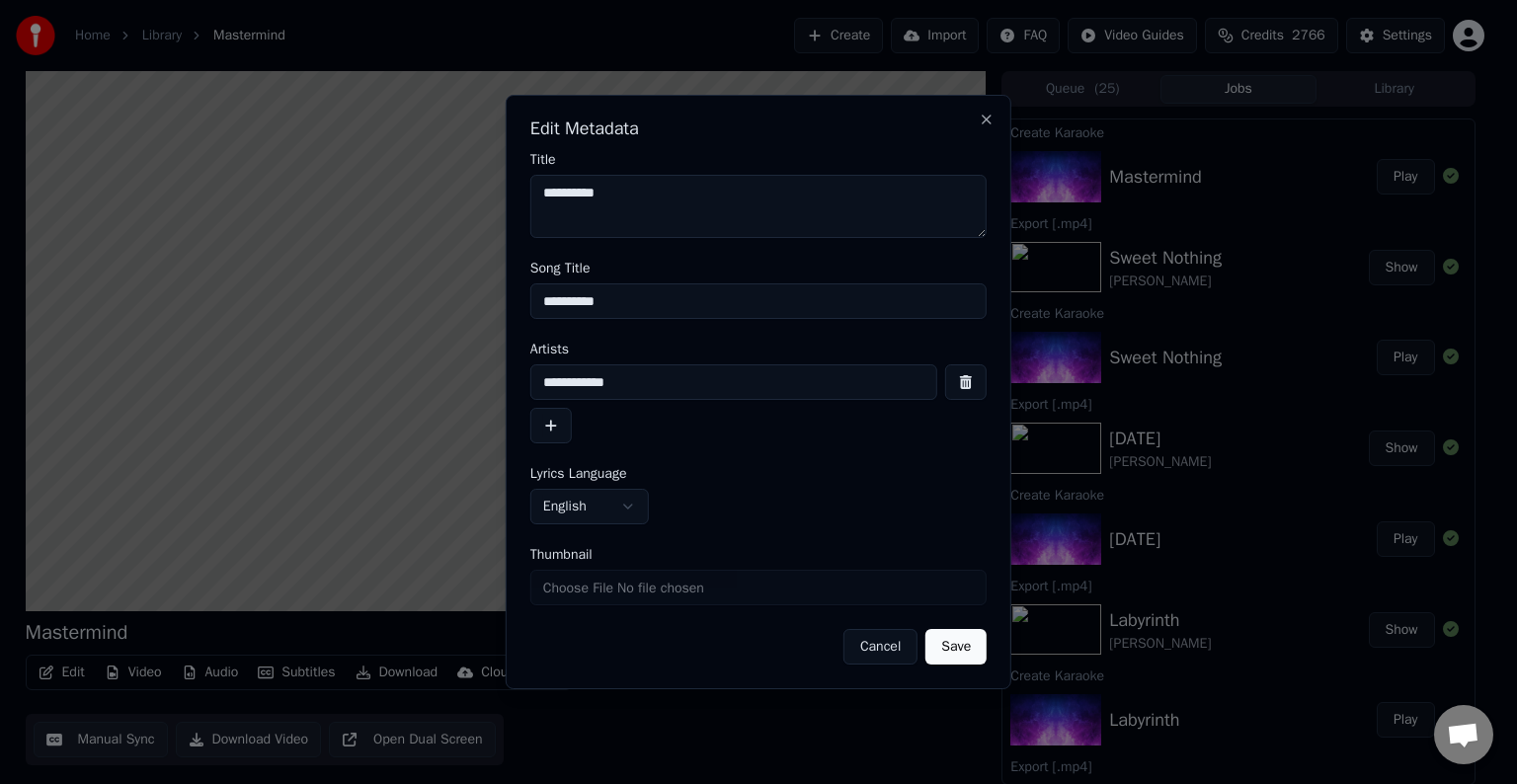 type on "**********" 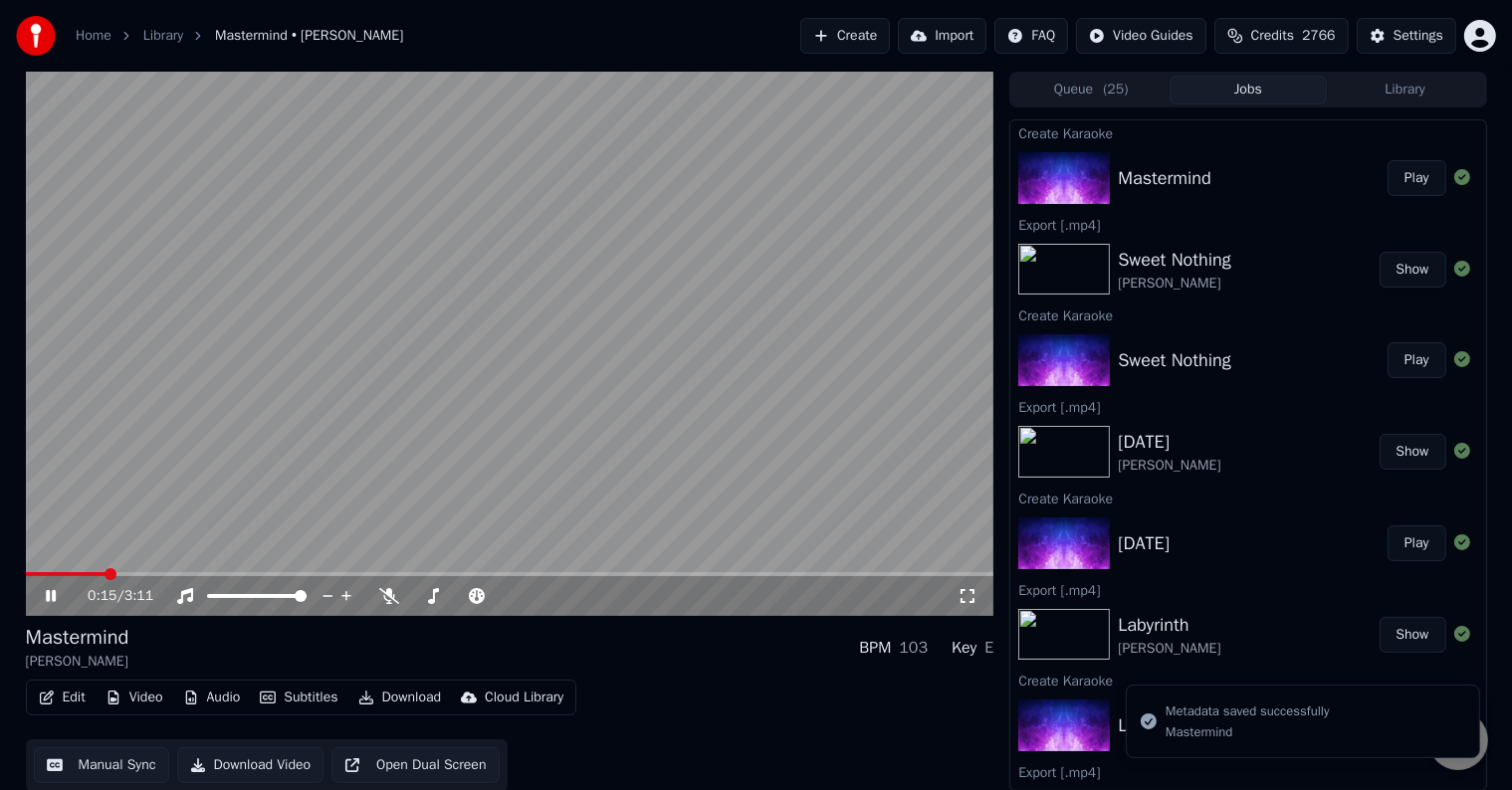 click 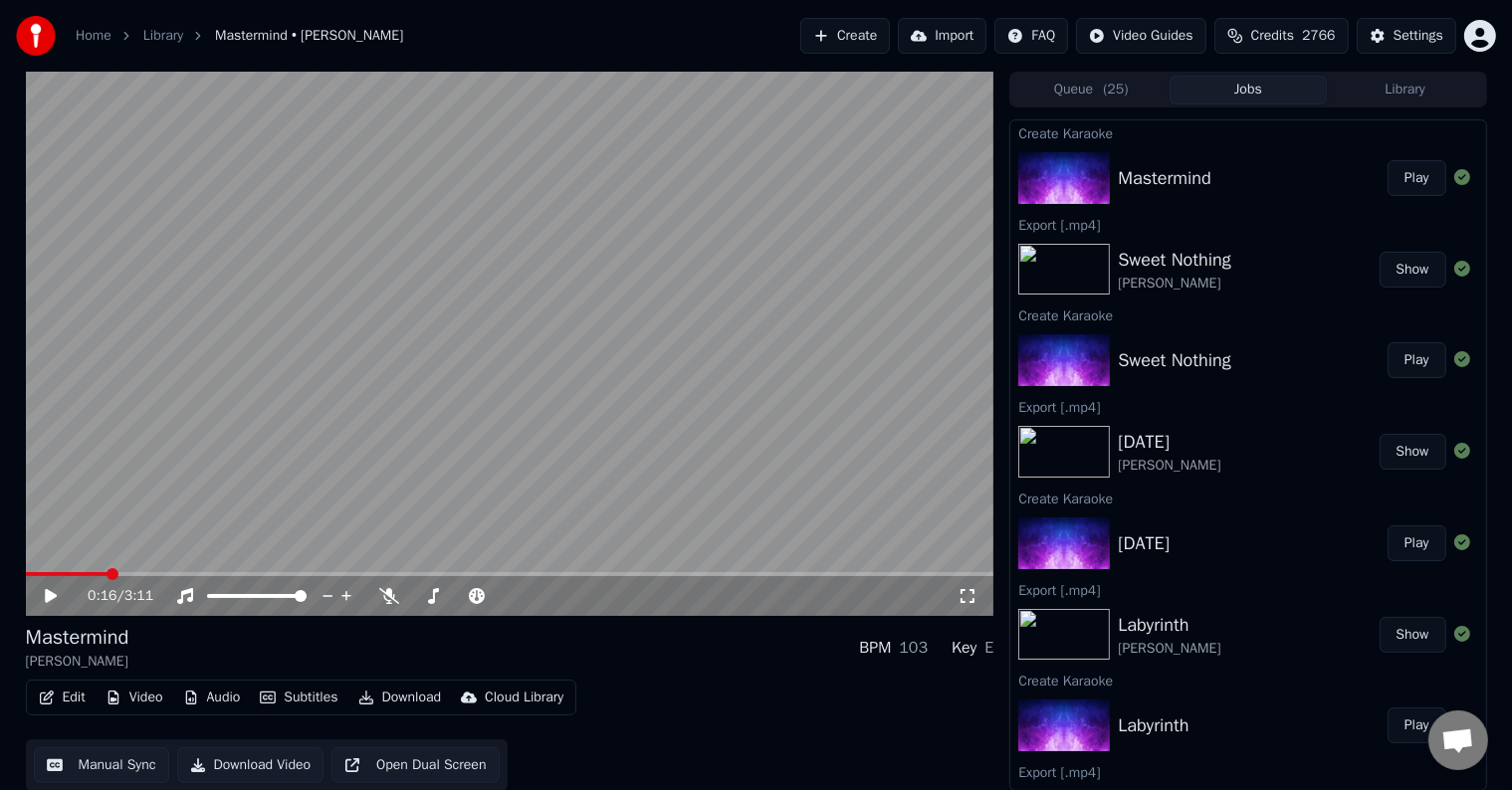 click on "Download" at bounding box center (400, 697) 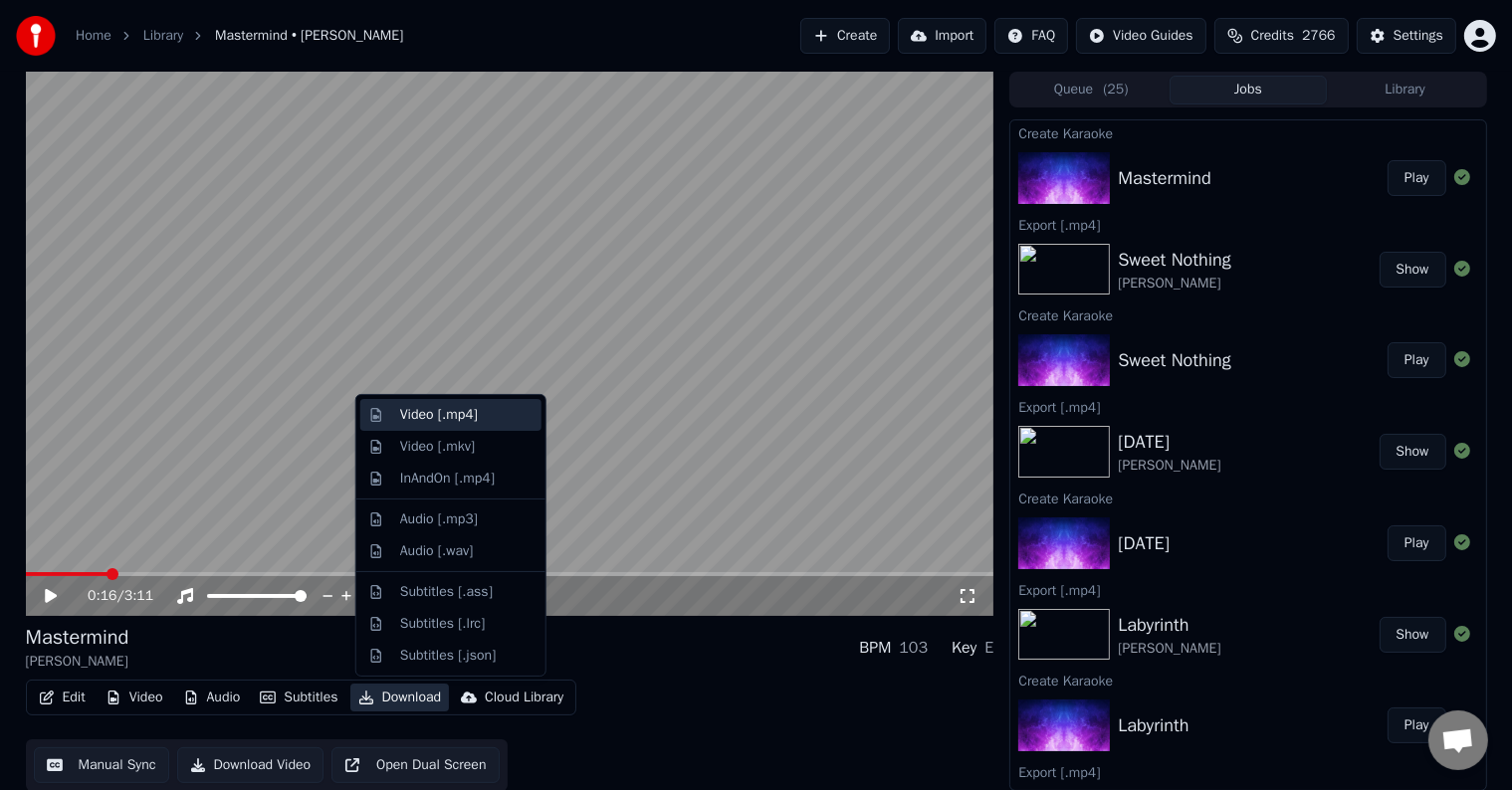 click on "Video [.mp4]" at bounding box center [439, 415] 